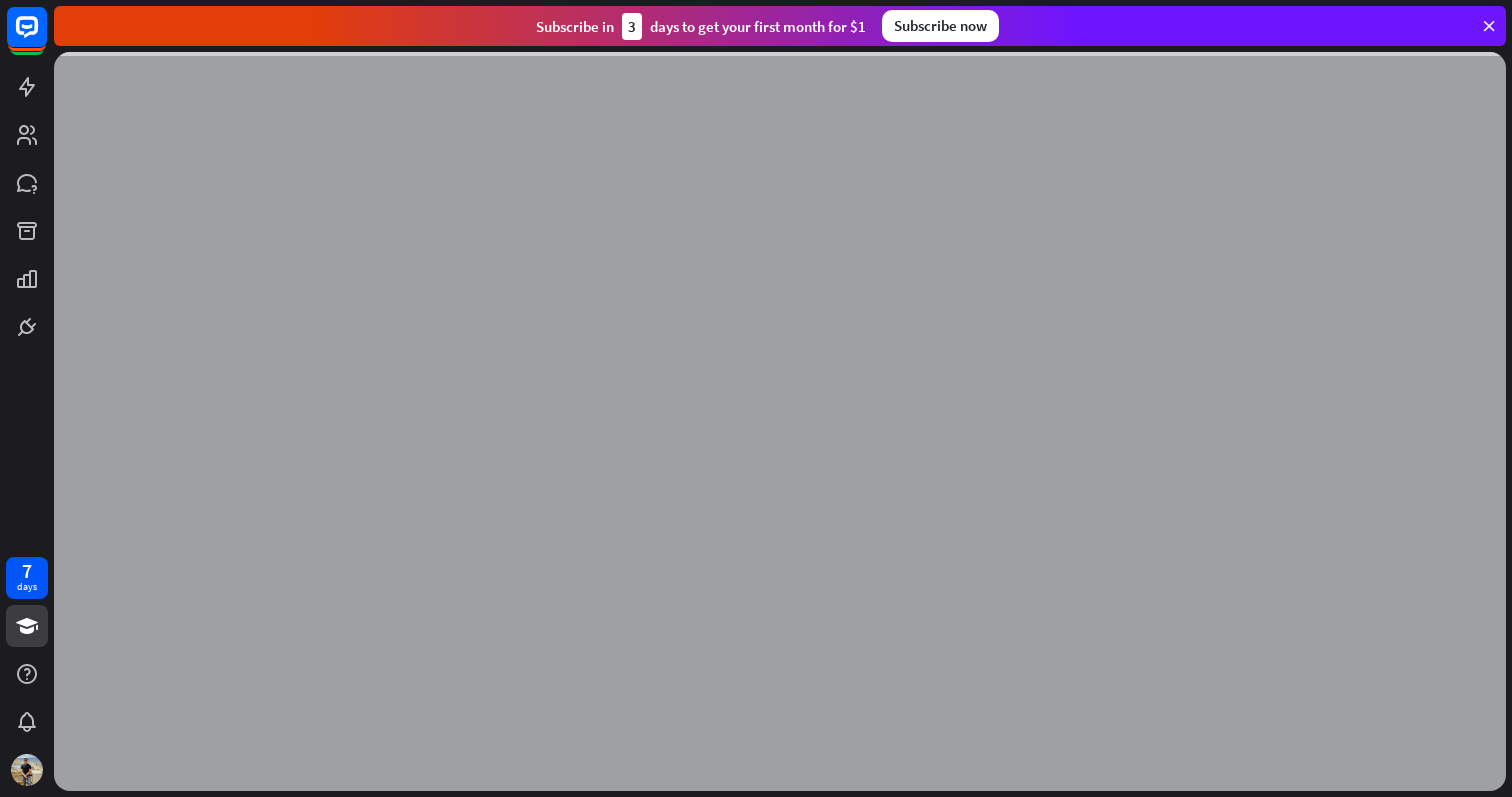 scroll, scrollTop: 0, scrollLeft: 0, axis: both 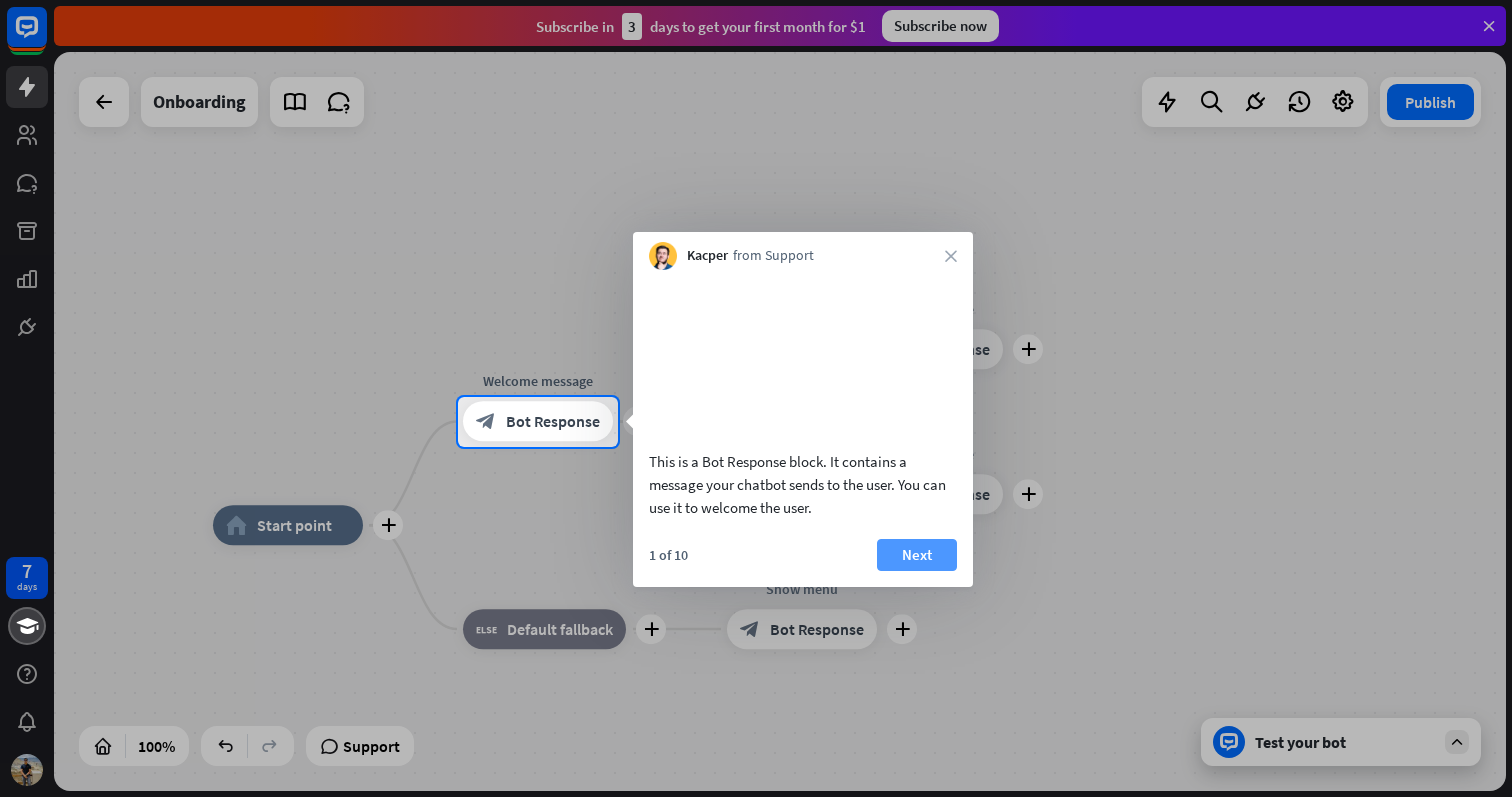 click on "Next" at bounding box center (917, 555) 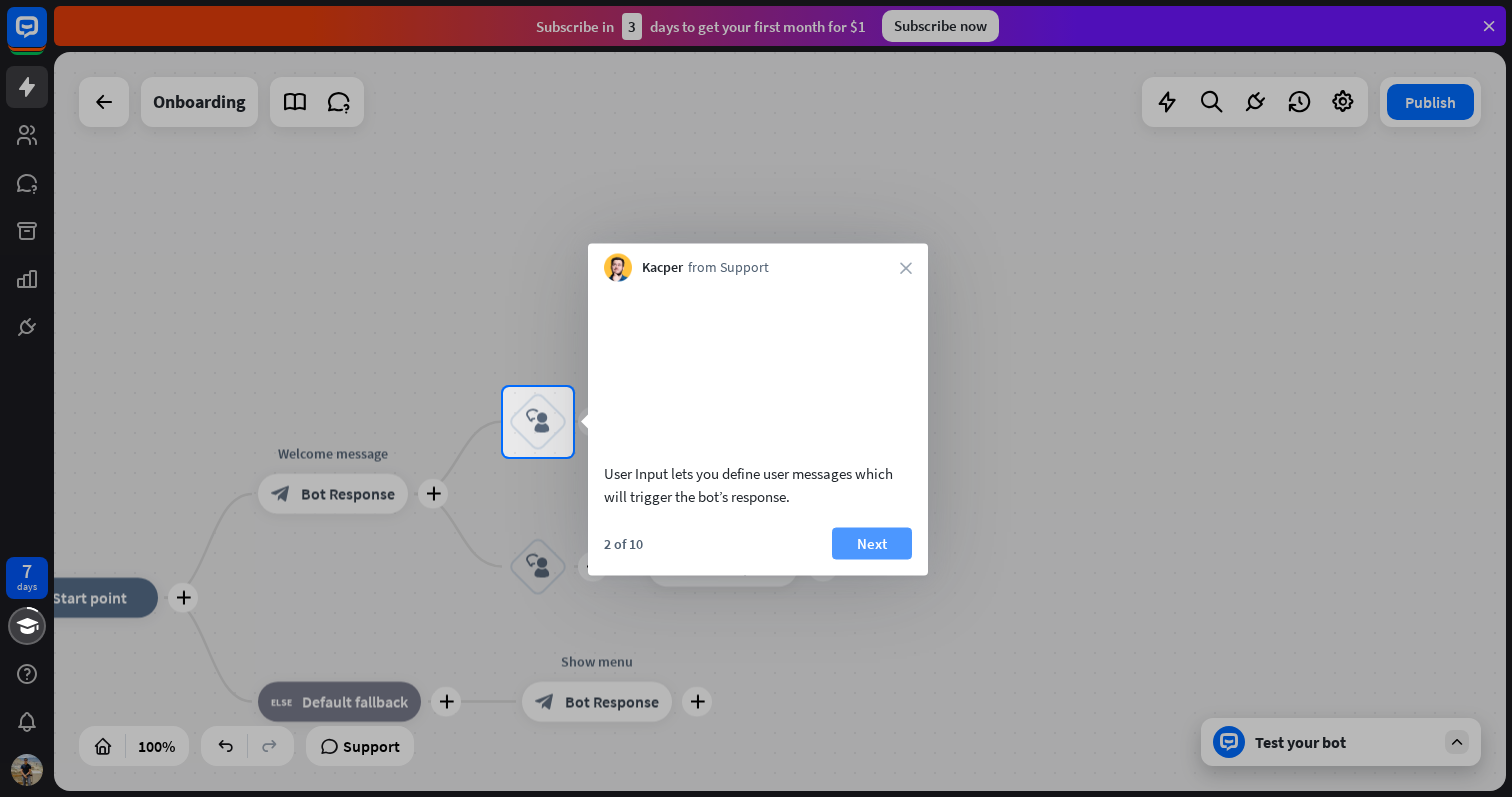 click on "Next" at bounding box center (872, 543) 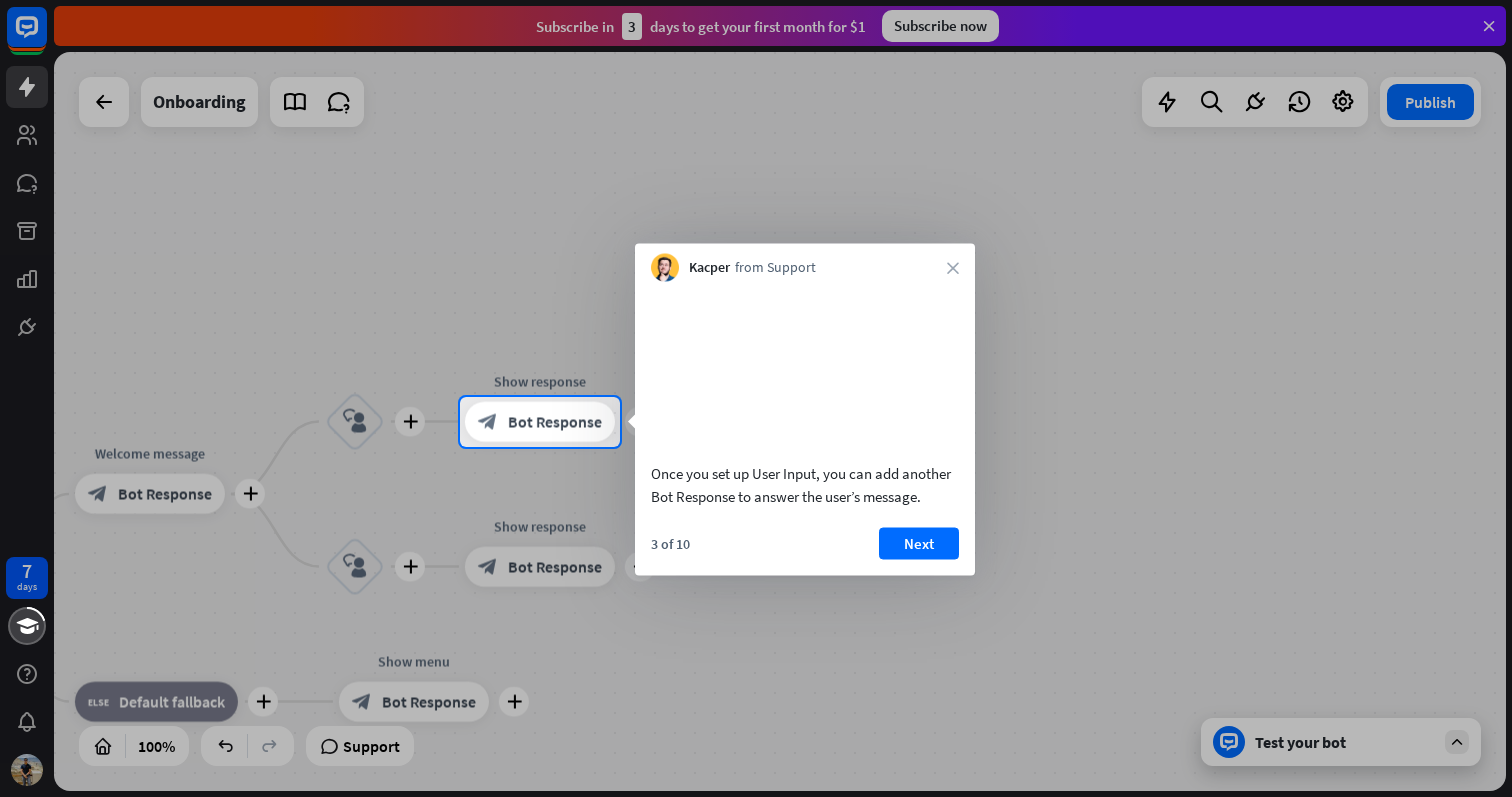 click on "Next" at bounding box center [919, 543] 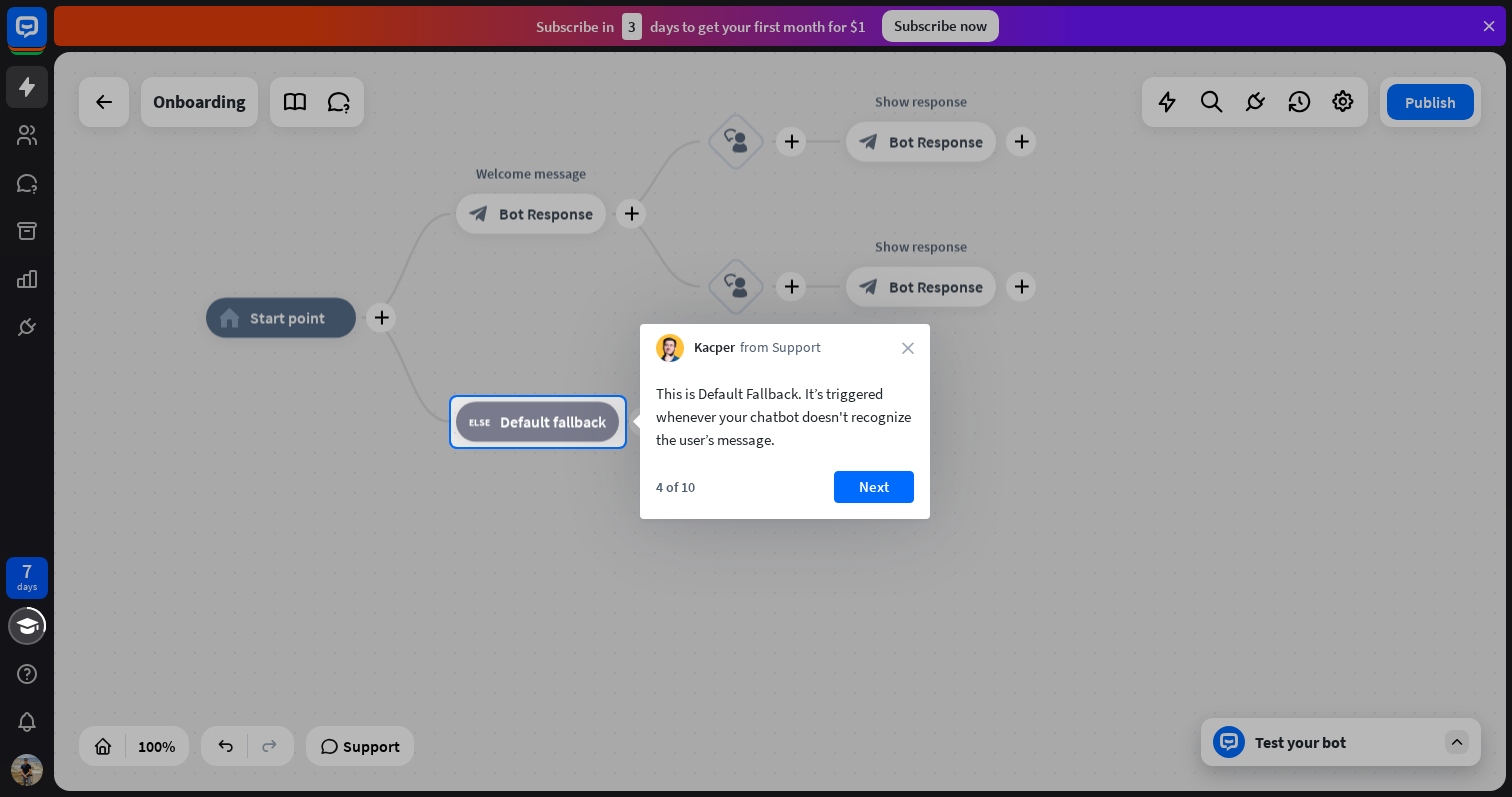 click on "4 of 10
Next" at bounding box center (785, 495) 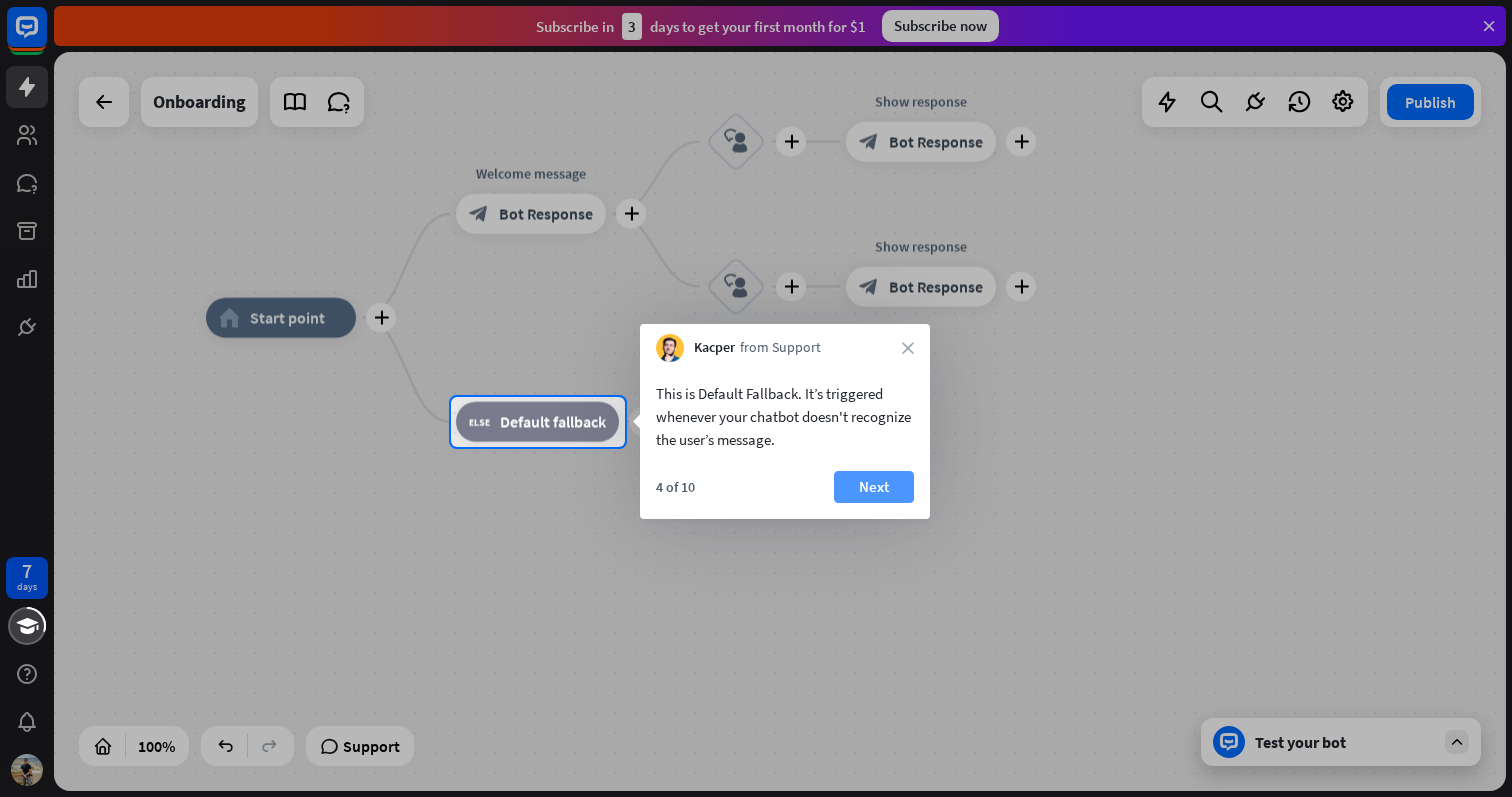 click on "Next" at bounding box center (874, 487) 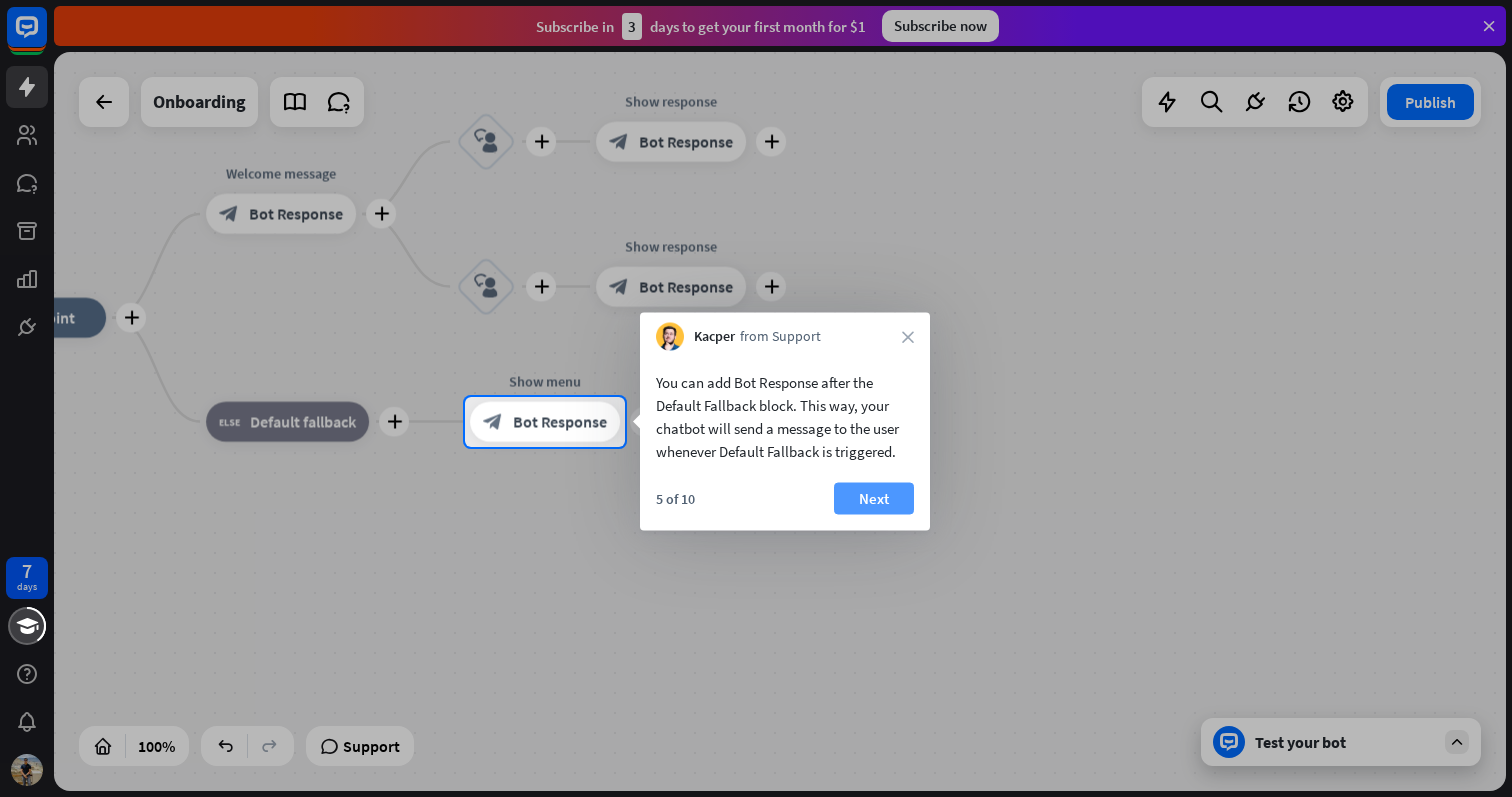 click on "Next" at bounding box center [874, 499] 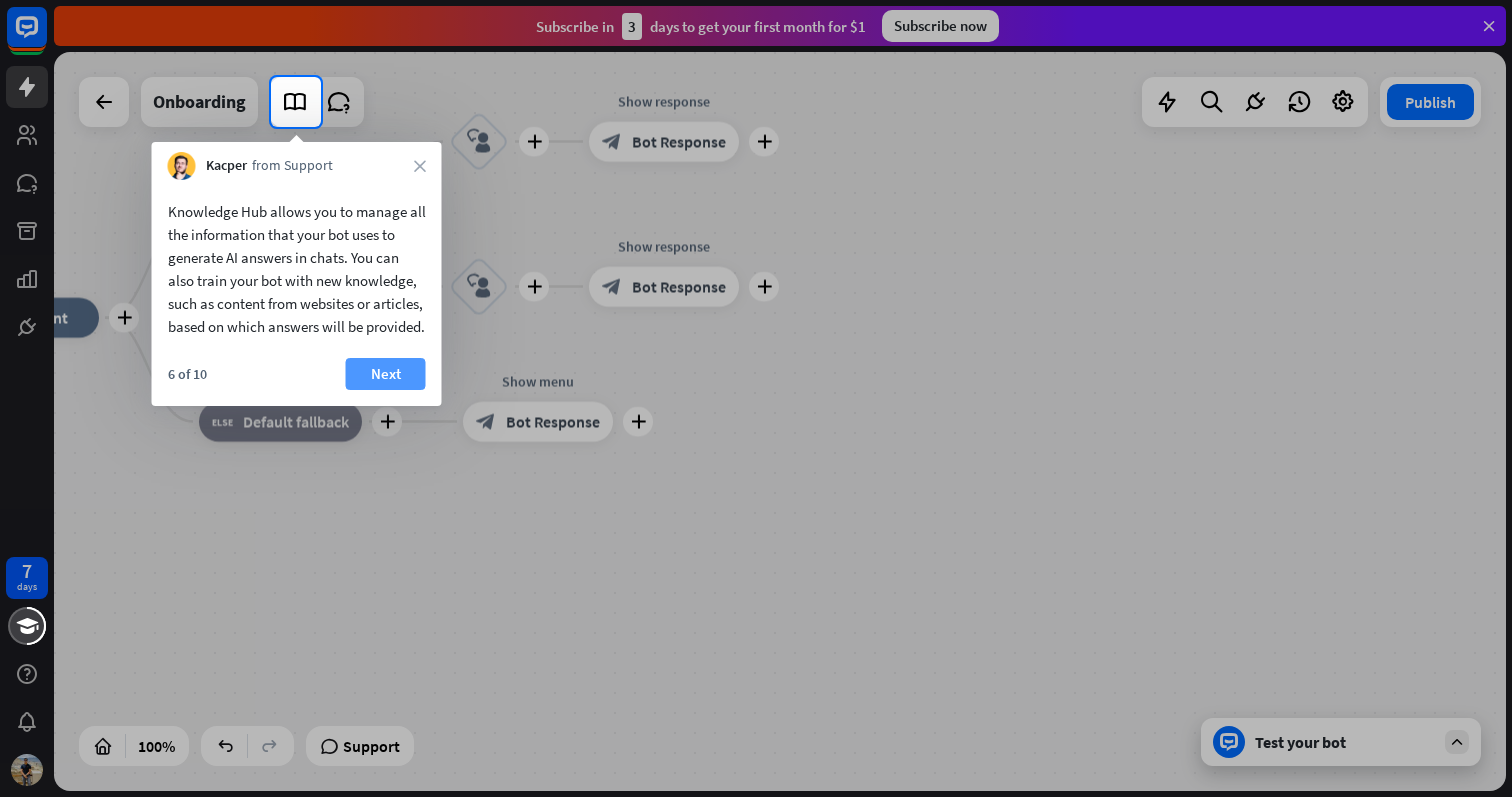 click on "Next" at bounding box center [386, 374] 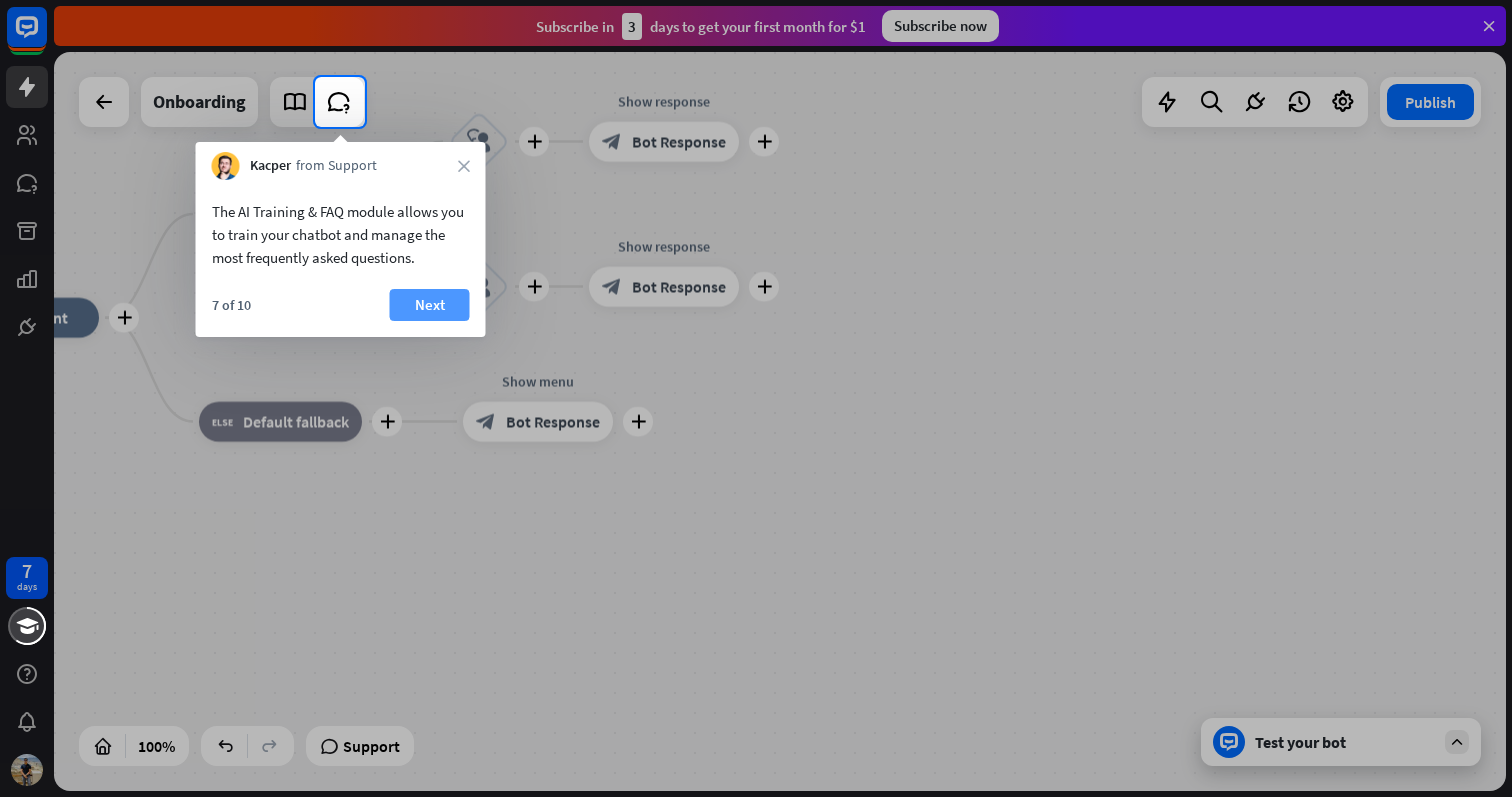 click on "Next" at bounding box center (430, 305) 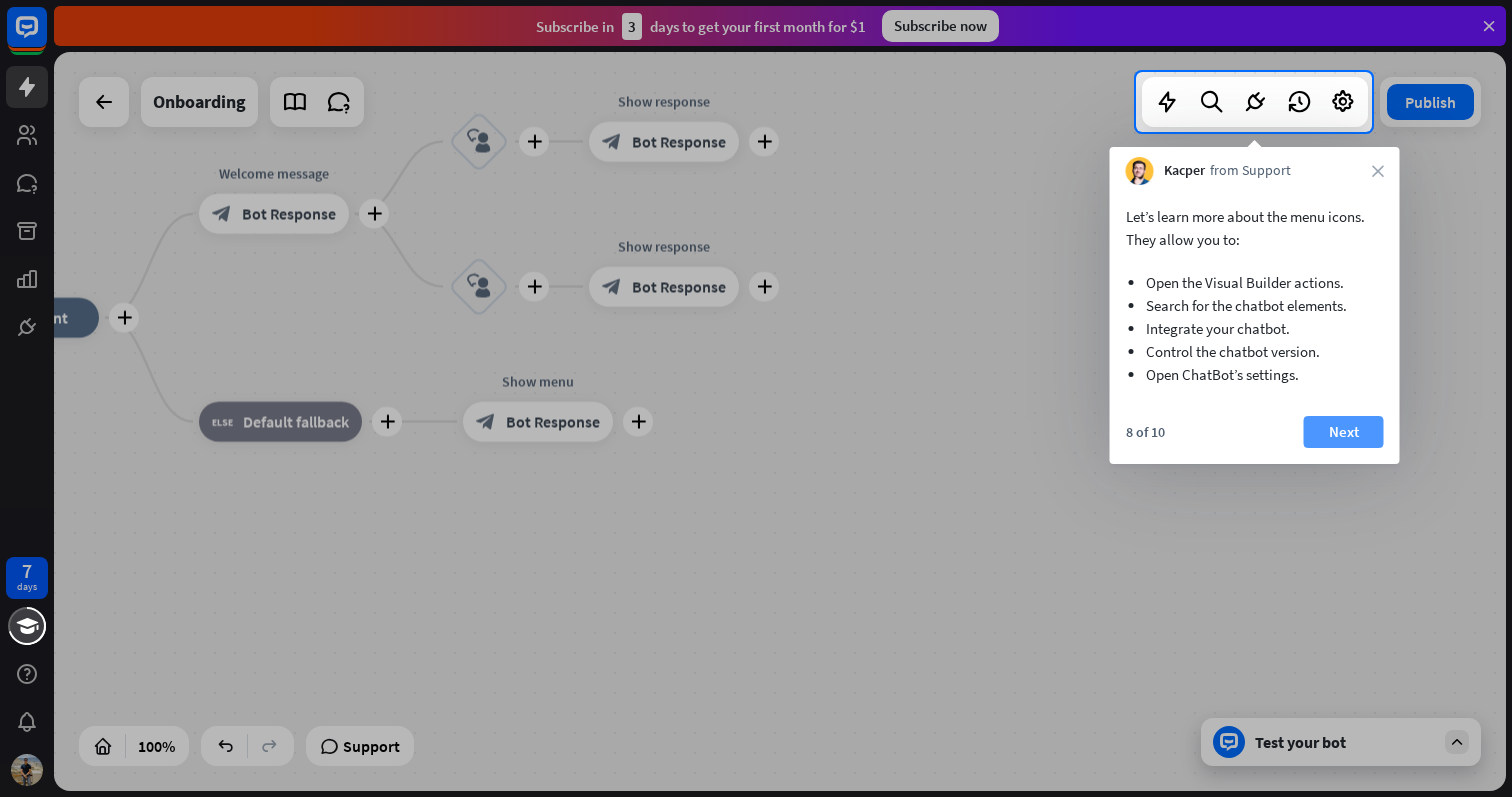 click on "Next" at bounding box center (1344, 432) 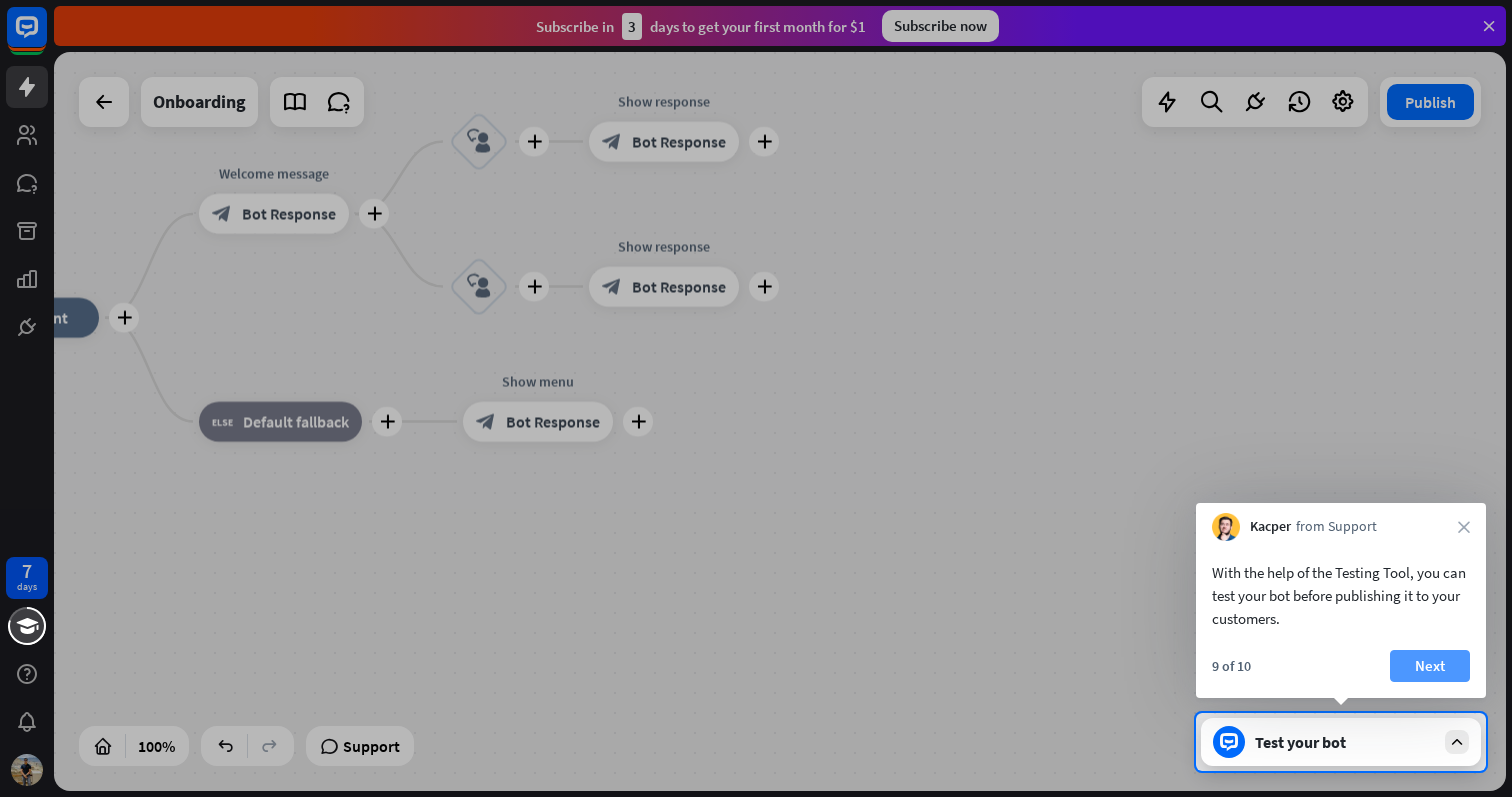 click on "Next" at bounding box center (1430, 666) 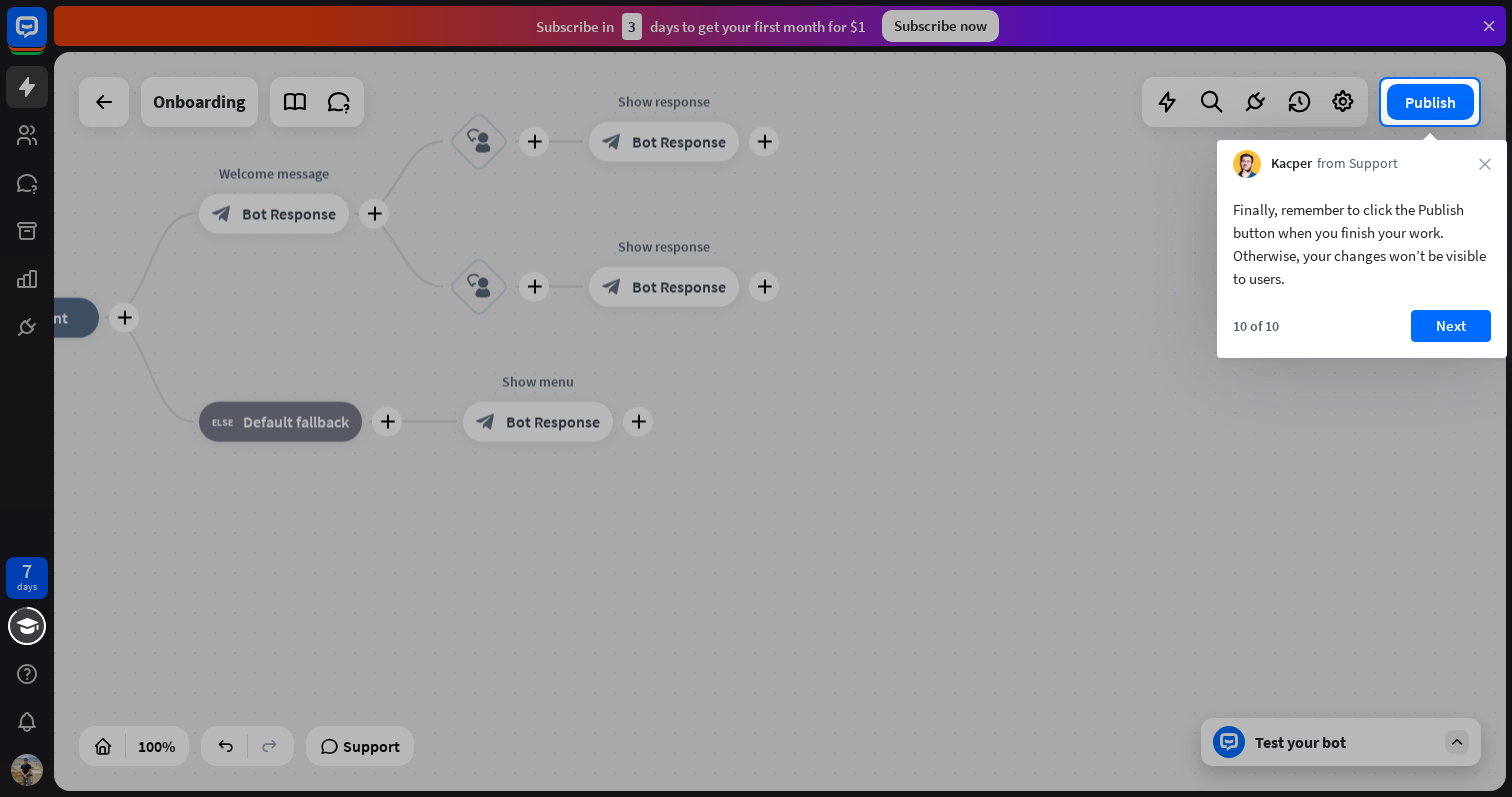 click at bounding box center (756, 461) 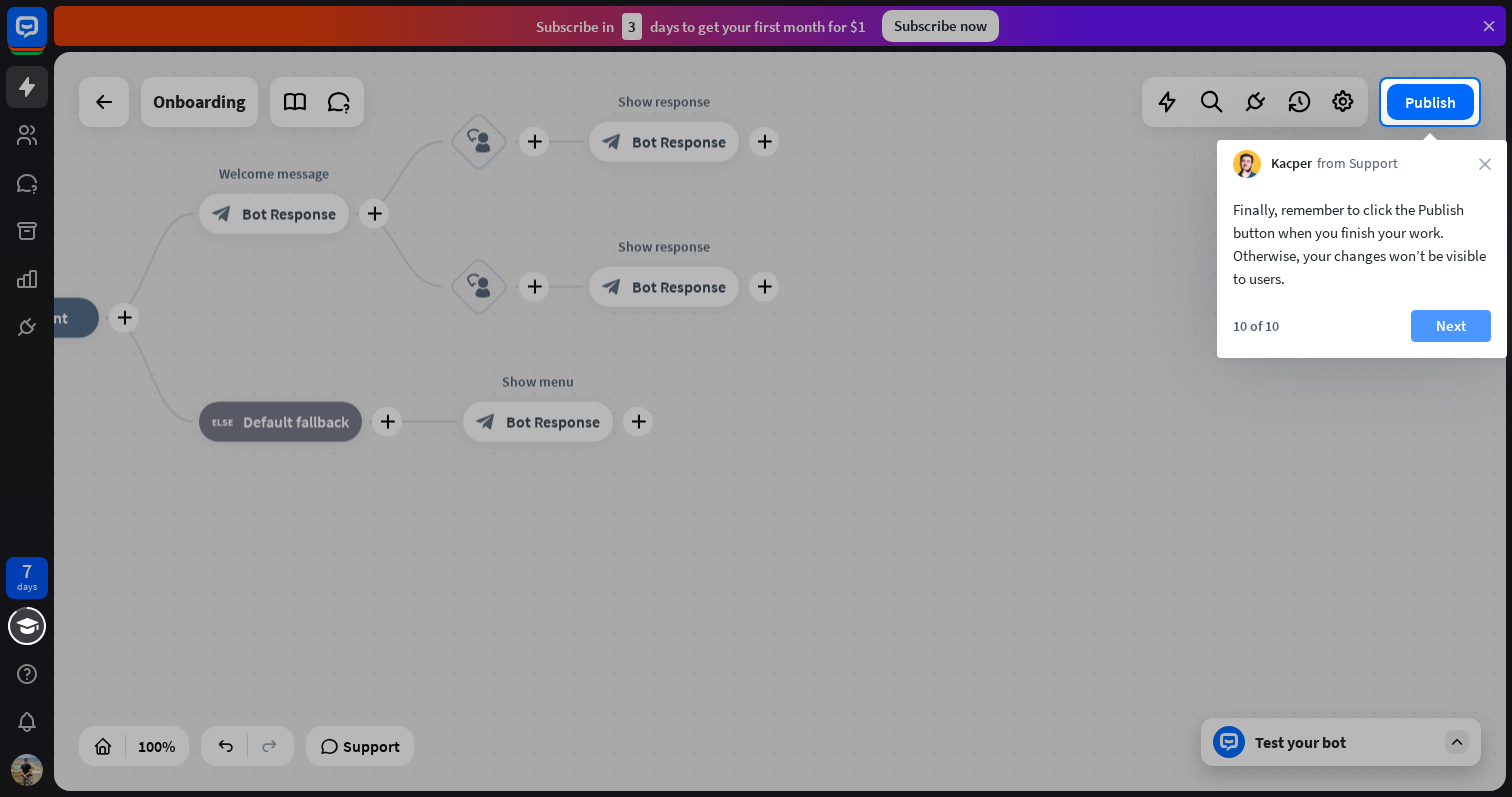 click on "Next" at bounding box center (1451, 326) 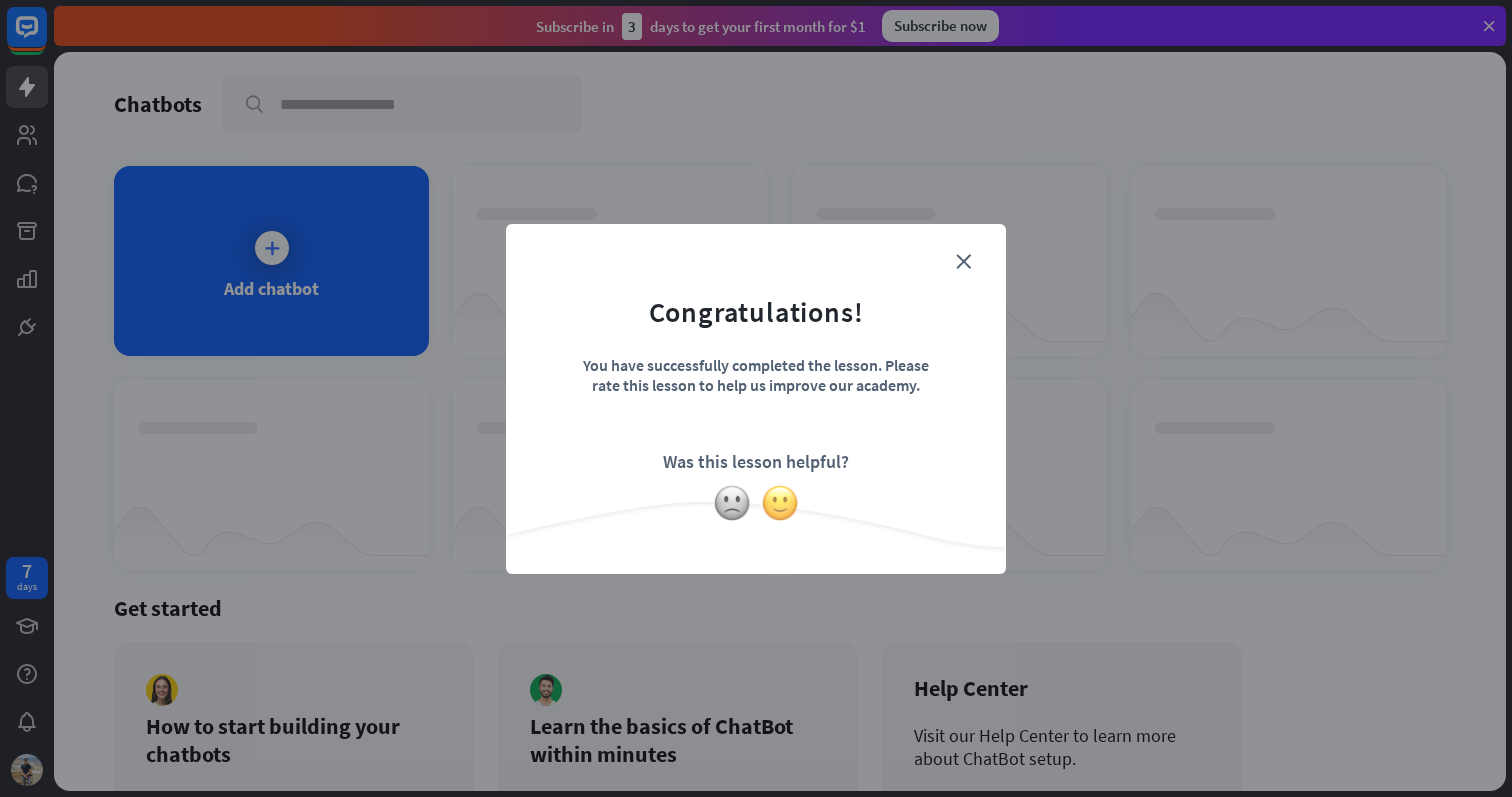 click at bounding box center (780, 503) 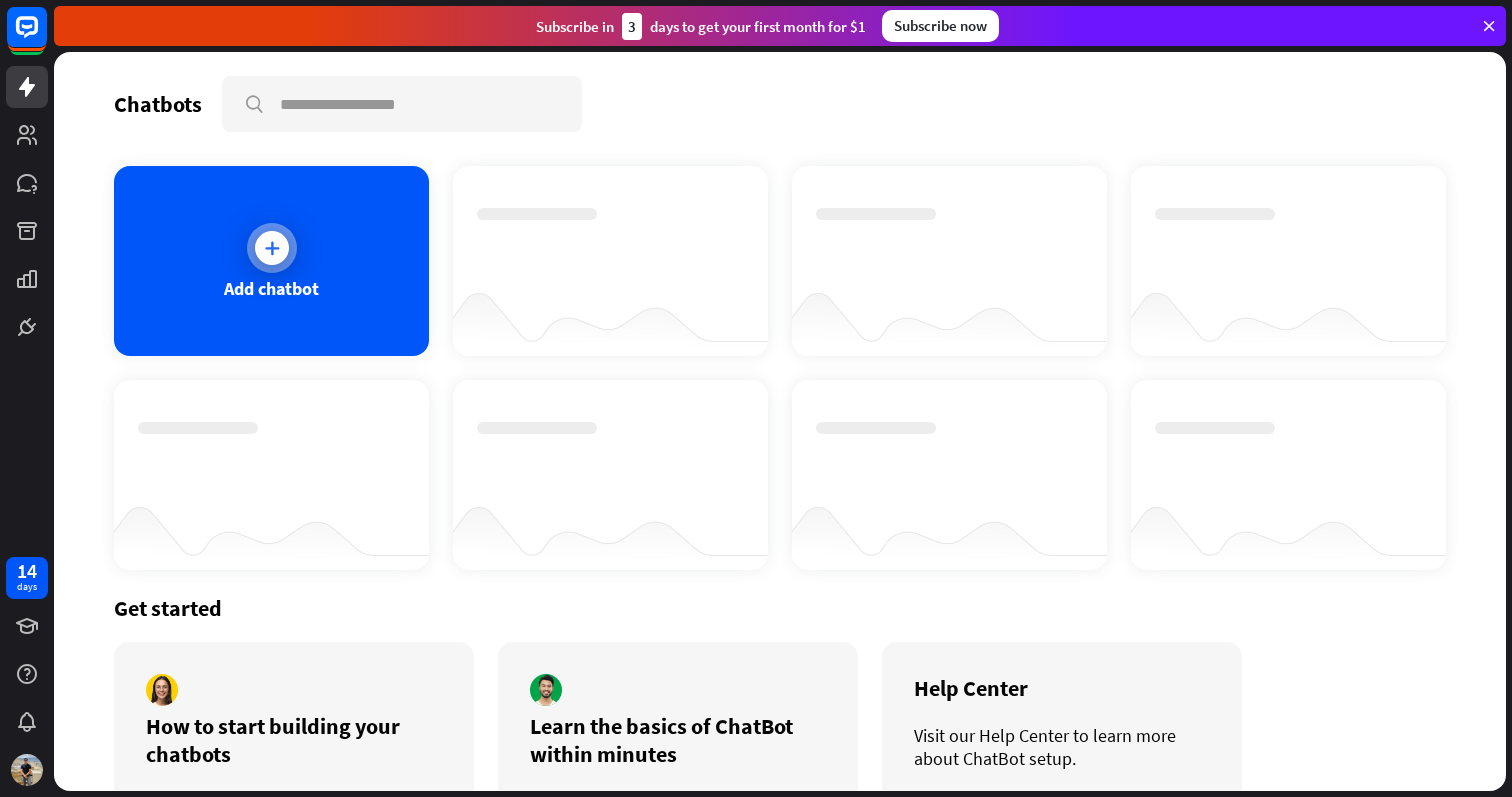 click on "Add chatbot" at bounding box center [271, 261] 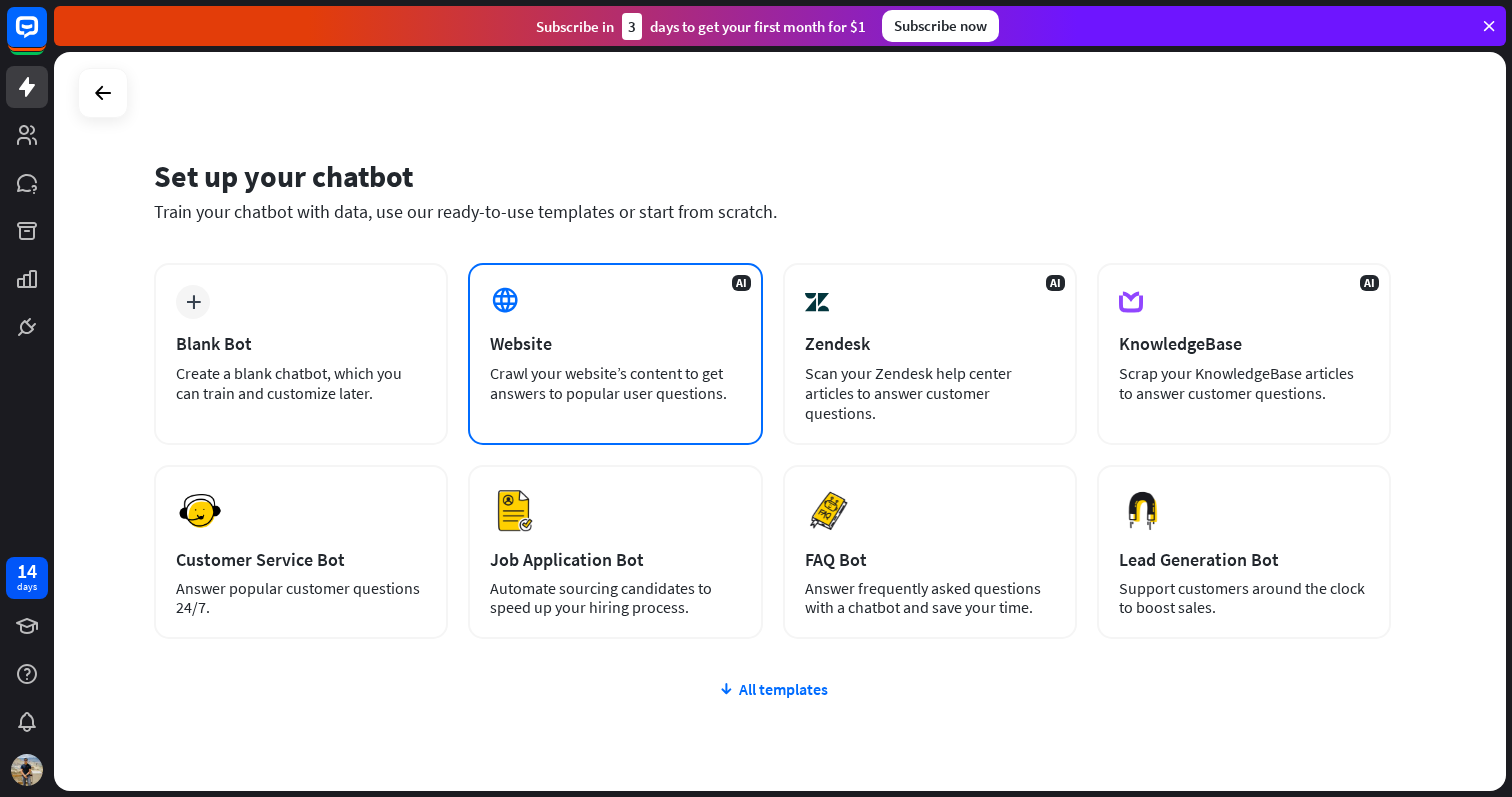 click on "AI     Website
Crawl your website’s content to get answers to
popular user questions." at bounding box center (615, 354) 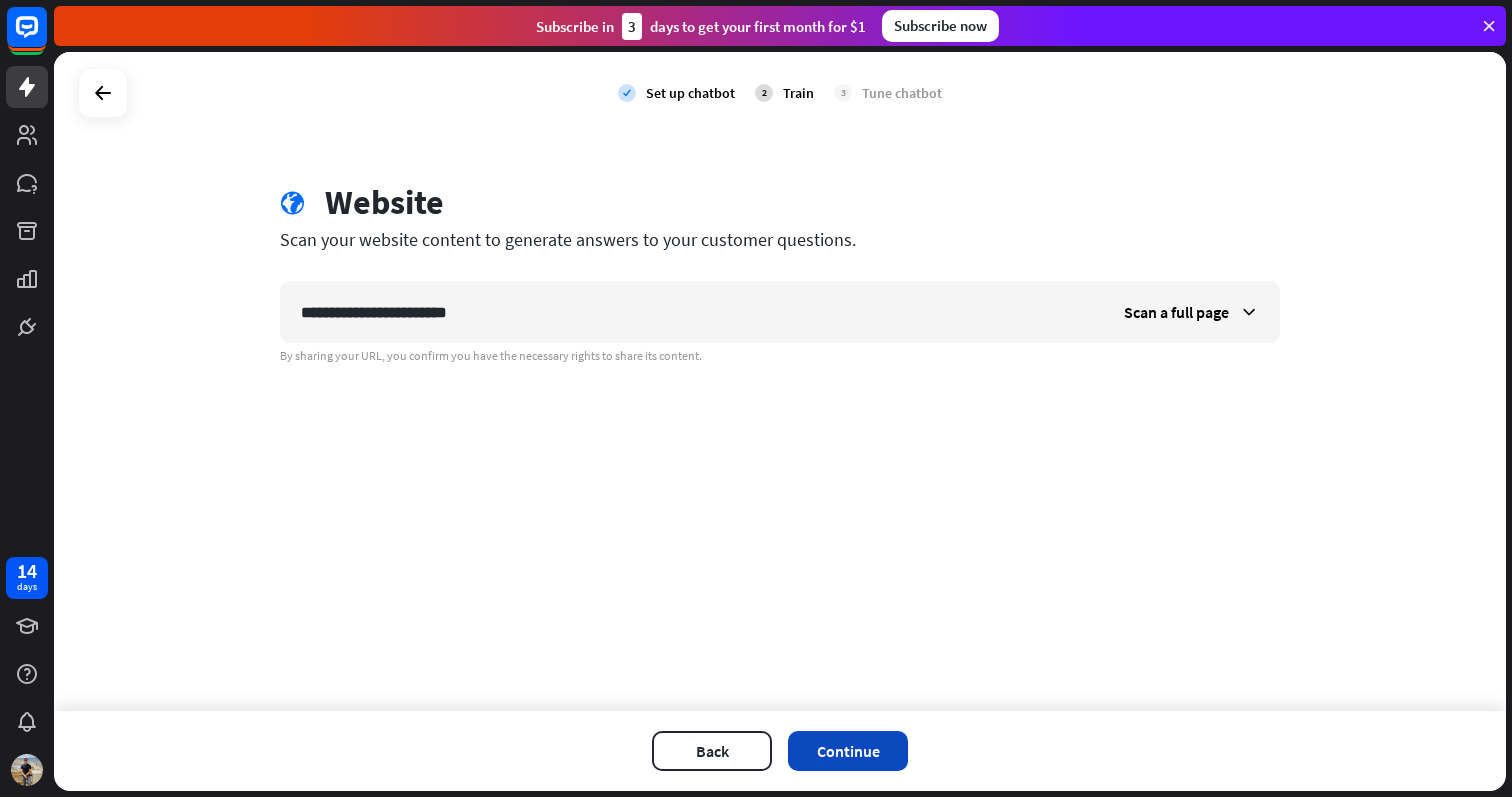 type on "**********" 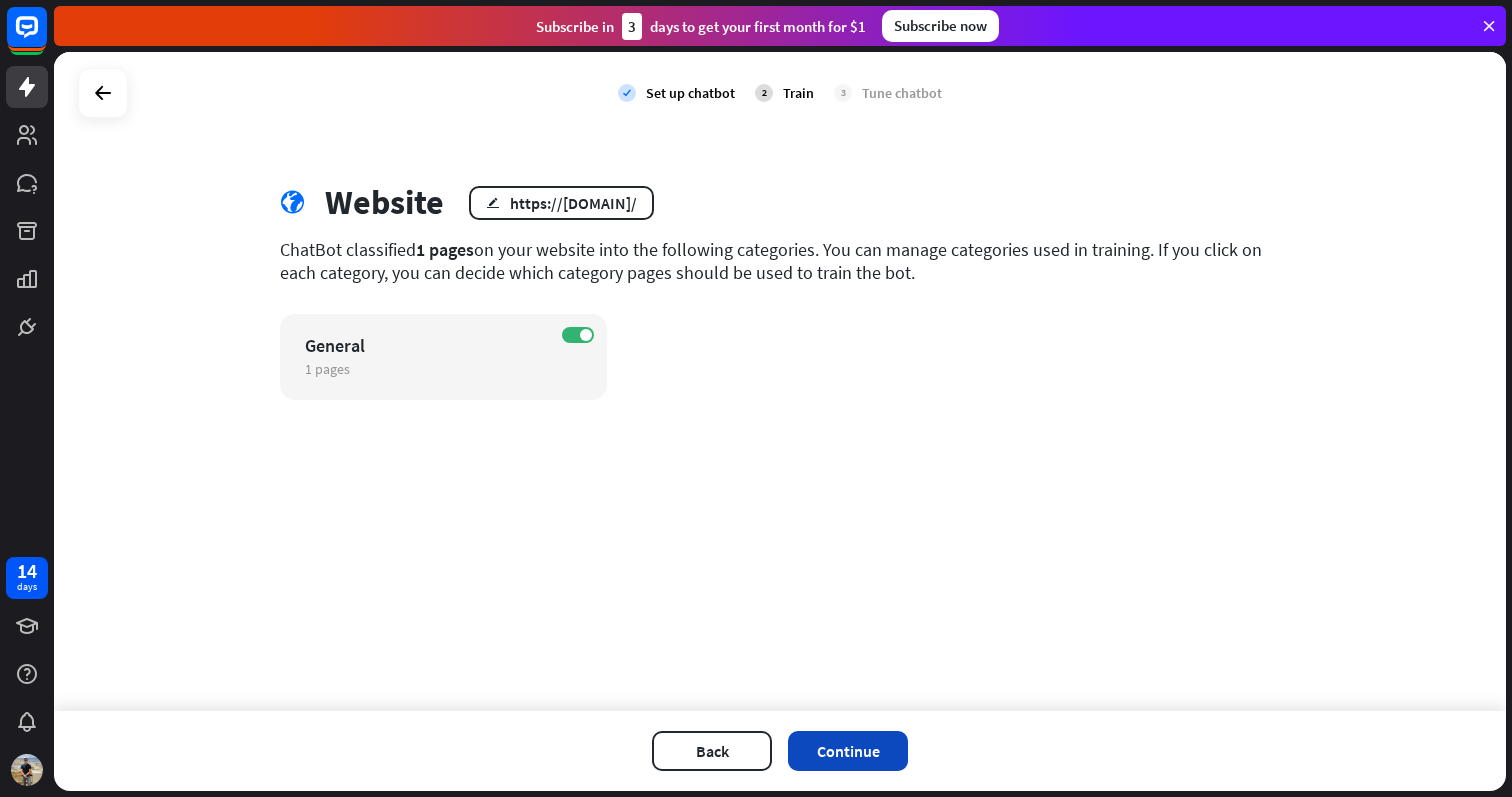 click on "Continue" at bounding box center [848, 751] 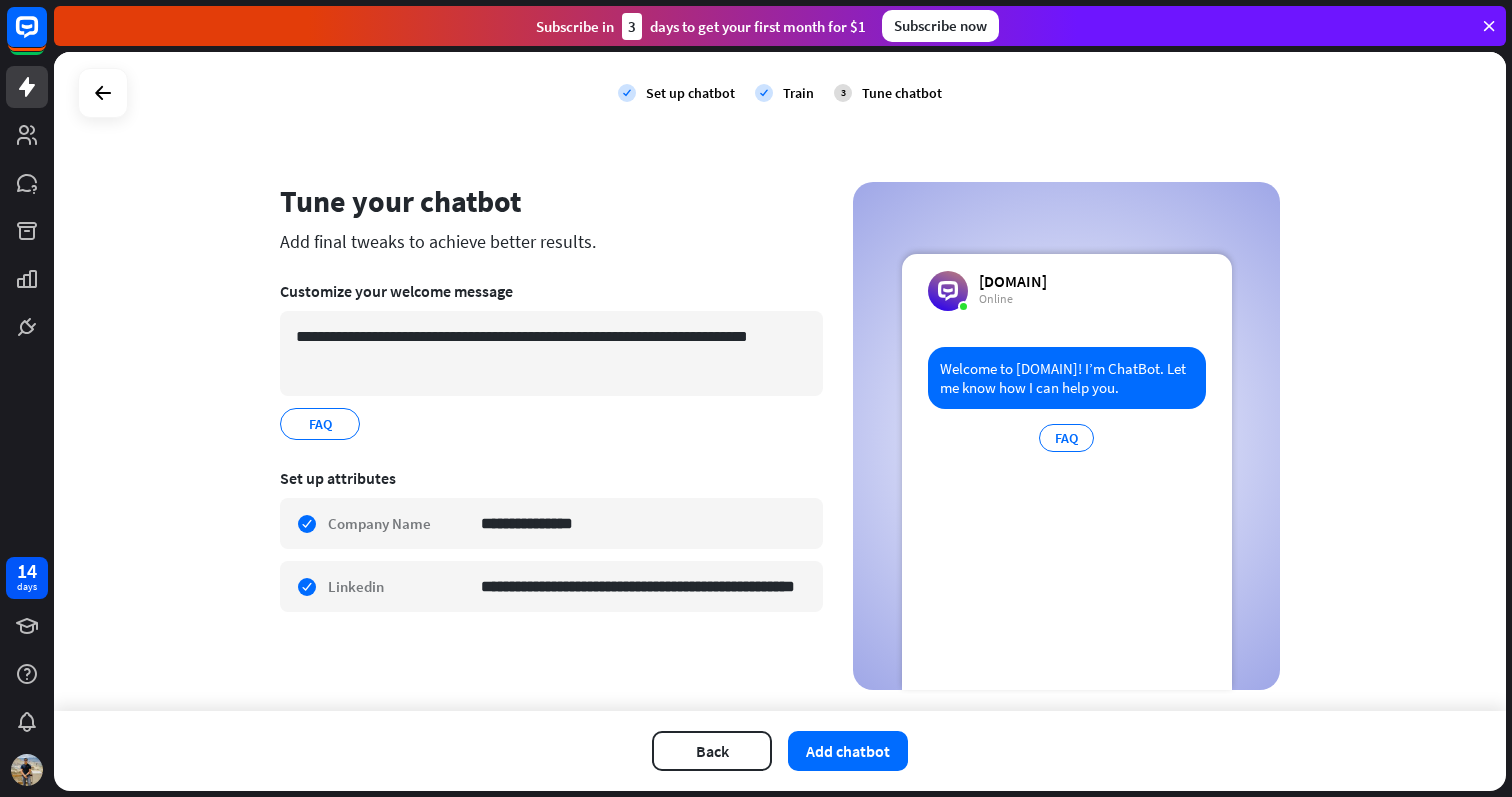 click on "Add chatbot" at bounding box center [848, 751] 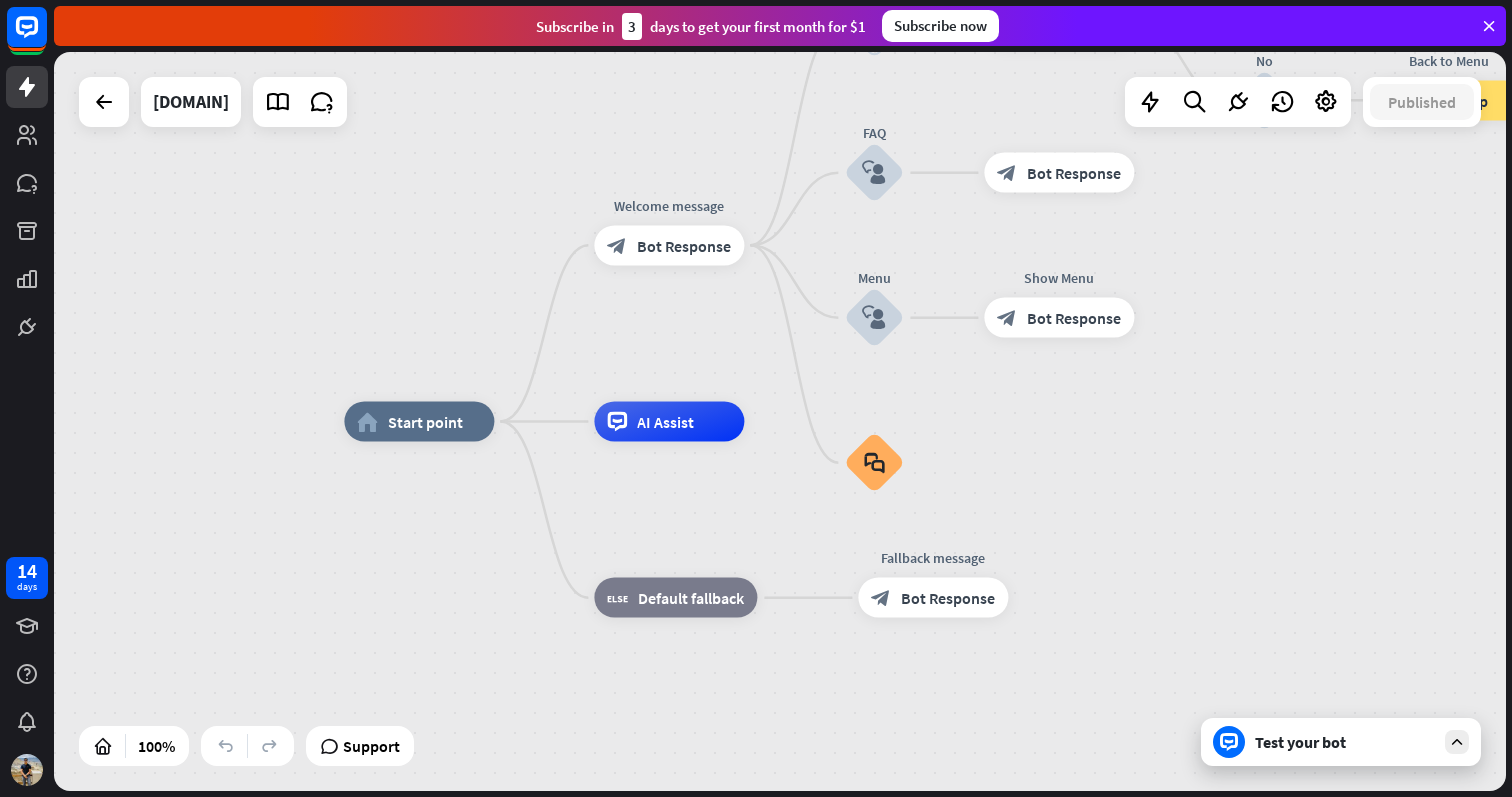 click on "Test your bot" at bounding box center [1345, 742] 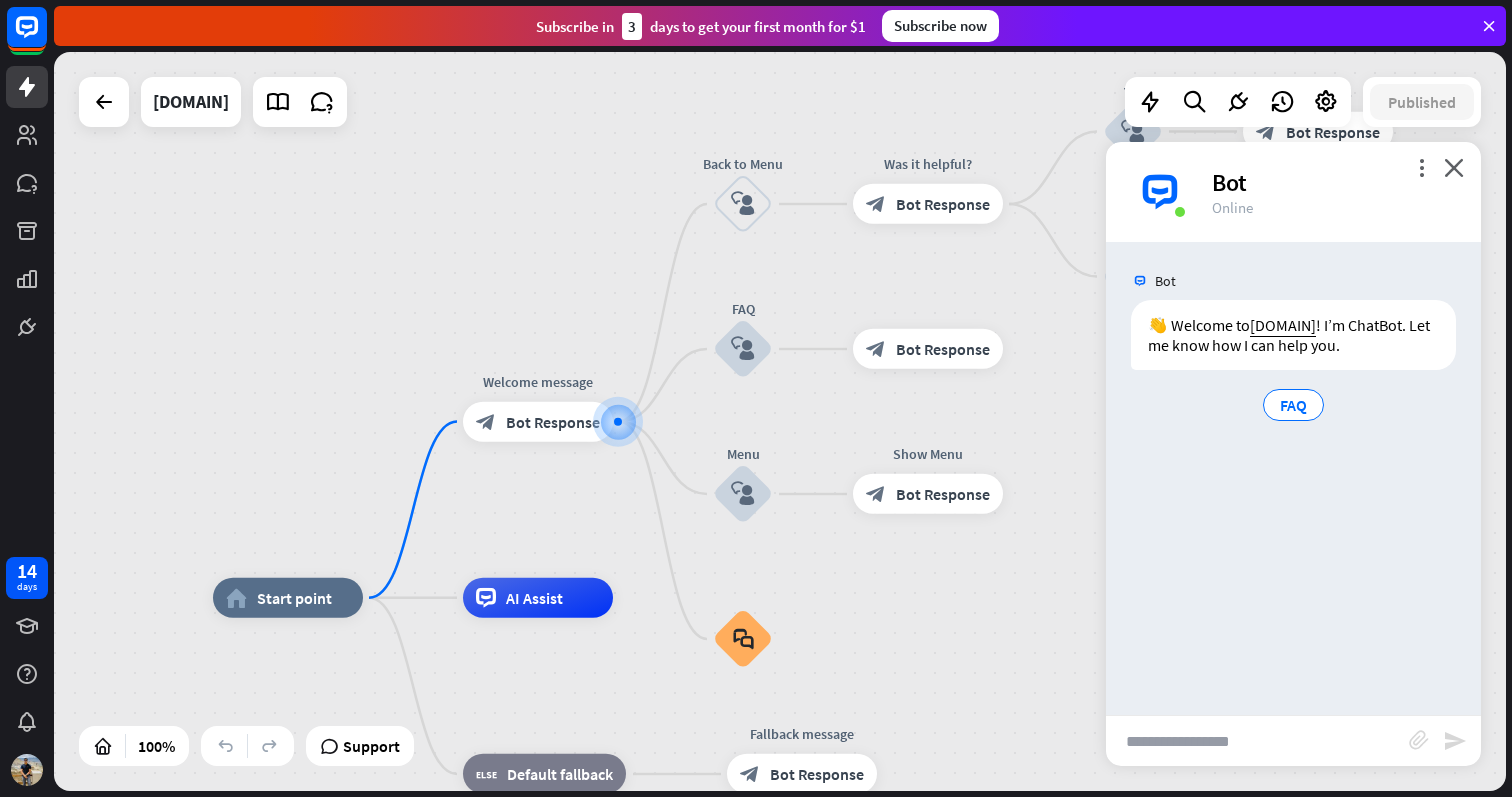 click at bounding box center (1257, 741) 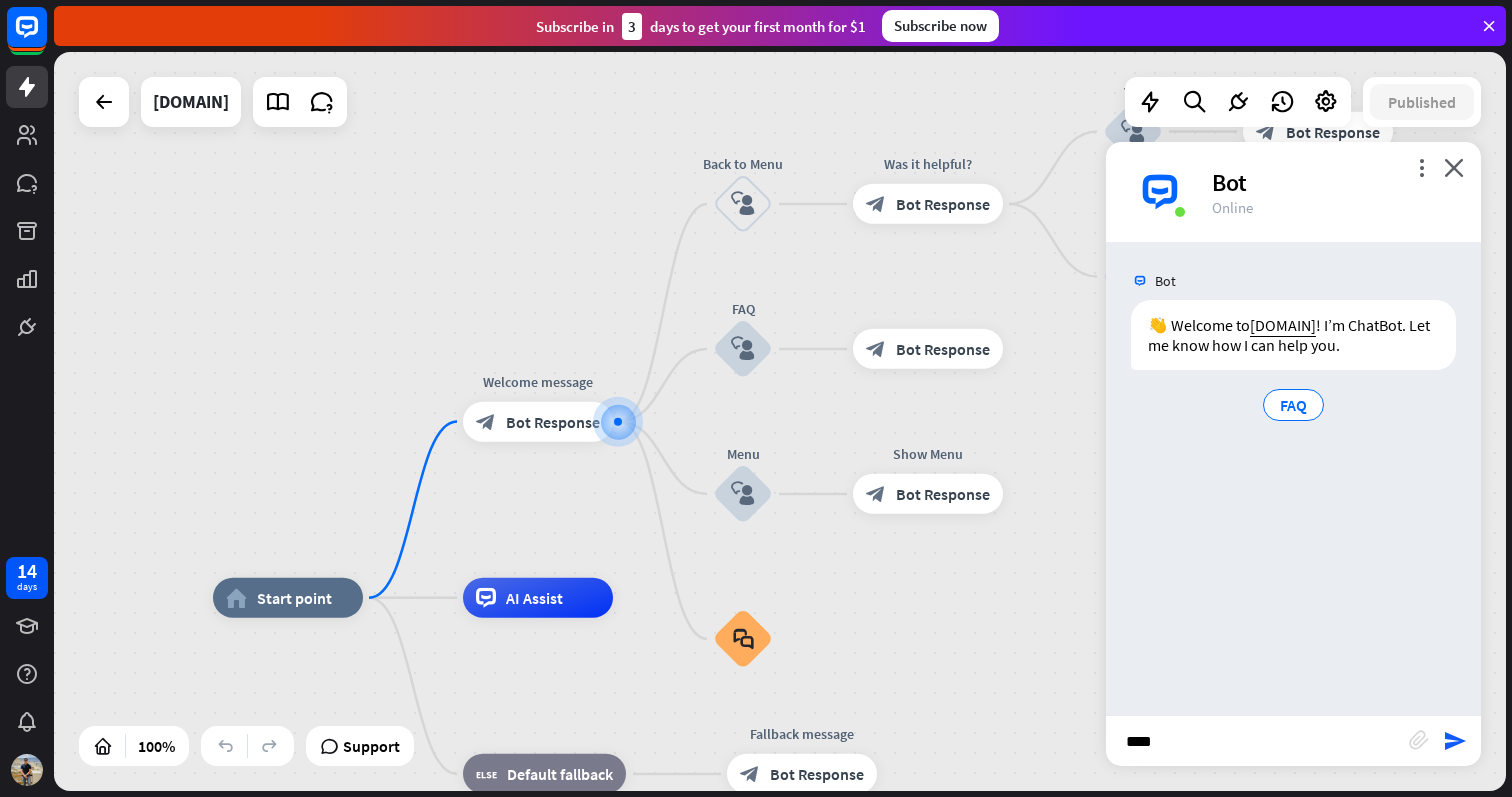 type on "*****" 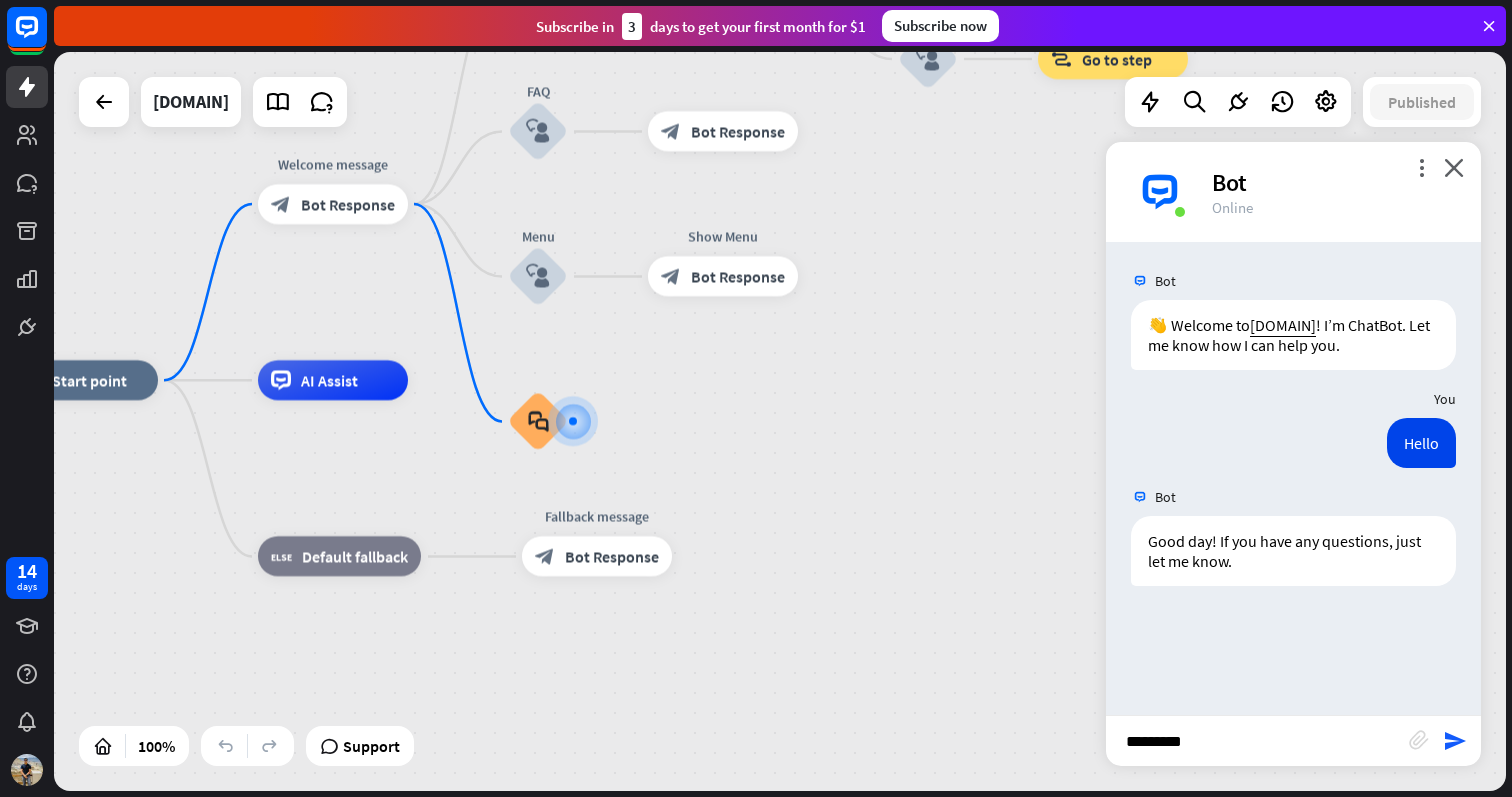 type on "**********" 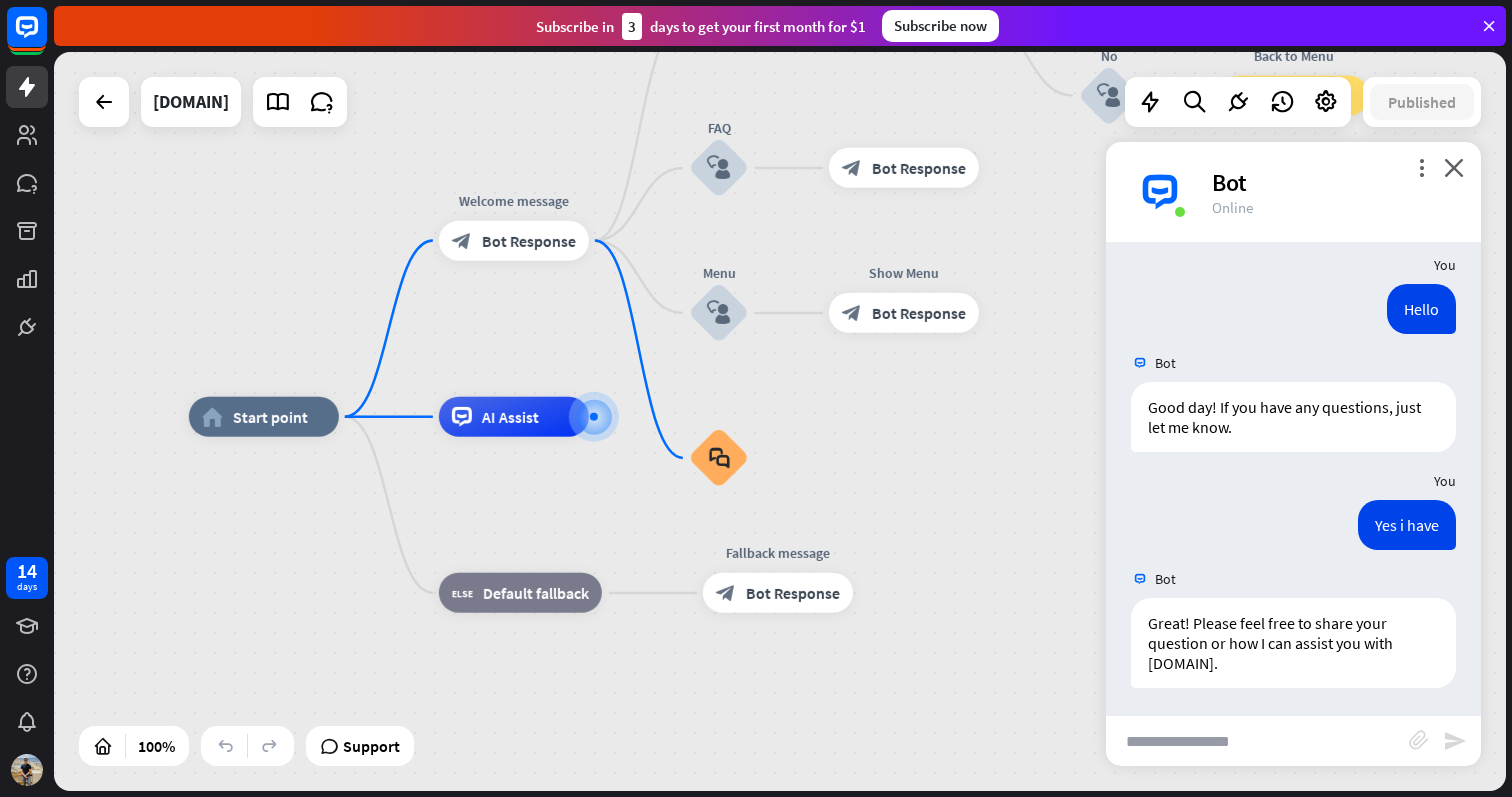scroll, scrollTop: 137, scrollLeft: 0, axis: vertical 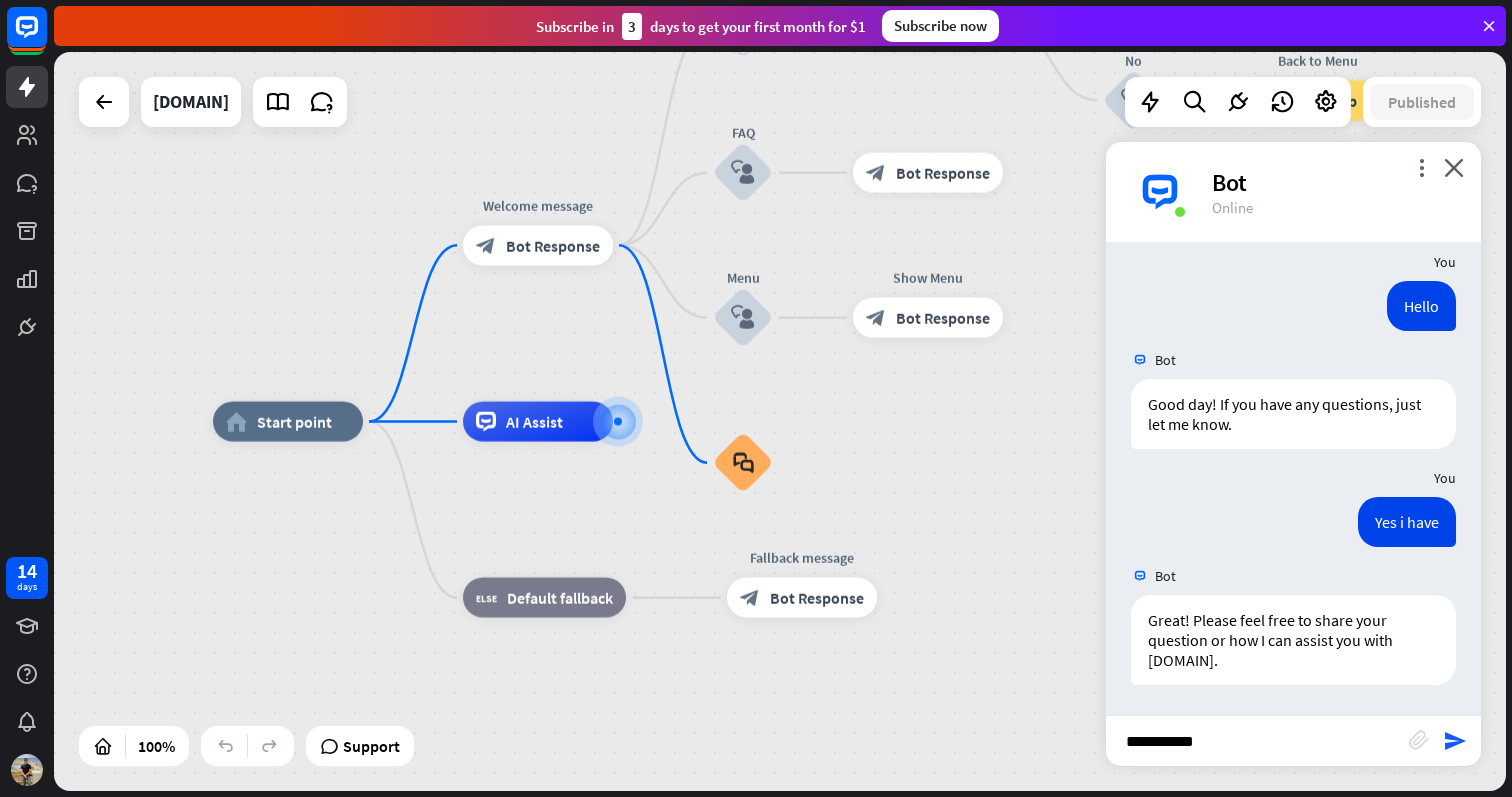 type on "**********" 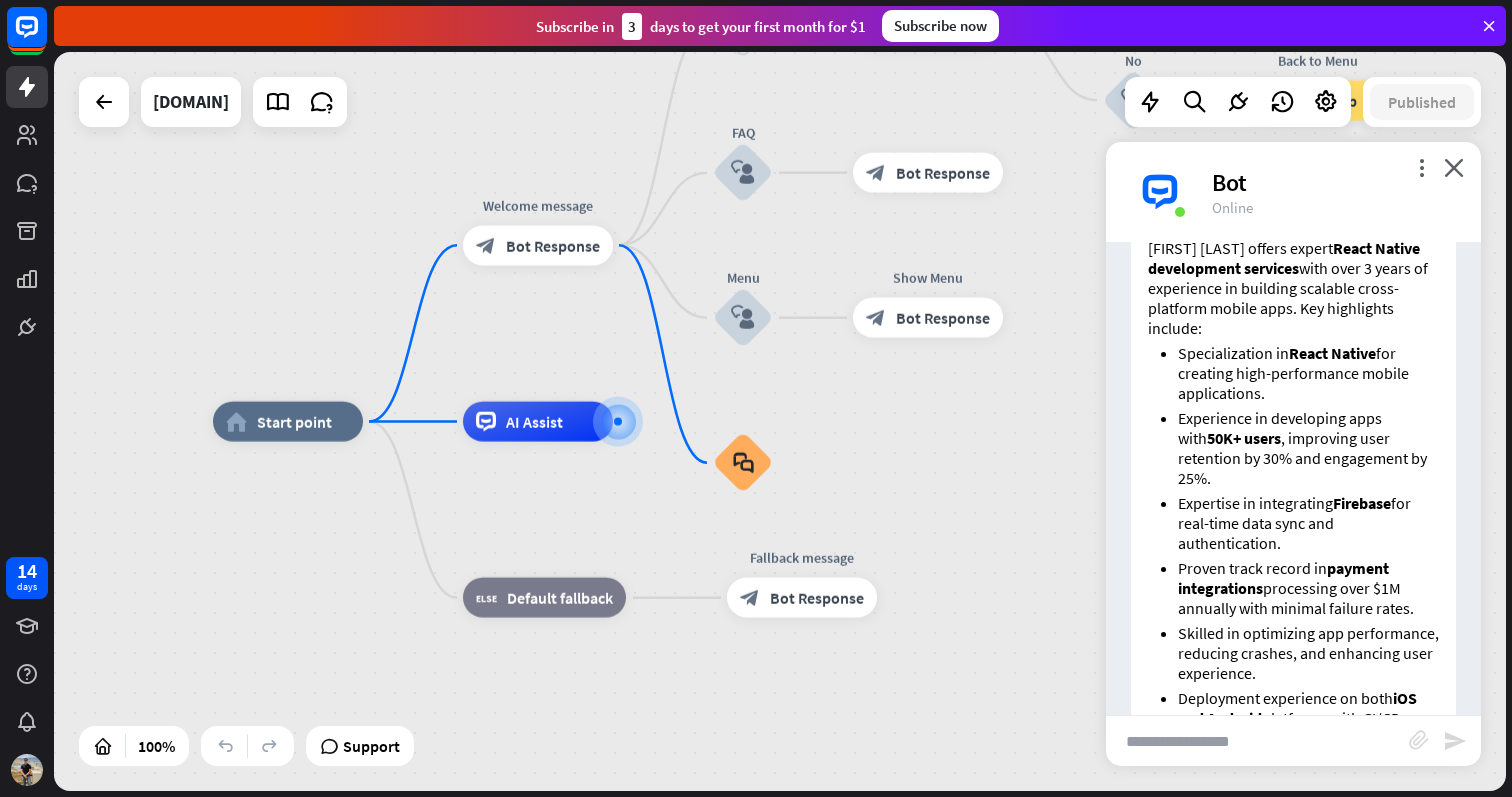 scroll, scrollTop: 888, scrollLeft: 0, axis: vertical 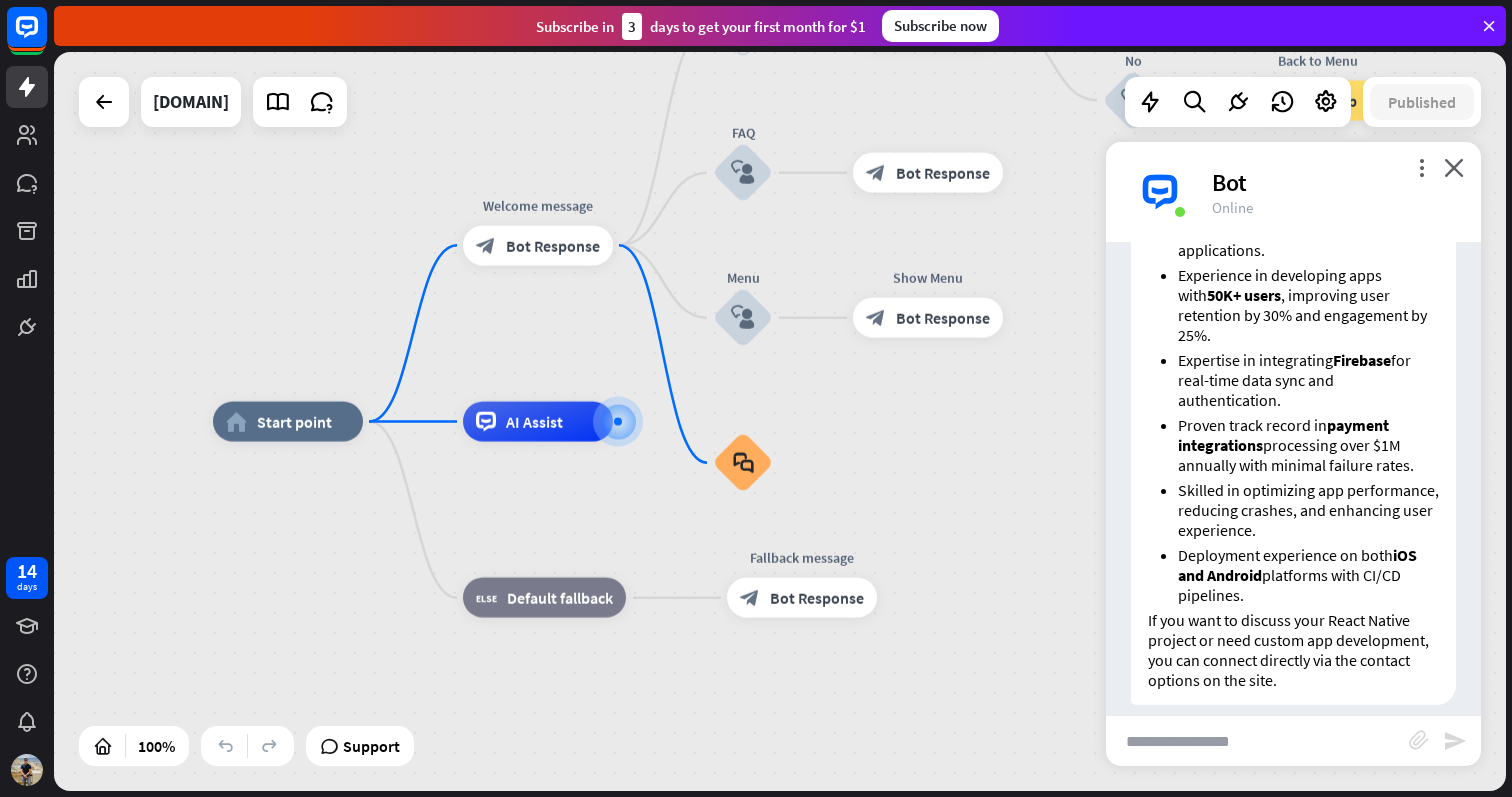 click at bounding box center (1257, 741) 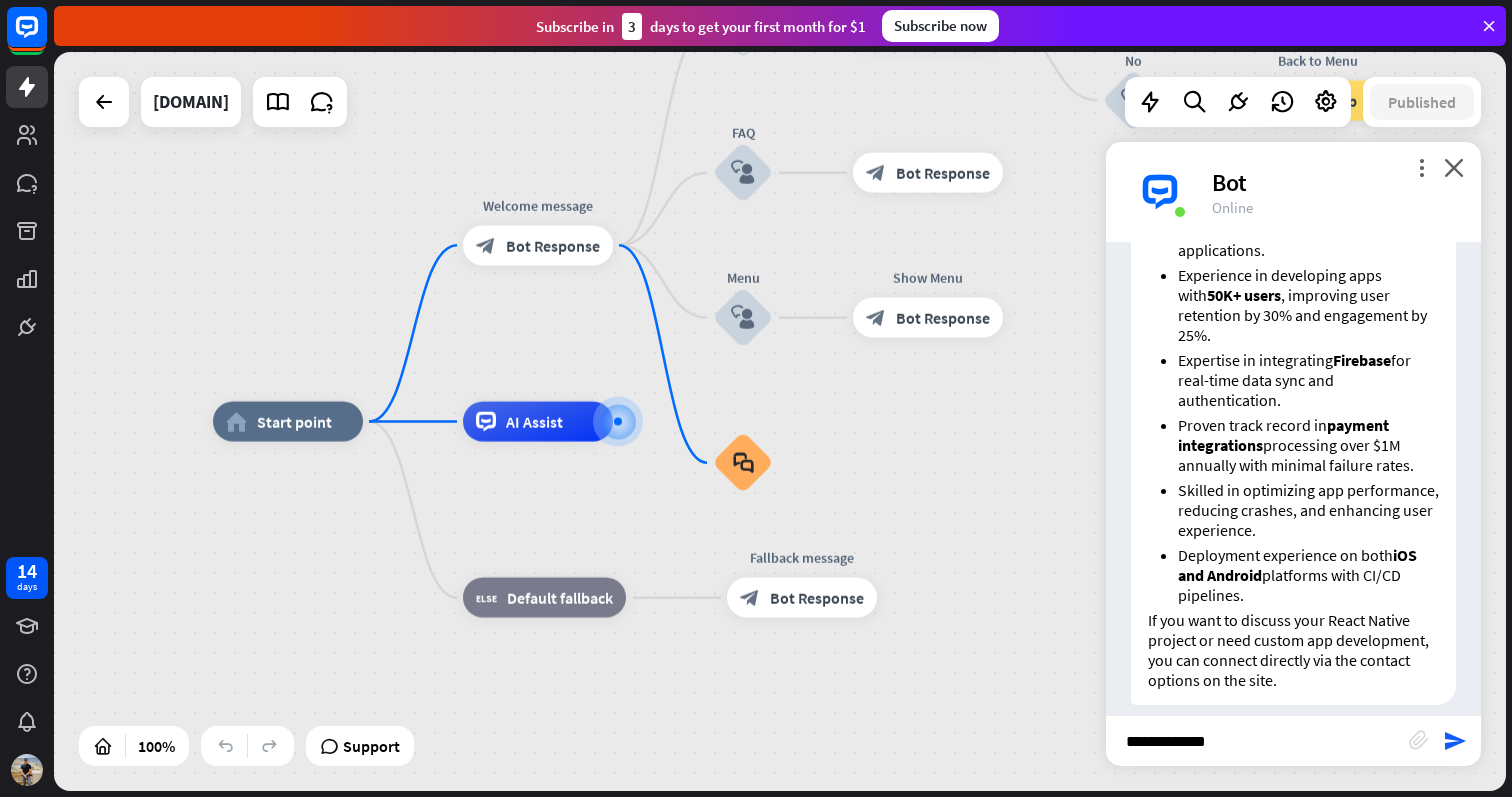 type on "**********" 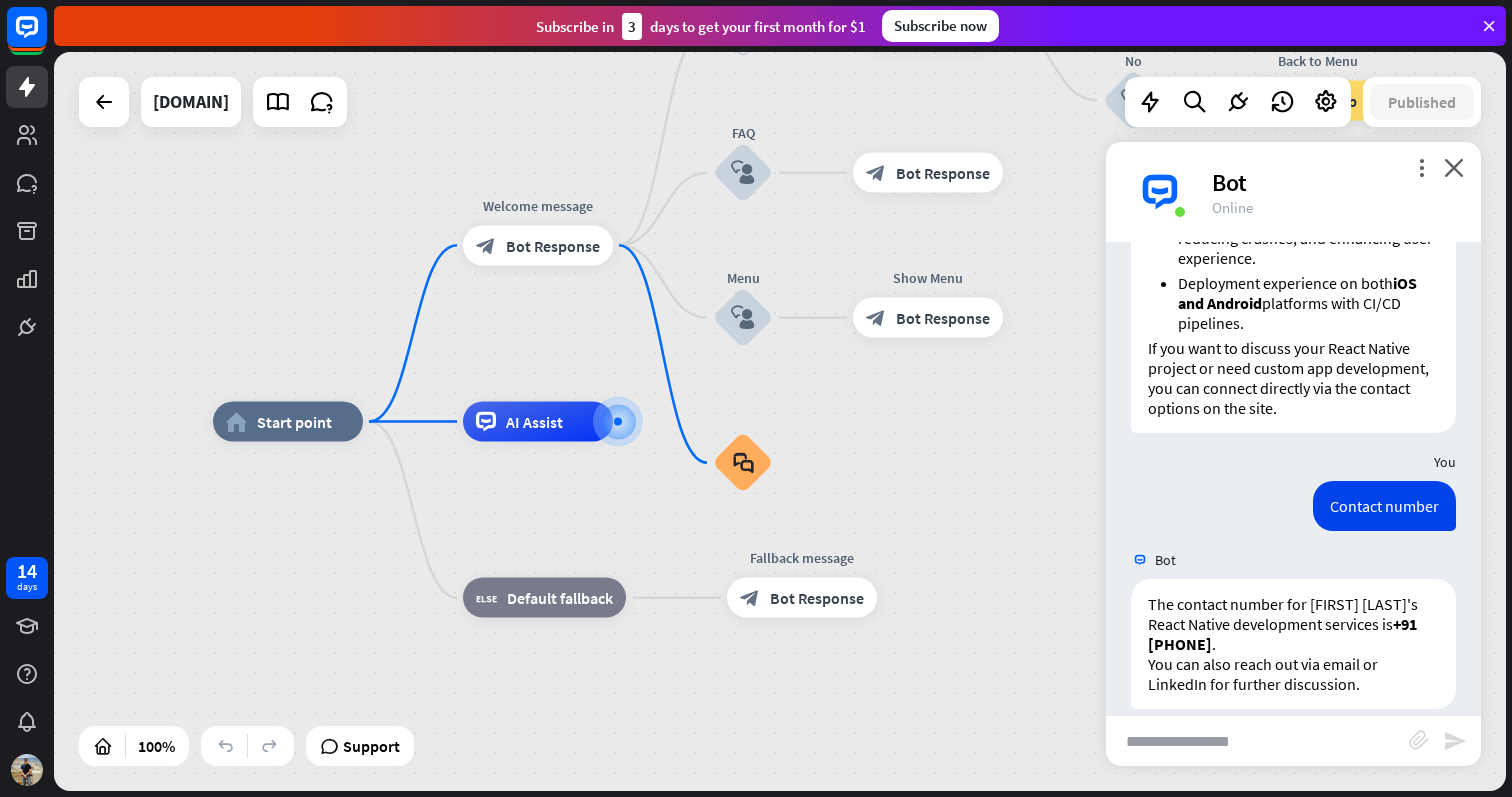 scroll, scrollTop: 1164, scrollLeft: 0, axis: vertical 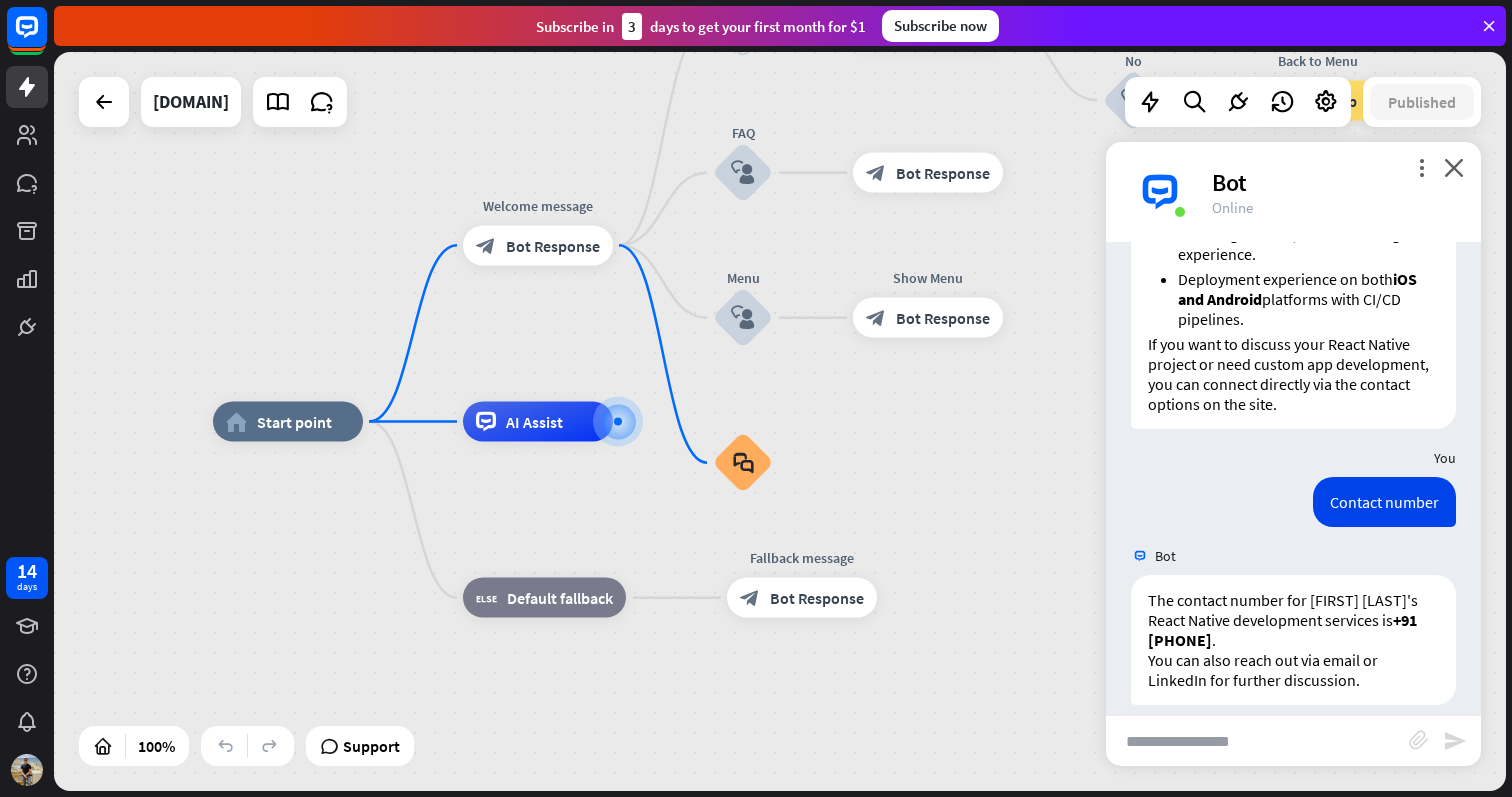 click at bounding box center (1257, 741) 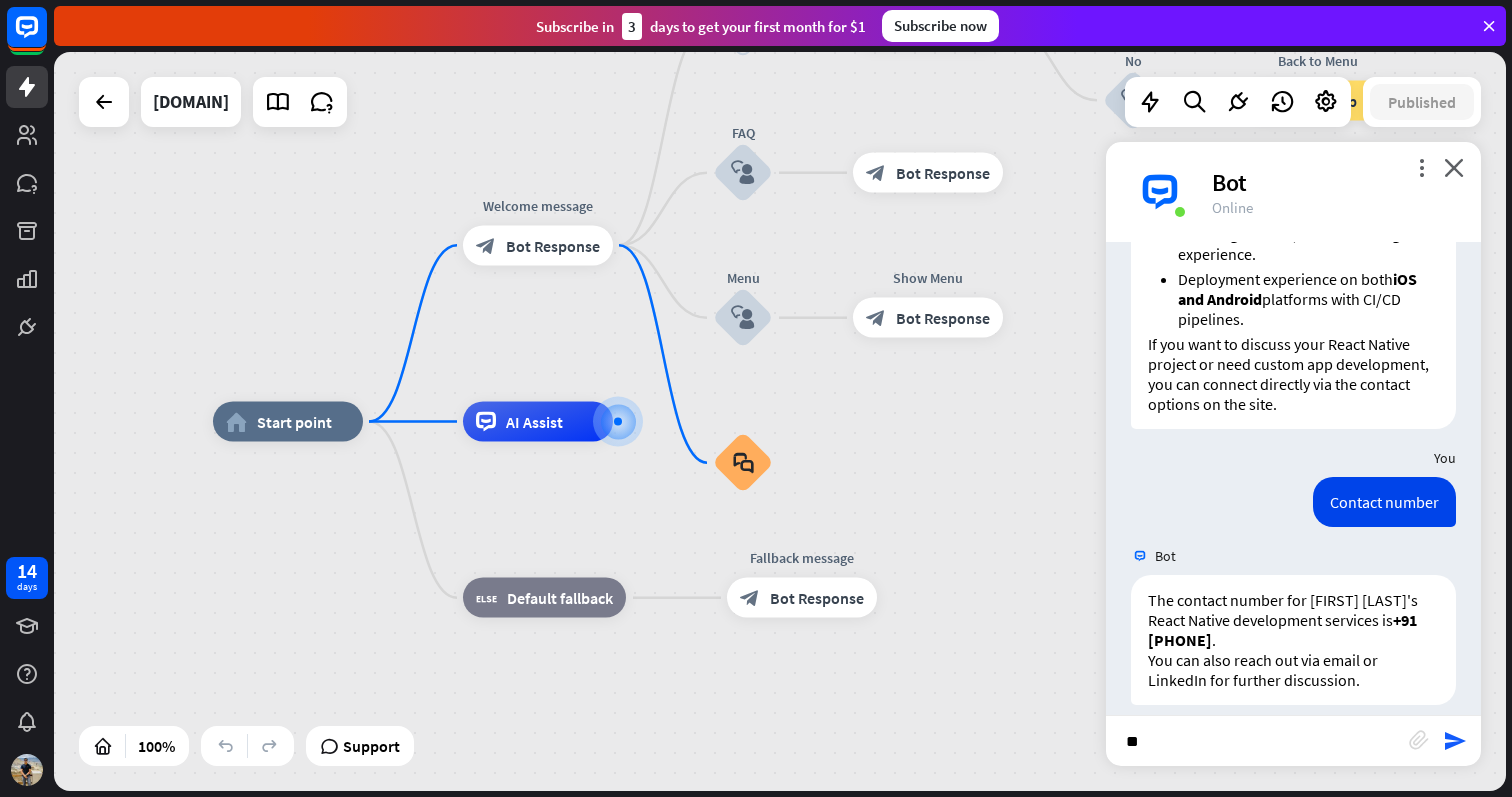 type on "*" 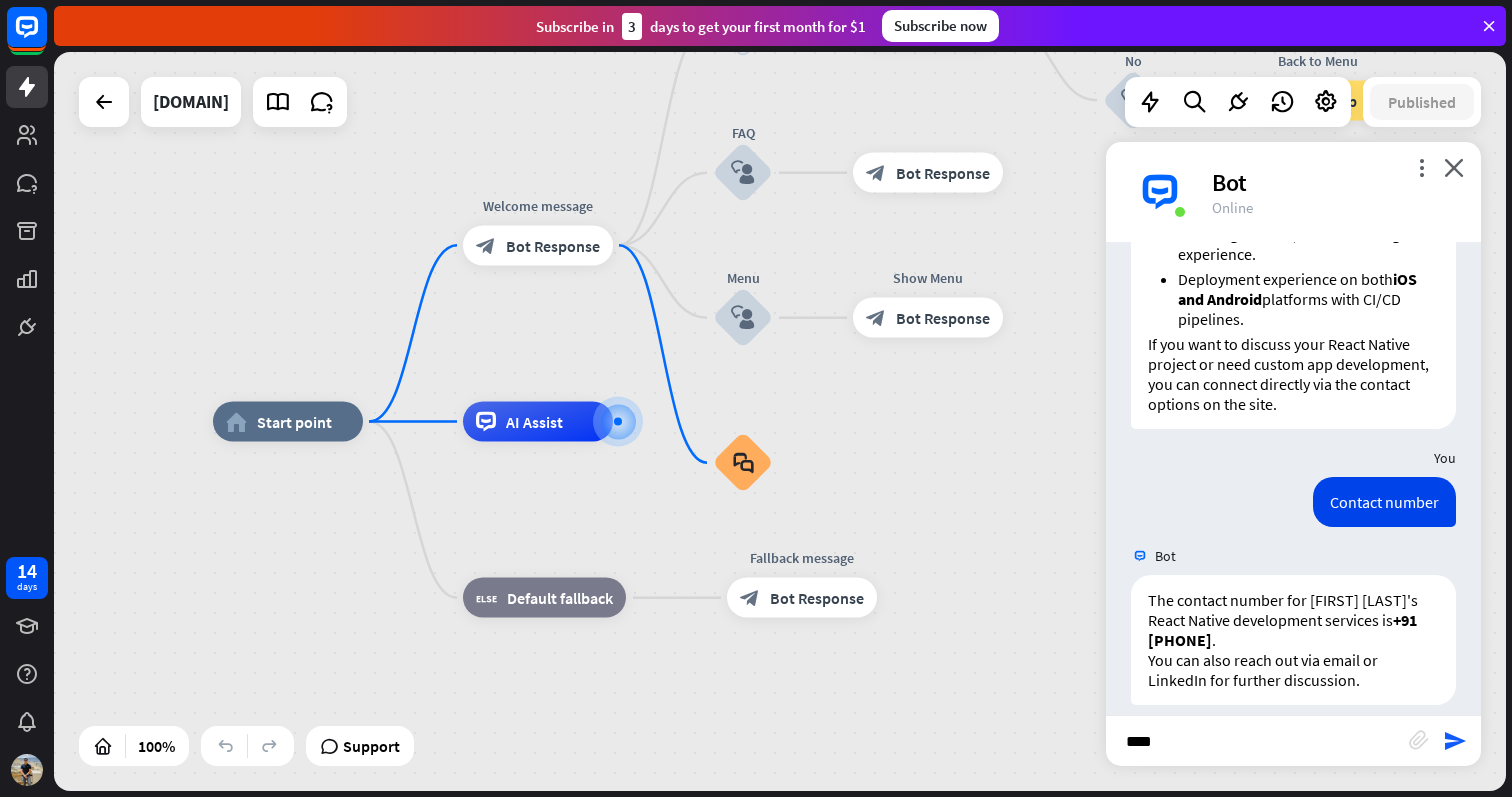type on "*****" 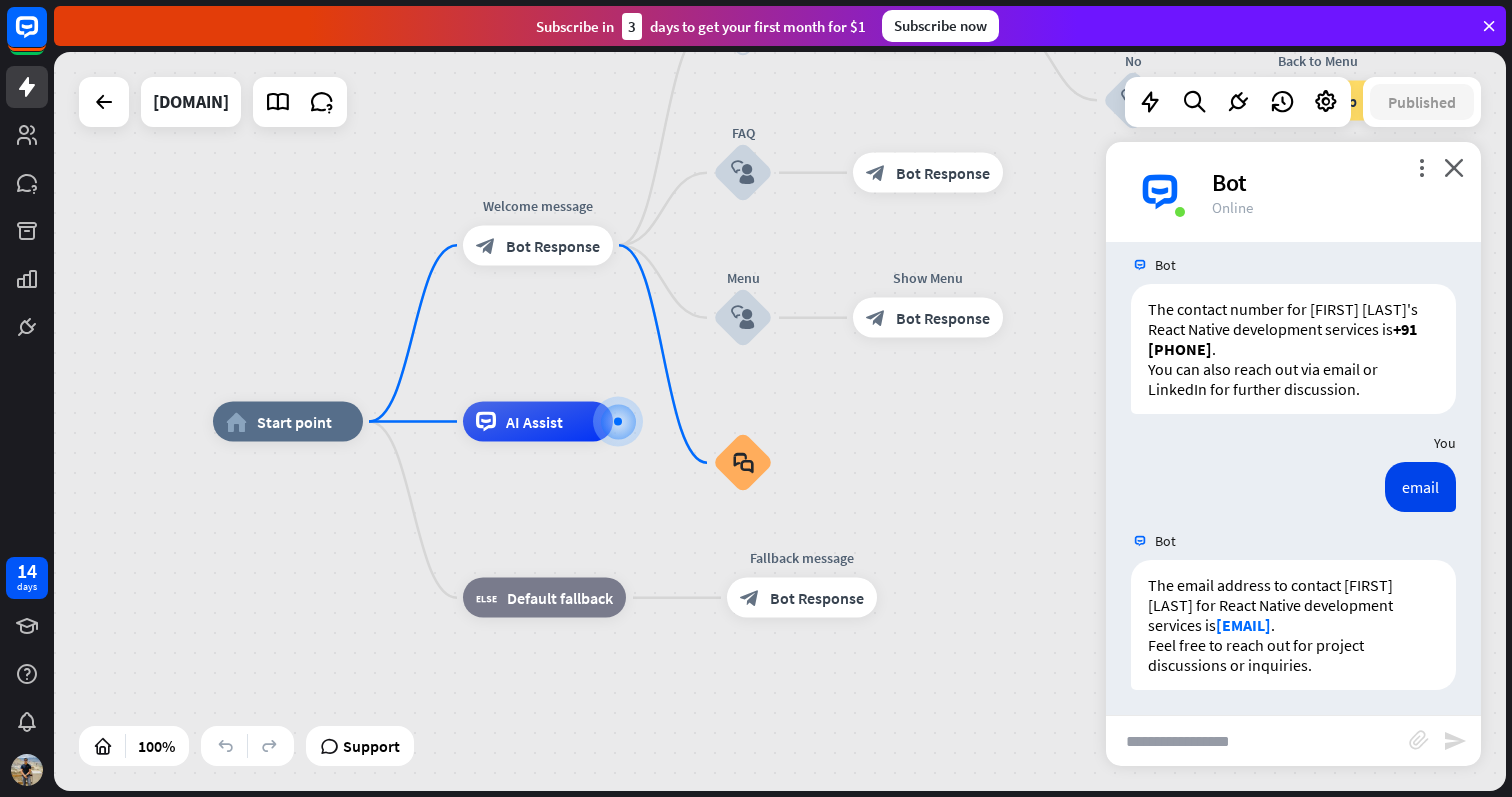 scroll, scrollTop: 1460, scrollLeft: 0, axis: vertical 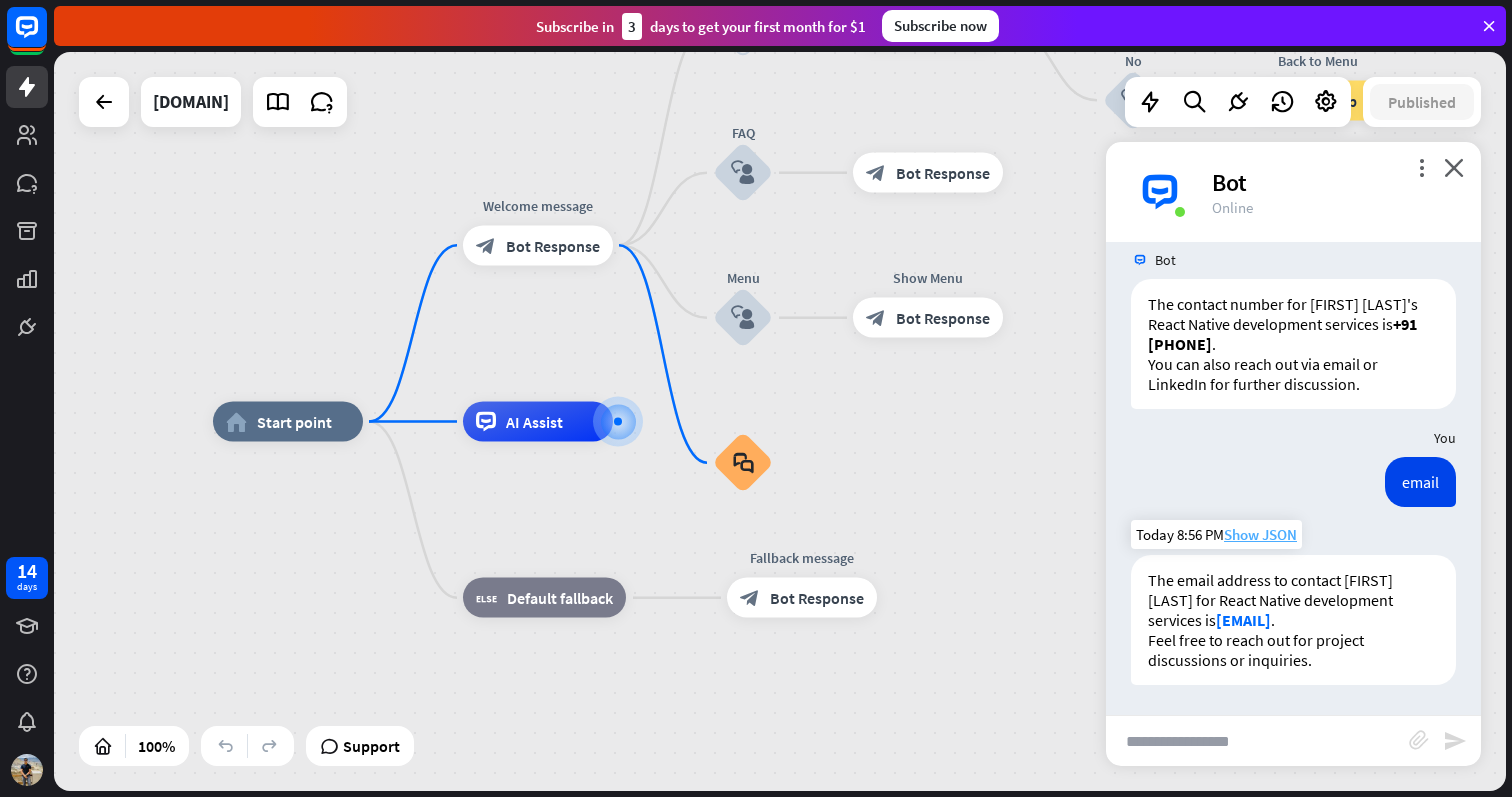 click on "Show JSON" at bounding box center [1260, 534] 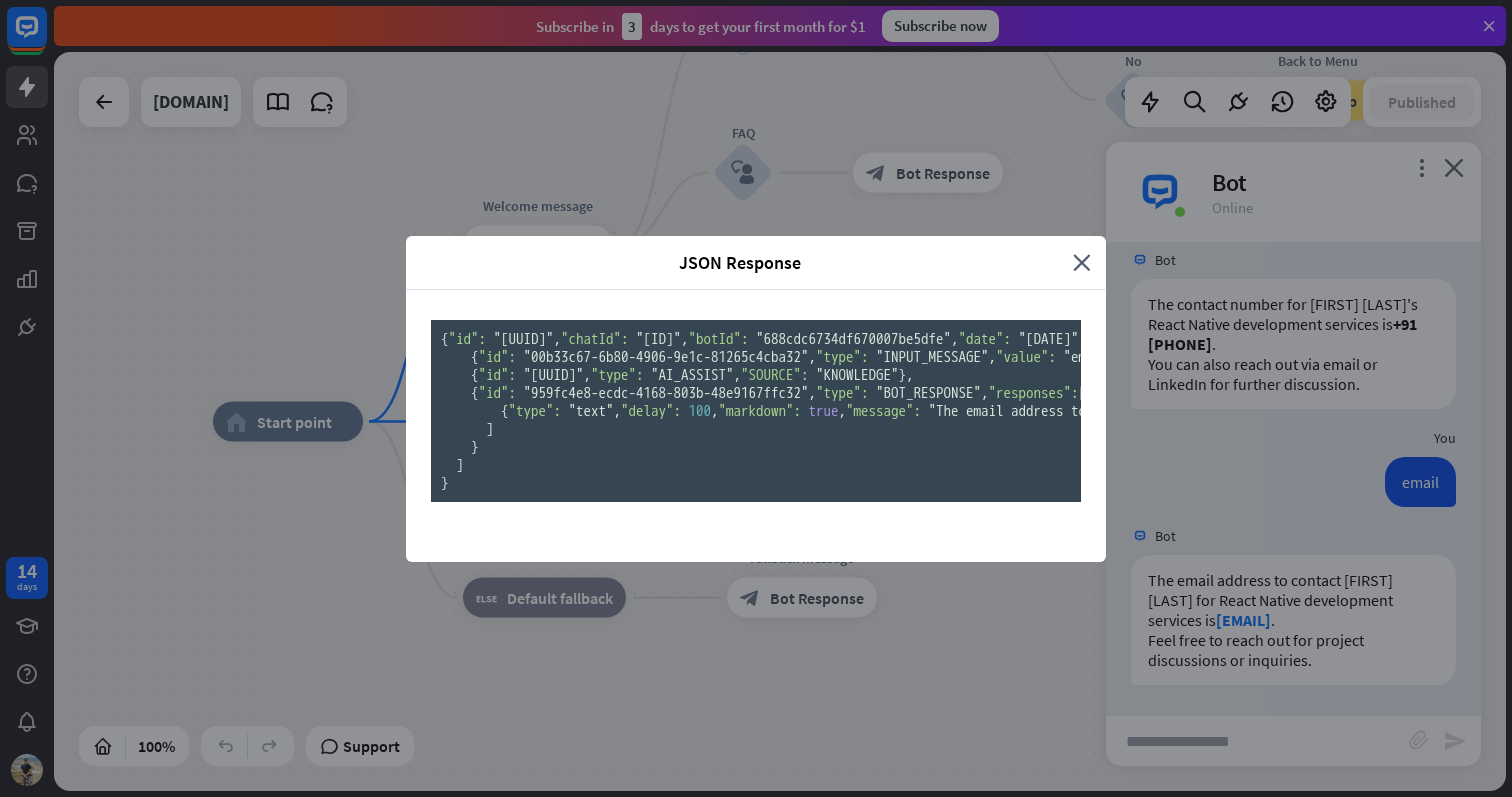 scroll, scrollTop: 0, scrollLeft: 0, axis: both 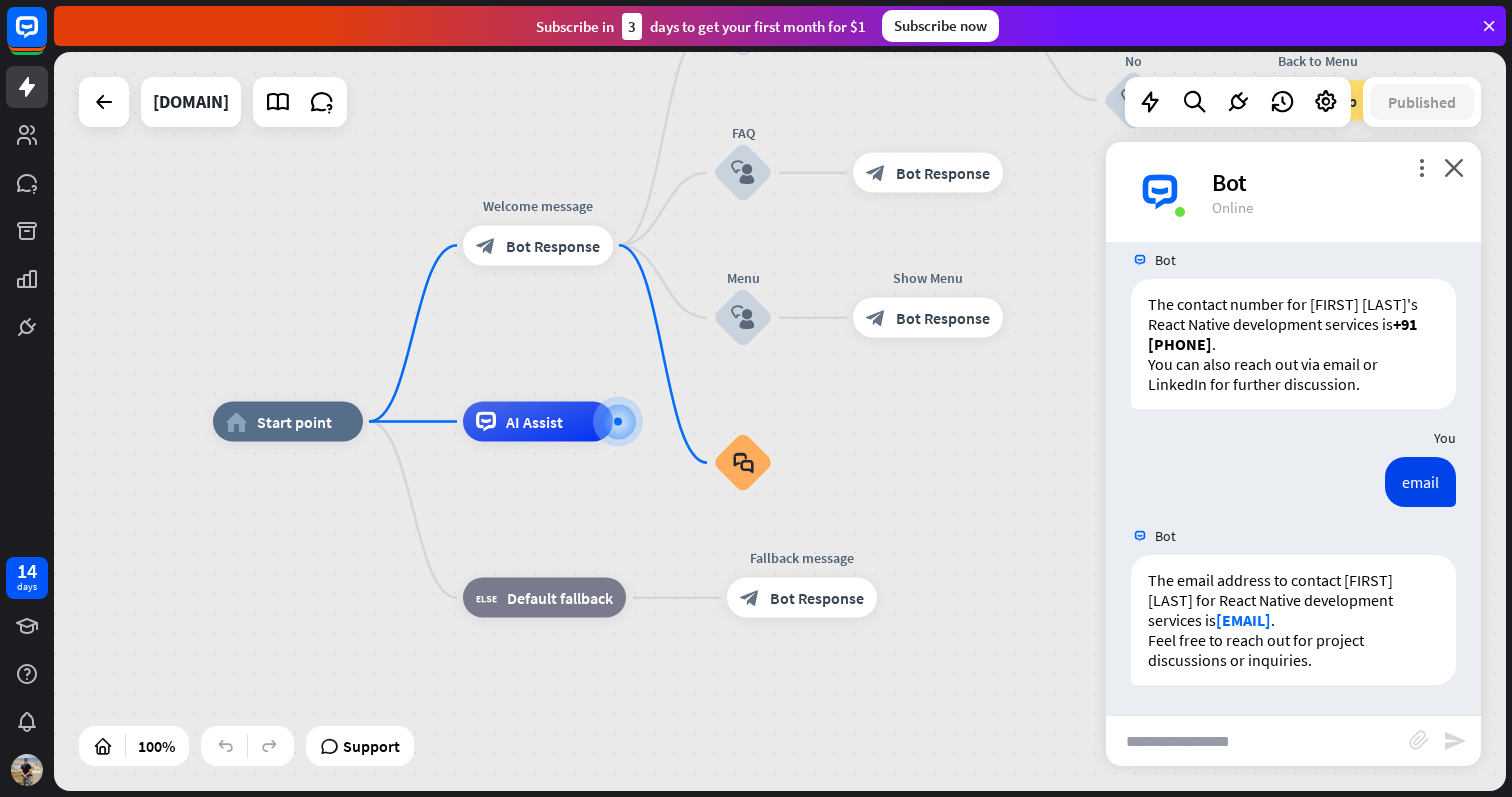click at bounding box center [1257, 741] 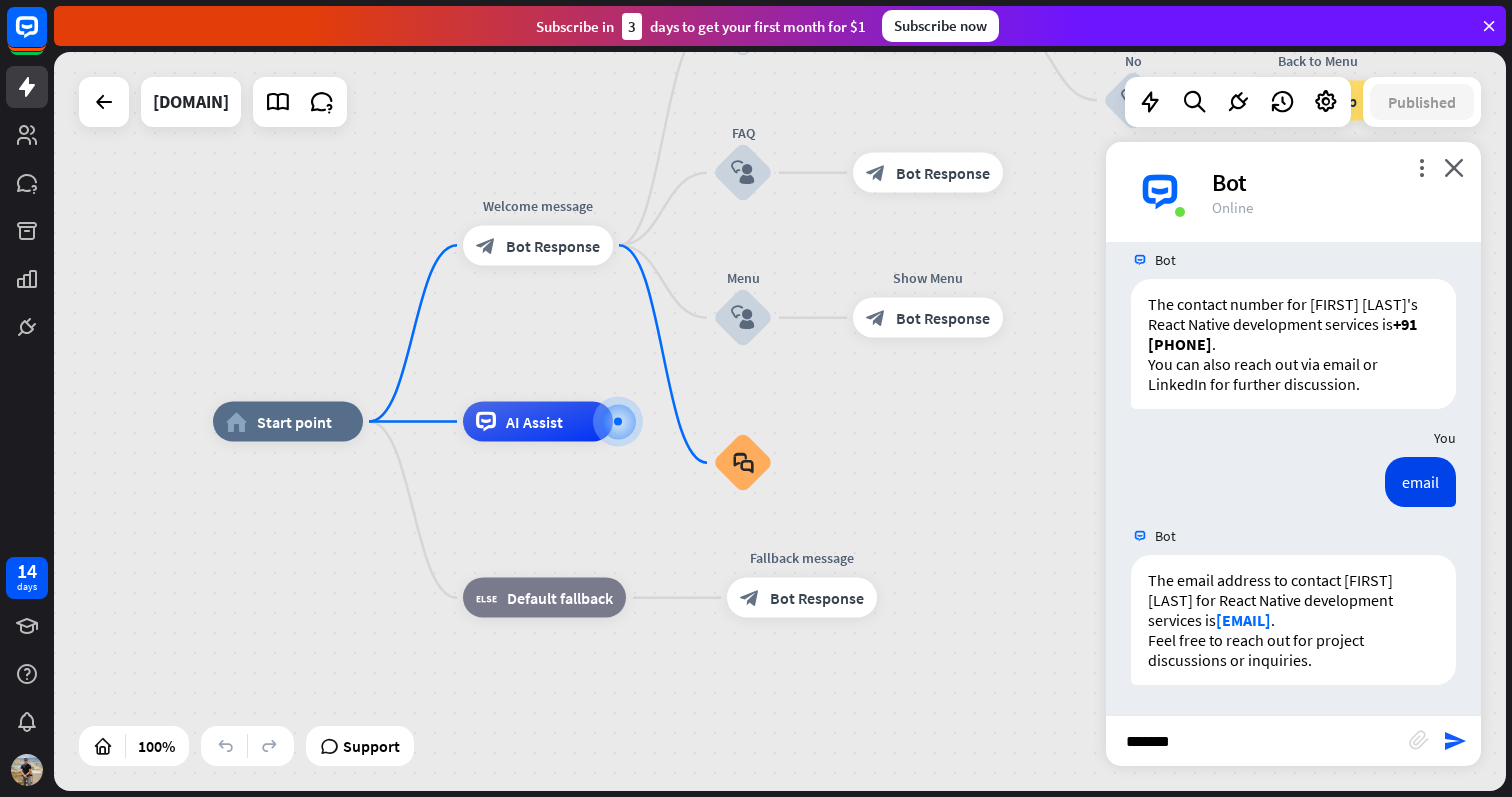 type on "********" 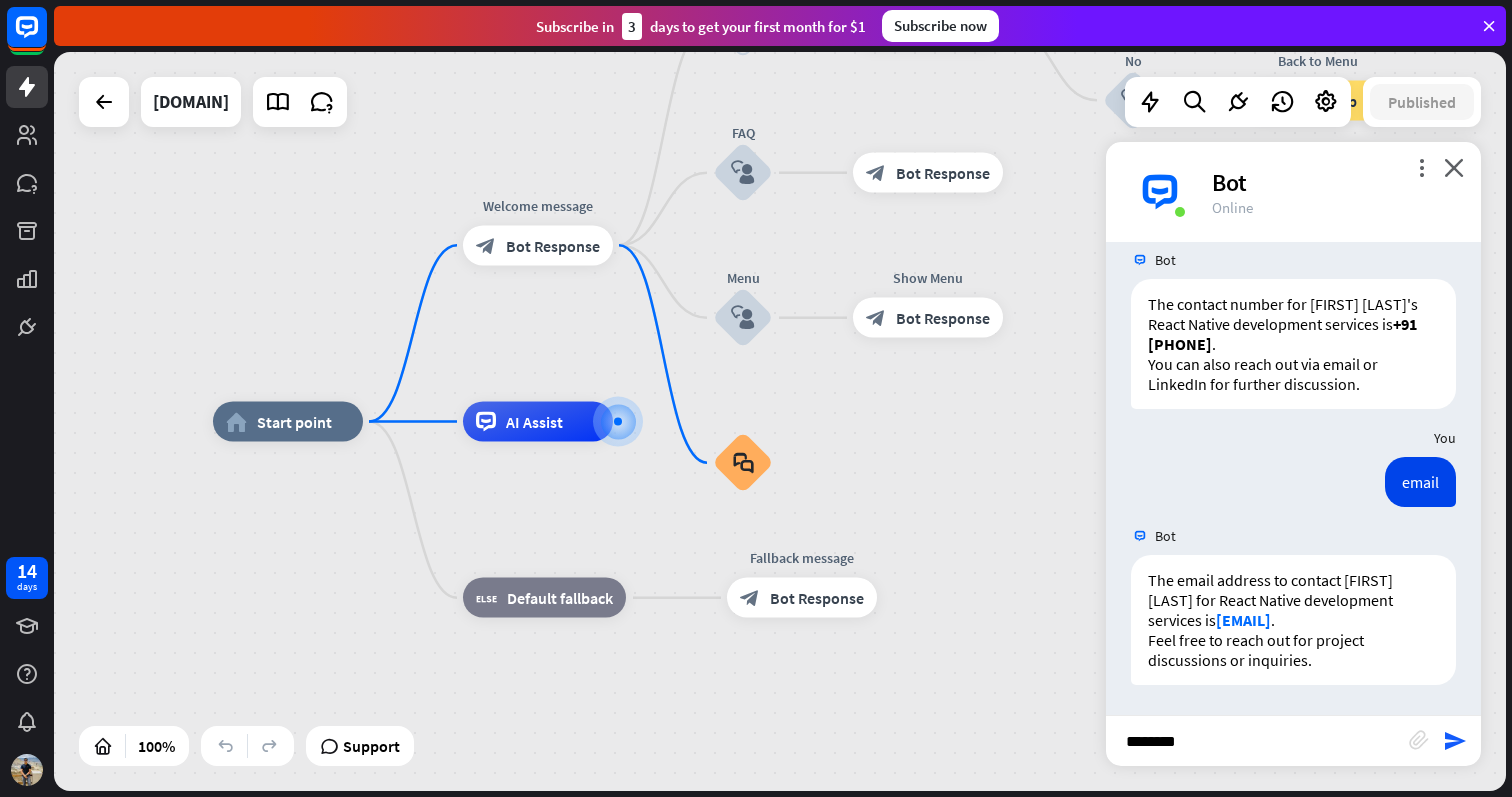 type 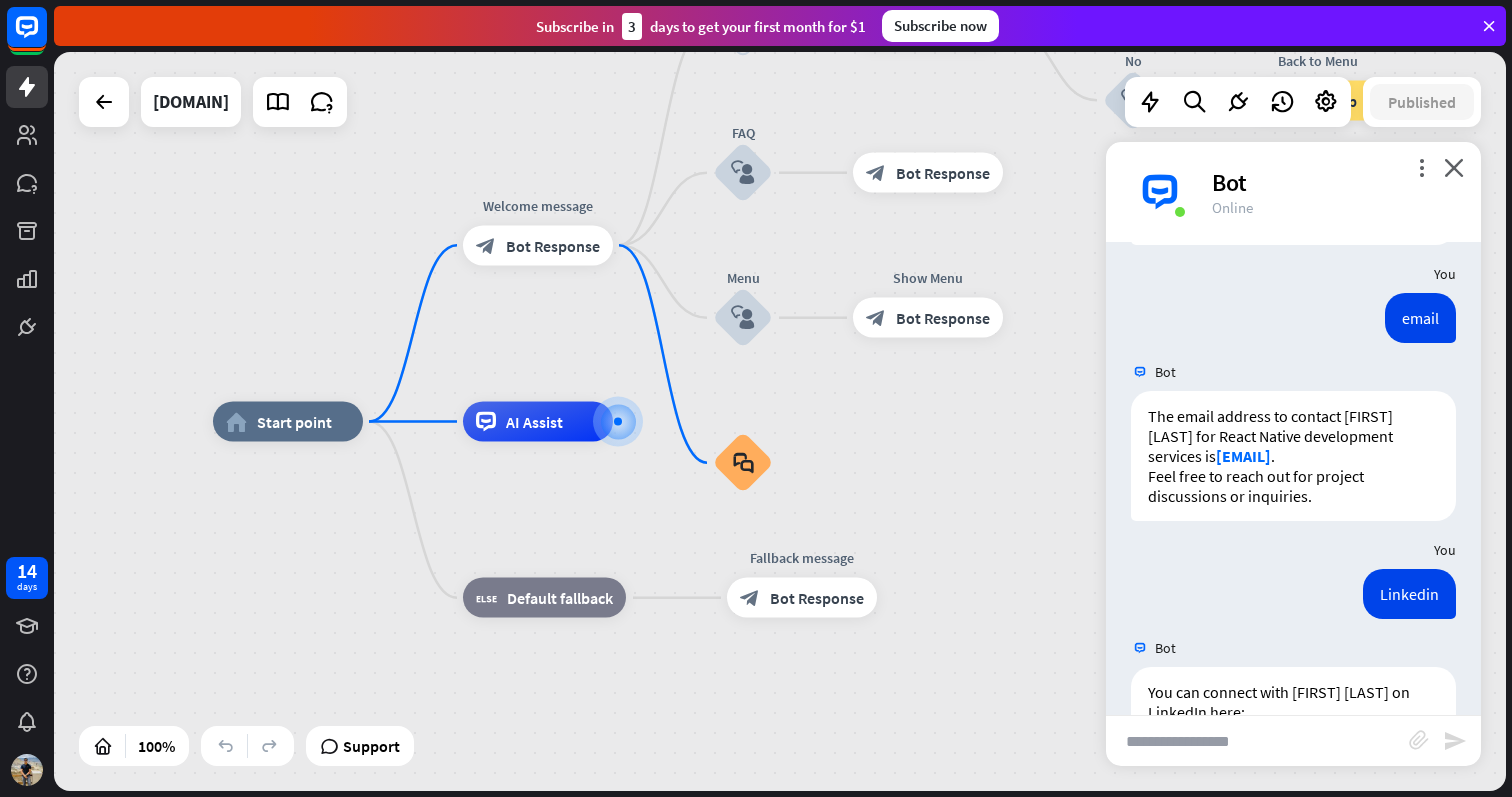 scroll, scrollTop: 1696, scrollLeft: 0, axis: vertical 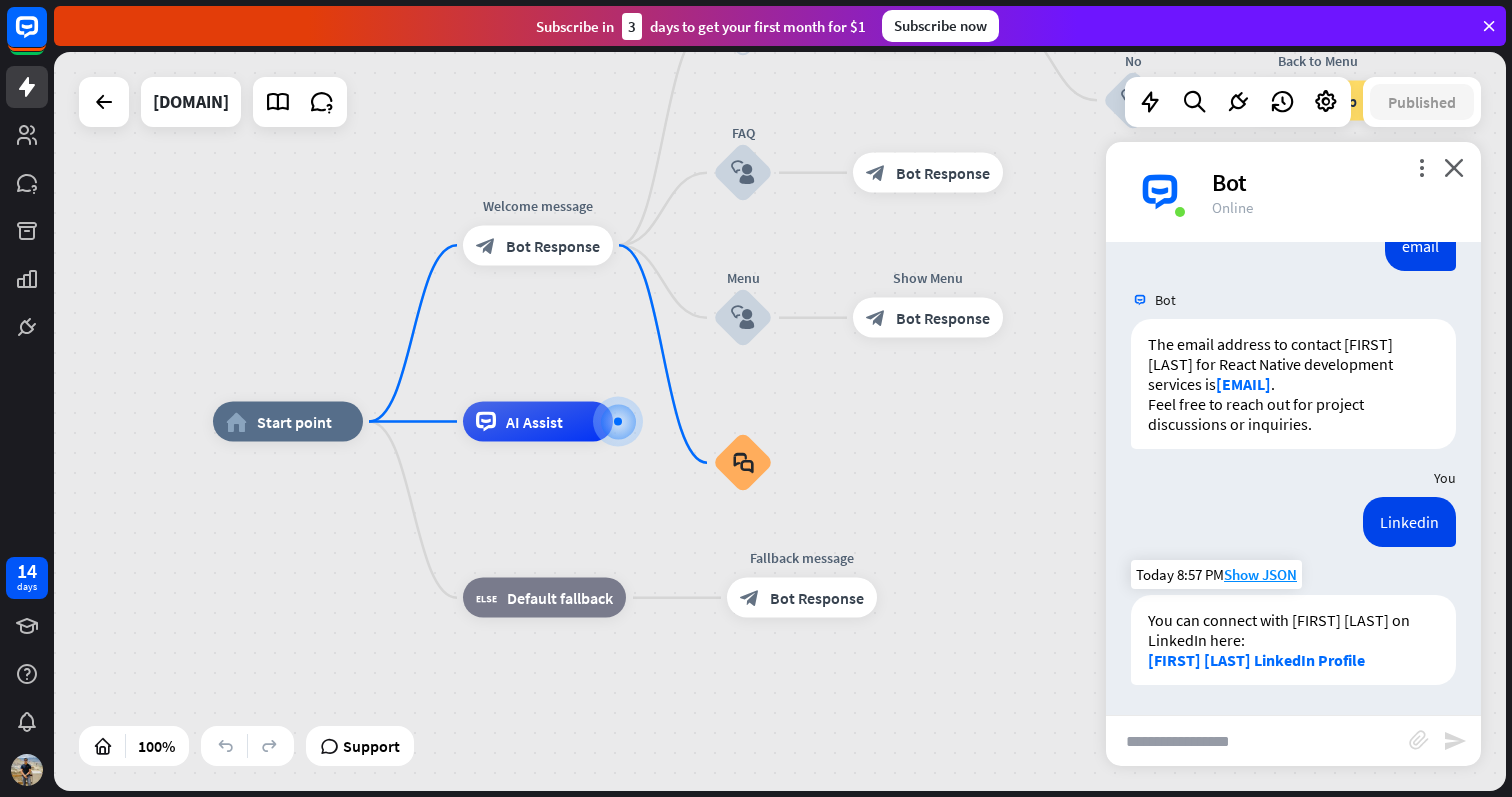 click on "[FIRST] [LAST] LinkedIn Profile" at bounding box center (1256, 660) 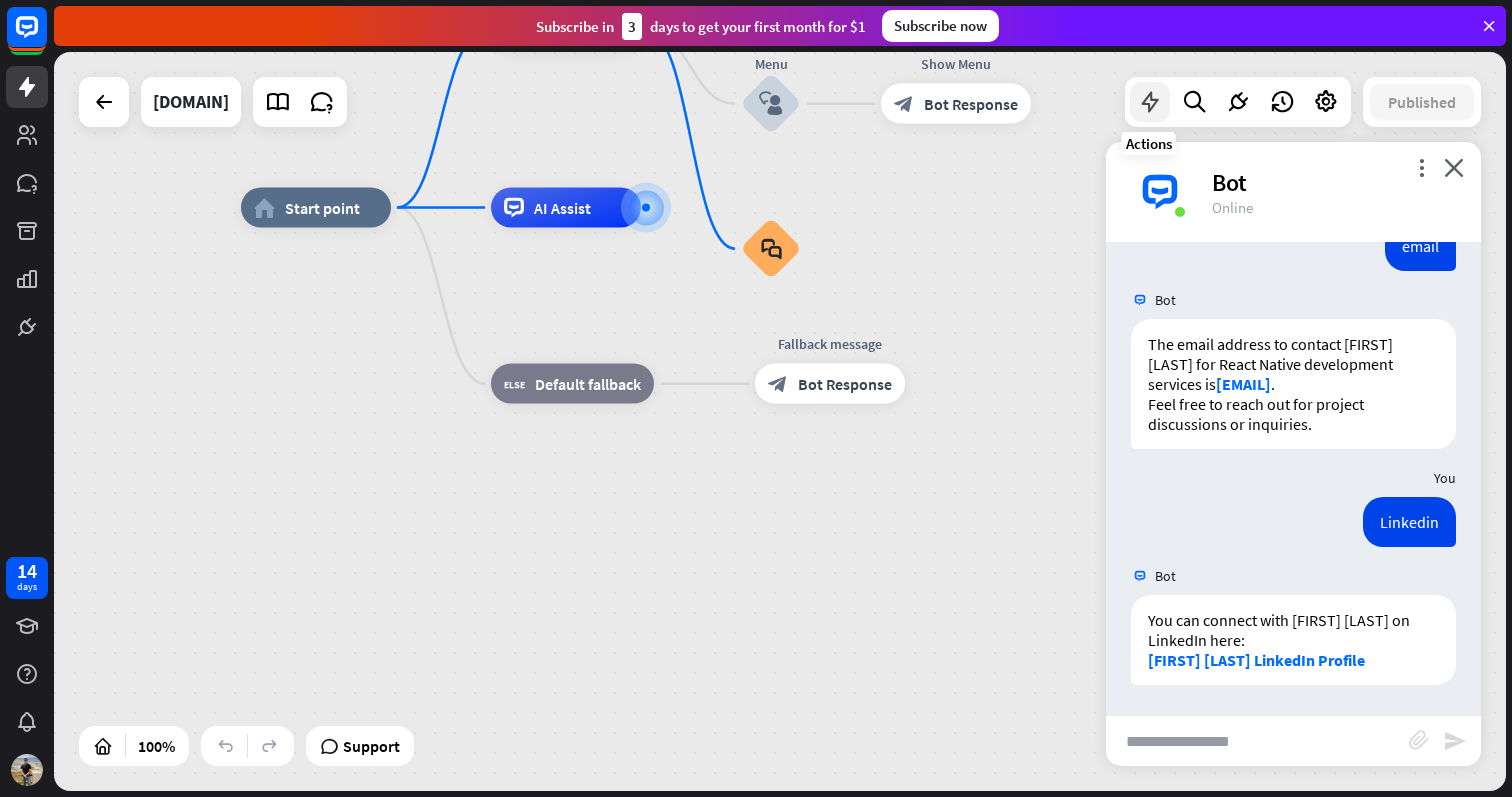 click at bounding box center (1150, 102) 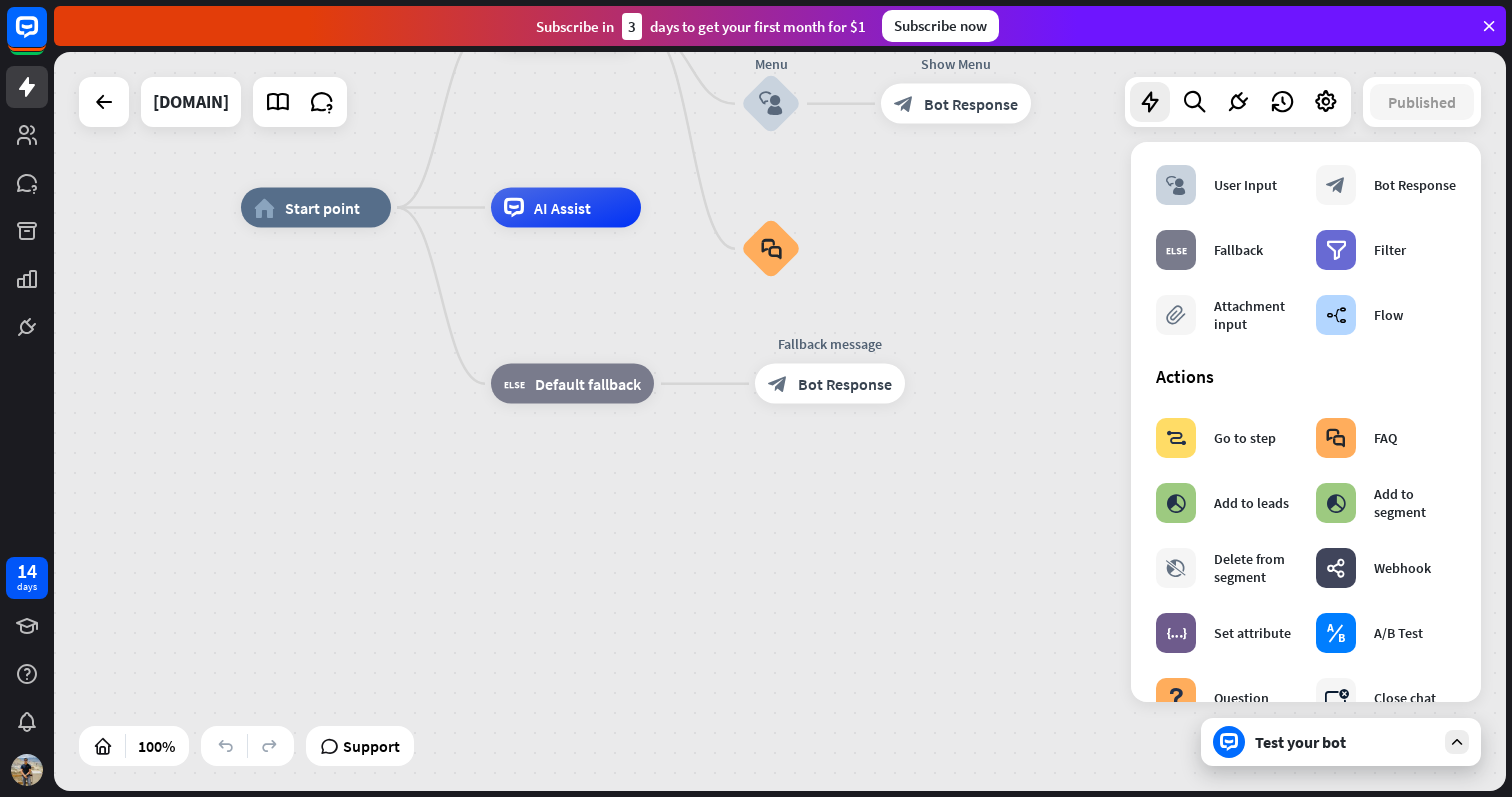 scroll, scrollTop: 0, scrollLeft: 0, axis: both 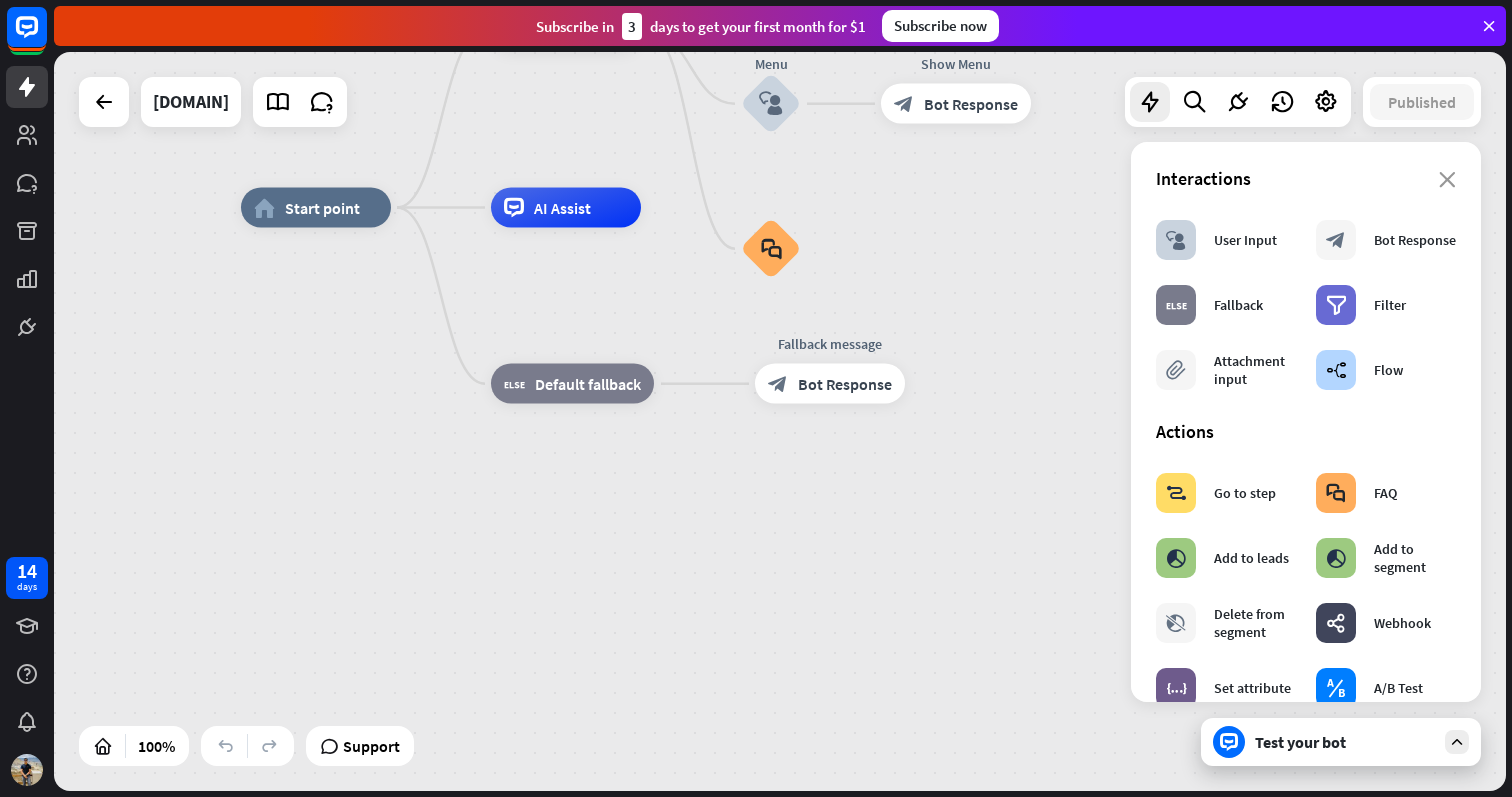 click on "Interactions" at bounding box center (1306, 178) 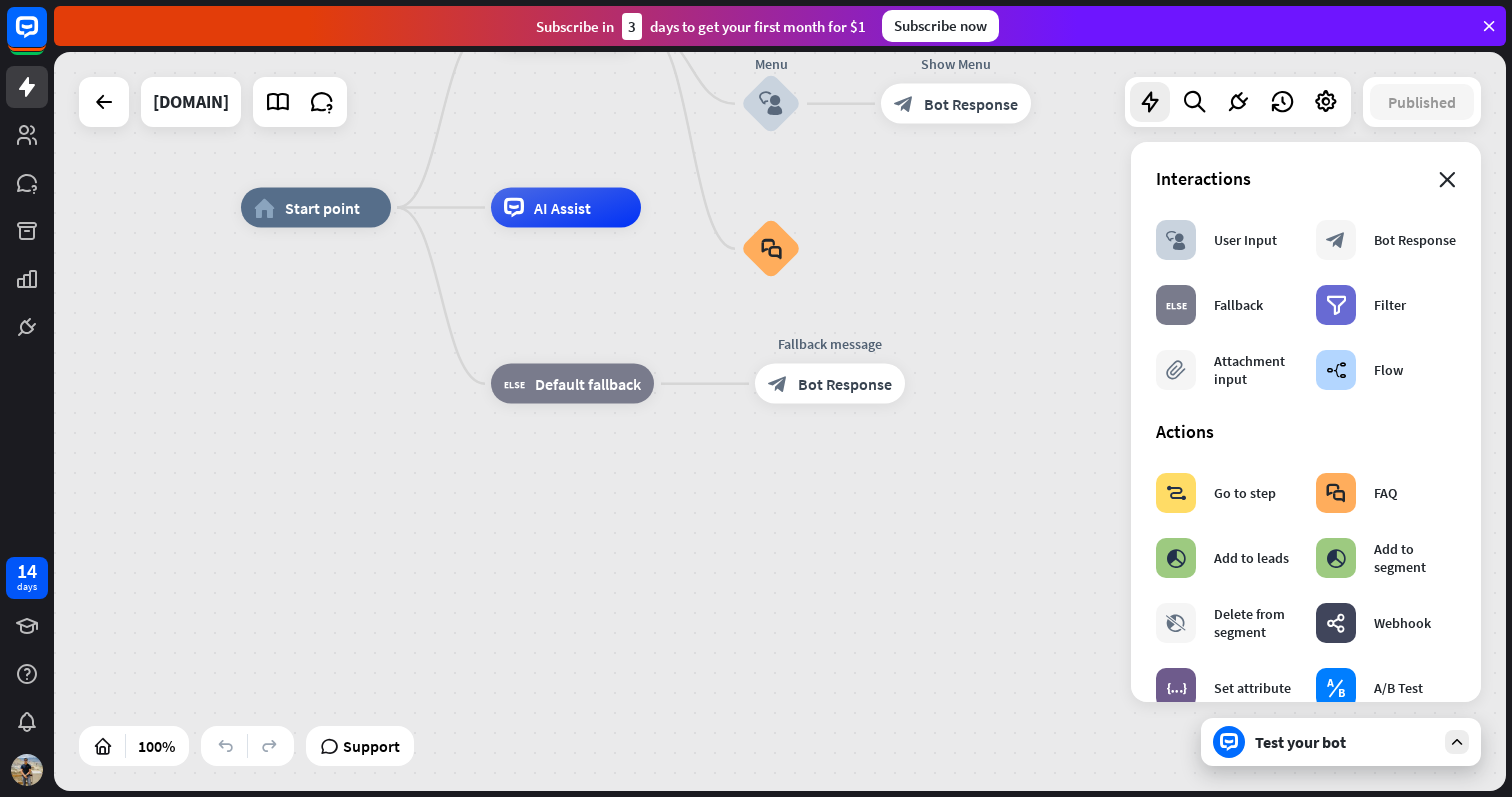 click on "close" at bounding box center (1447, 180) 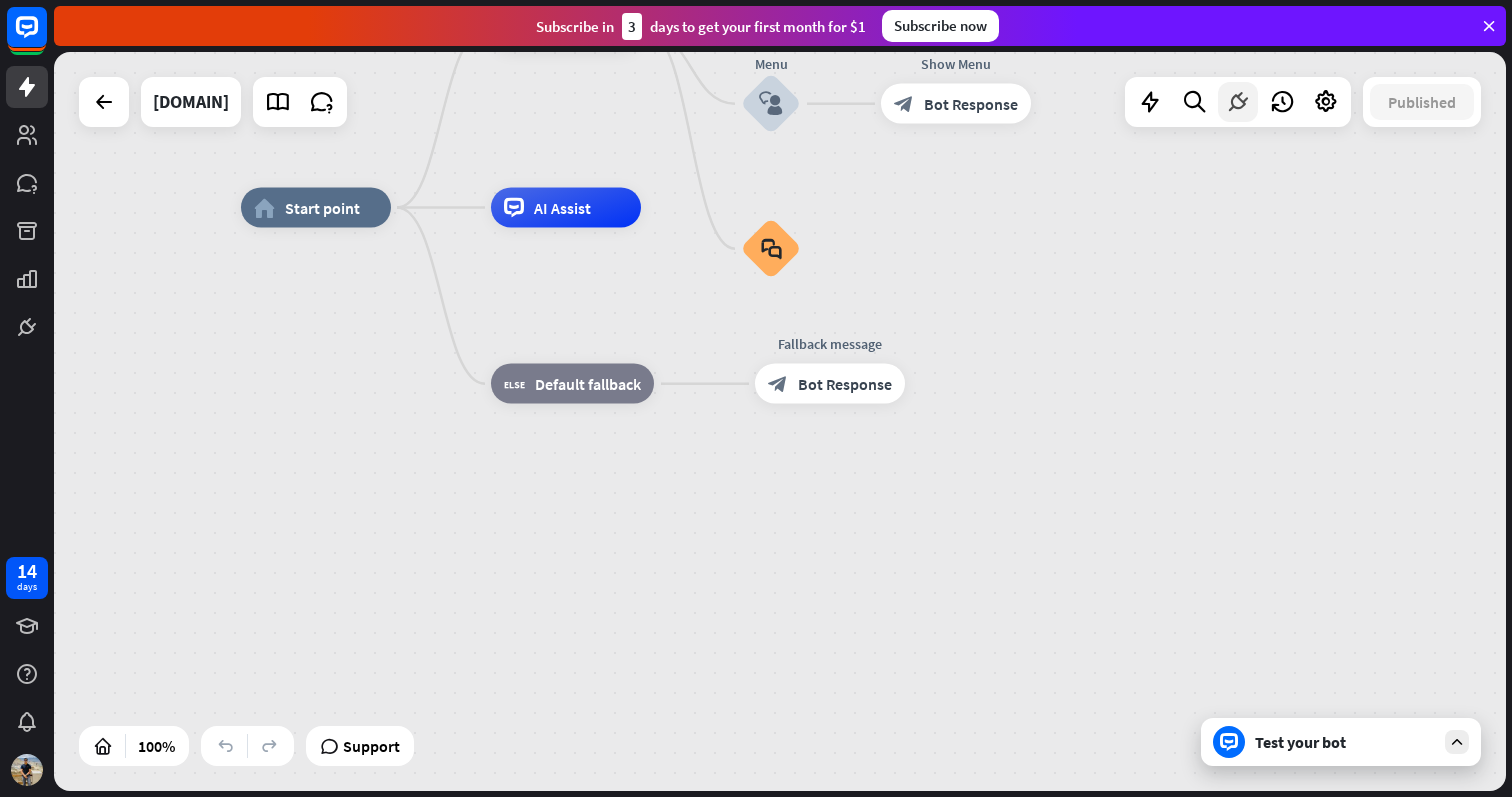 click at bounding box center (1238, 102) 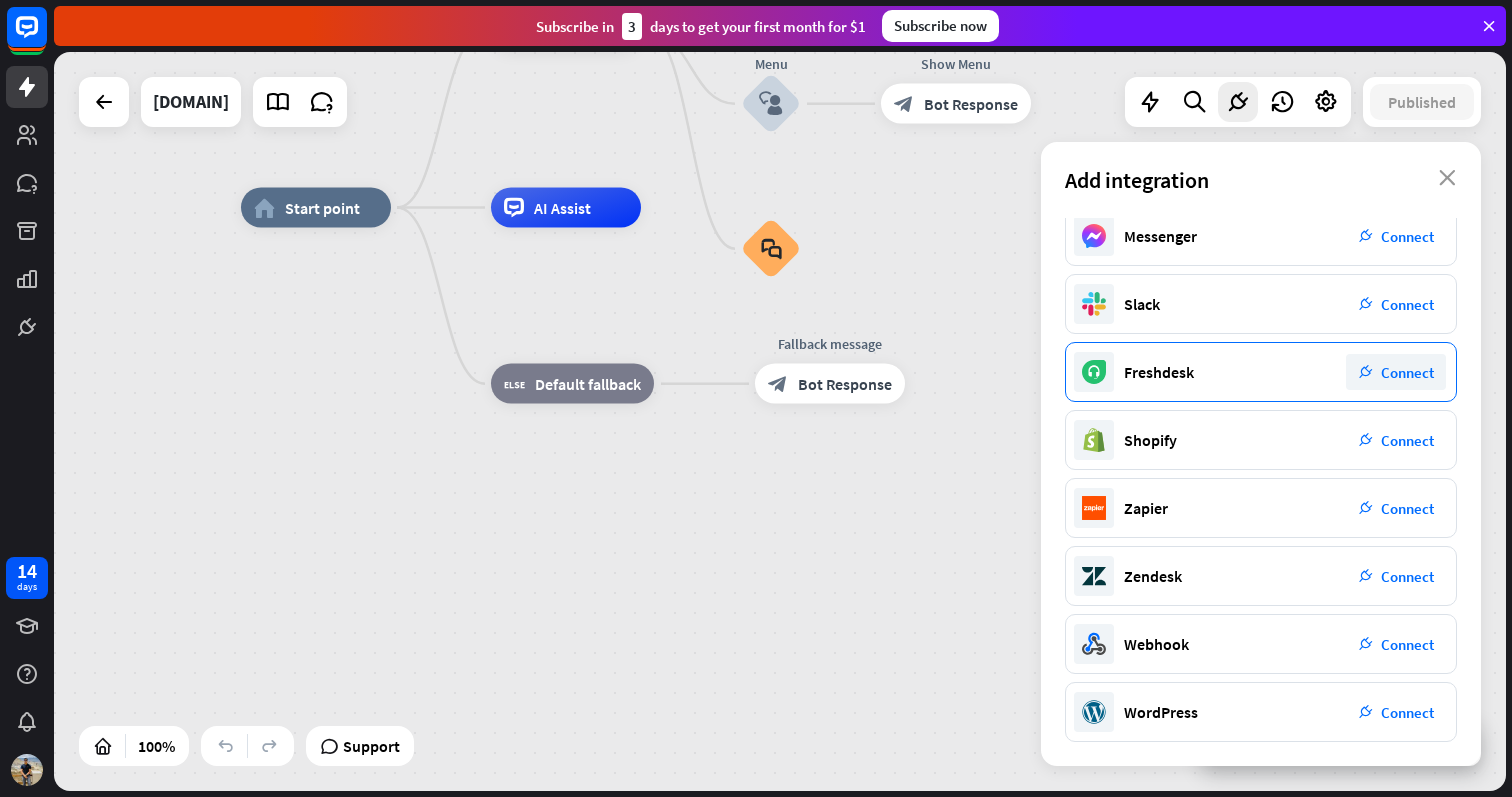 scroll, scrollTop: 0, scrollLeft: 0, axis: both 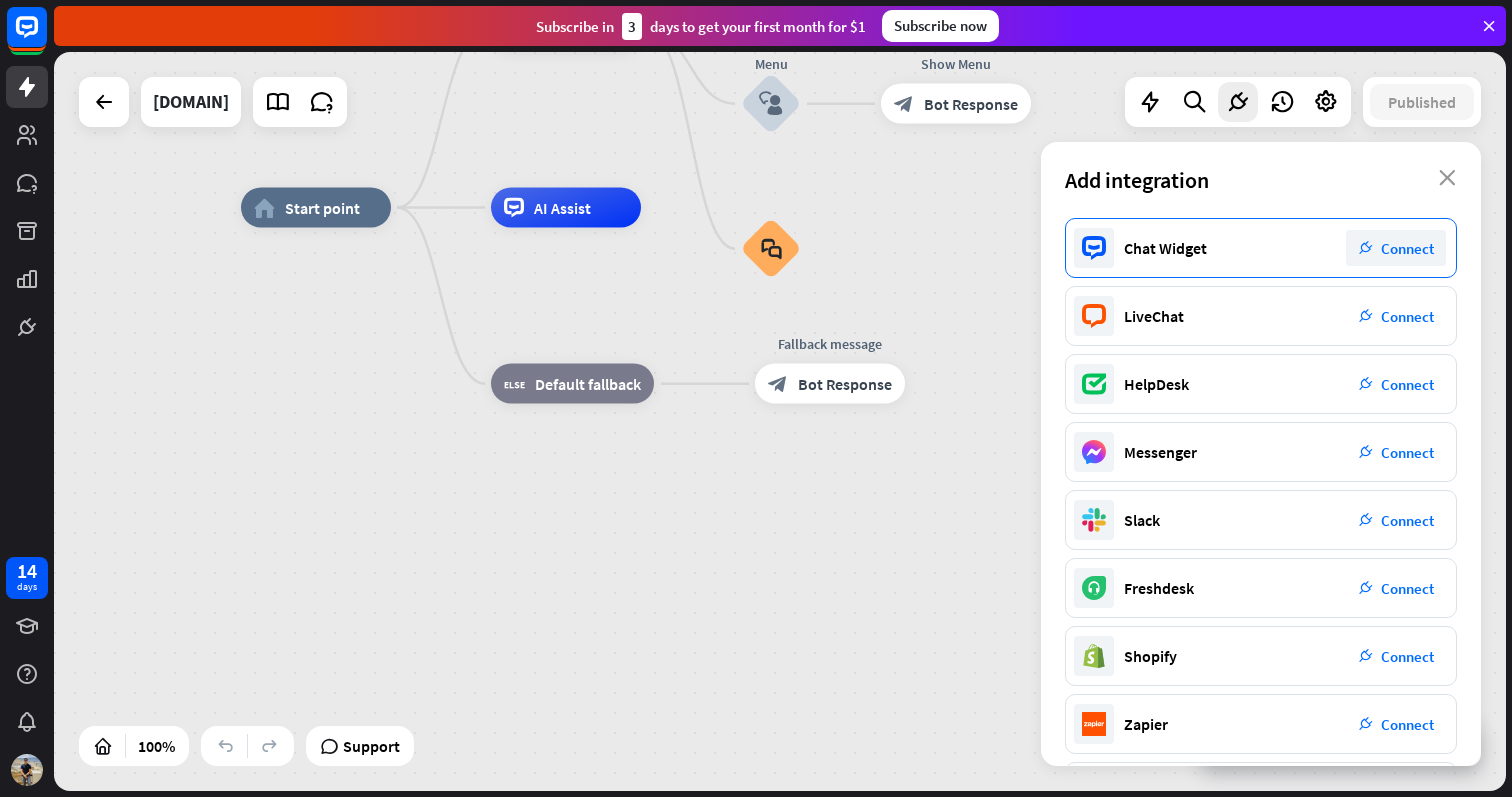 click on "plug_integration   Connect" at bounding box center [1396, 248] 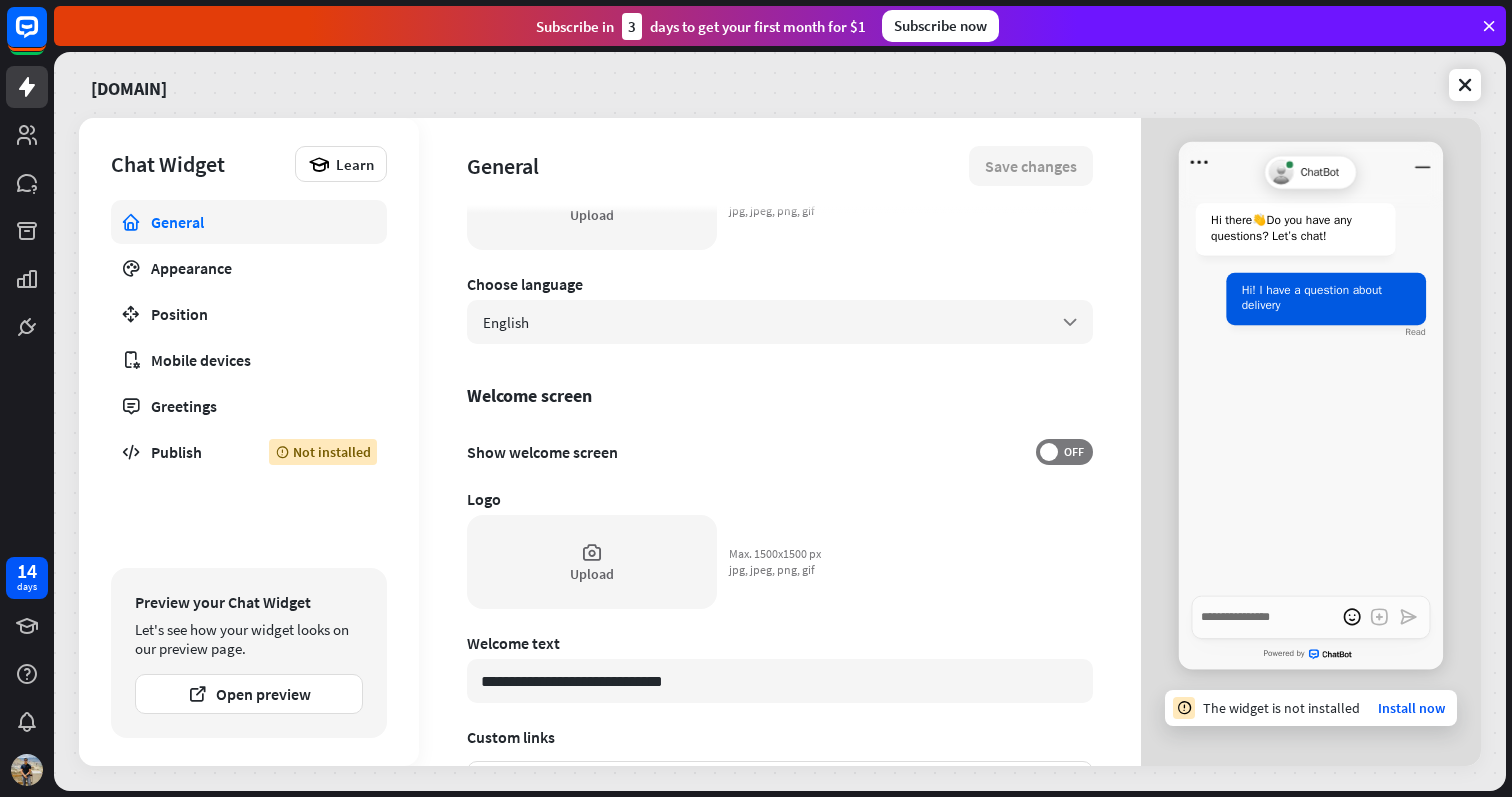 scroll, scrollTop: 520, scrollLeft: 0, axis: vertical 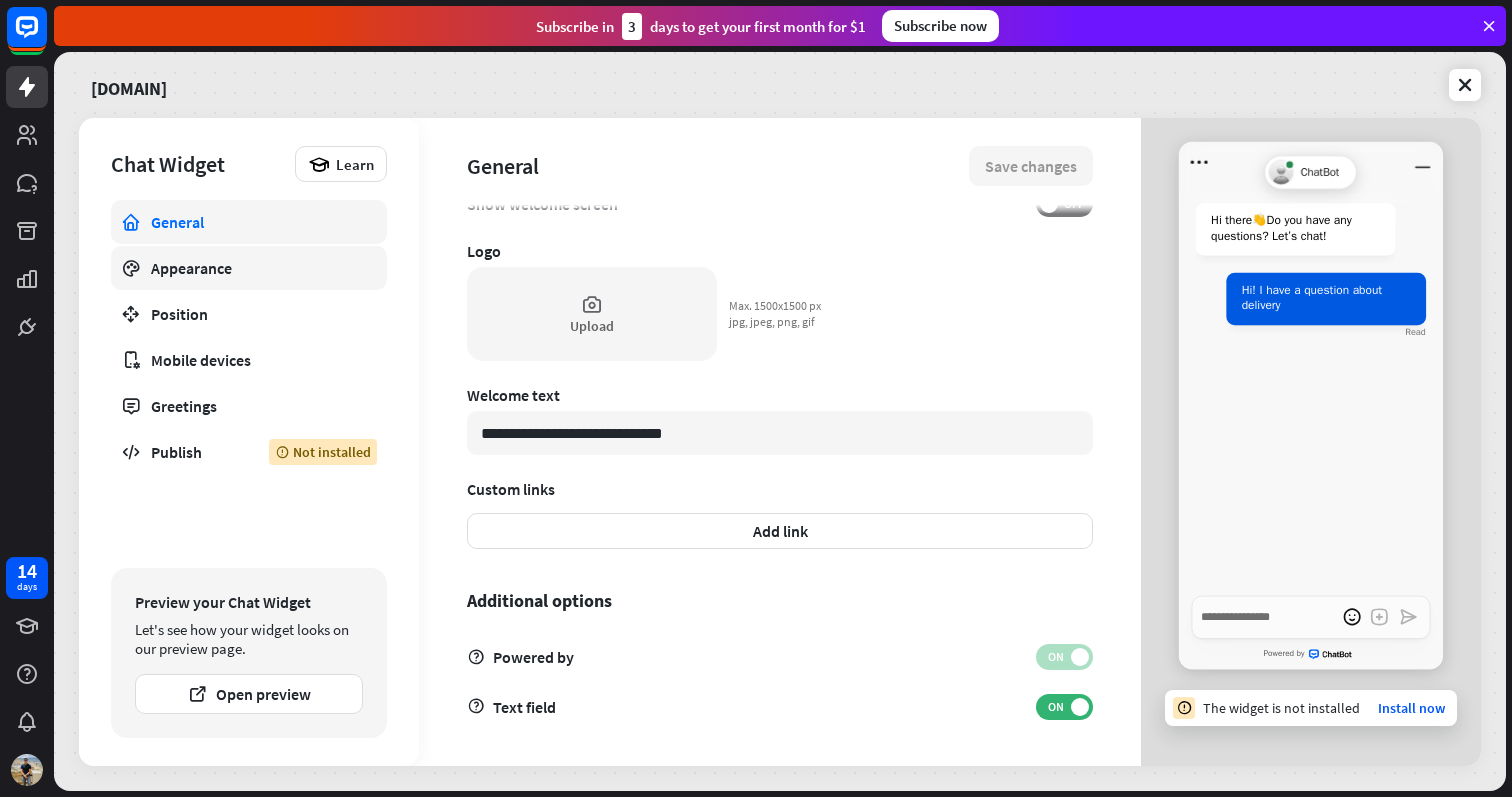 click on "Appearance" at bounding box center [249, 268] 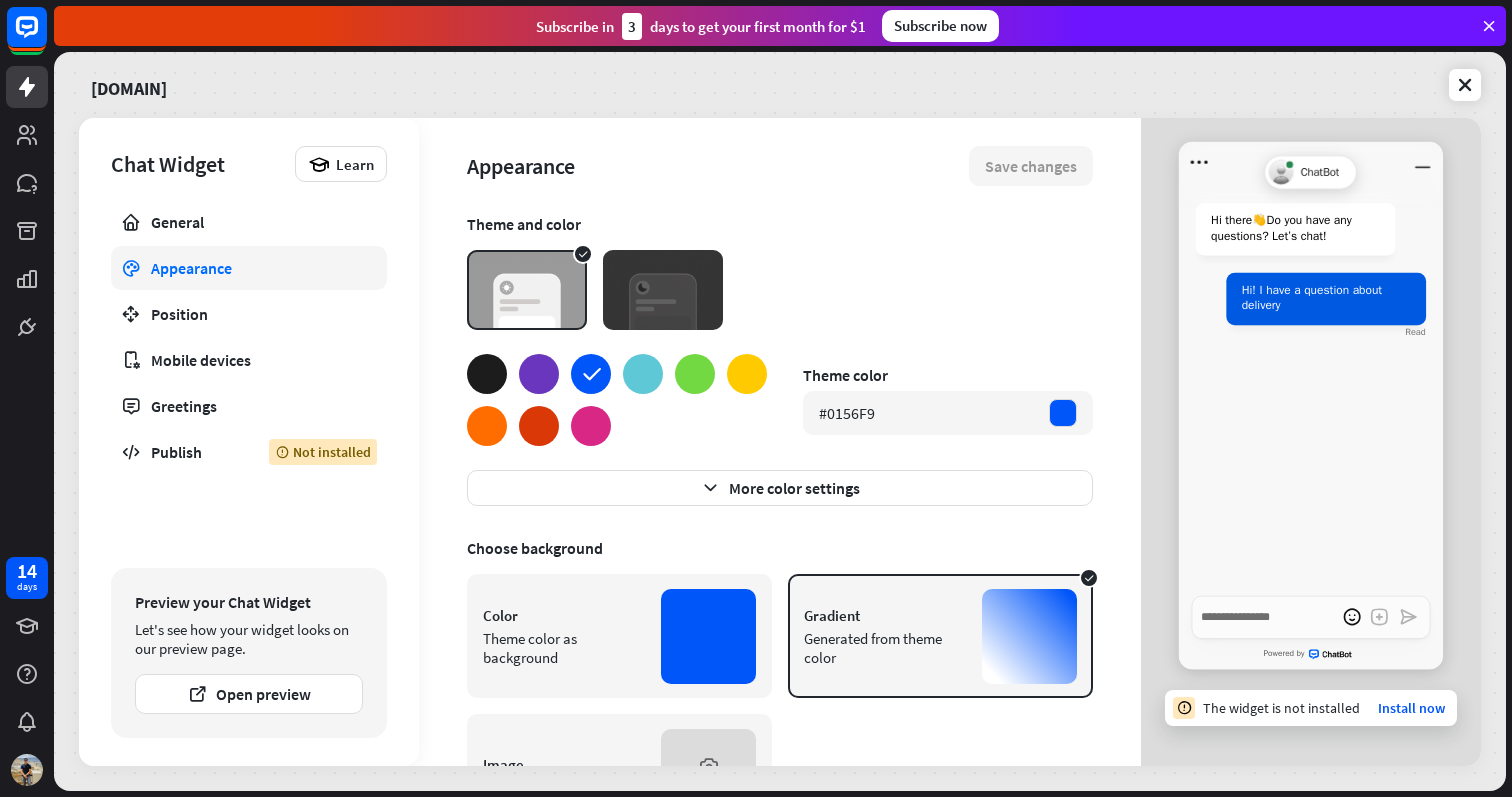 click at bounding box center (663, 290) 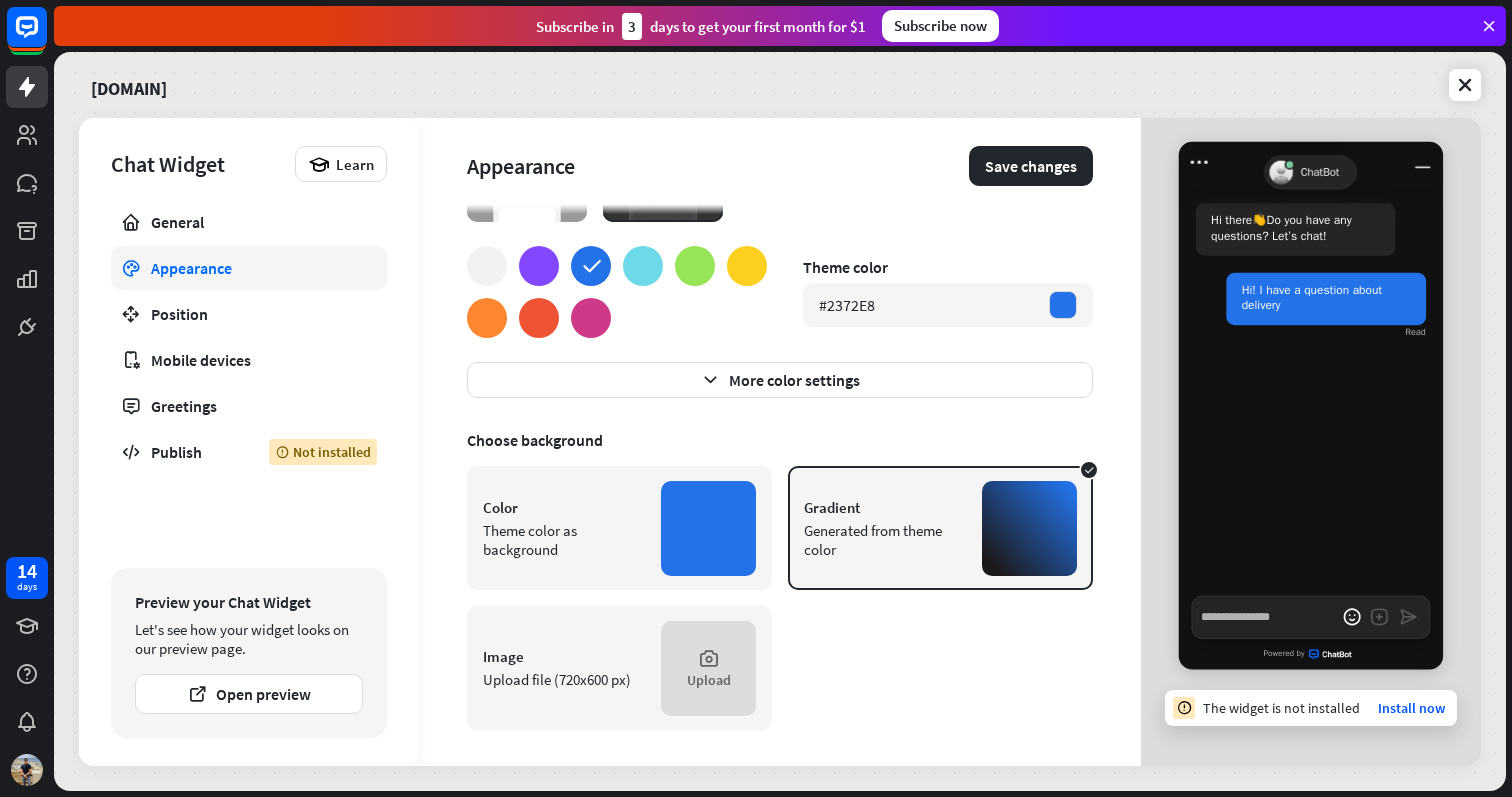 scroll, scrollTop: 86, scrollLeft: 0, axis: vertical 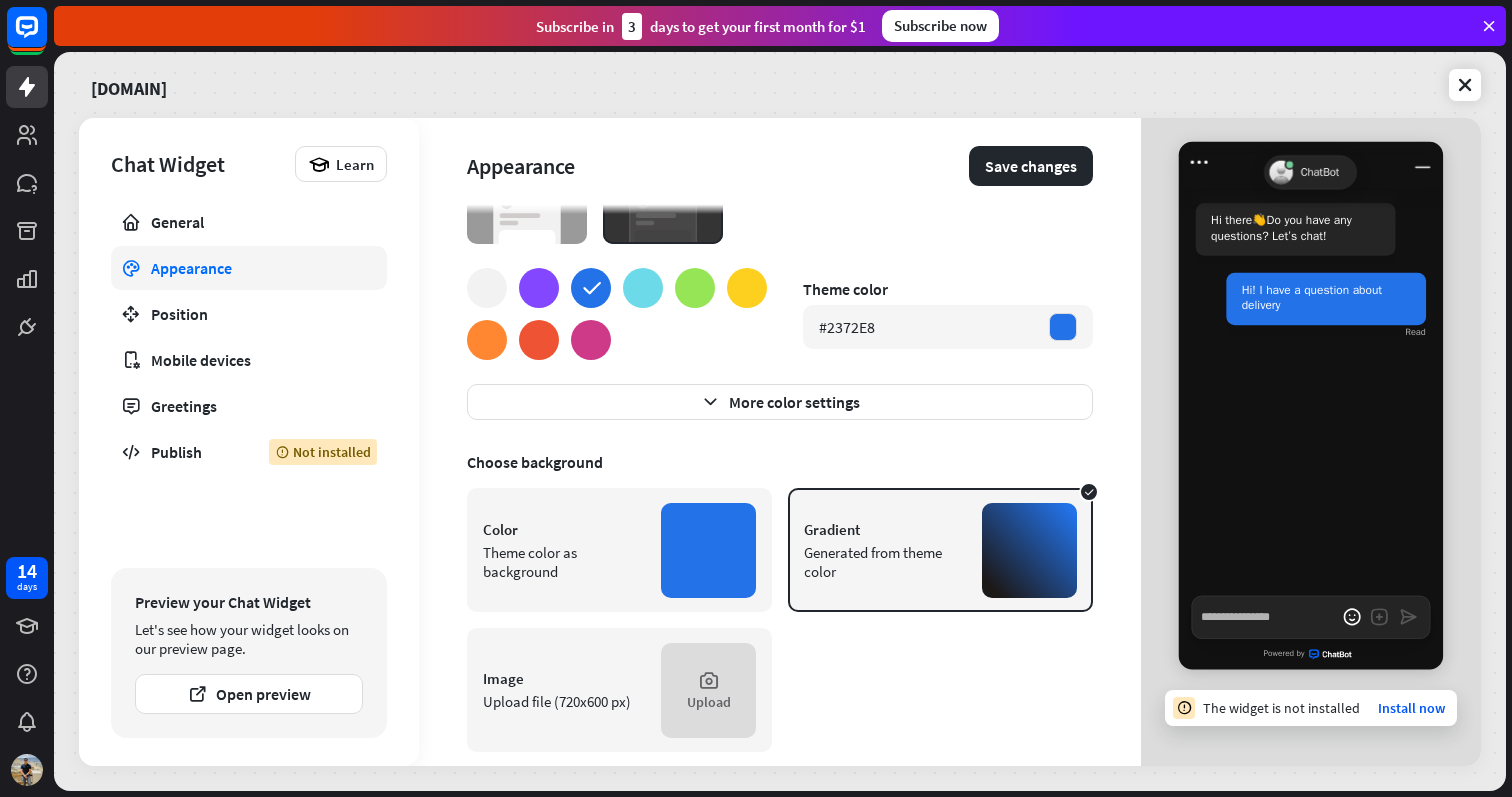 click on "Gradient" at bounding box center (885, 529) 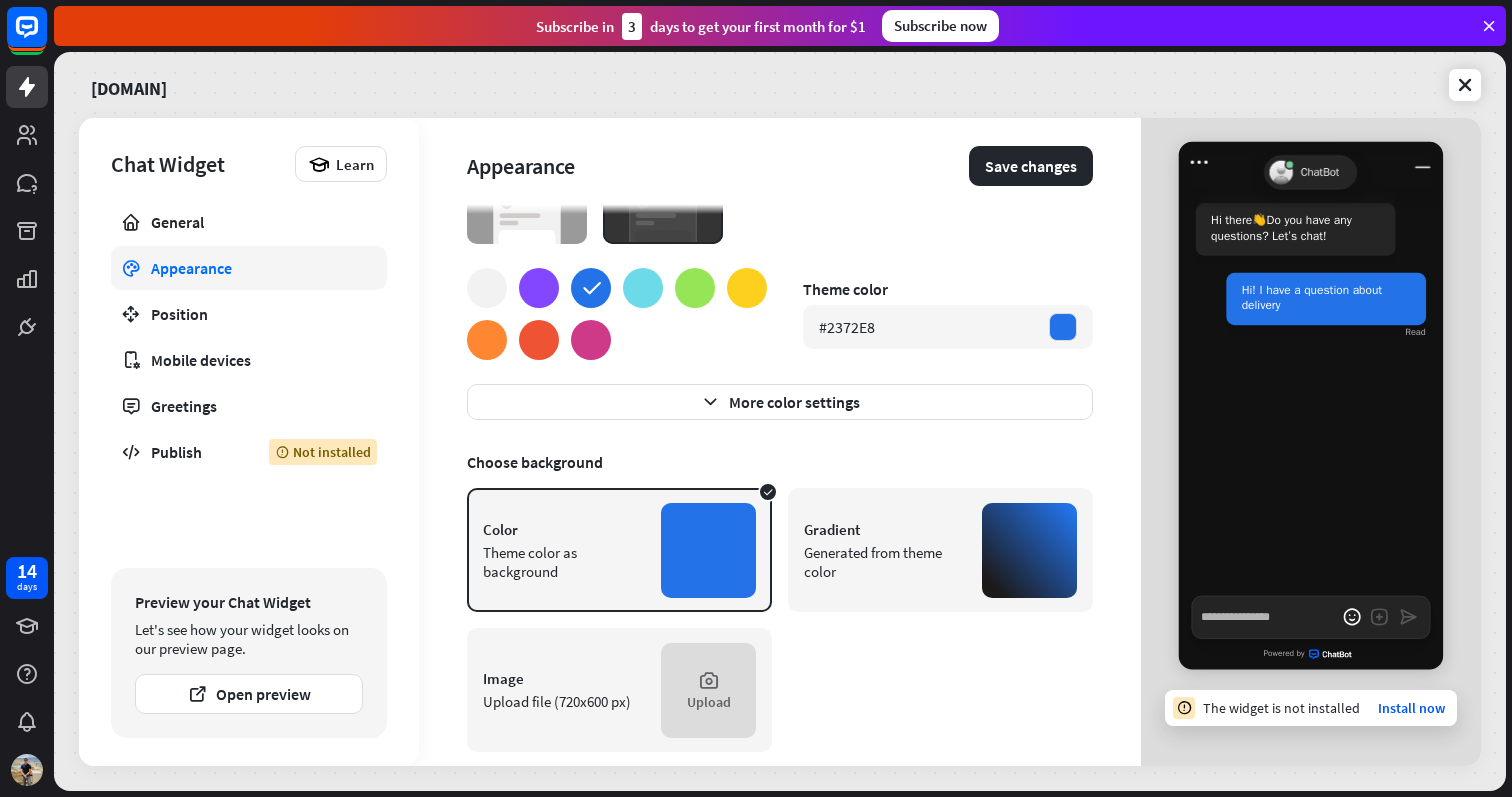 click on "Generated from theme color" at bounding box center (885, 562) 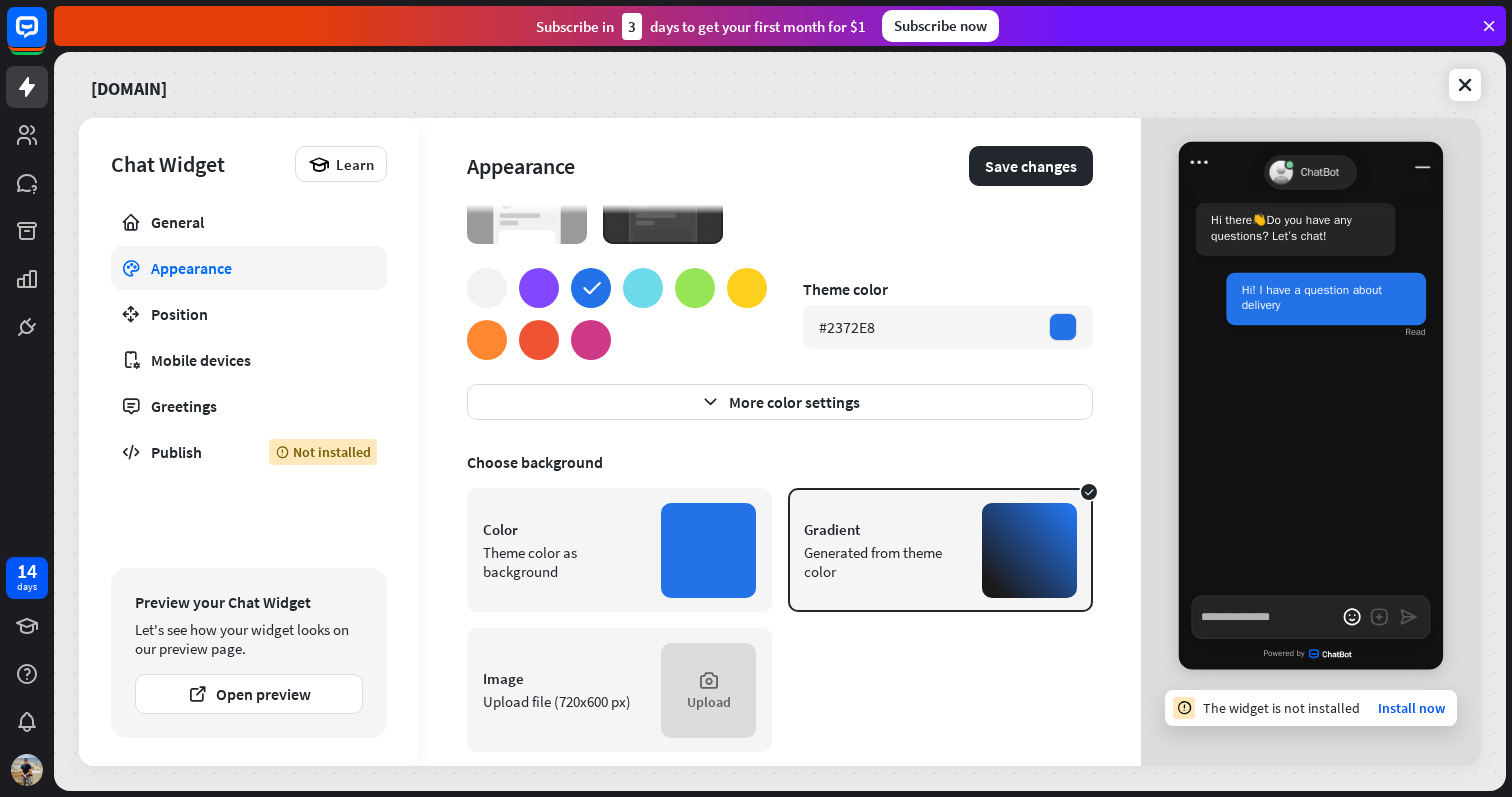 click on "Image
Upload file (720x600 px)
Upload" at bounding box center (619, 690) 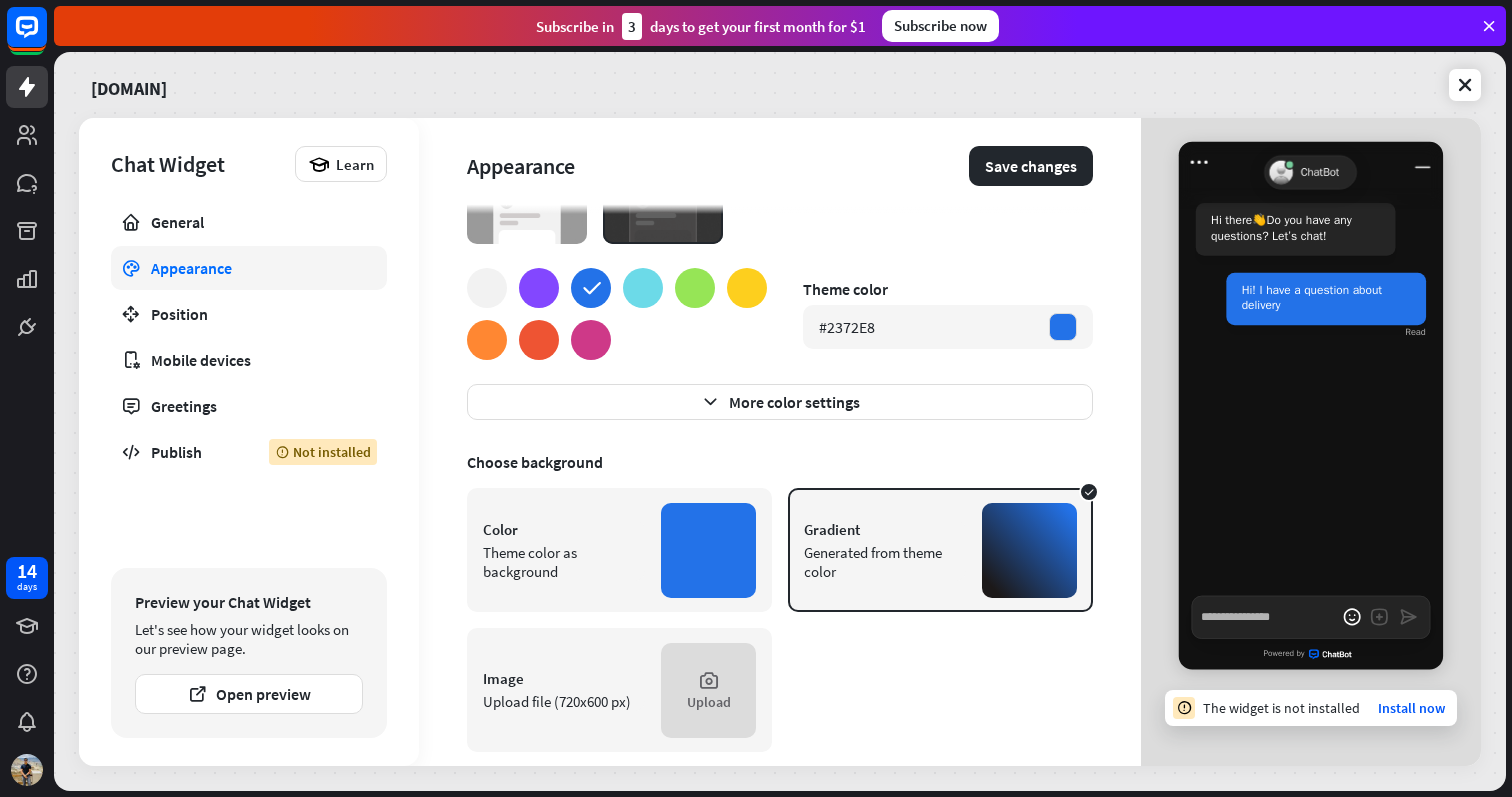 click on "Theme color as background" at bounding box center (564, 562) 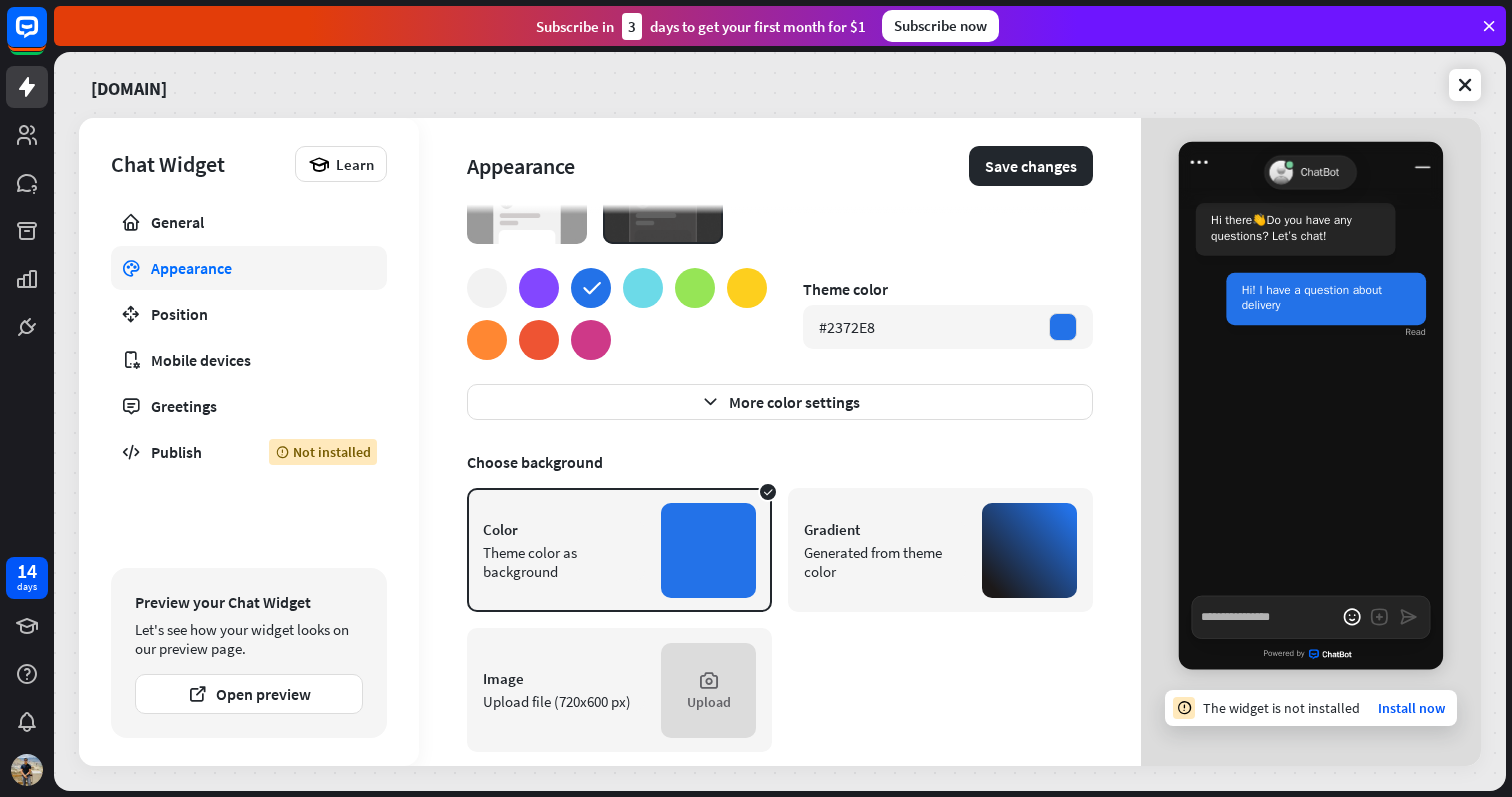 click on "Gradient" at bounding box center [885, 529] 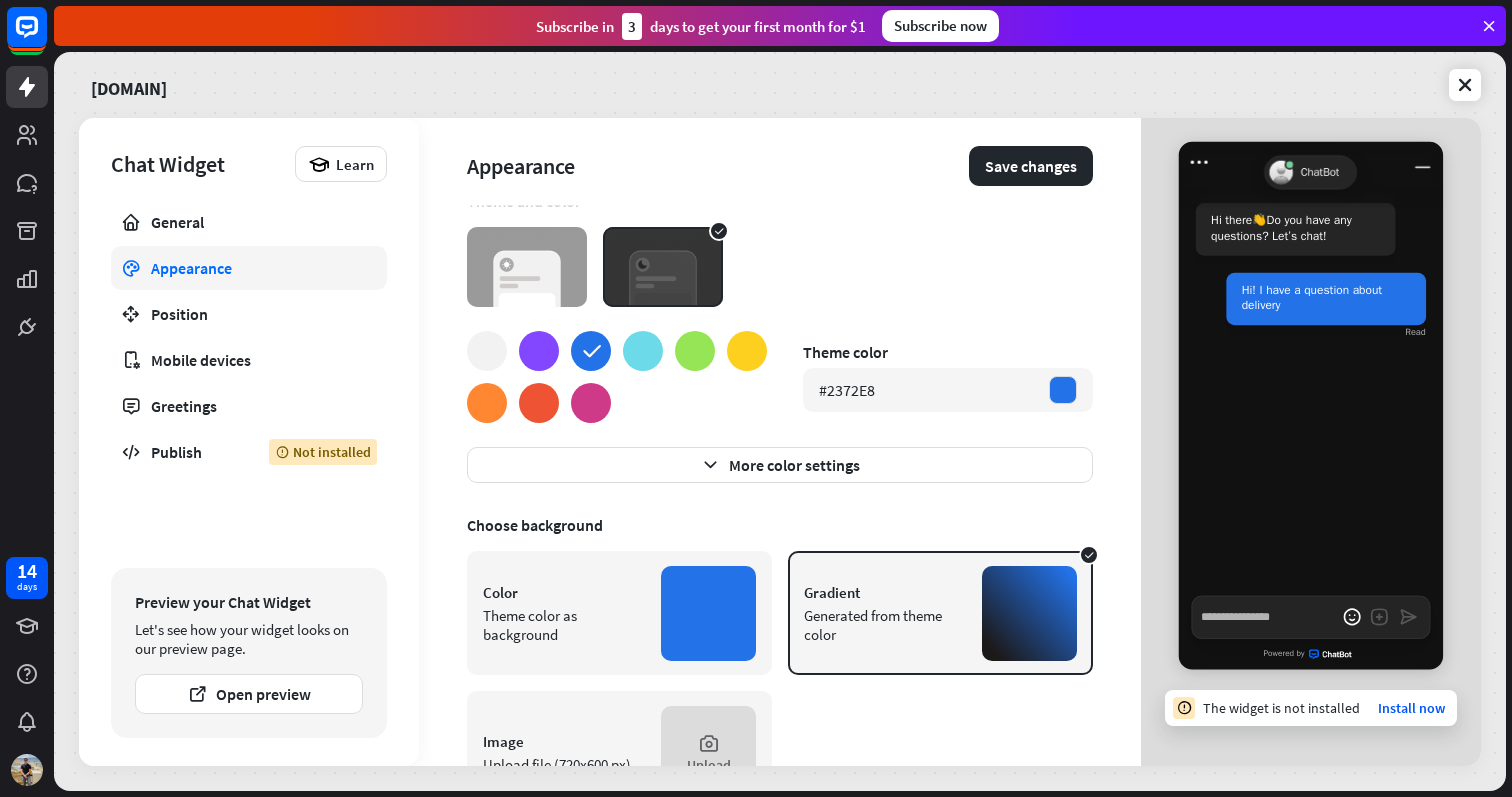 scroll, scrollTop: 0, scrollLeft: 0, axis: both 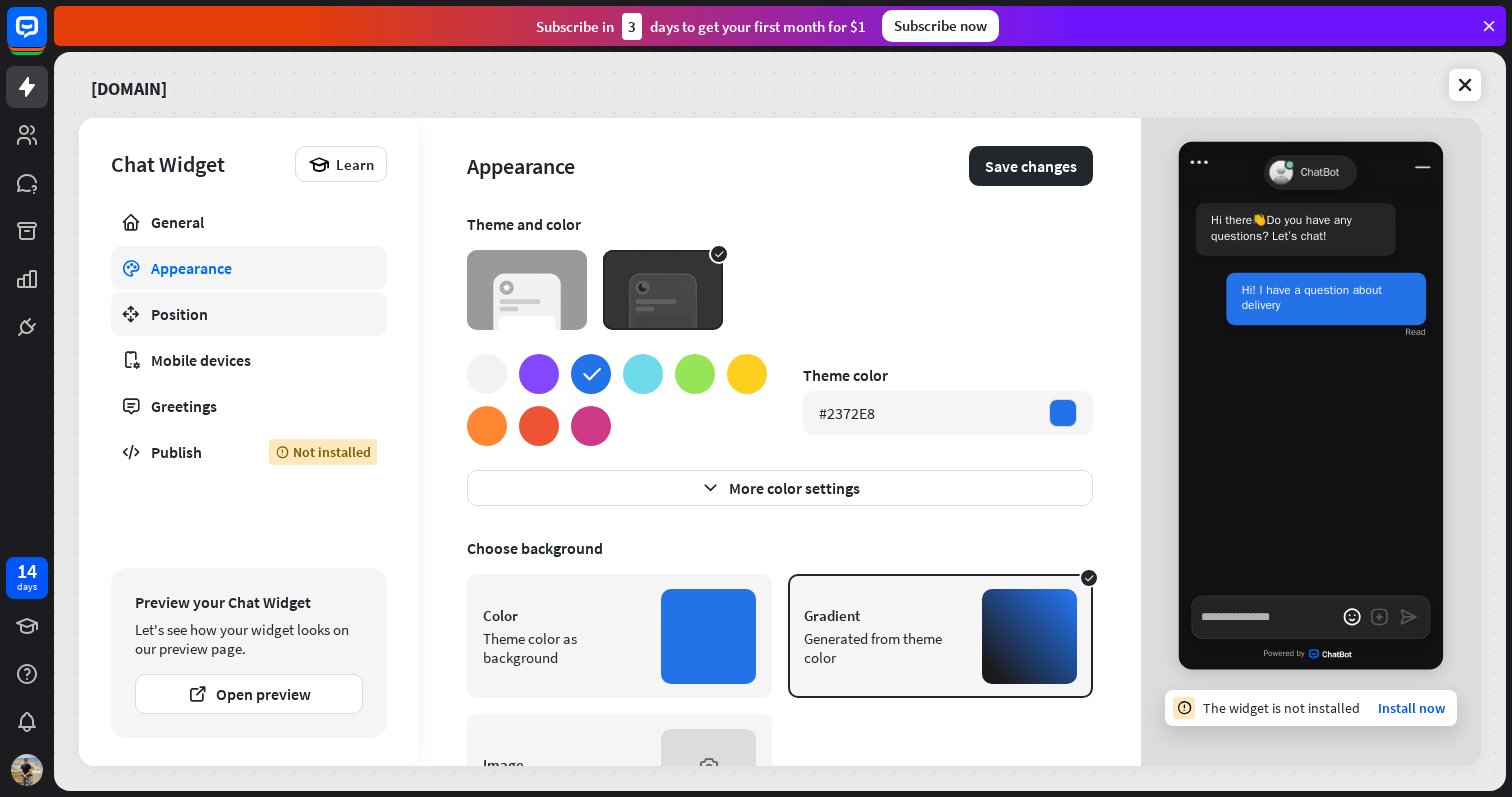 click on "Position" at bounding box center [249, 314] 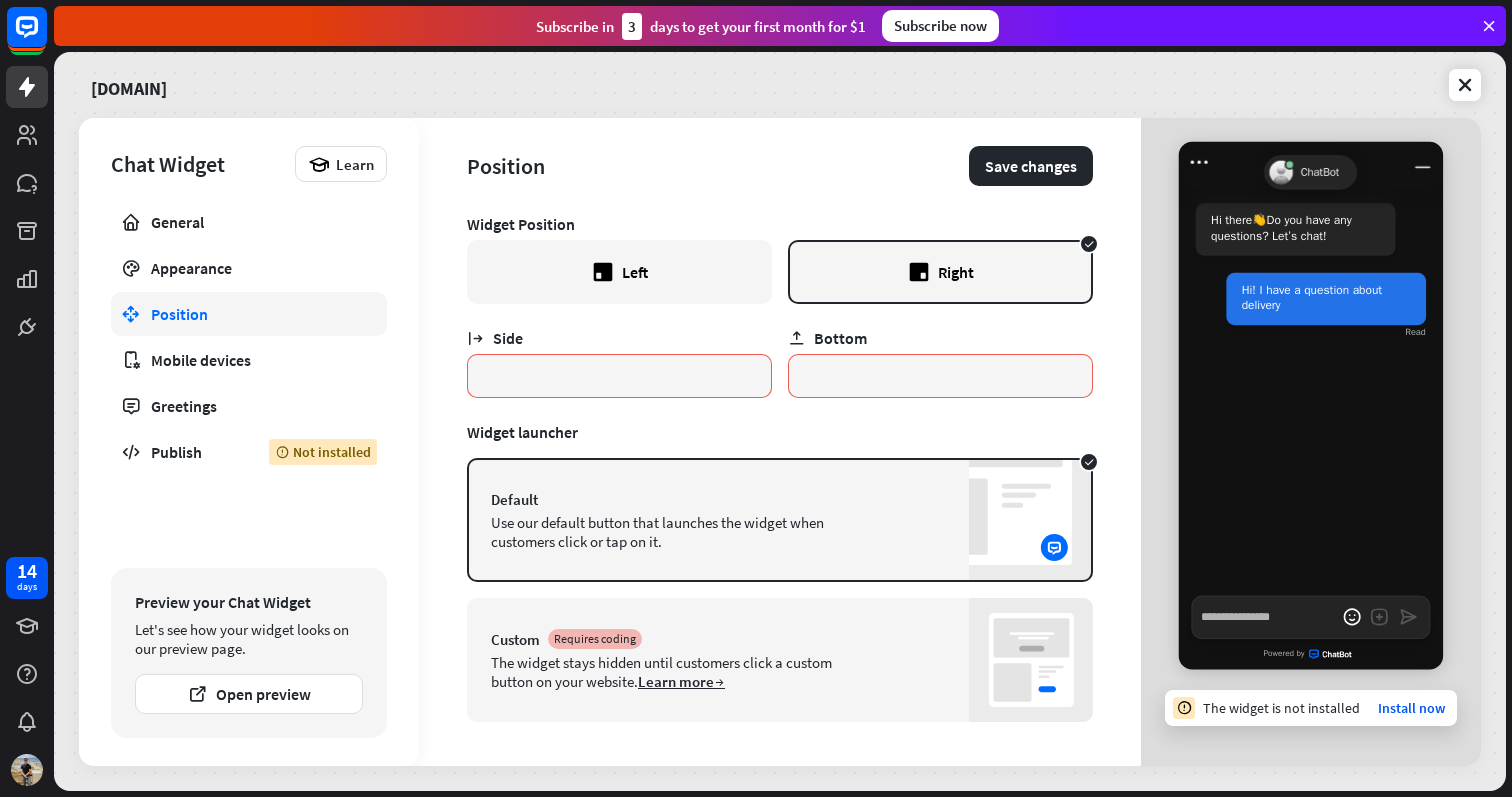 click on "Left" at bounding box center [619, 272] 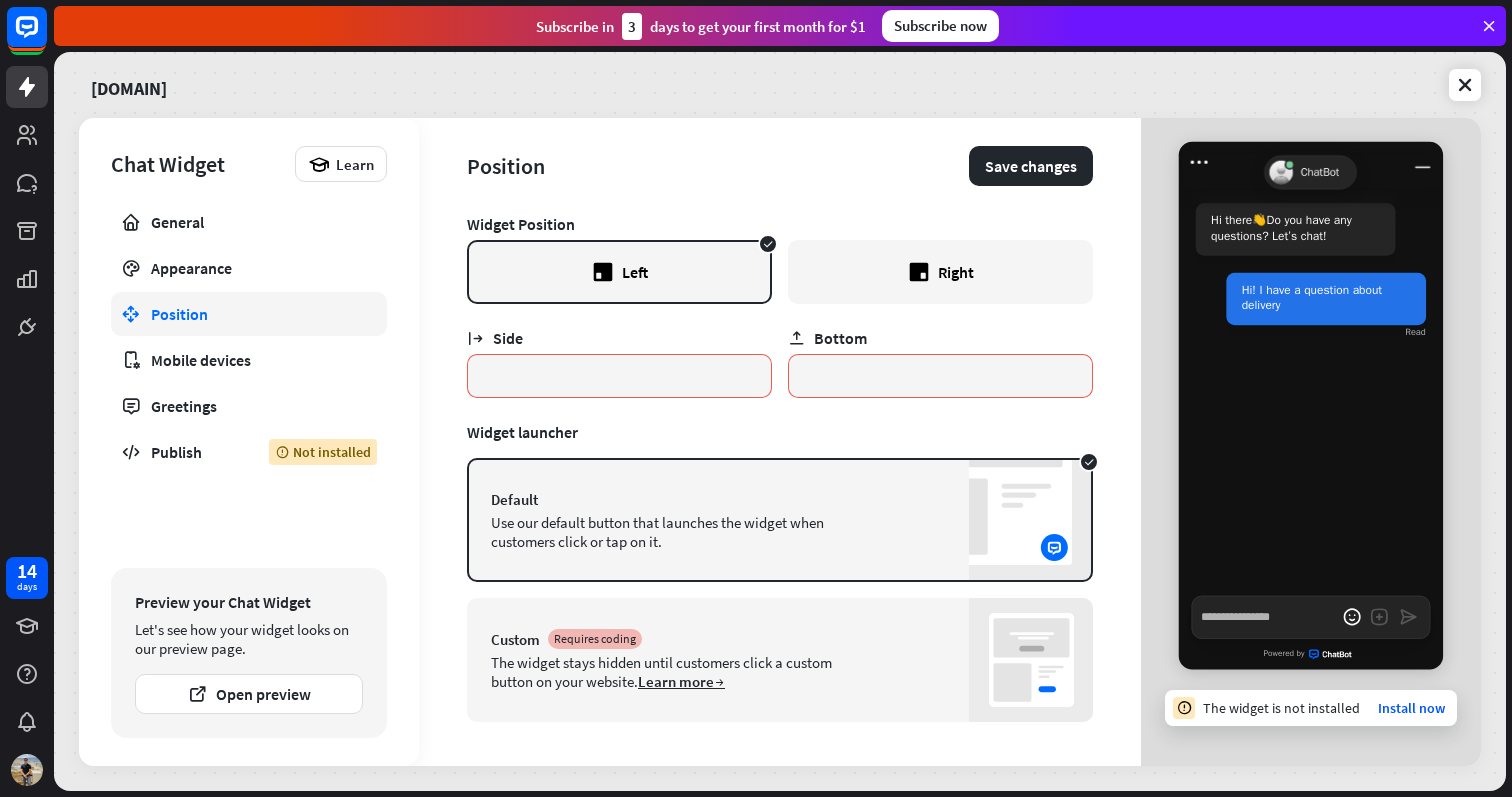click on "Right" at bounding box center [940, 272] 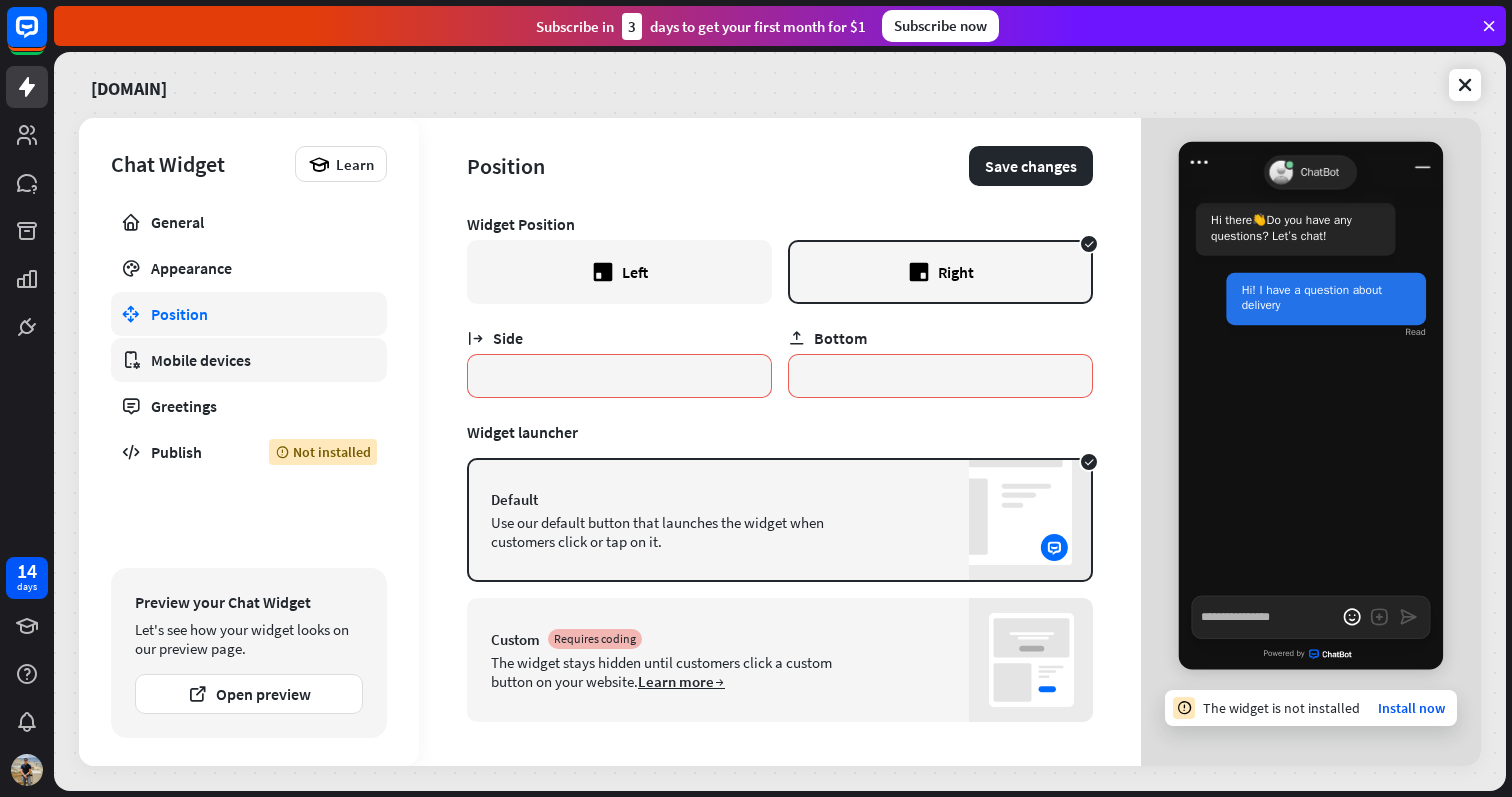 click on "Mobile devices" at bounding box center [249, 360] 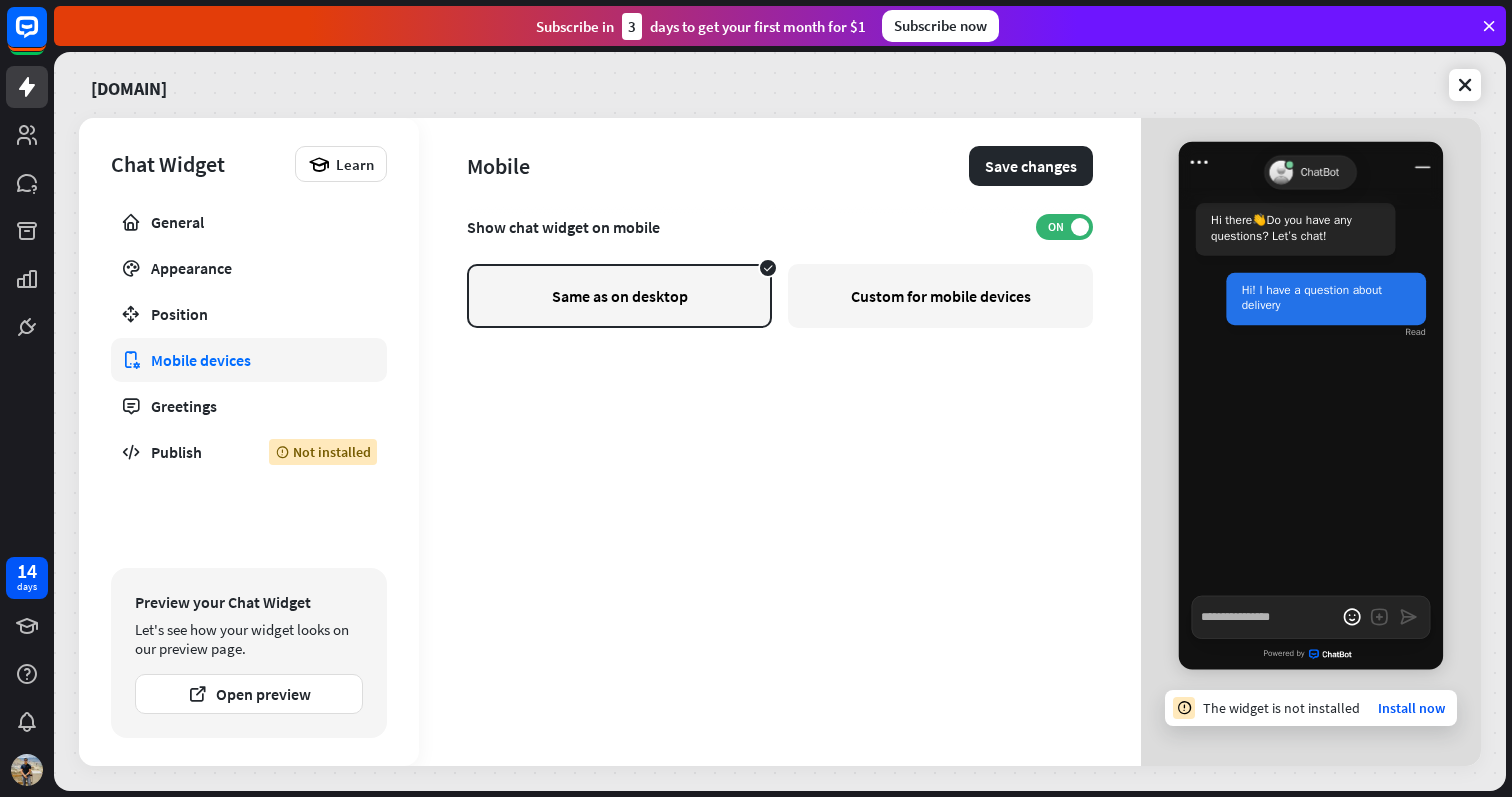 click on "Custom for mobile devices" at bounding box center (940, 296) 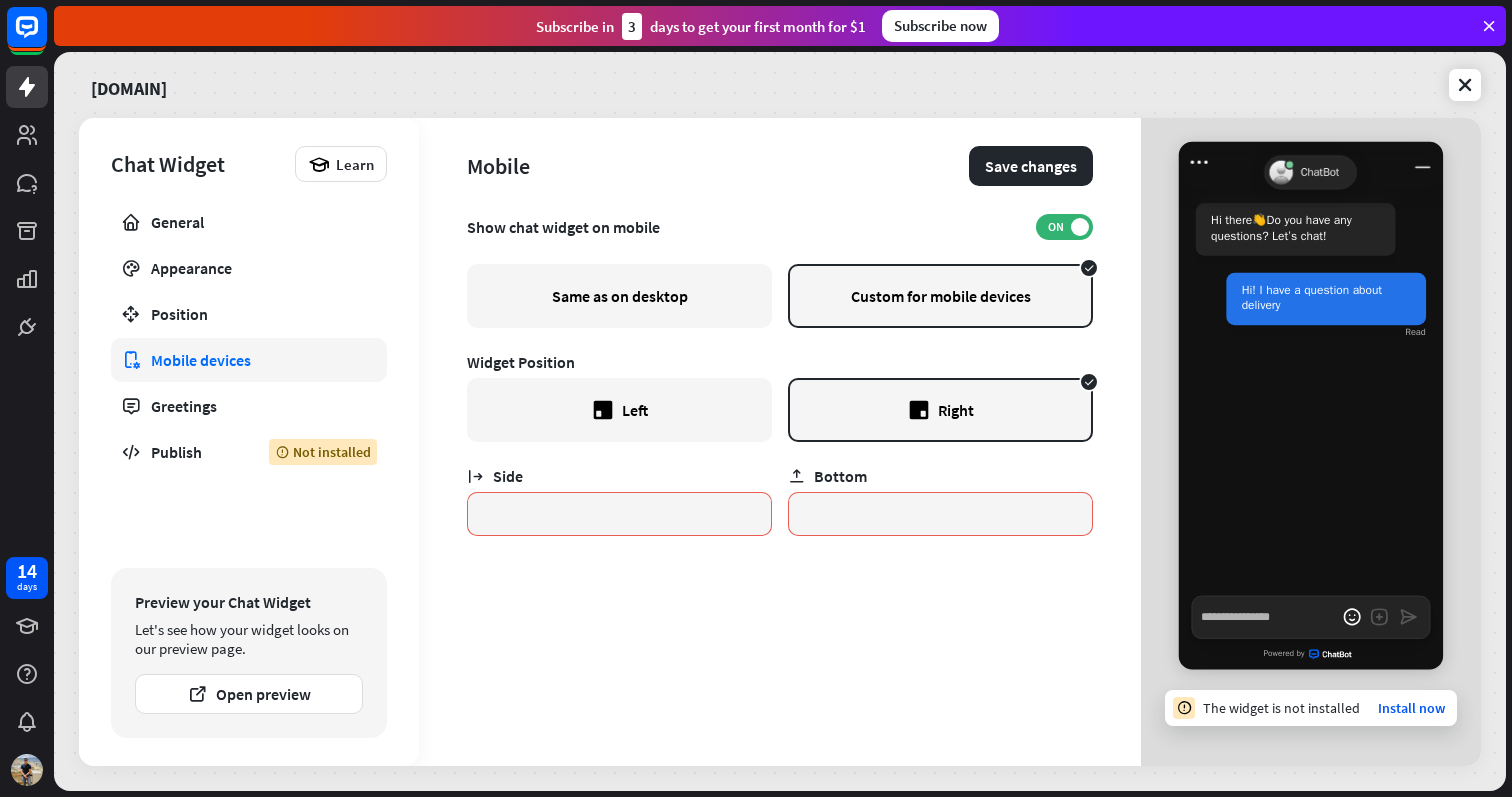 click on "Same as on desktop" at bounding box center [619, 296] 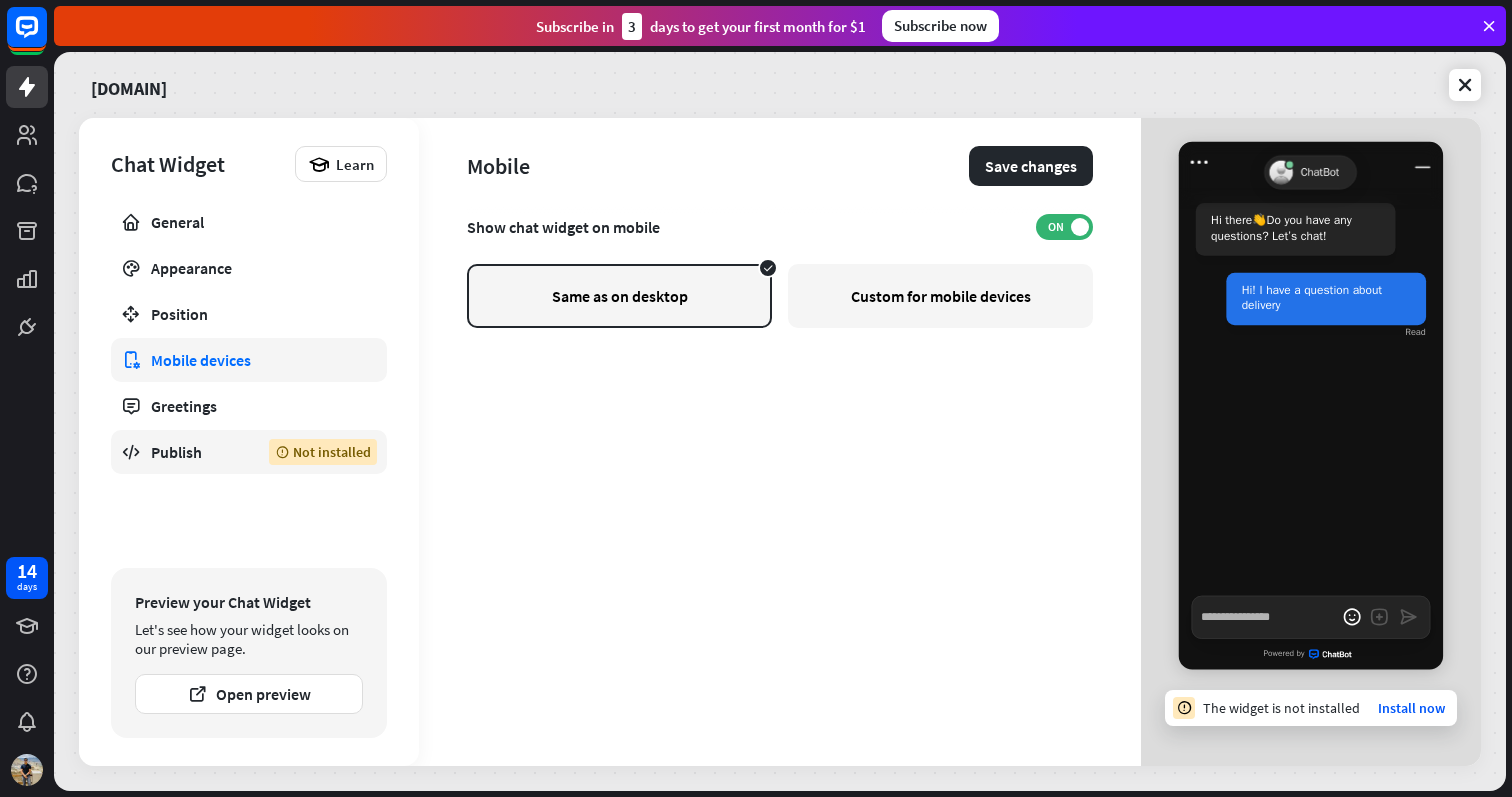 click on "Publish" at bounding box center (195, 452) 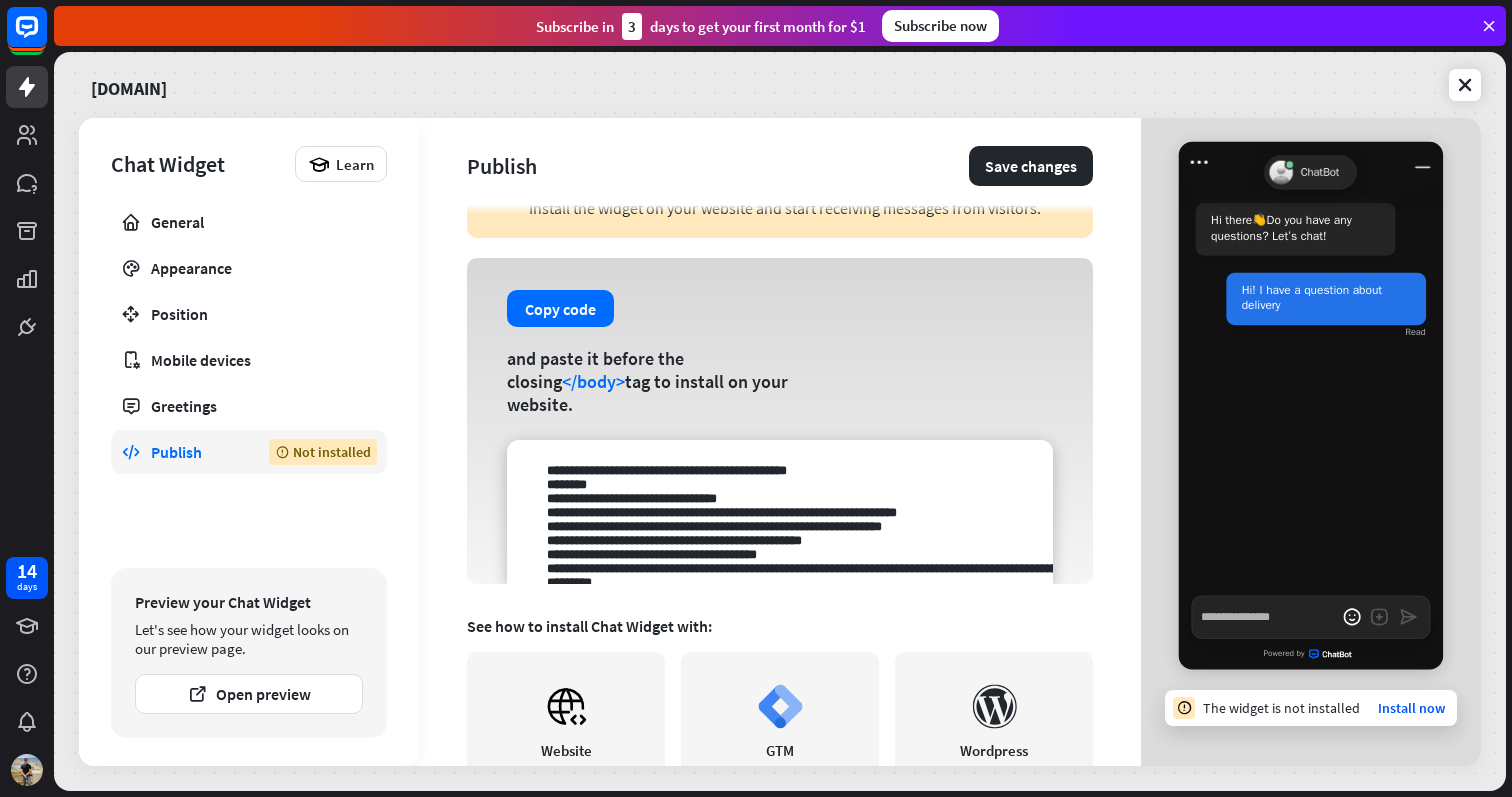 scroll, scrollTop: 76, scrollLeft: 0, axis: vertical 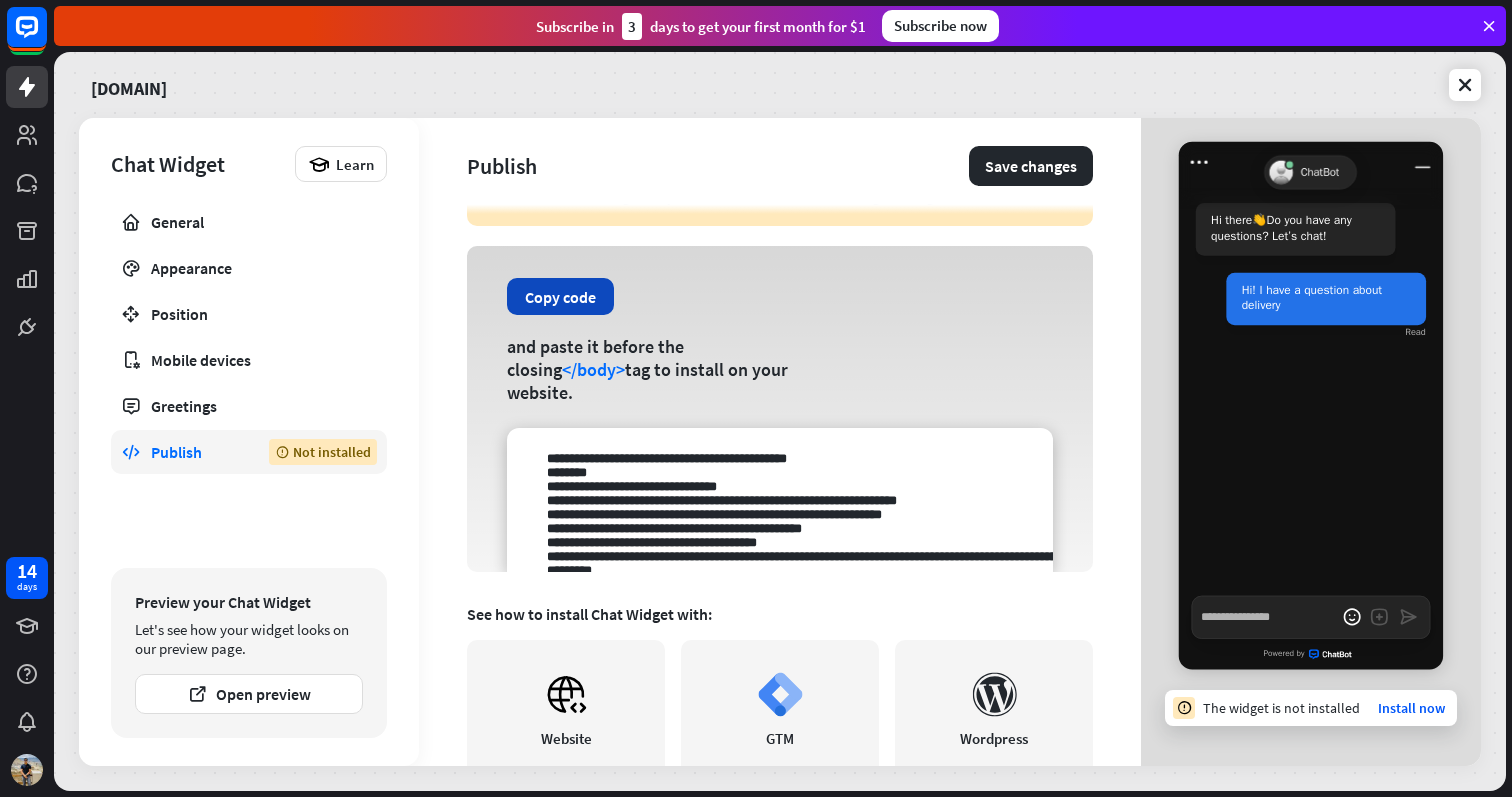 click on "Copy code" at bounding box center [560, 296] 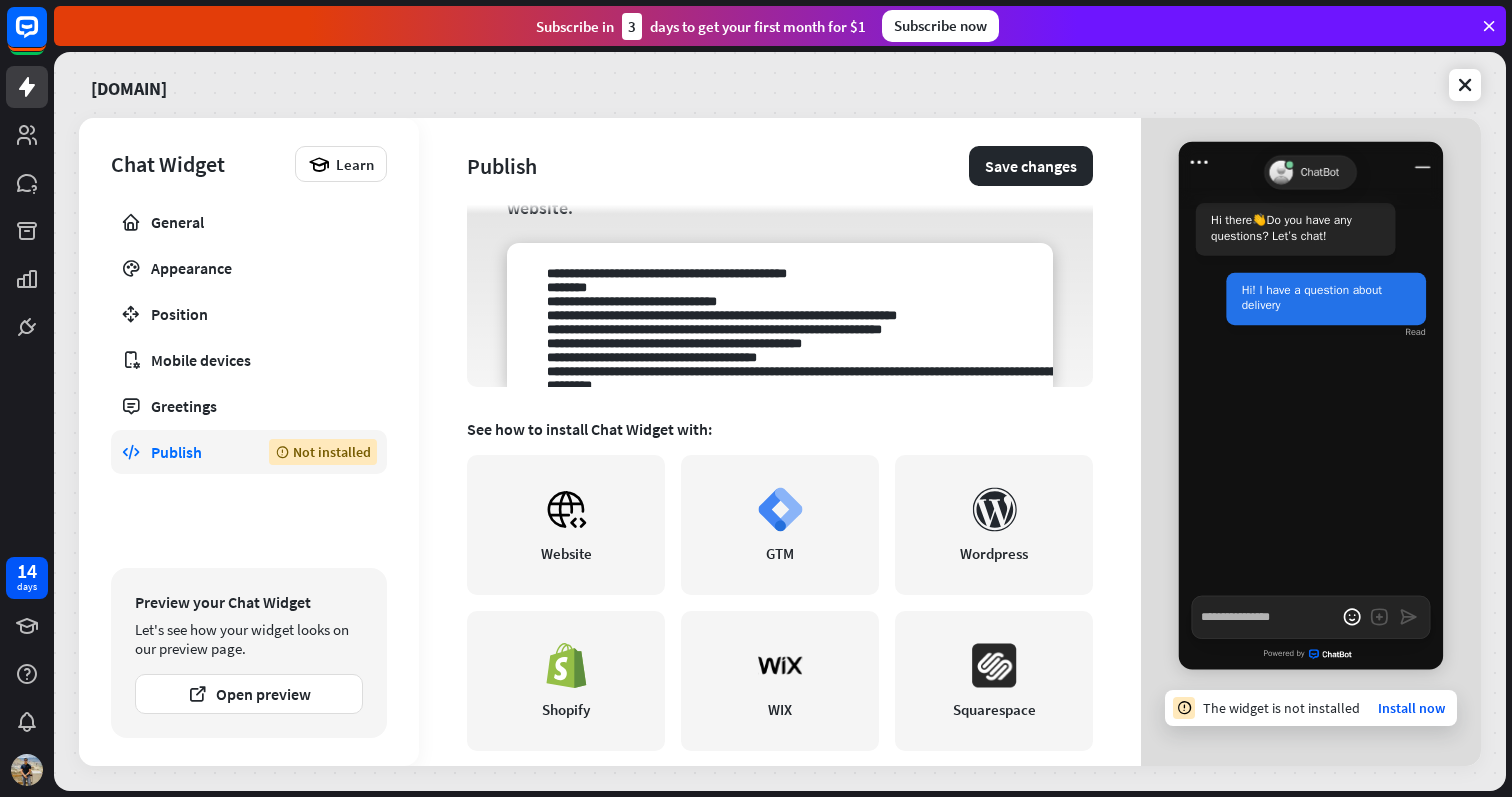 scroll, scrollTop: 267, scrollLeft: 0, axis: vertical 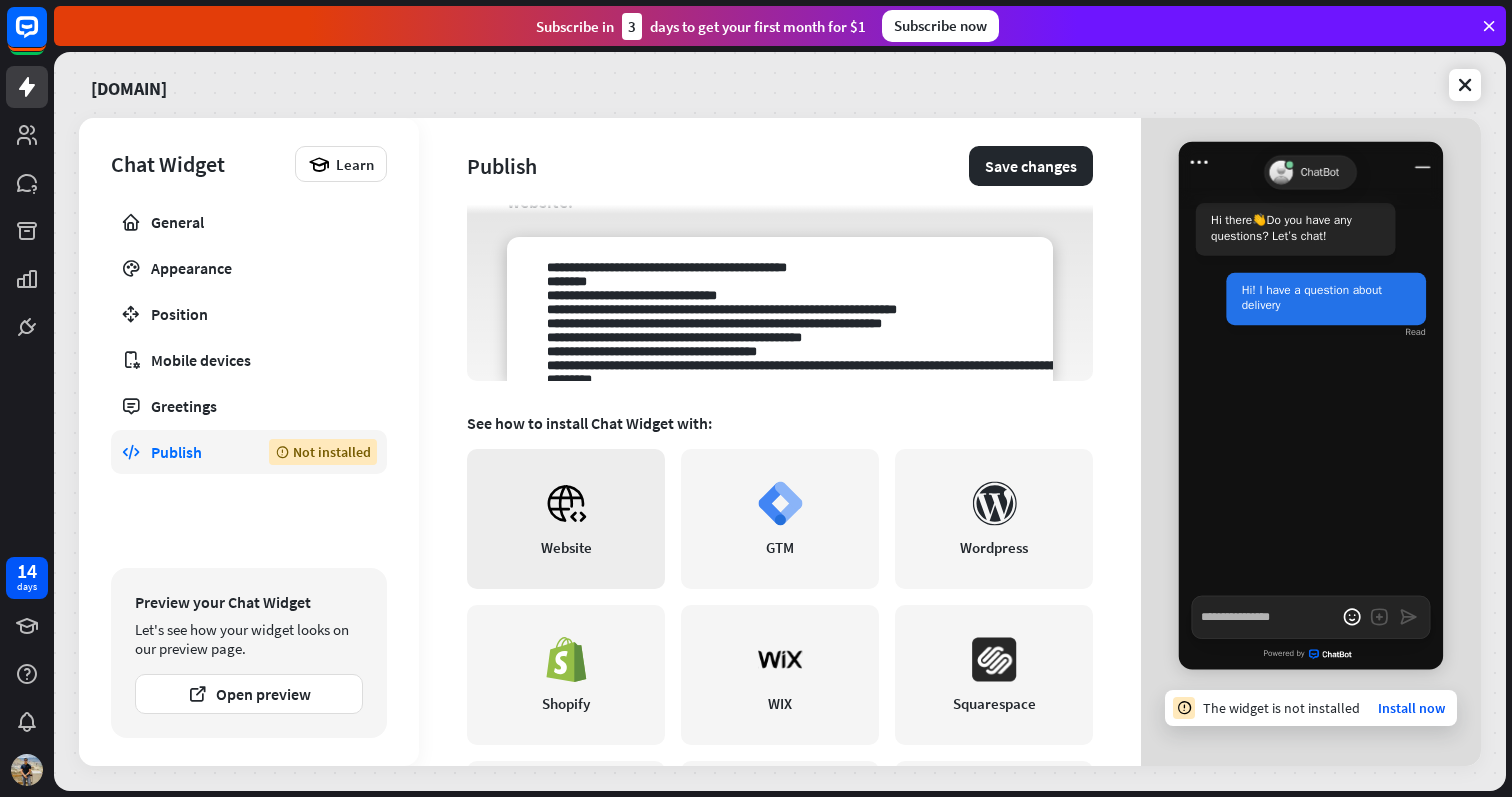 click 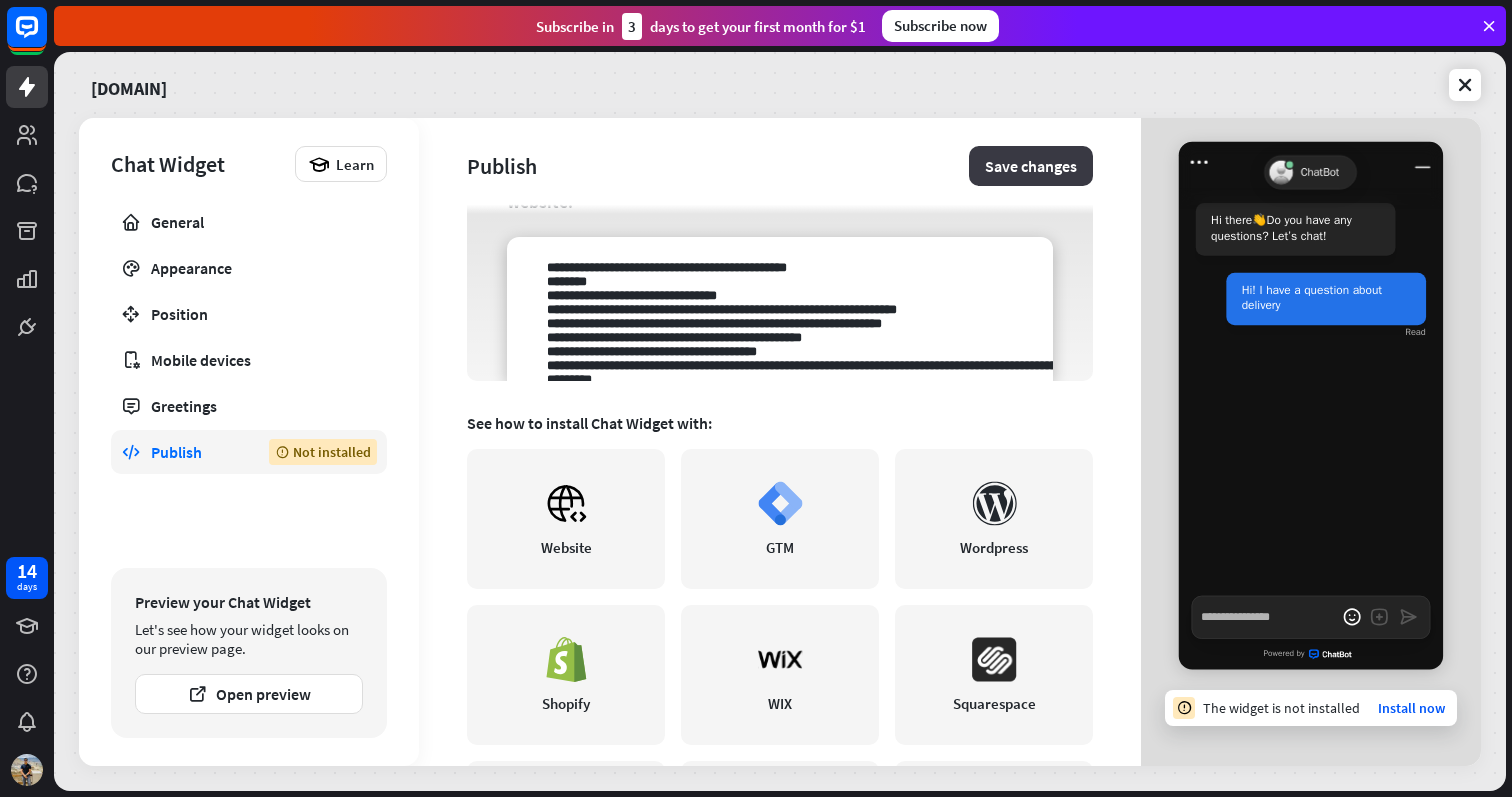 click on "Save changes" at bounding box center (1031, 166) 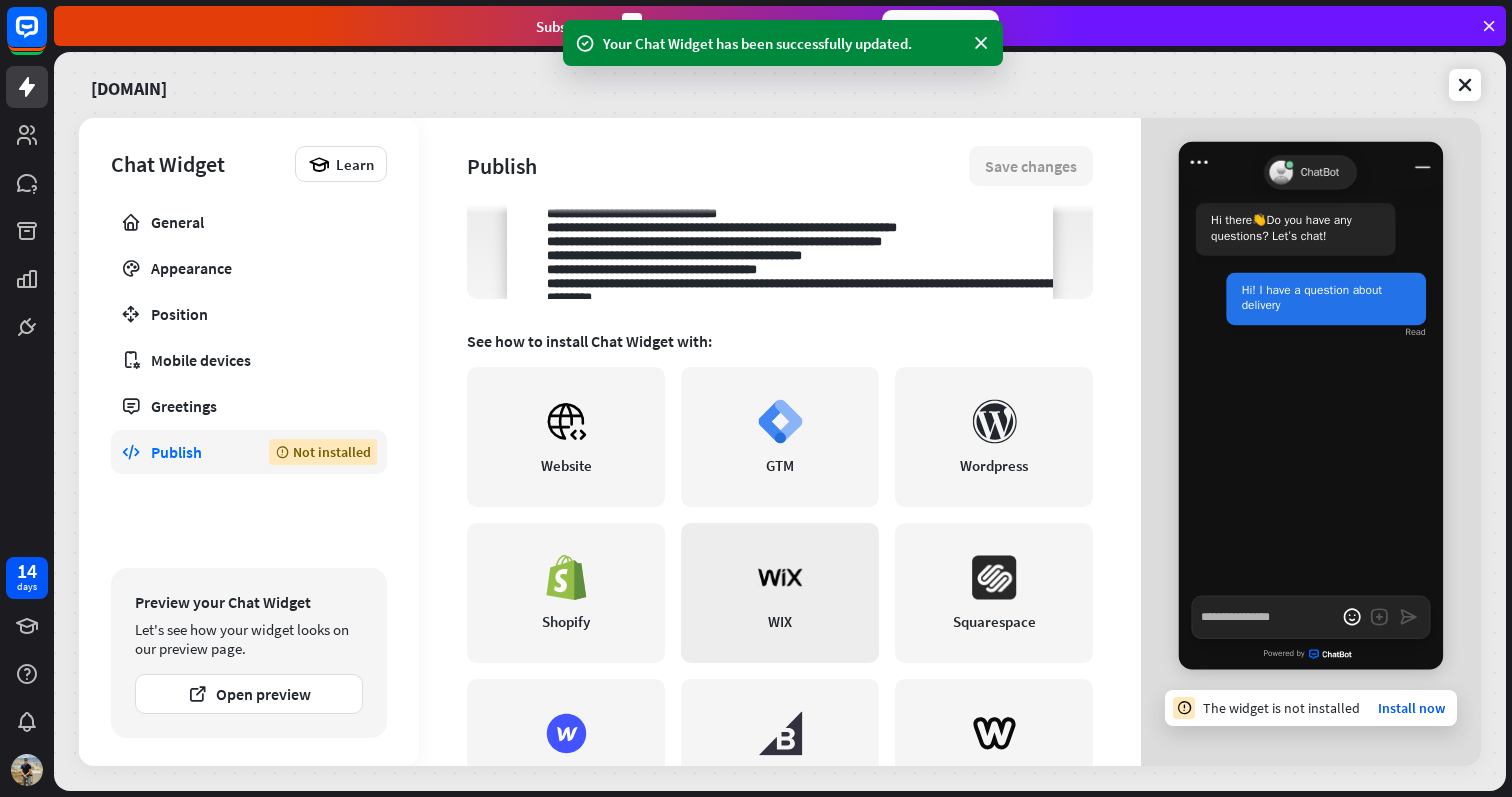 scroll, scrollTop: 326, scrollLeft: 0, axis: vertical 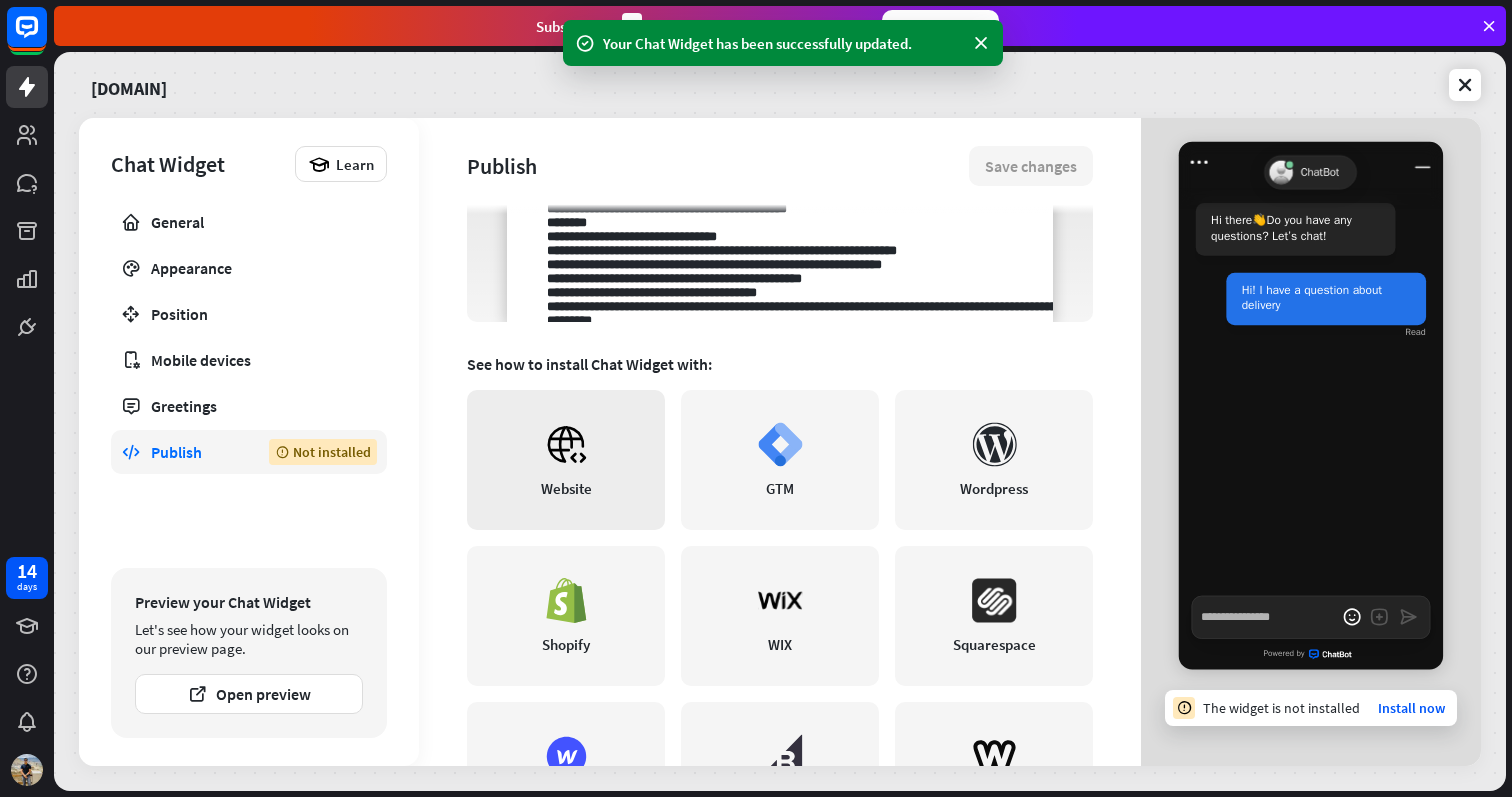 click on "Website" at bounding box center (566, 488) 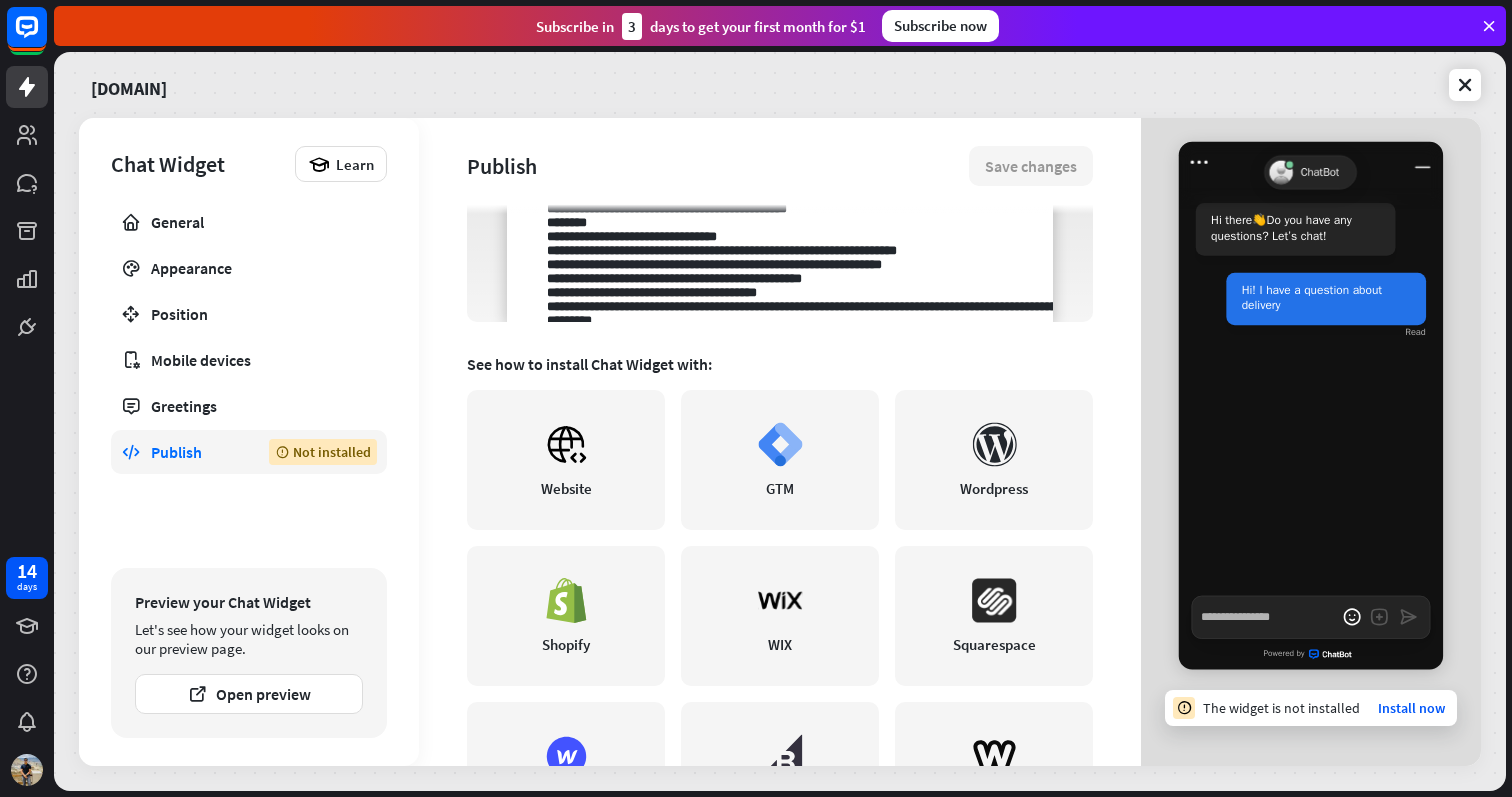 click at bounding box center [780, 250] 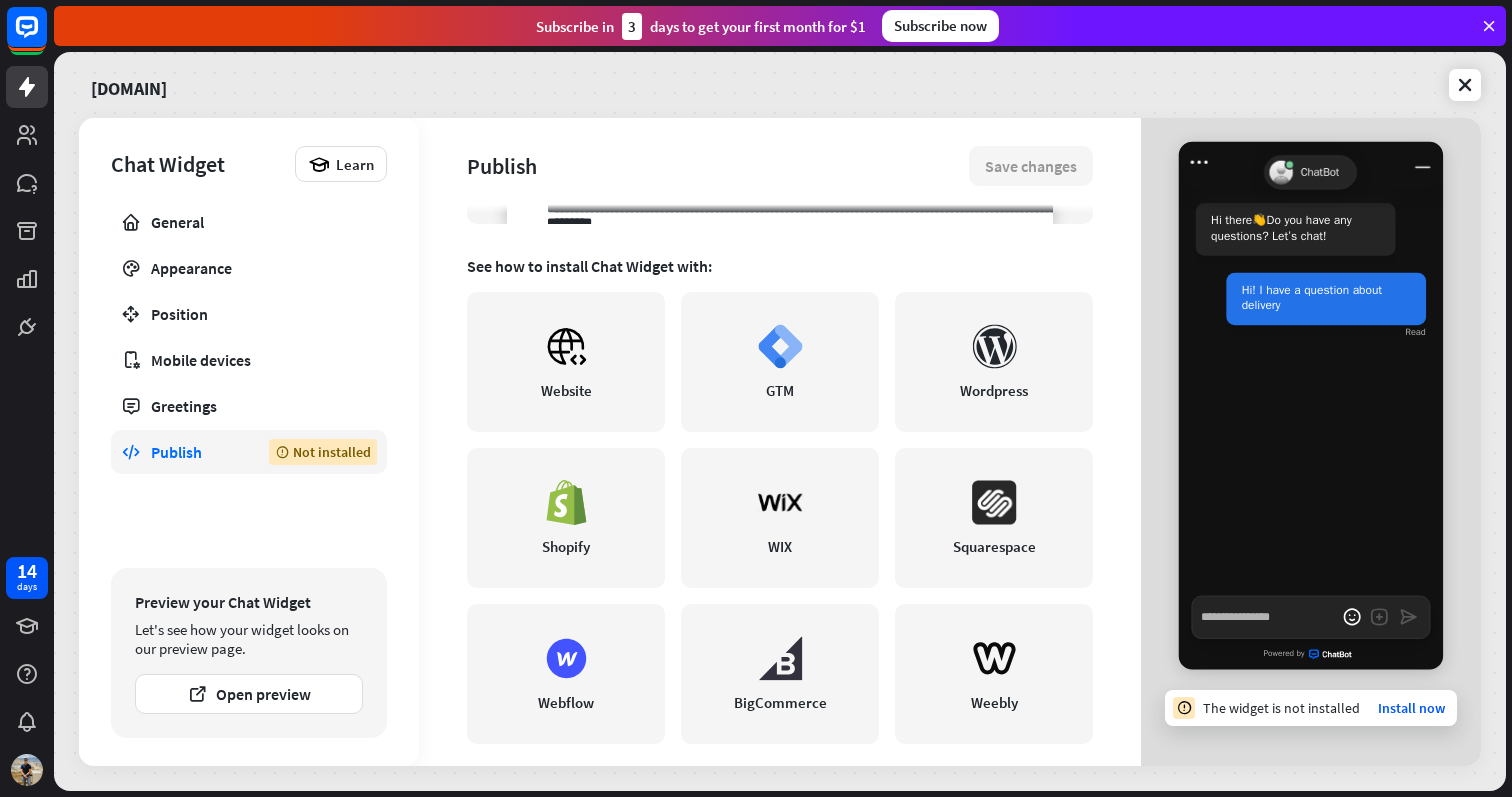 scroll, scrollTop: 427, scrollLeft: 0, axis: vertical 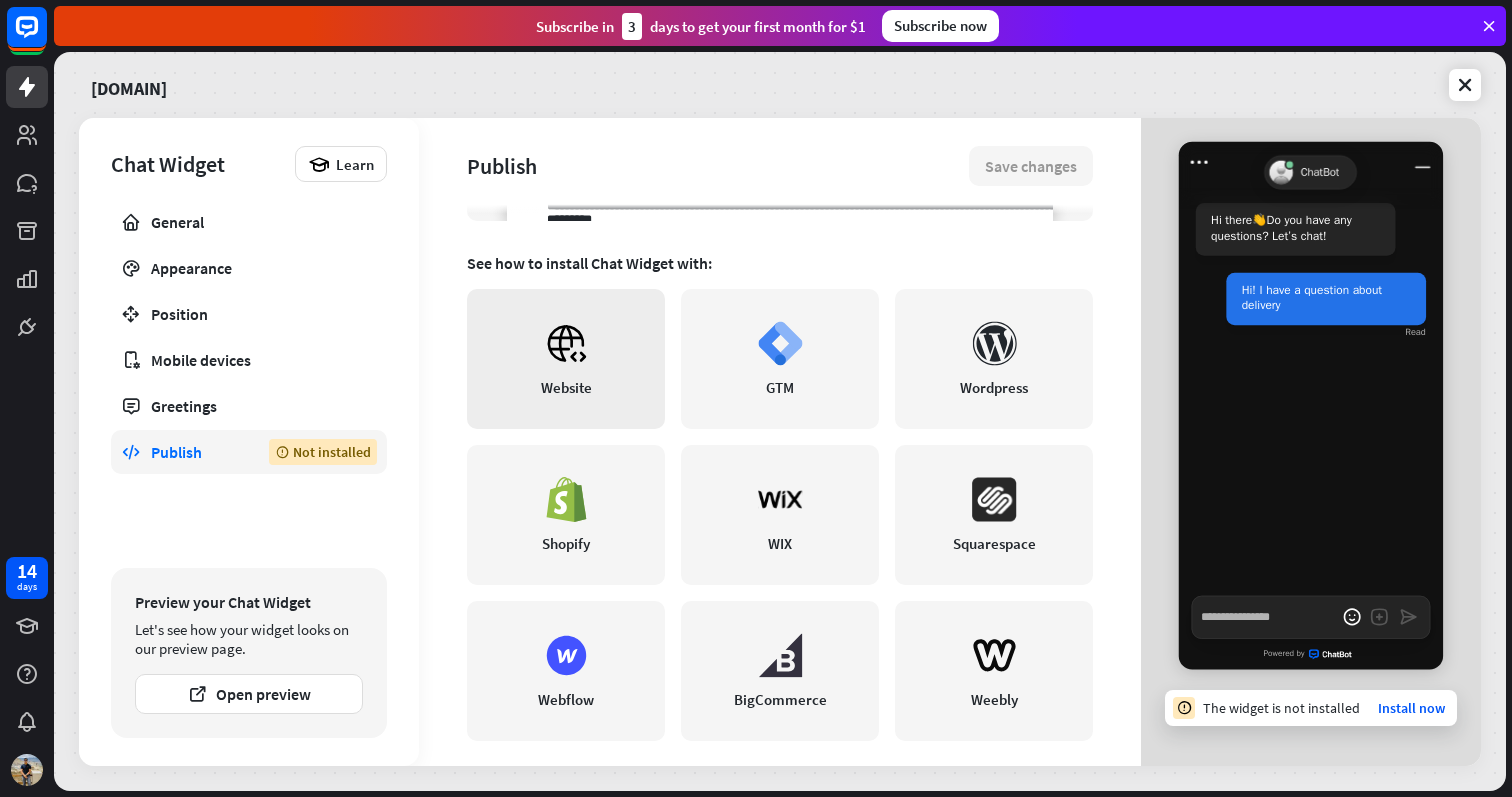 click on "Website" at bounding box center [566, 359] 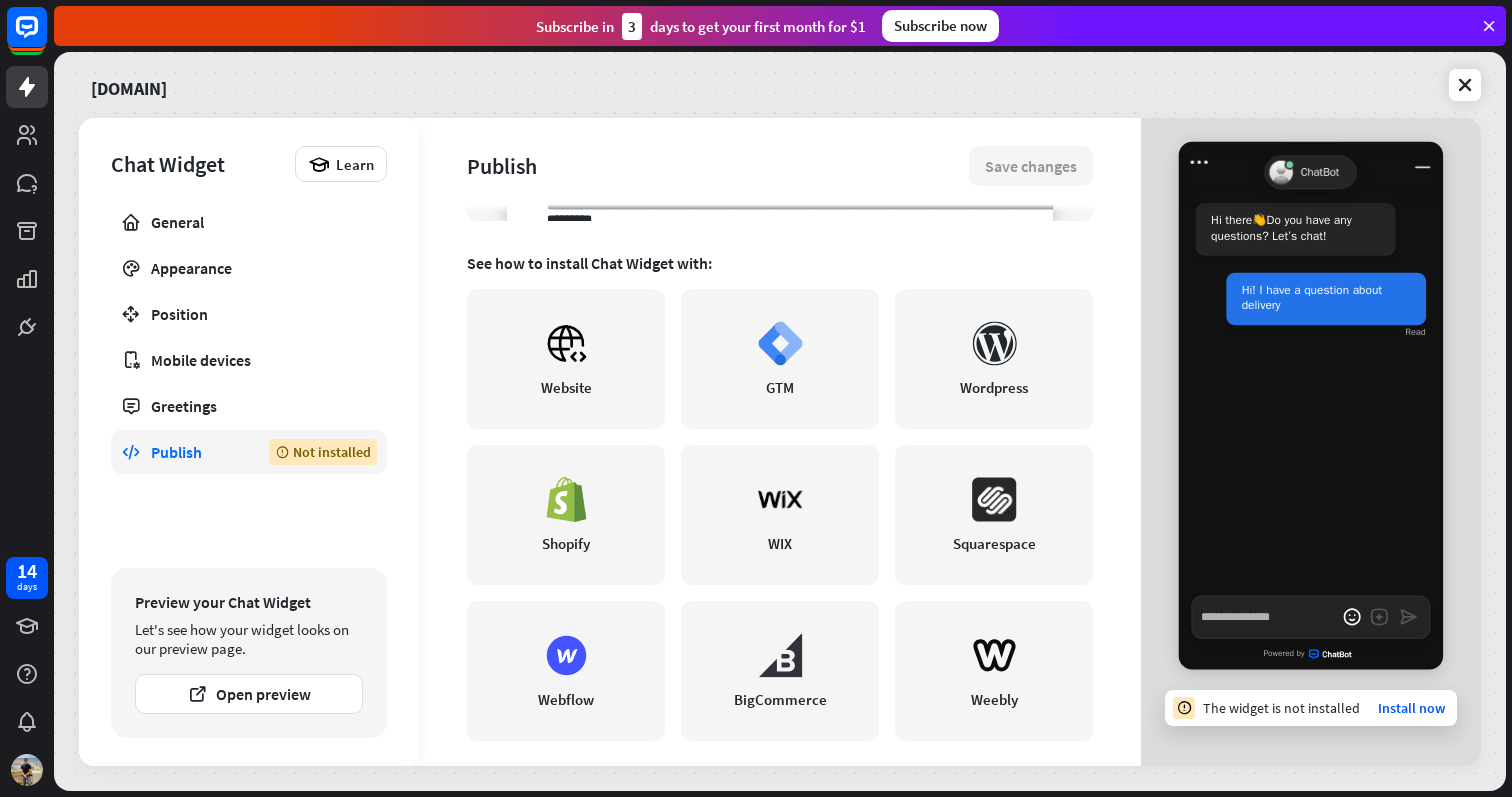 click on "Hi! I have a question about delivery Read" at bounding box center (1311, 306) 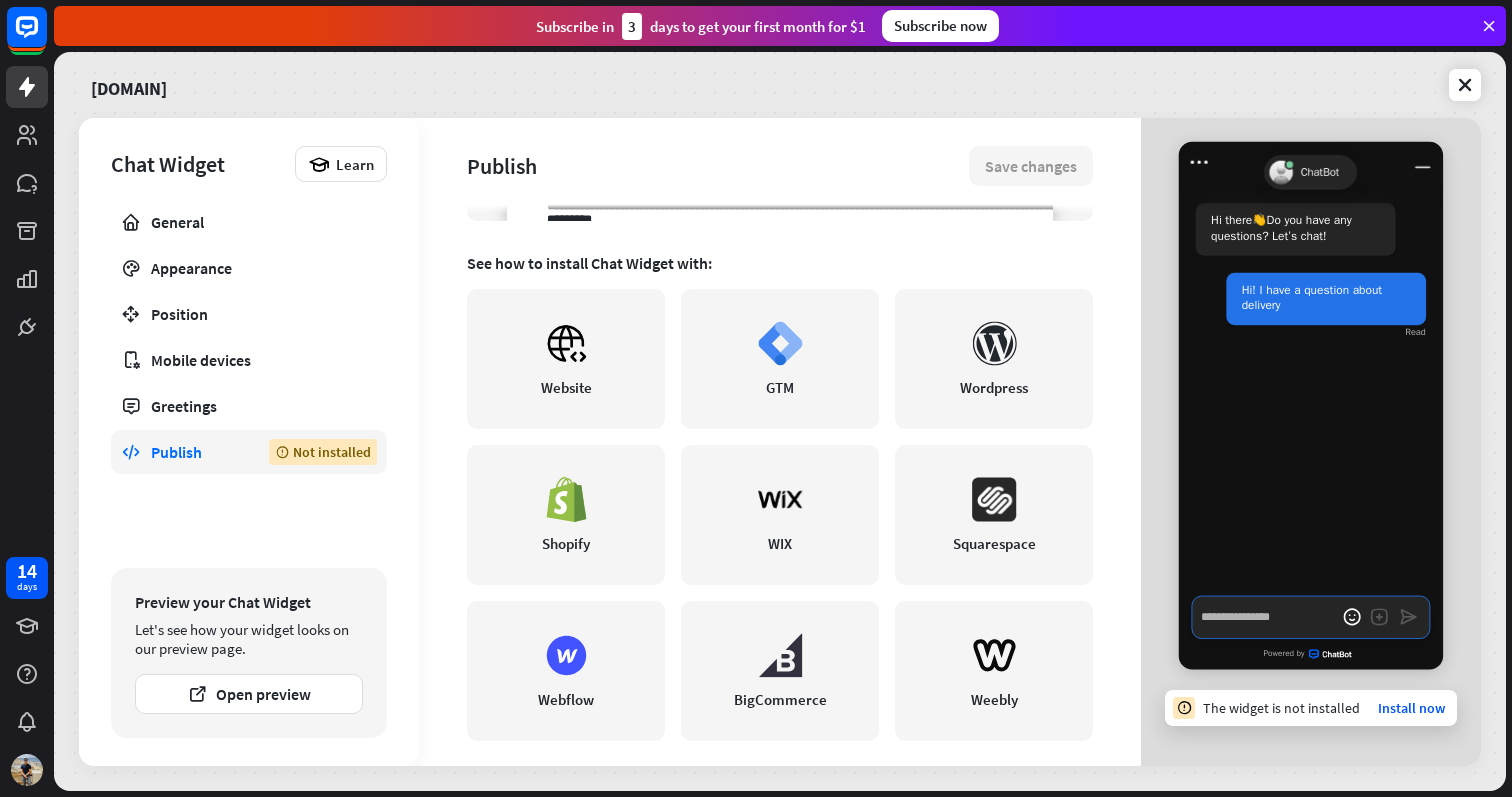 click at bounding box center [1311, 617] 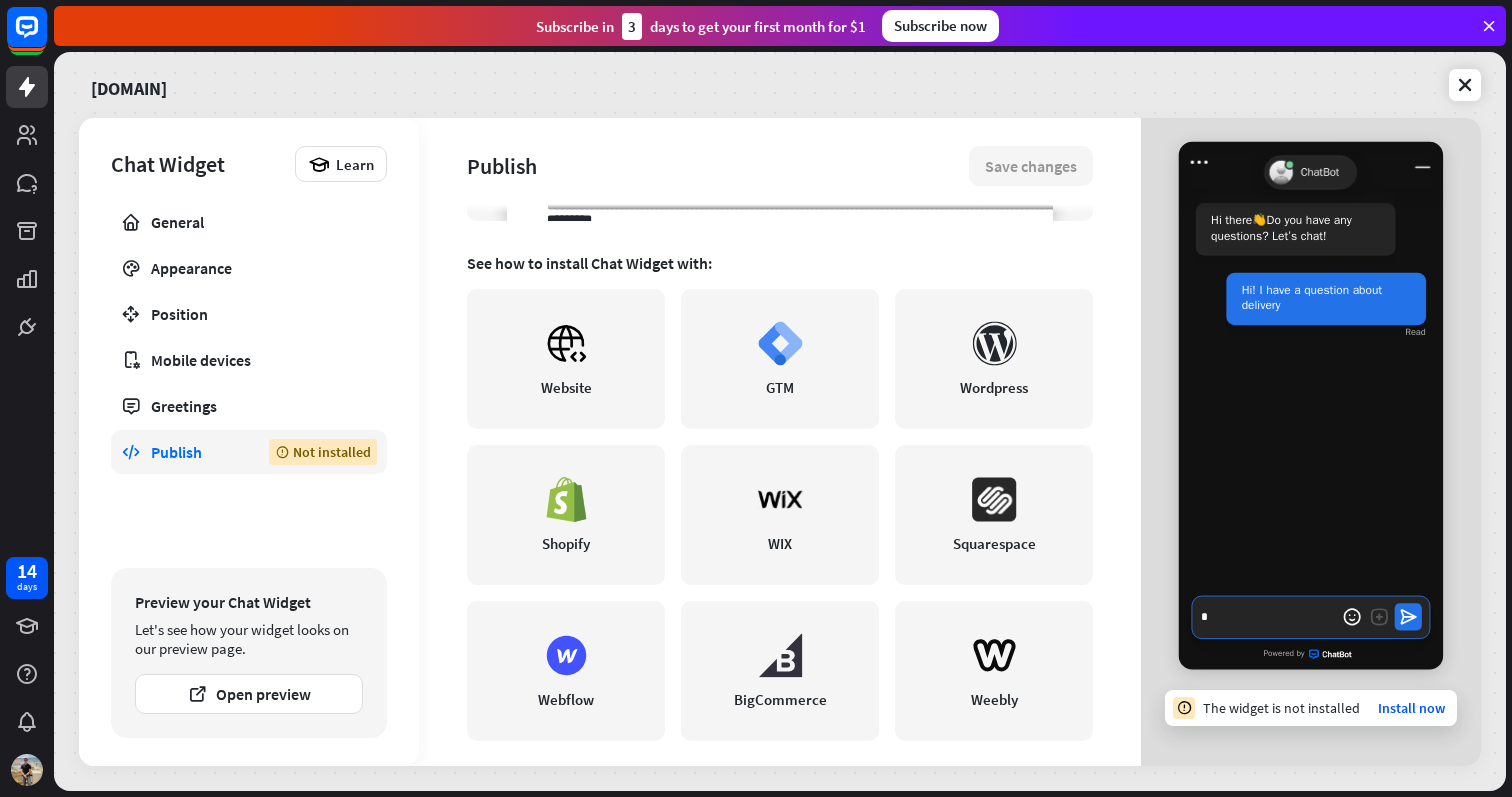 type on "*" 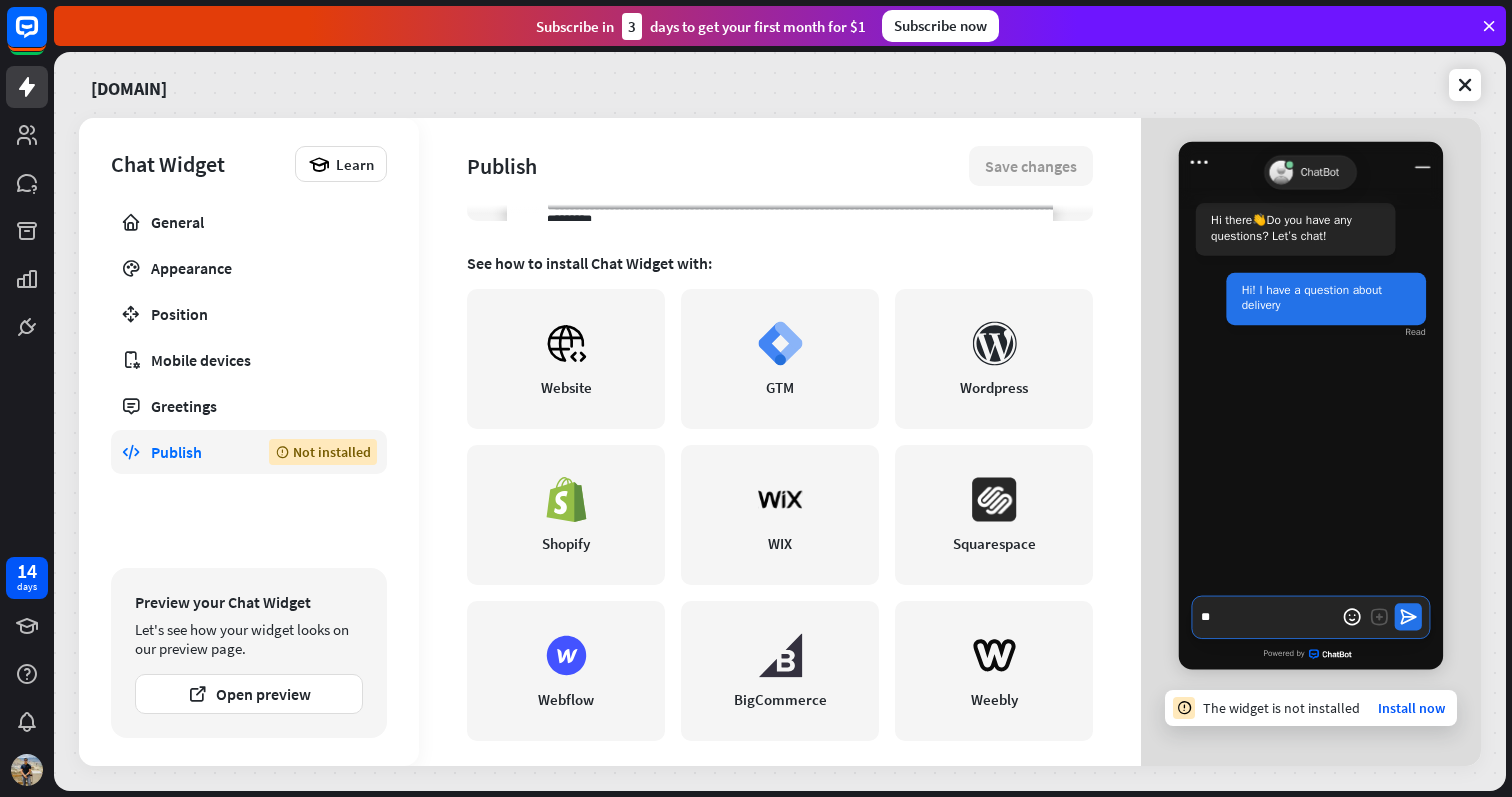type on "*" 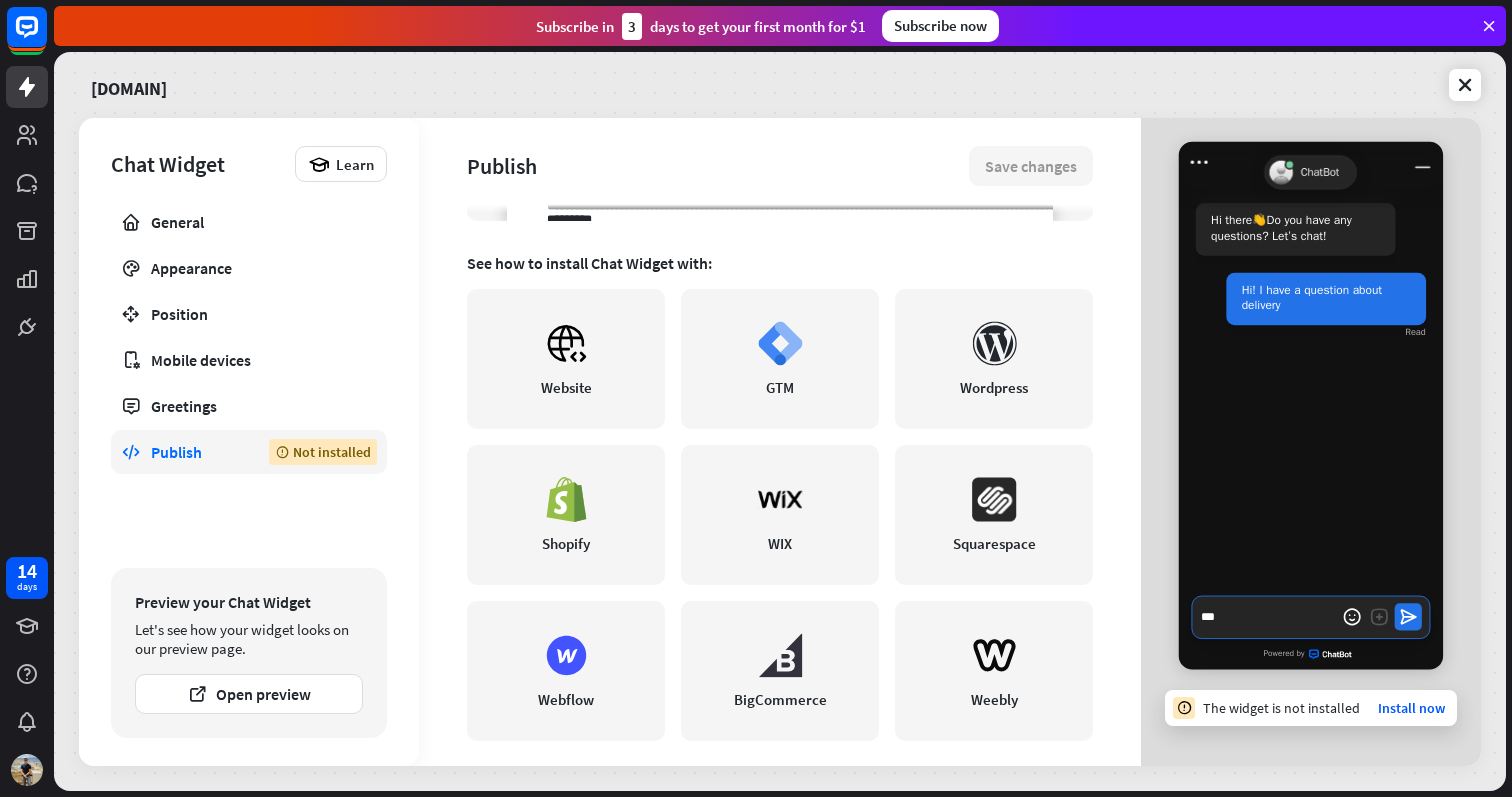 type on "*" 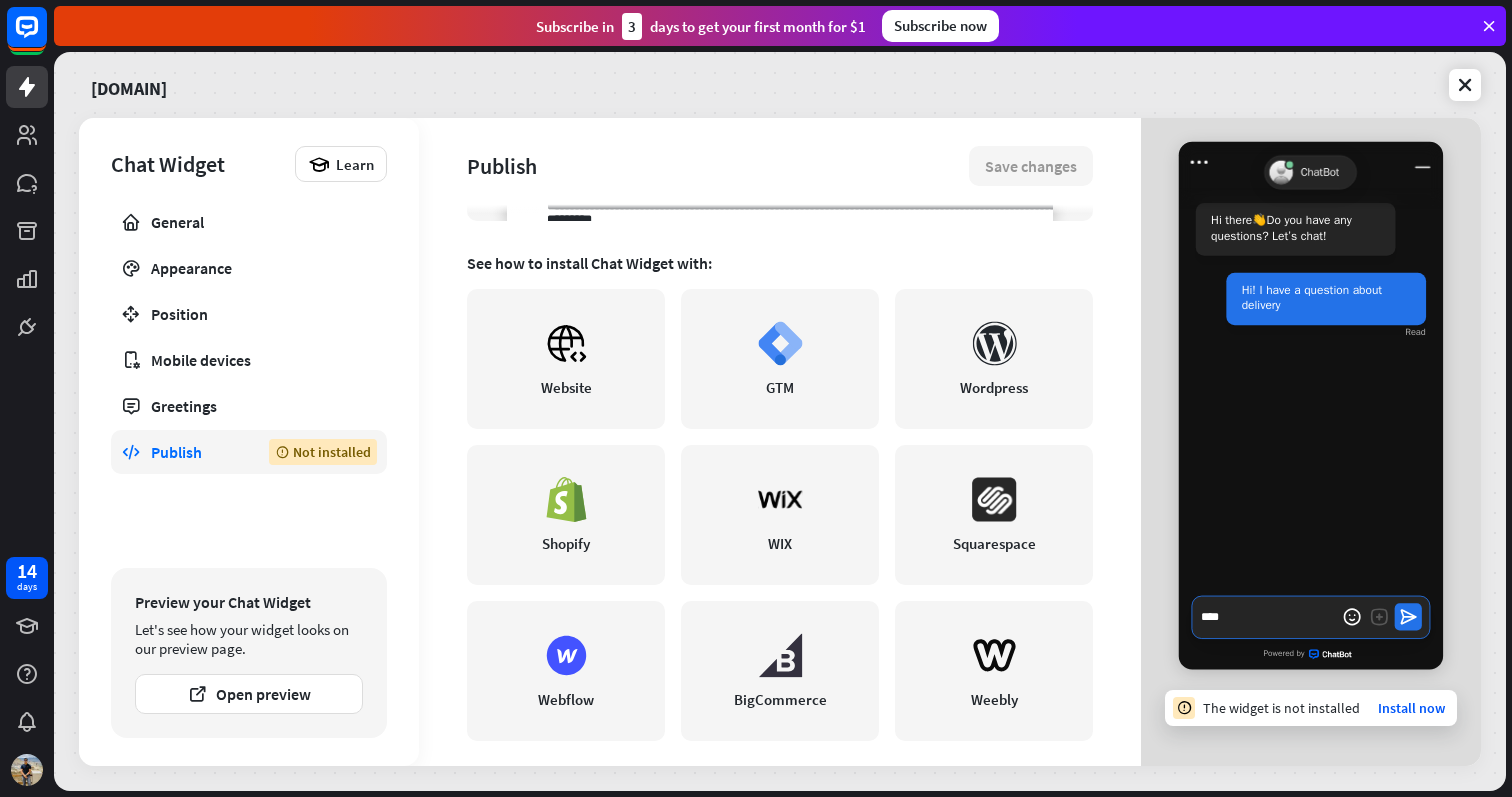 type on "*" 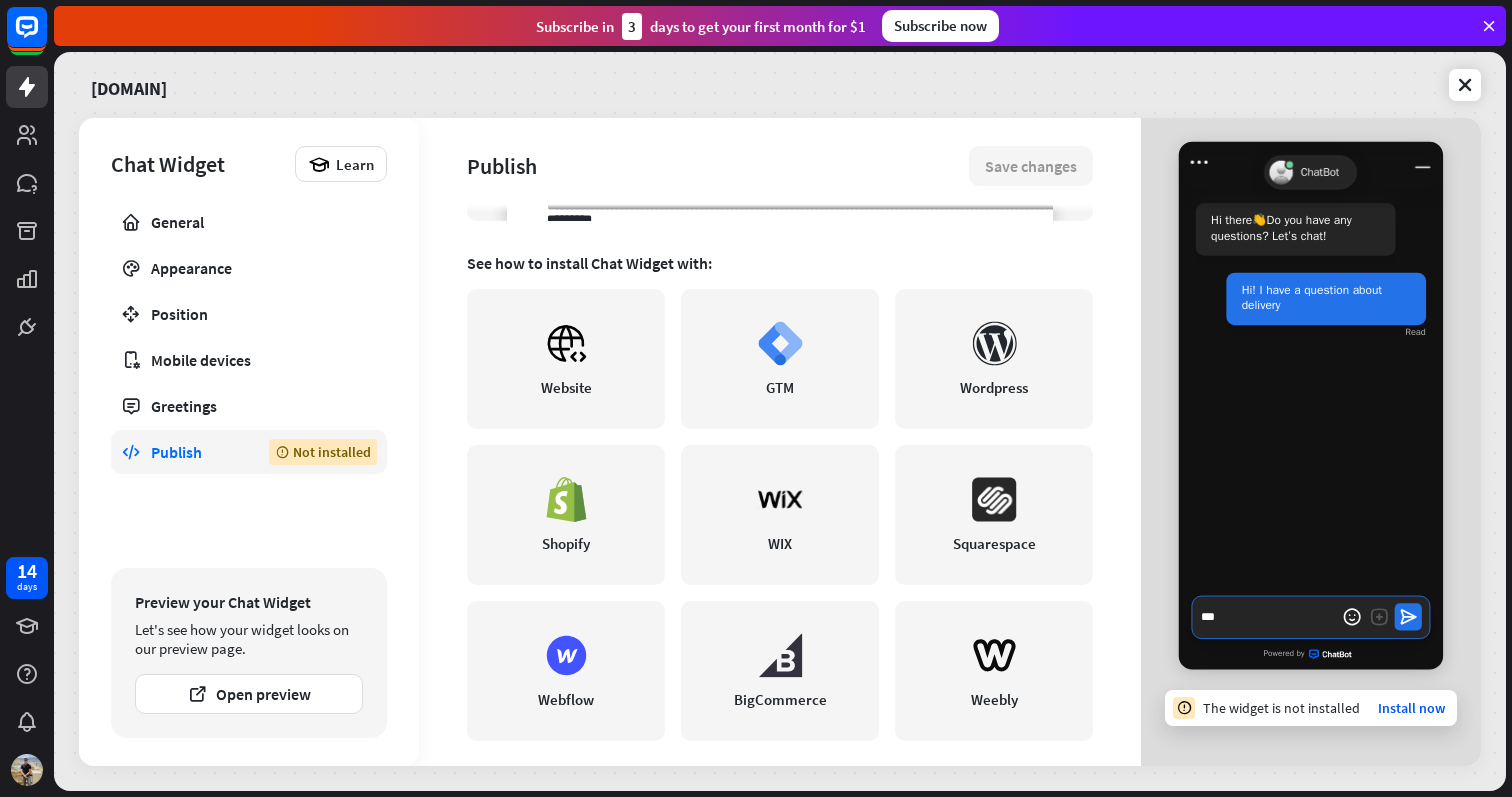 type on "*" 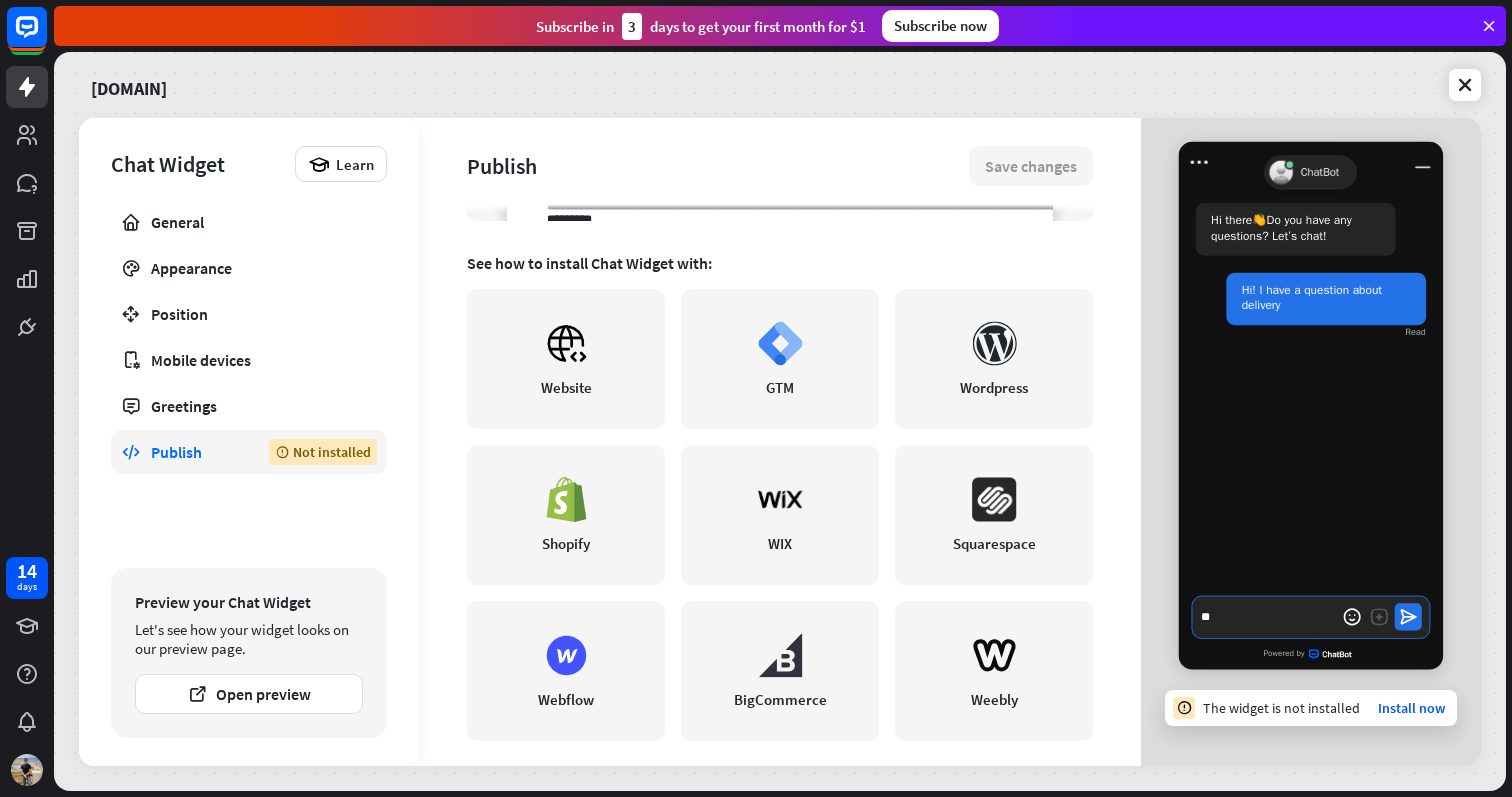 type on "*" 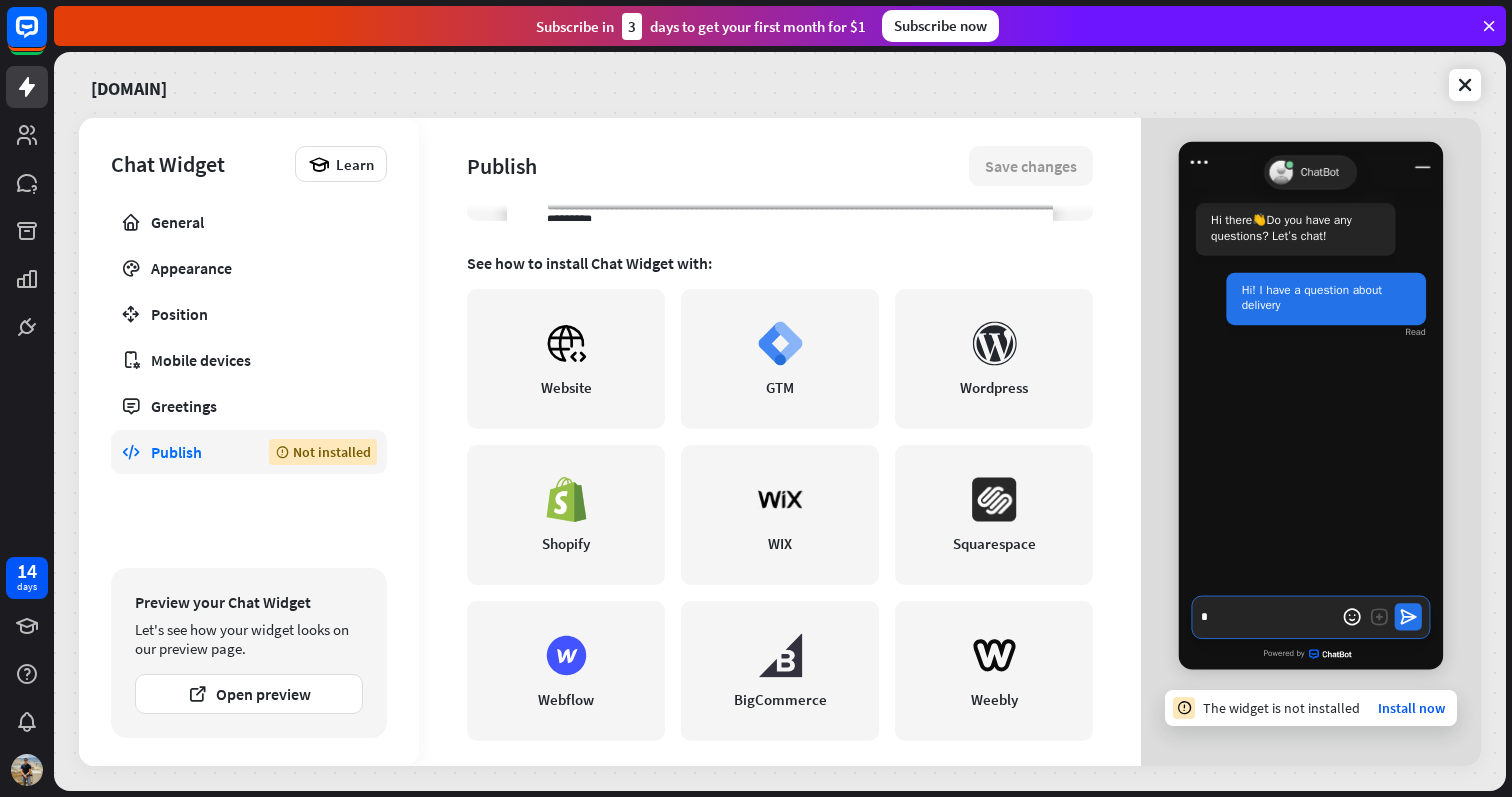 type on "*" 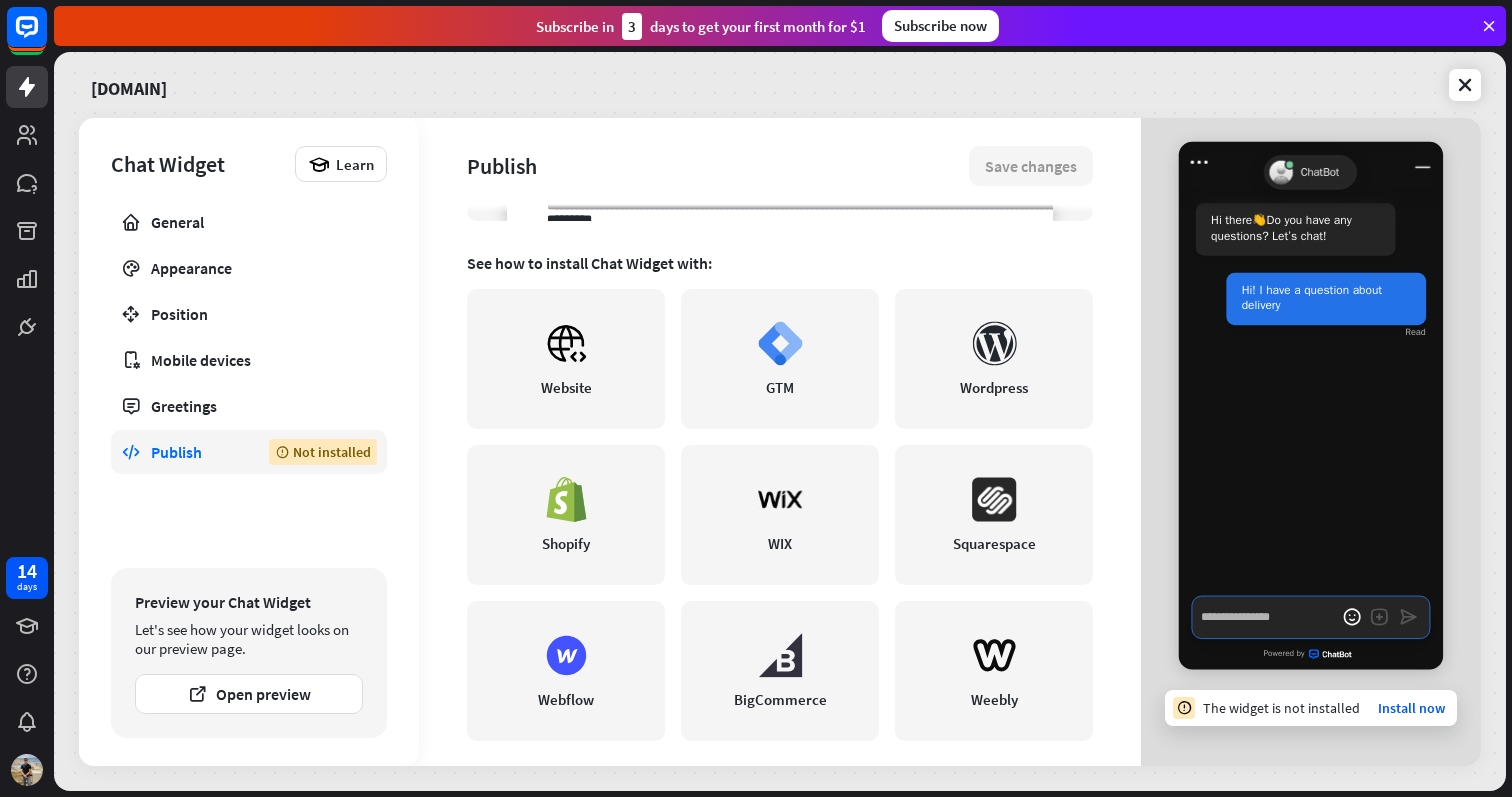 type on "*" 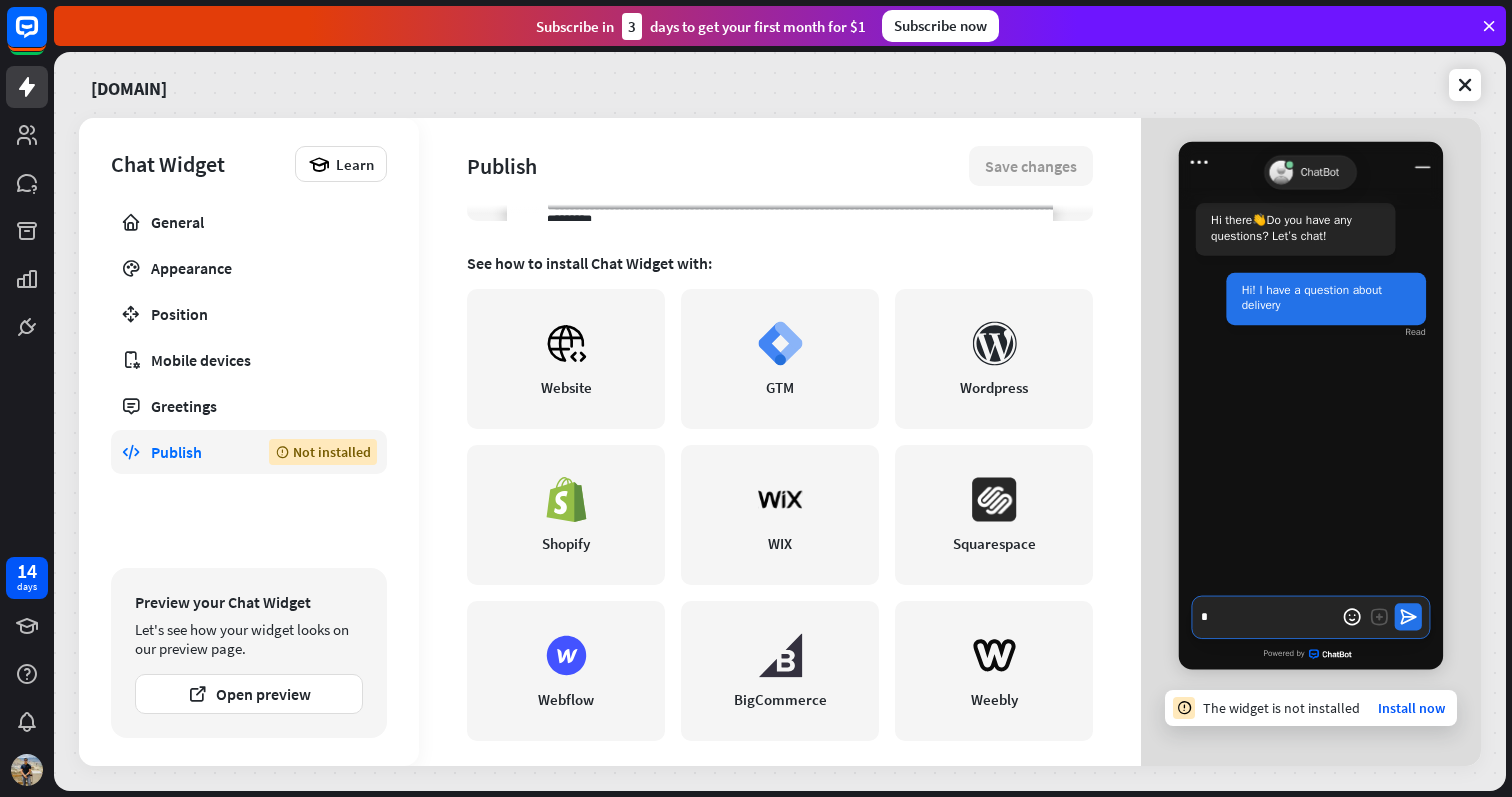 type on "*" 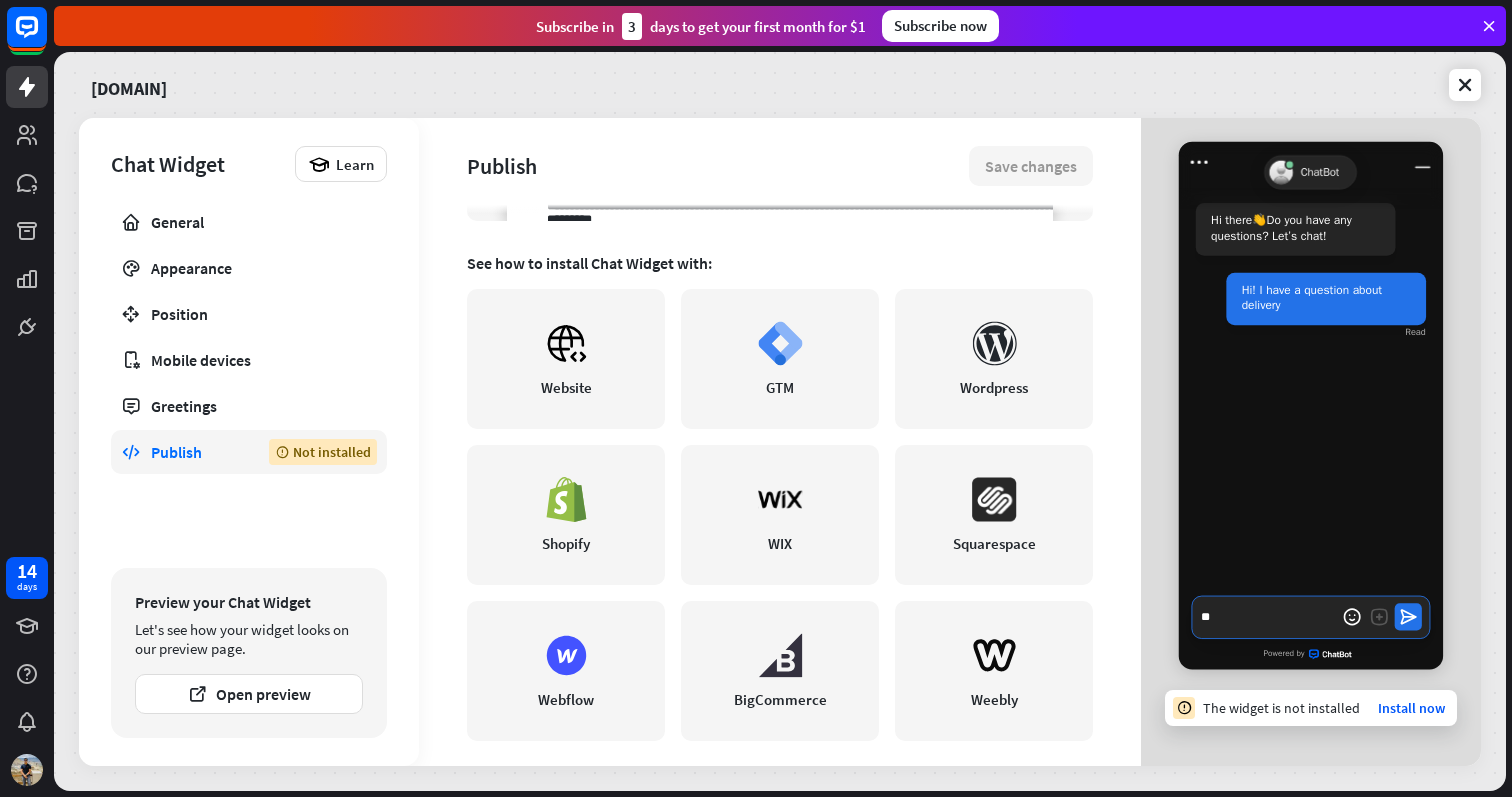 type on "*" 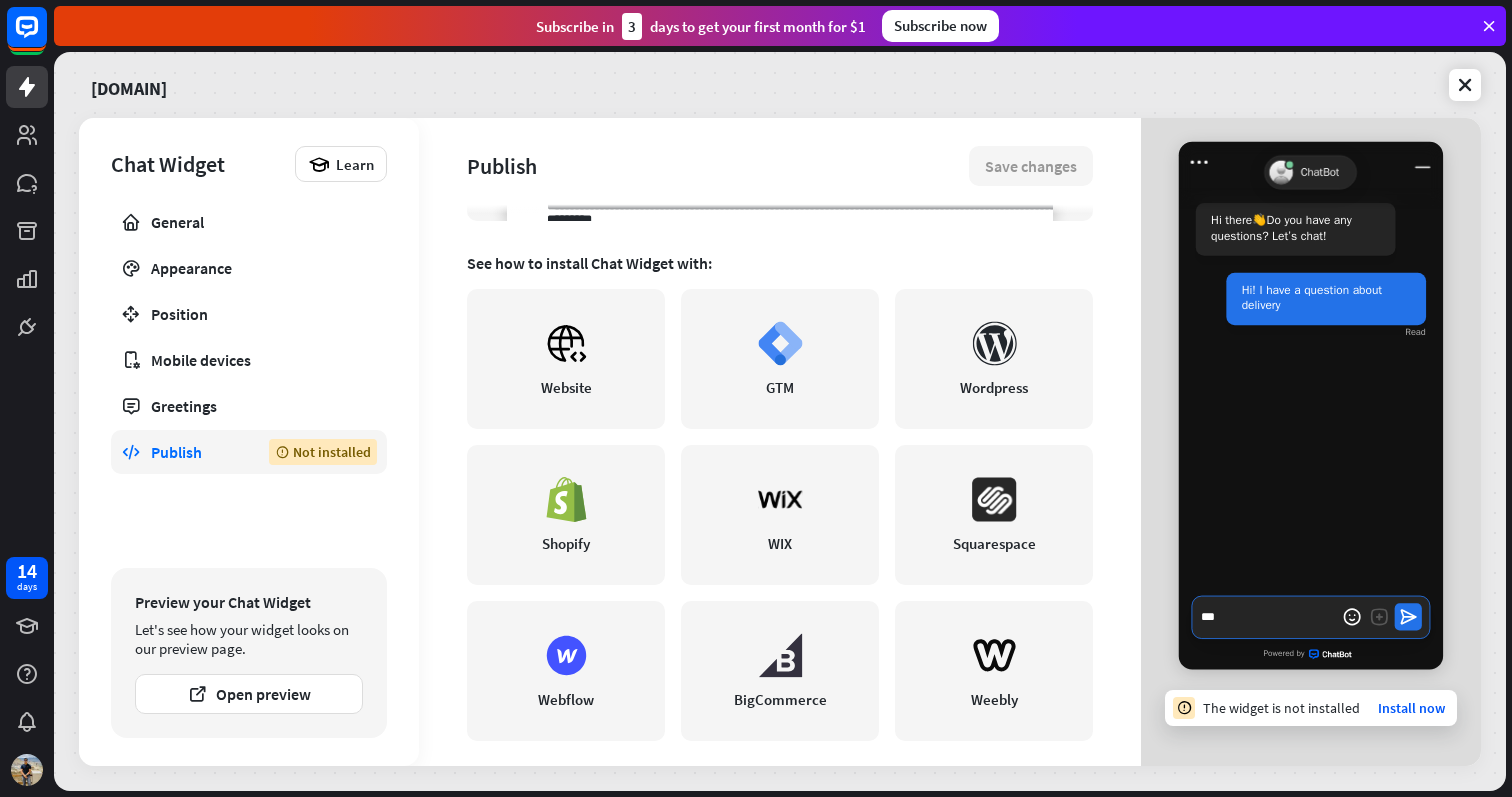 type on "*" 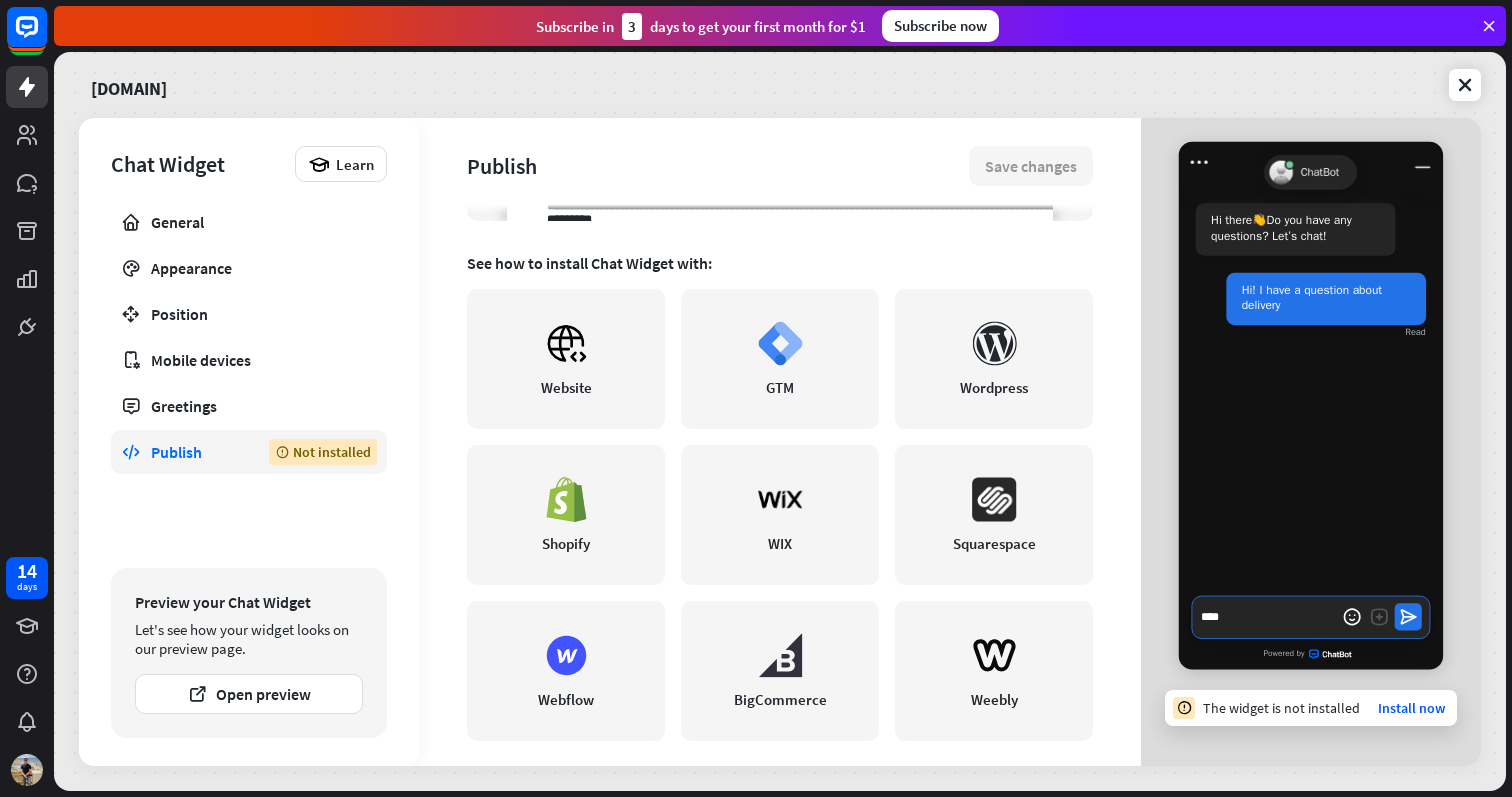 type on "*" 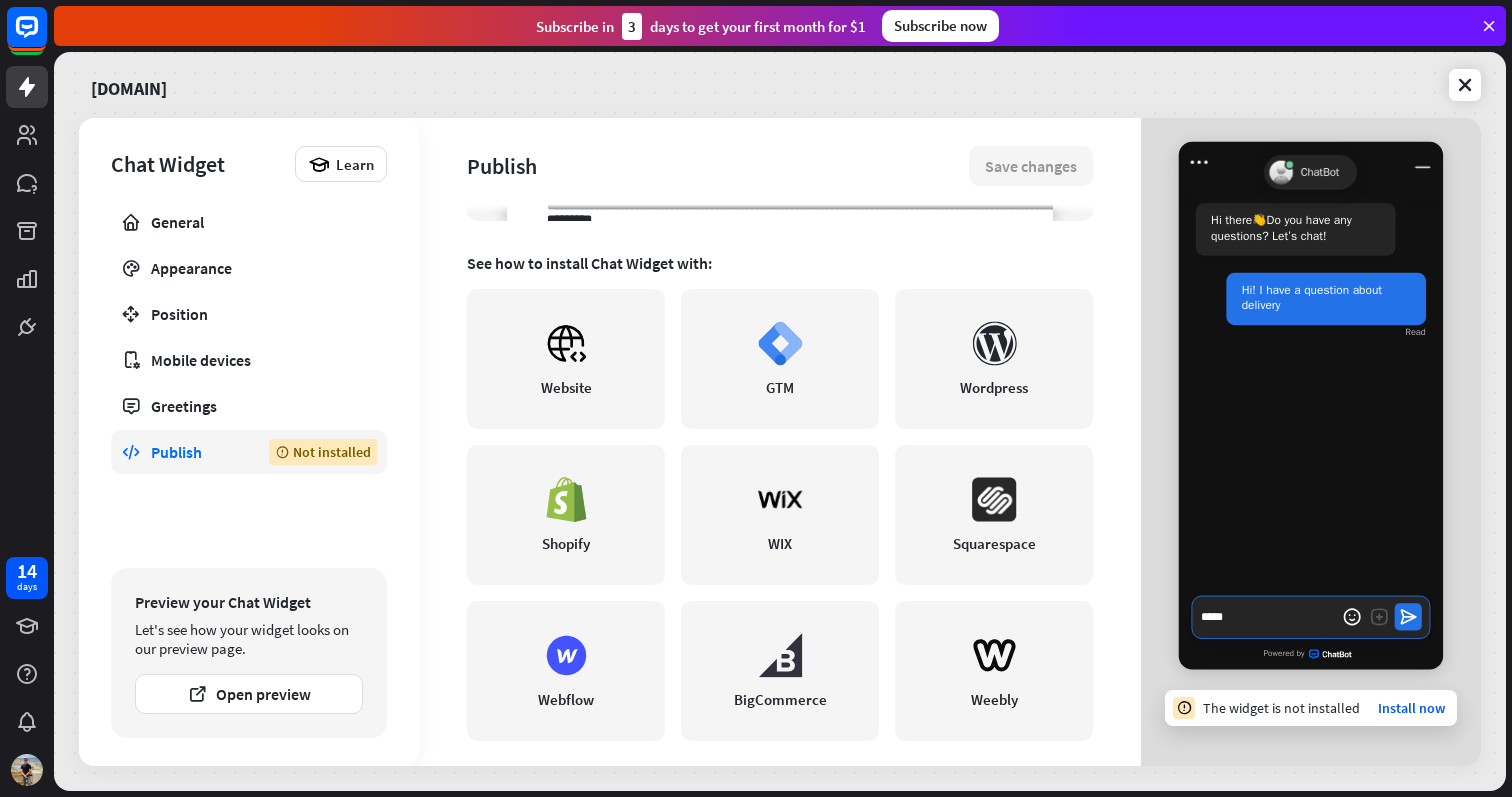 type on "*" 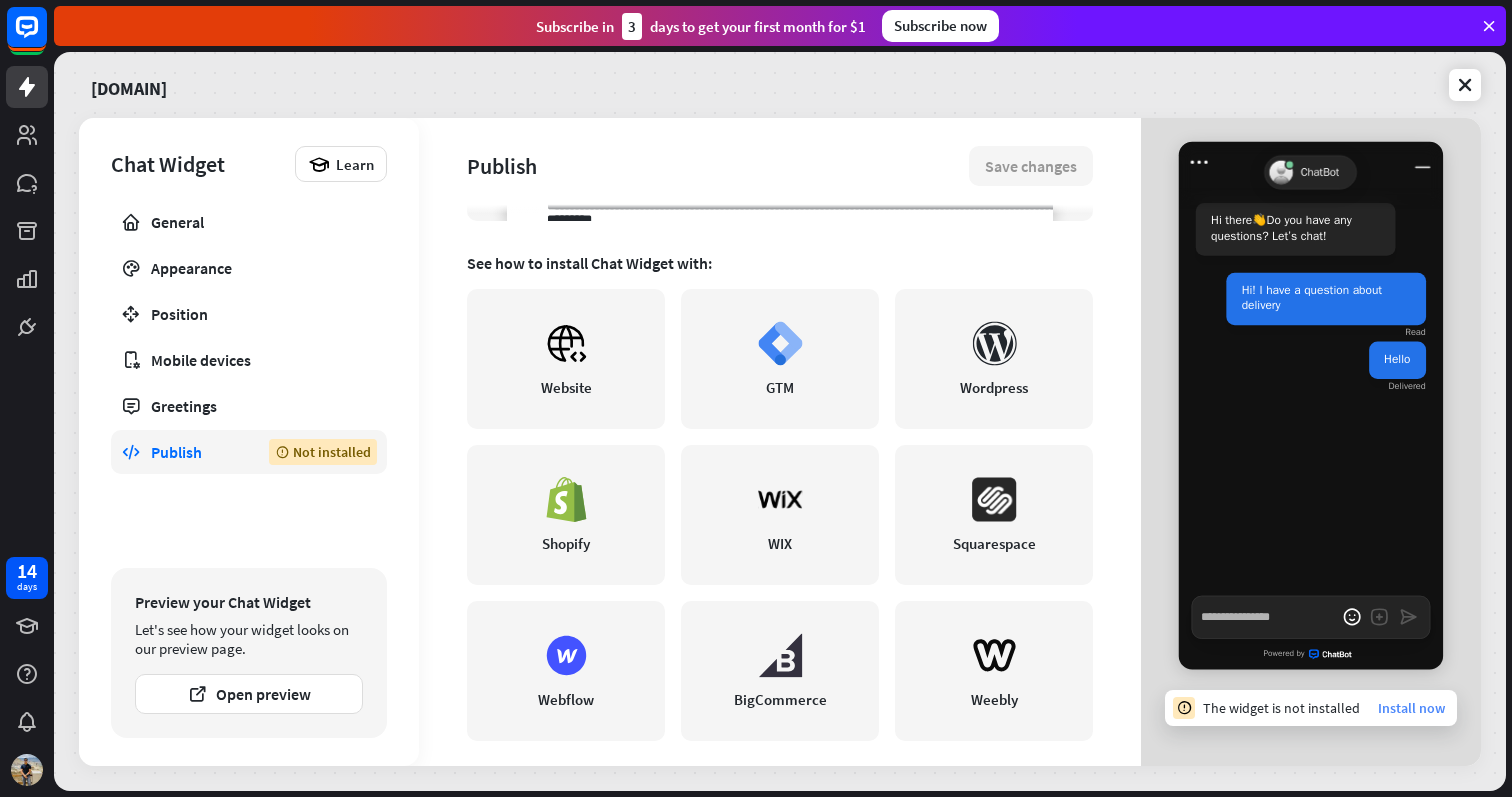 type on "*" 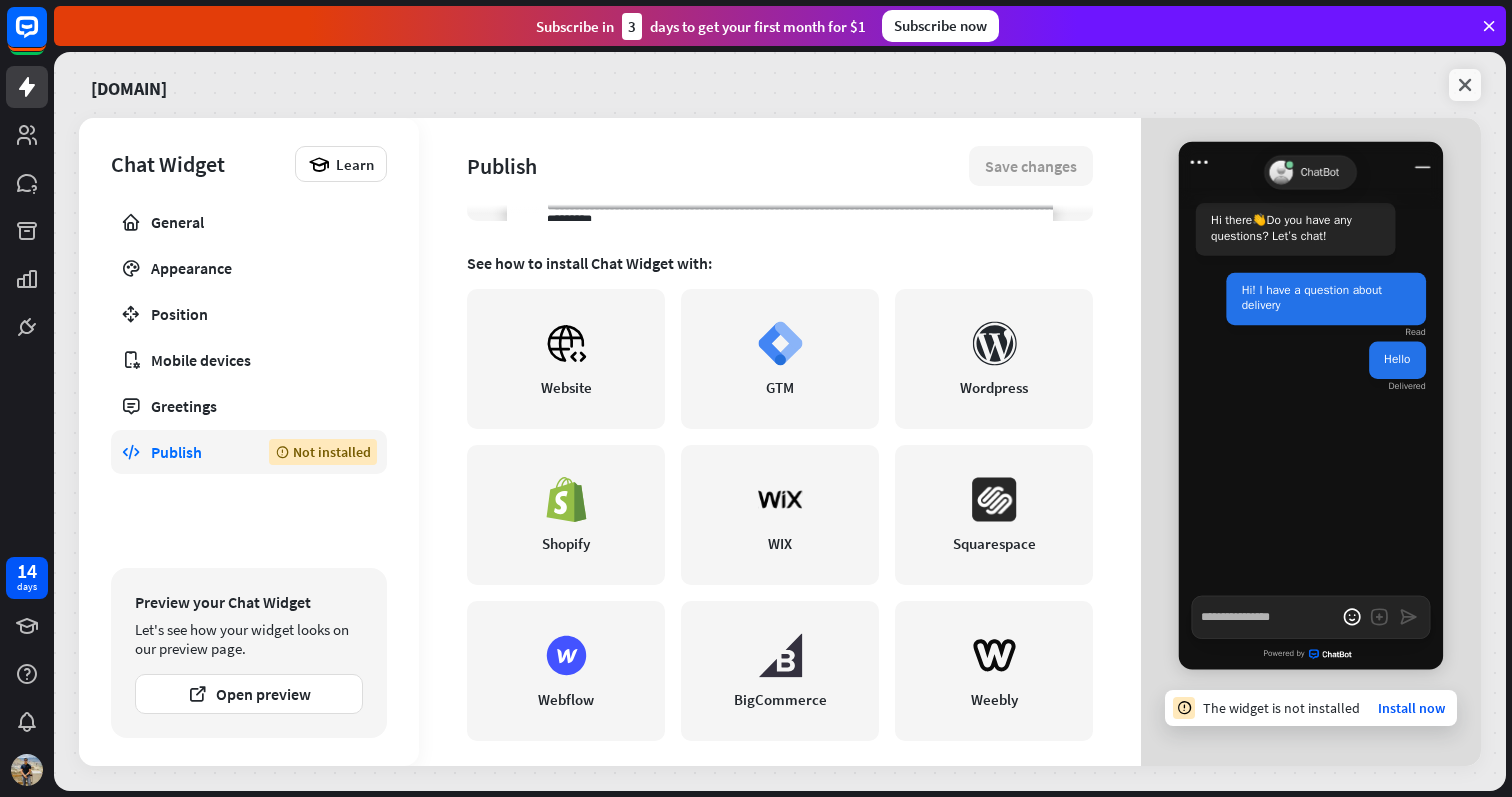 click at bounding box center (1465, 85) 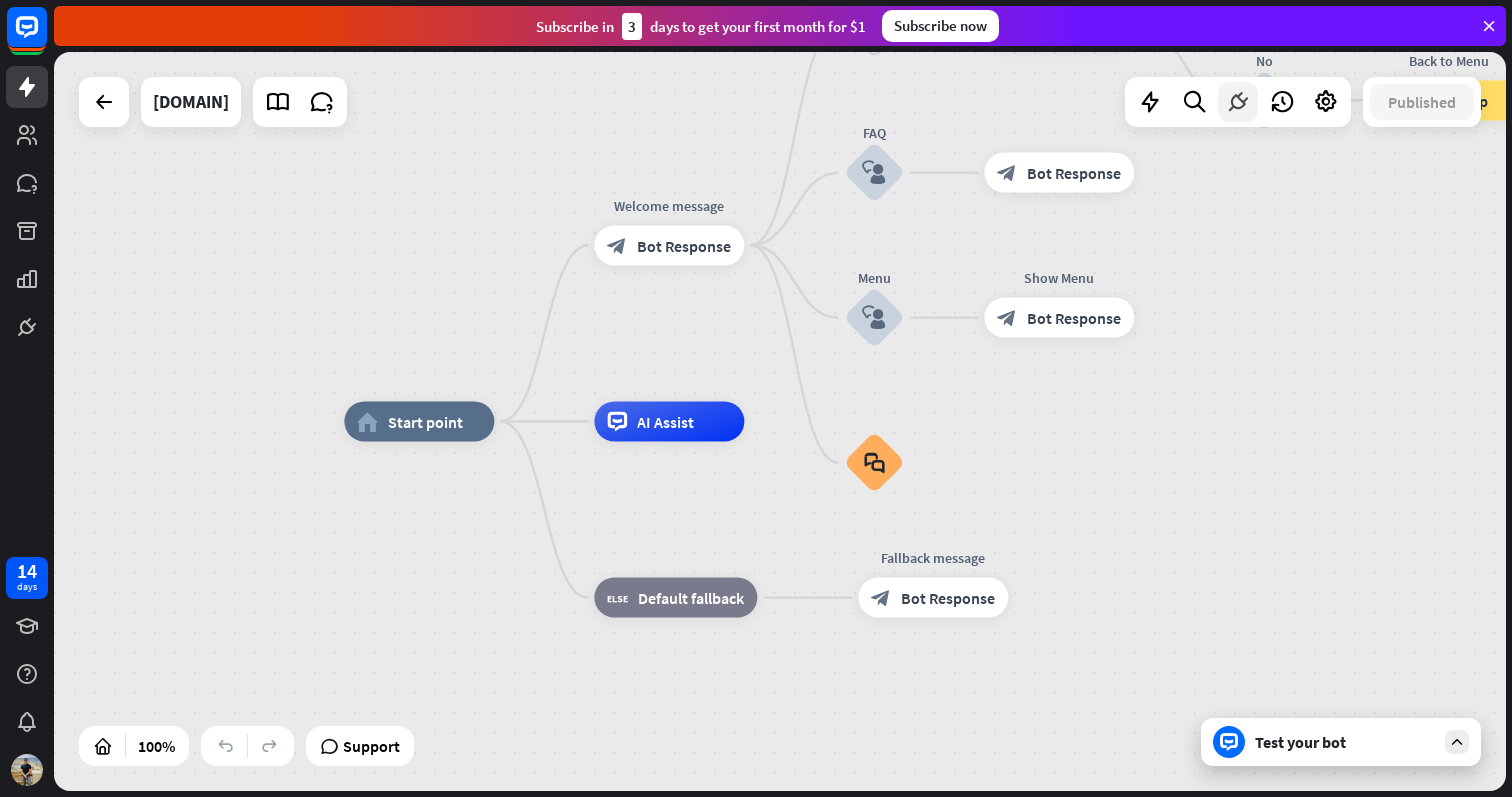 click at bounding box center (1238, 102) 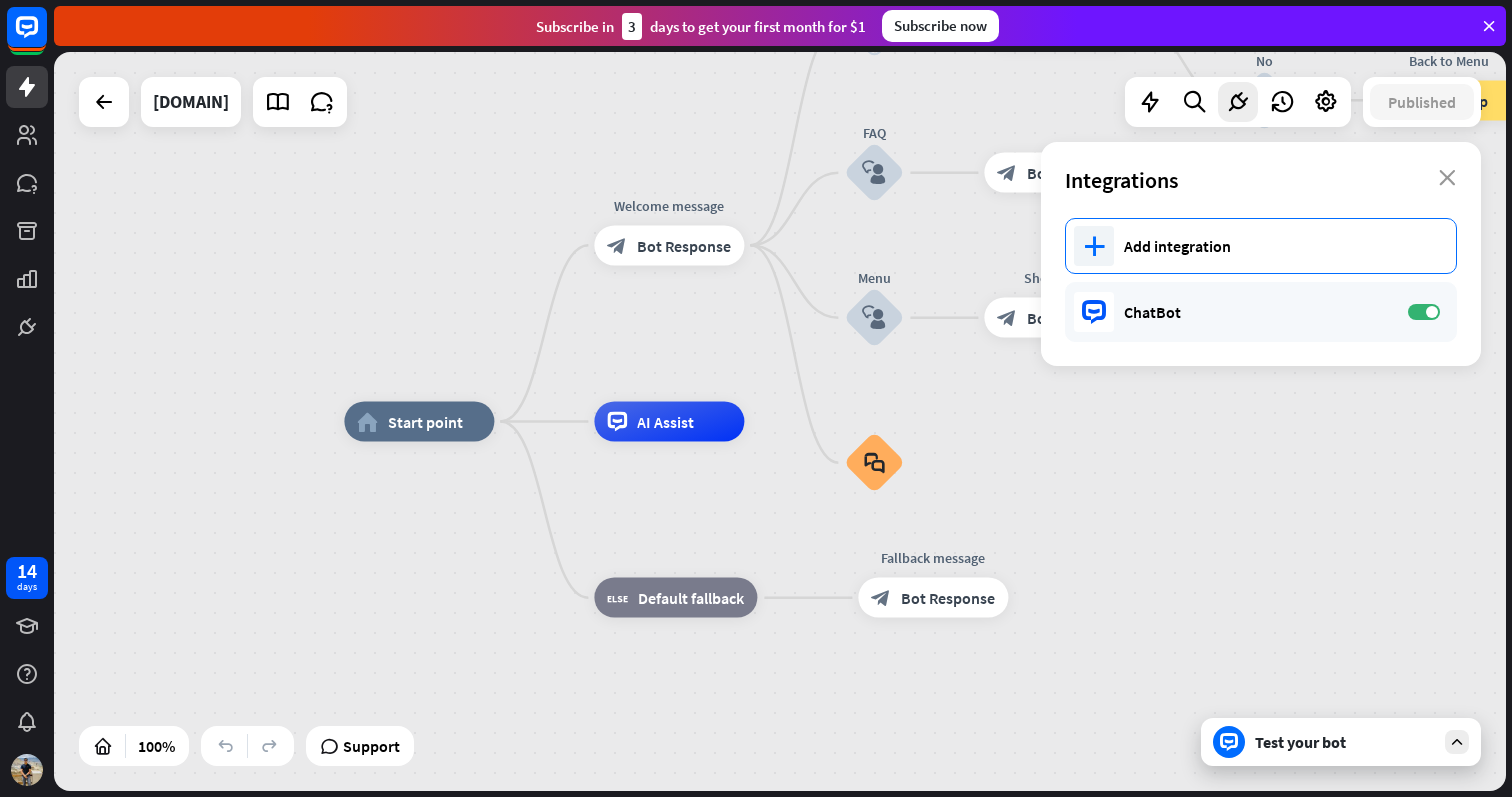 click on "Add integration" at bounding box center [1280, 246] 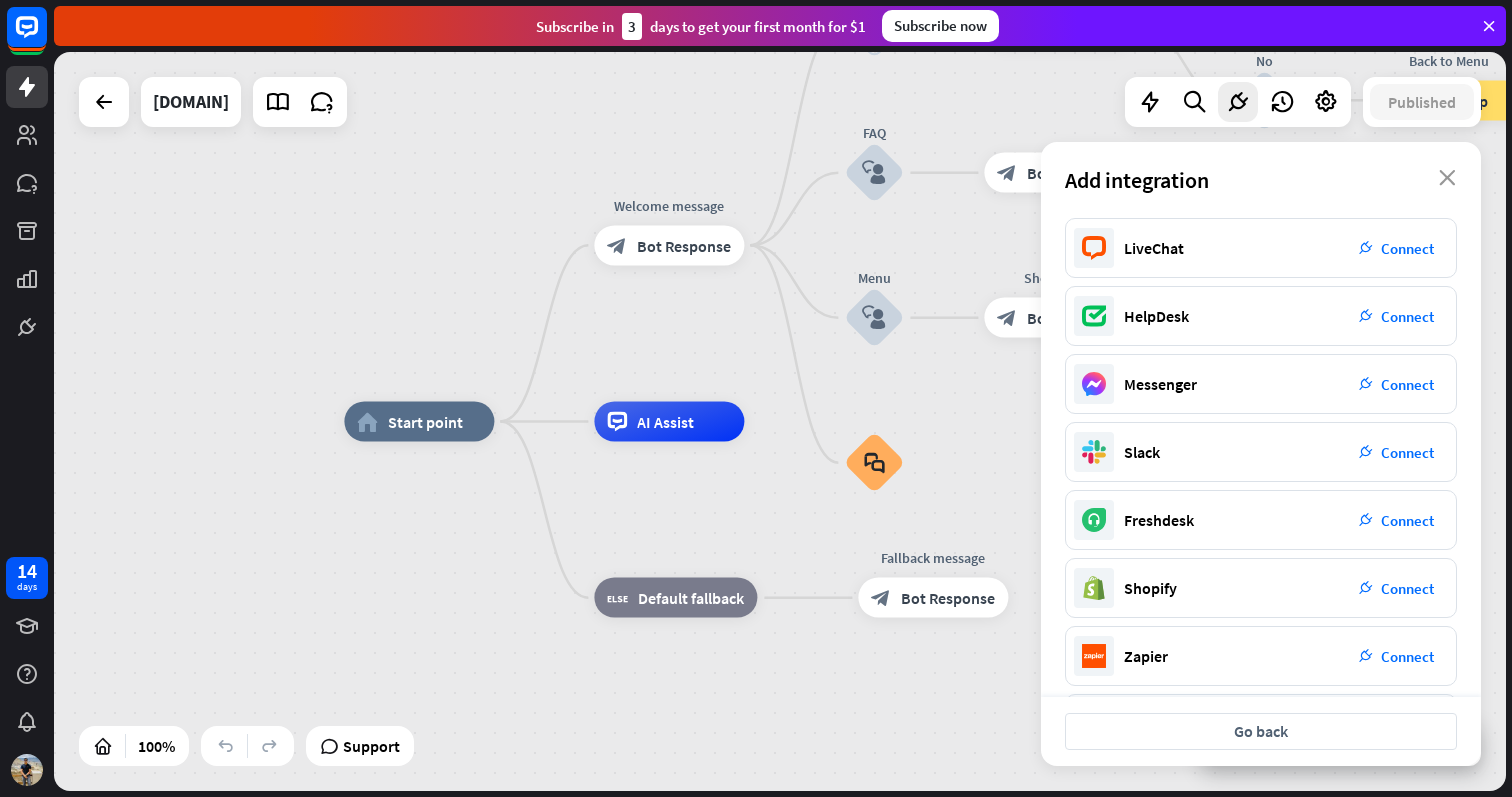 click on "Add integration   close" at bounding box center (1261, 180) 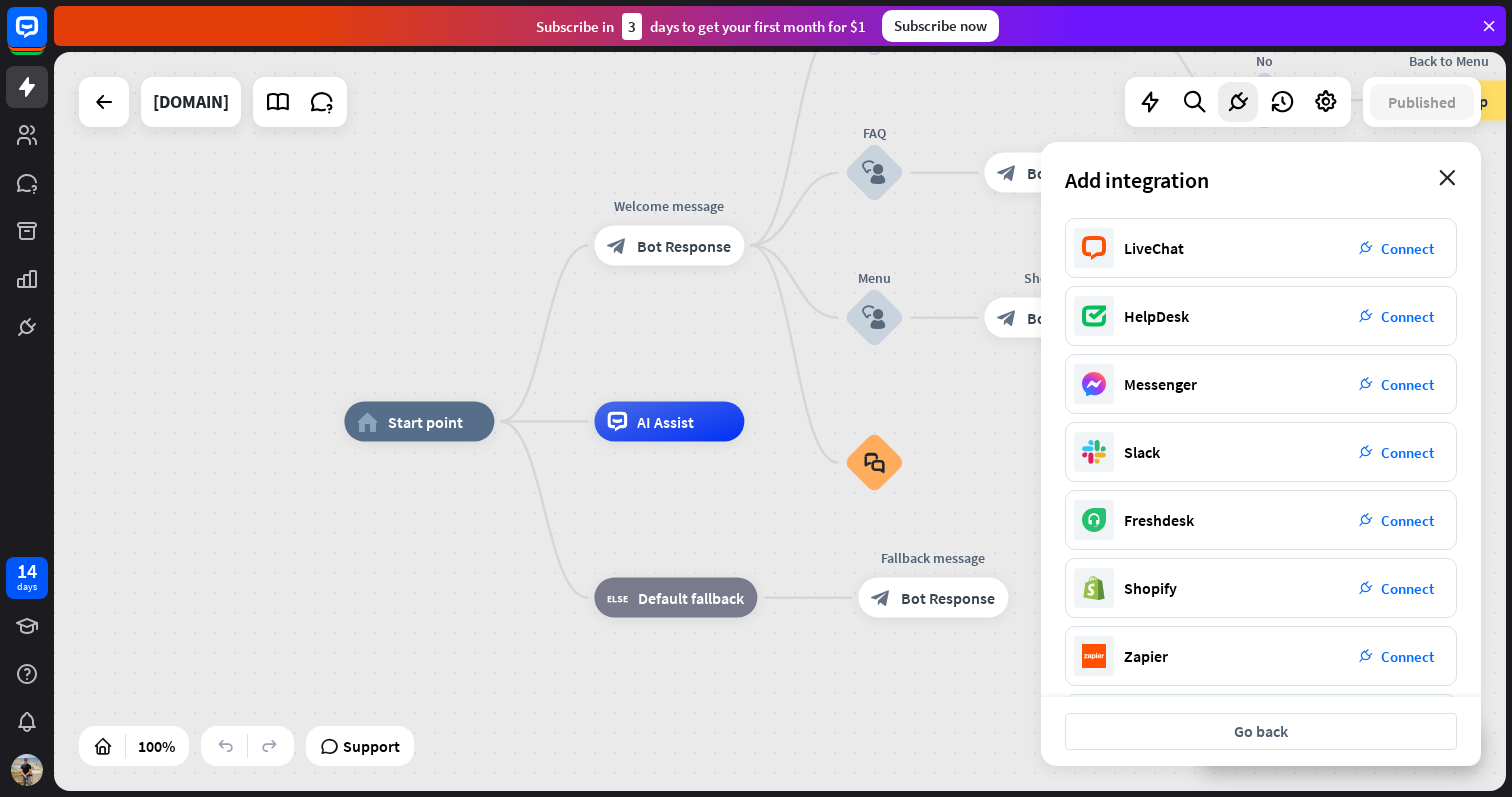 click on "close" at bounding box center (1447, 178) 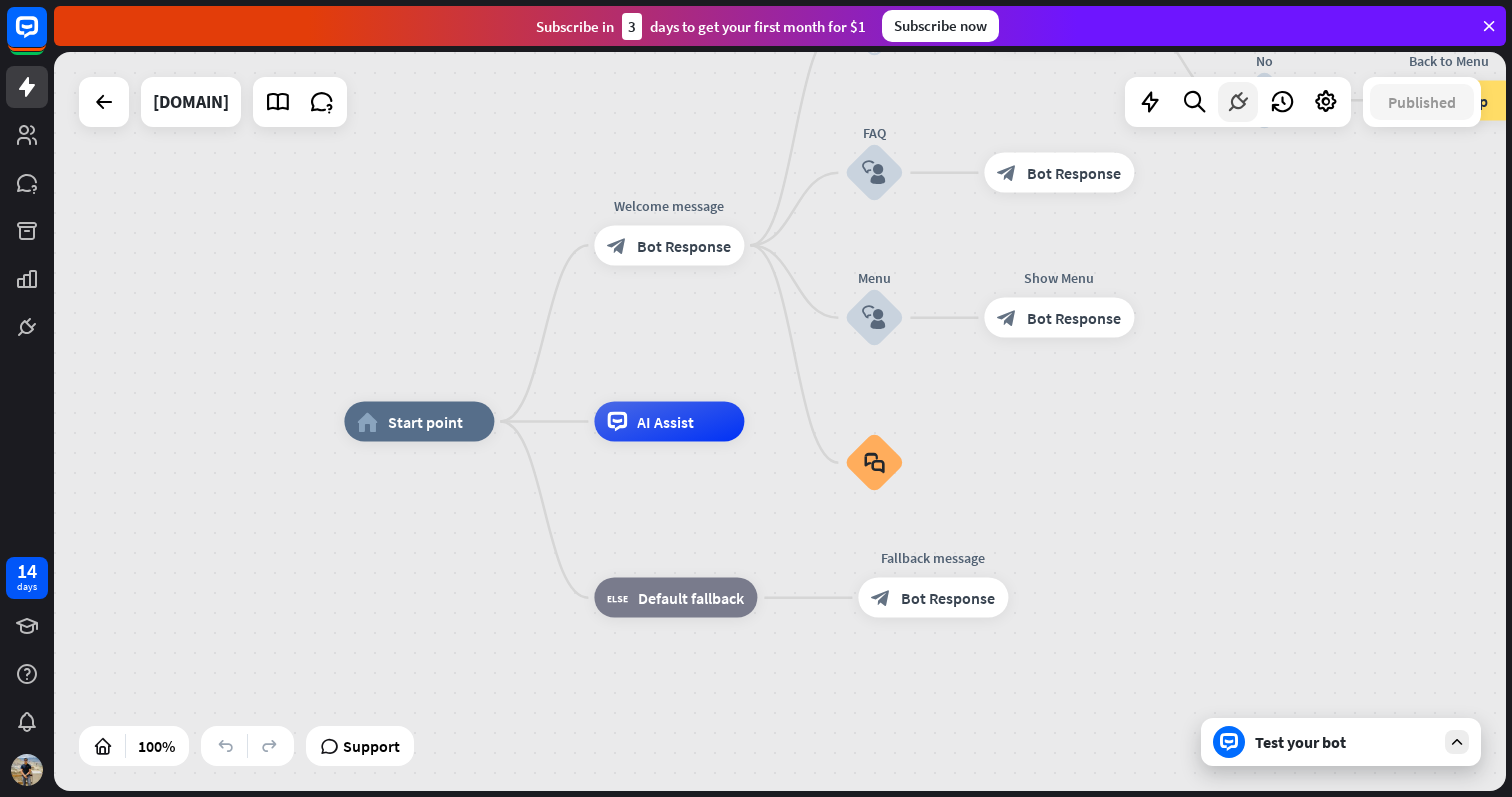 click at bounding box center (1238, 102) 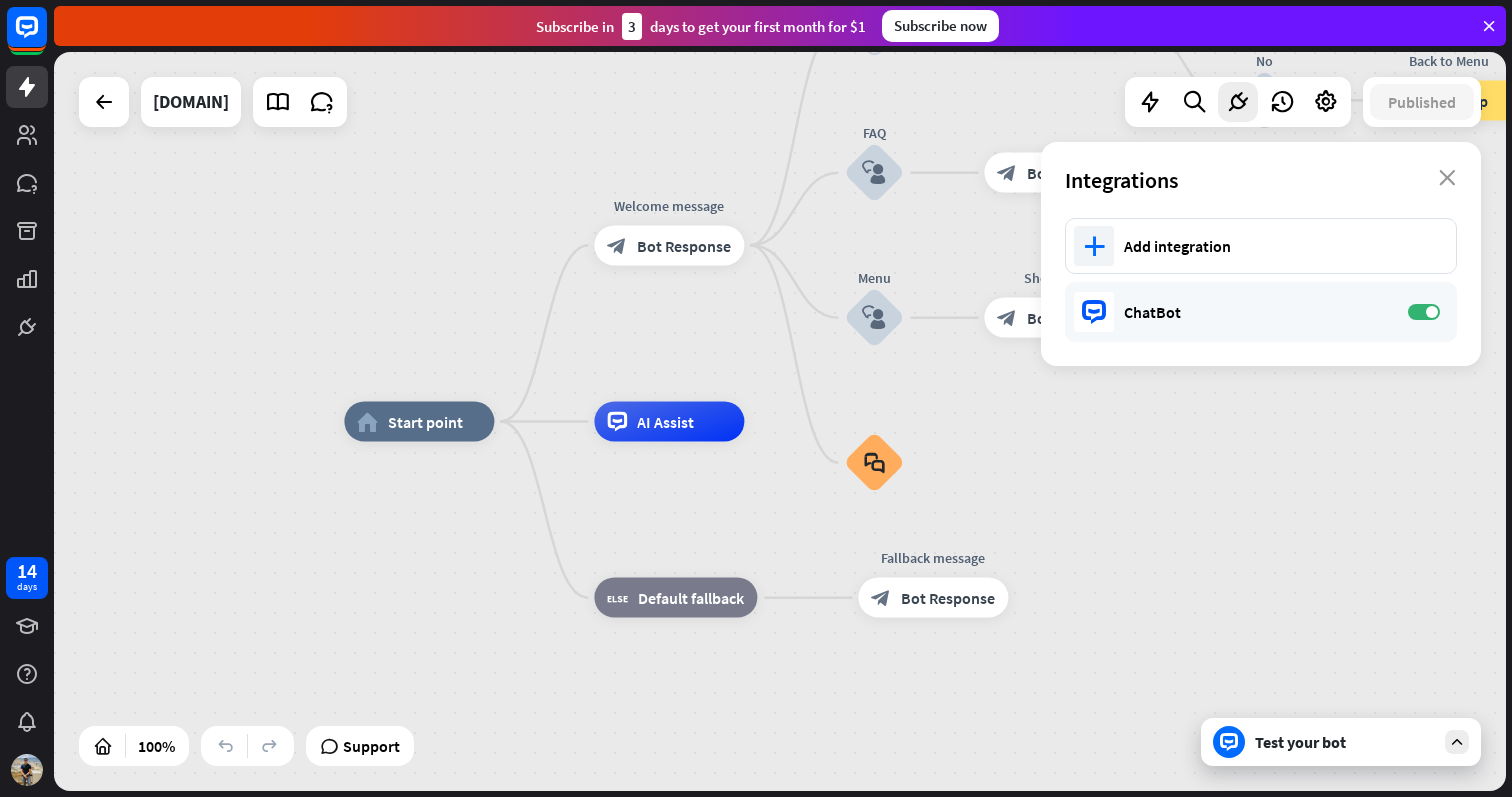 click on "home_2   Start point                 Welcome message   block_bot_response   Bot Response                 Back to Menu   block_user_input                 Was it helpful?   block_bot_response   Bot Response                 Yes   block_user_input                 Thank you!   block_bot_response   Bot Response                 No   block_user_input                 Back to Menu   block_goto   Go to step                 FAQ   block_user_input                   block_bot_response   Bot Response                 Menu   block_user_input                 Show Menu   block_bot_response   Bot Response                   block_faq                     AI Assist                   block_fallback   Default fallback                 Fallback message   block_bot_response   Bot Response" at bounding box center [1070, 791] 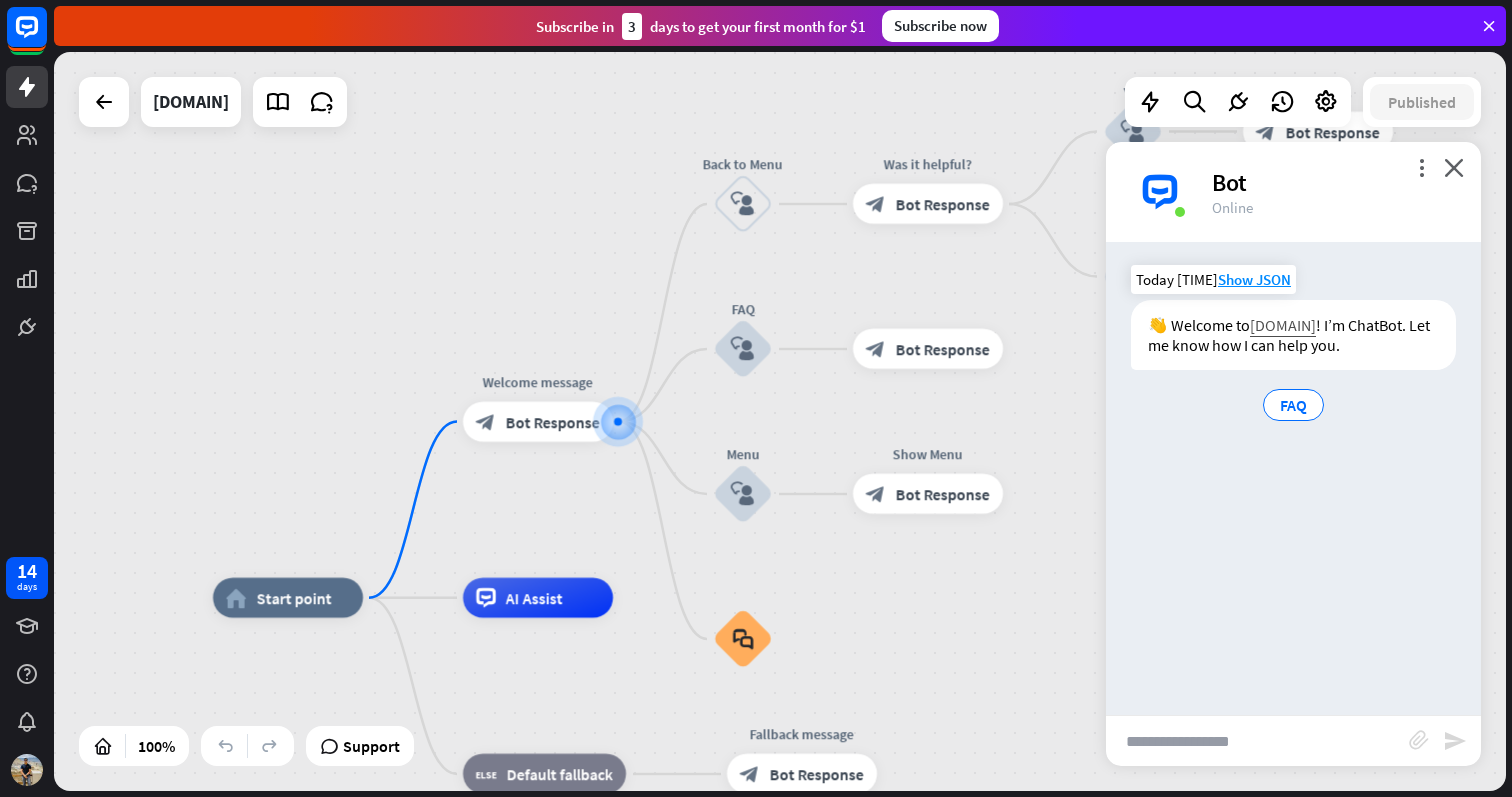 click on "[DOMAIN]" at bounding box center (1283, 325) 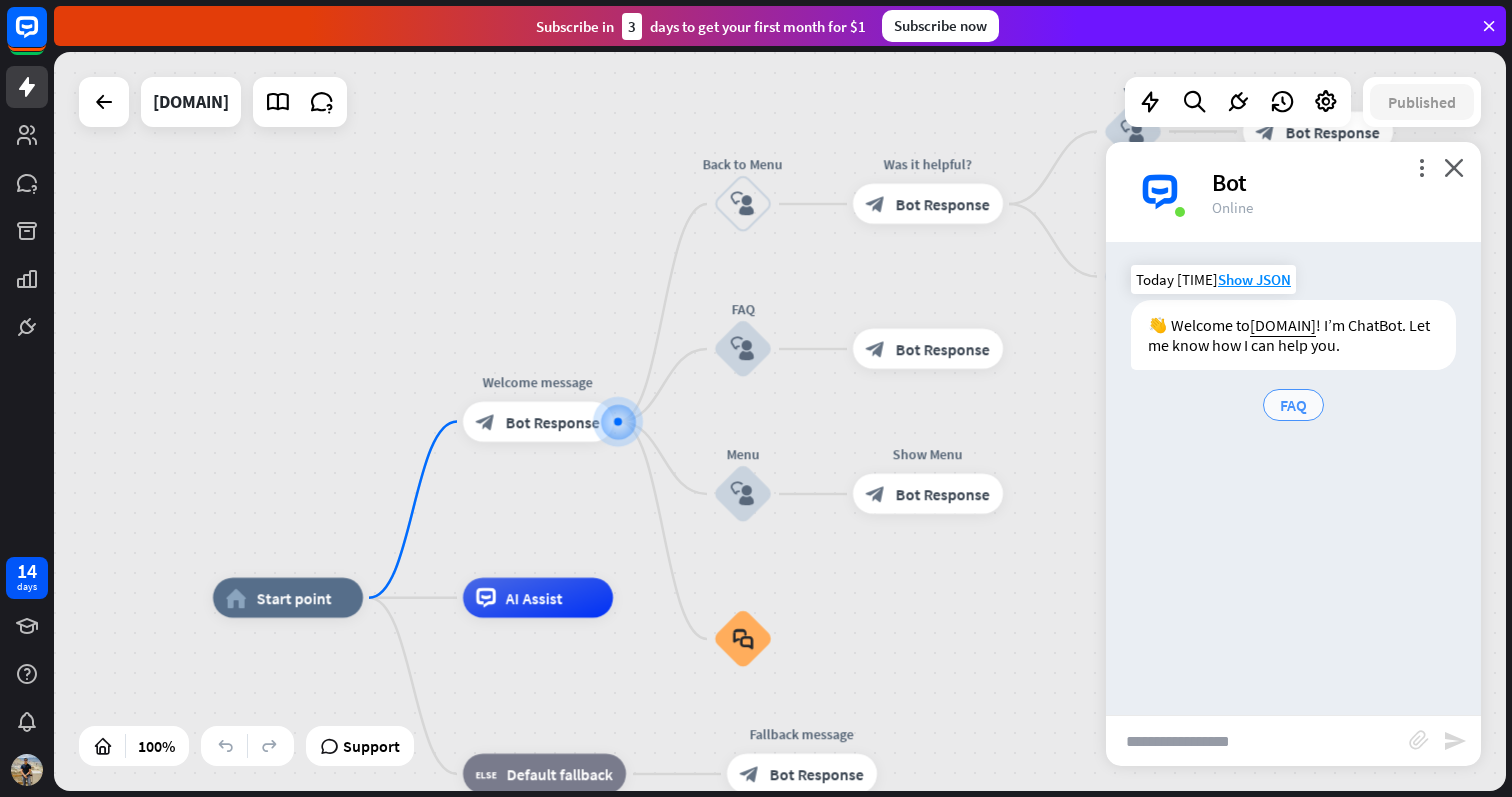 click on "FAQ" at bounding box center (1293, 405) 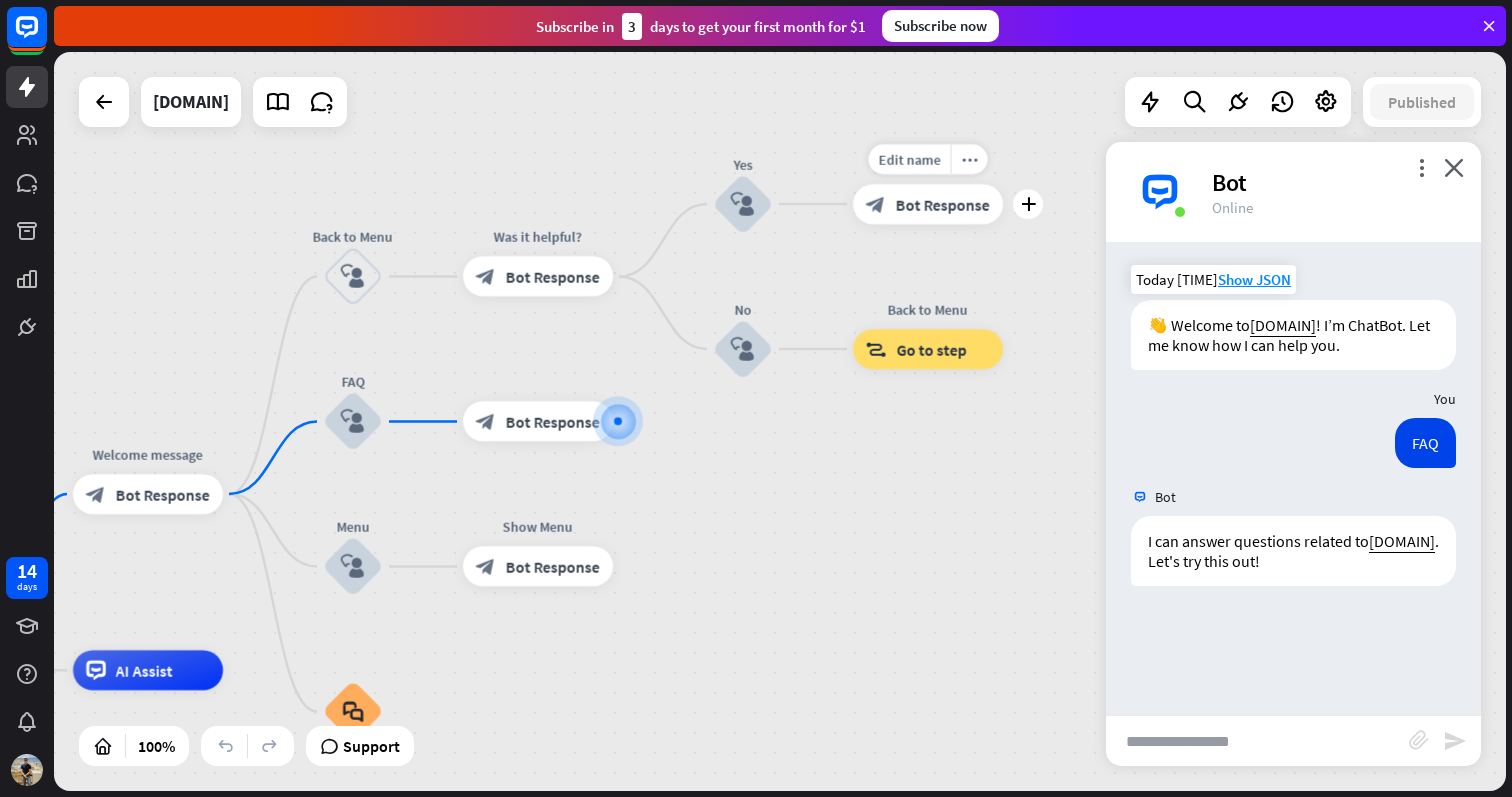 click on "Bot Response" at bounding box center (943, 204) 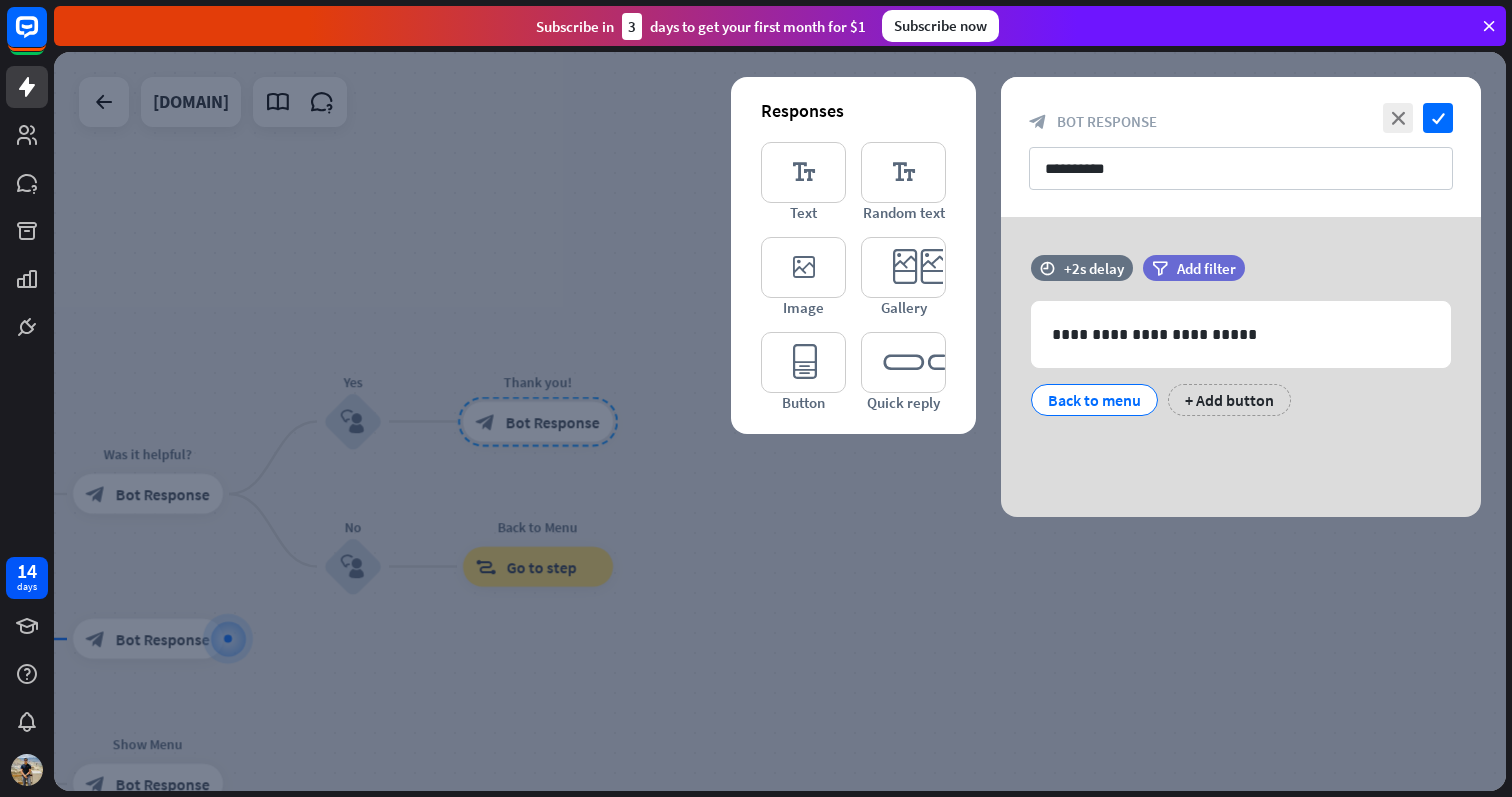 click on "**********" at bounding box center (1241, 147) 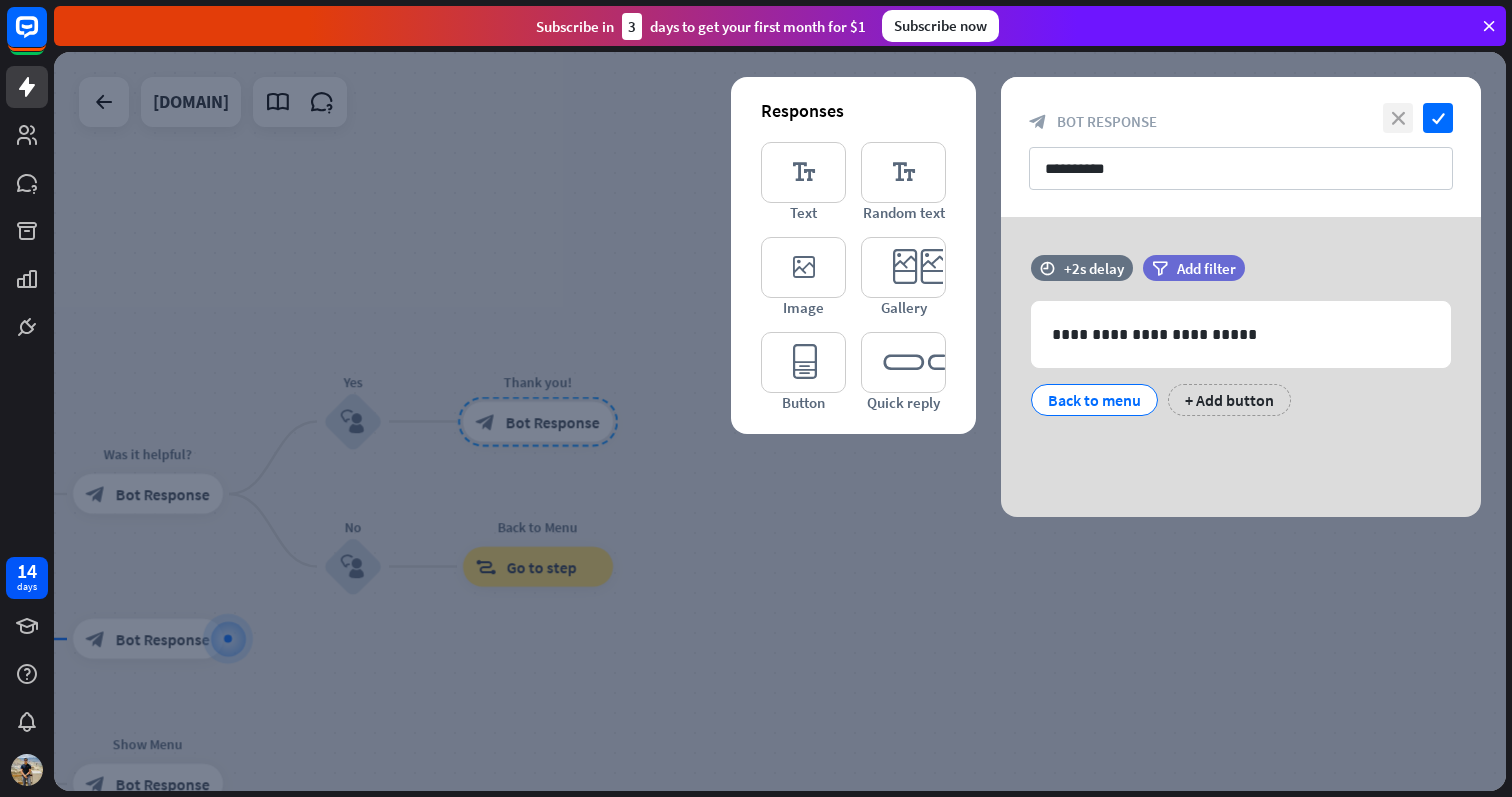click on "close" at bounding box center [1398, 118] 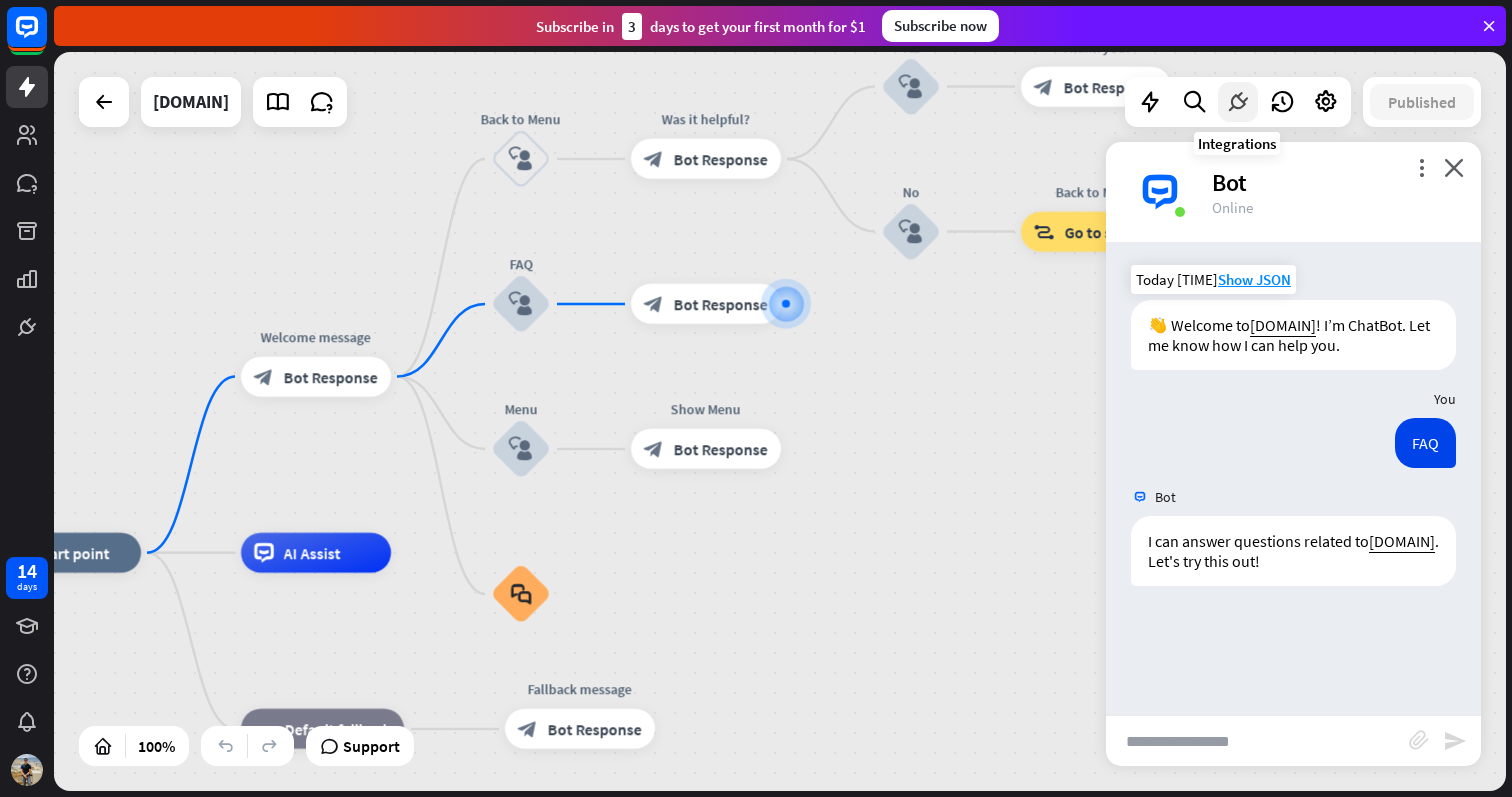 click at bounding box center (1238, 102) 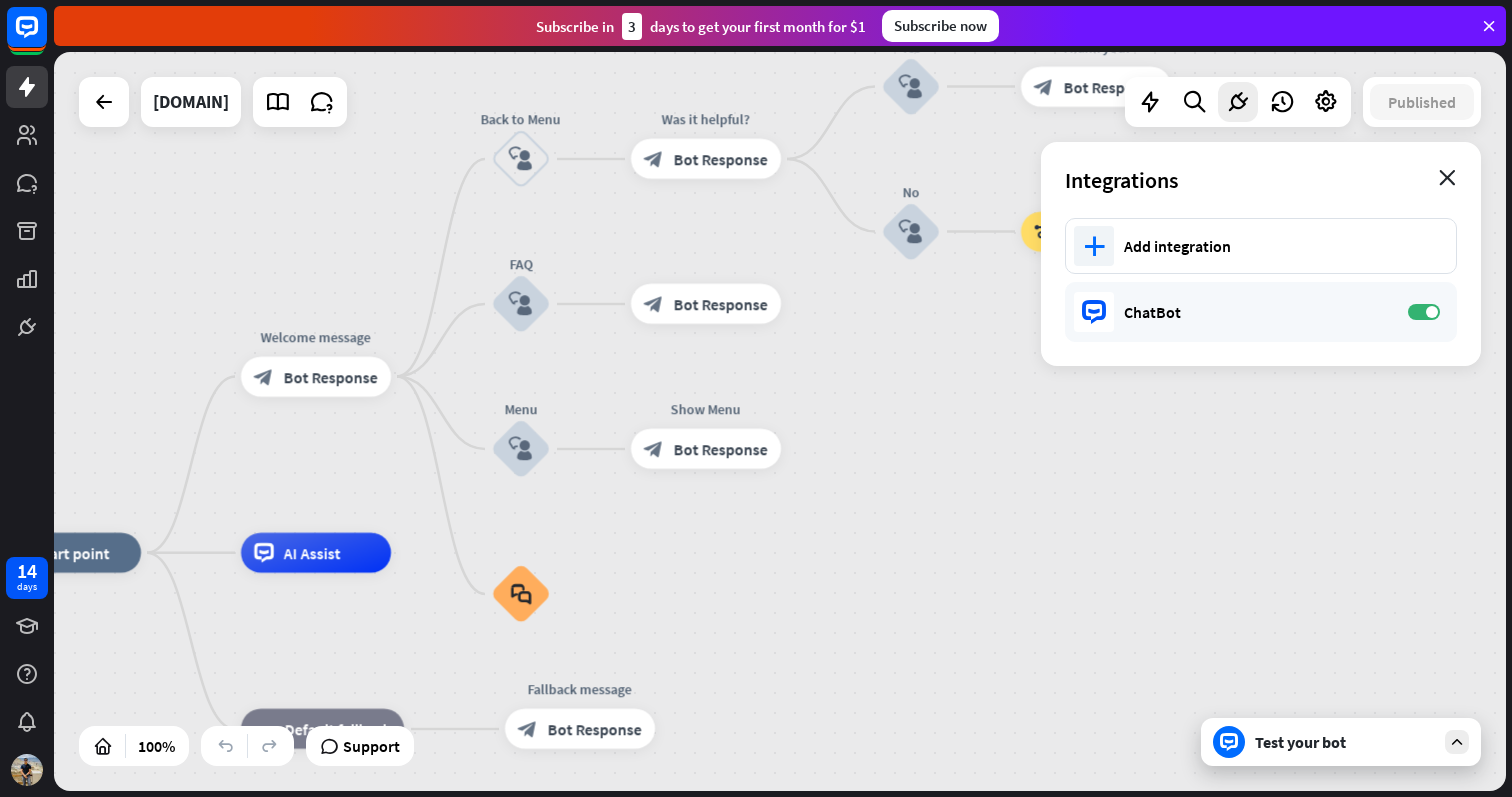 click on "close" at bounding box center [1447, 178] 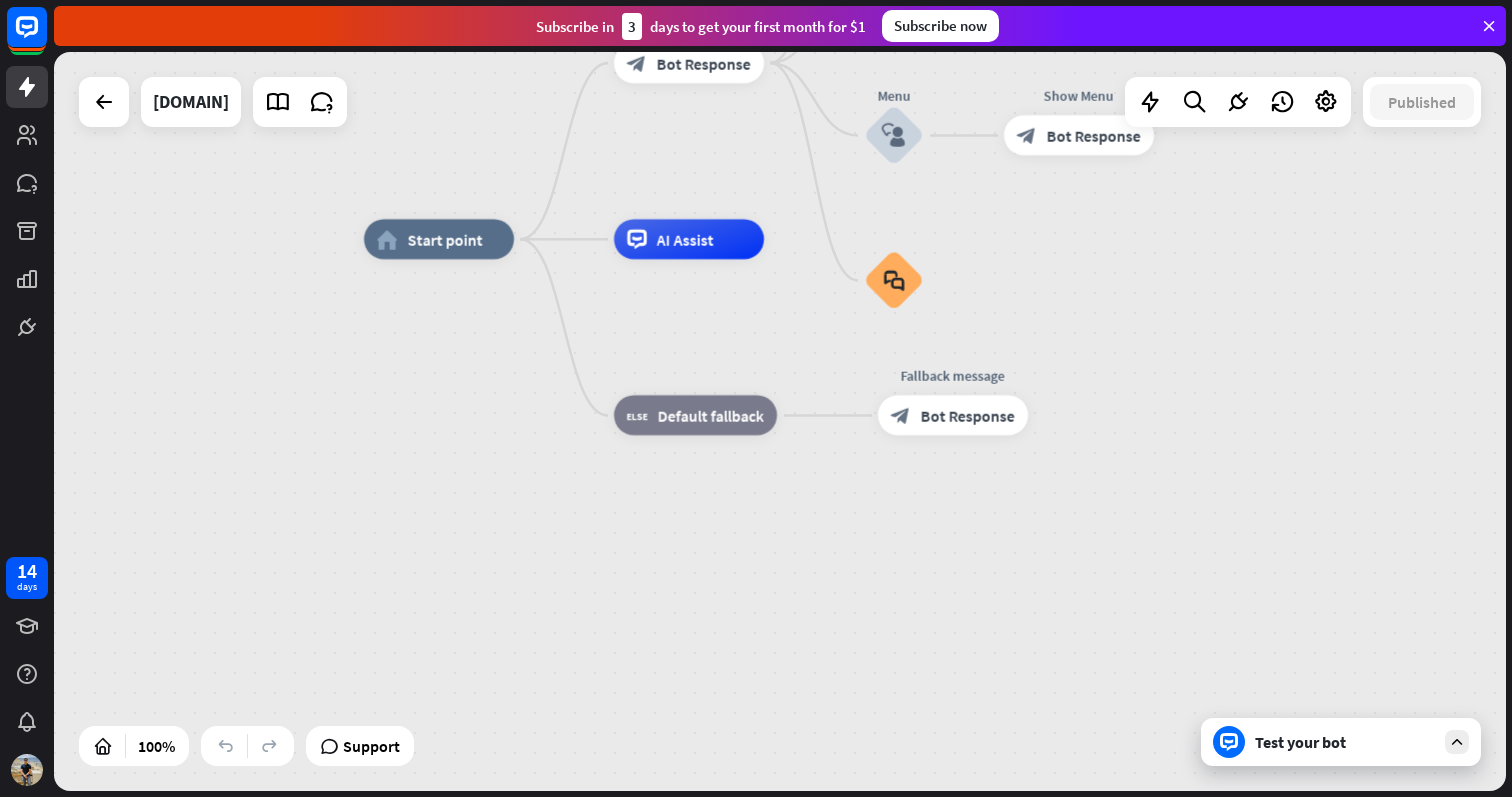 click on "Test your bot" at bounding box center [1341, 742] 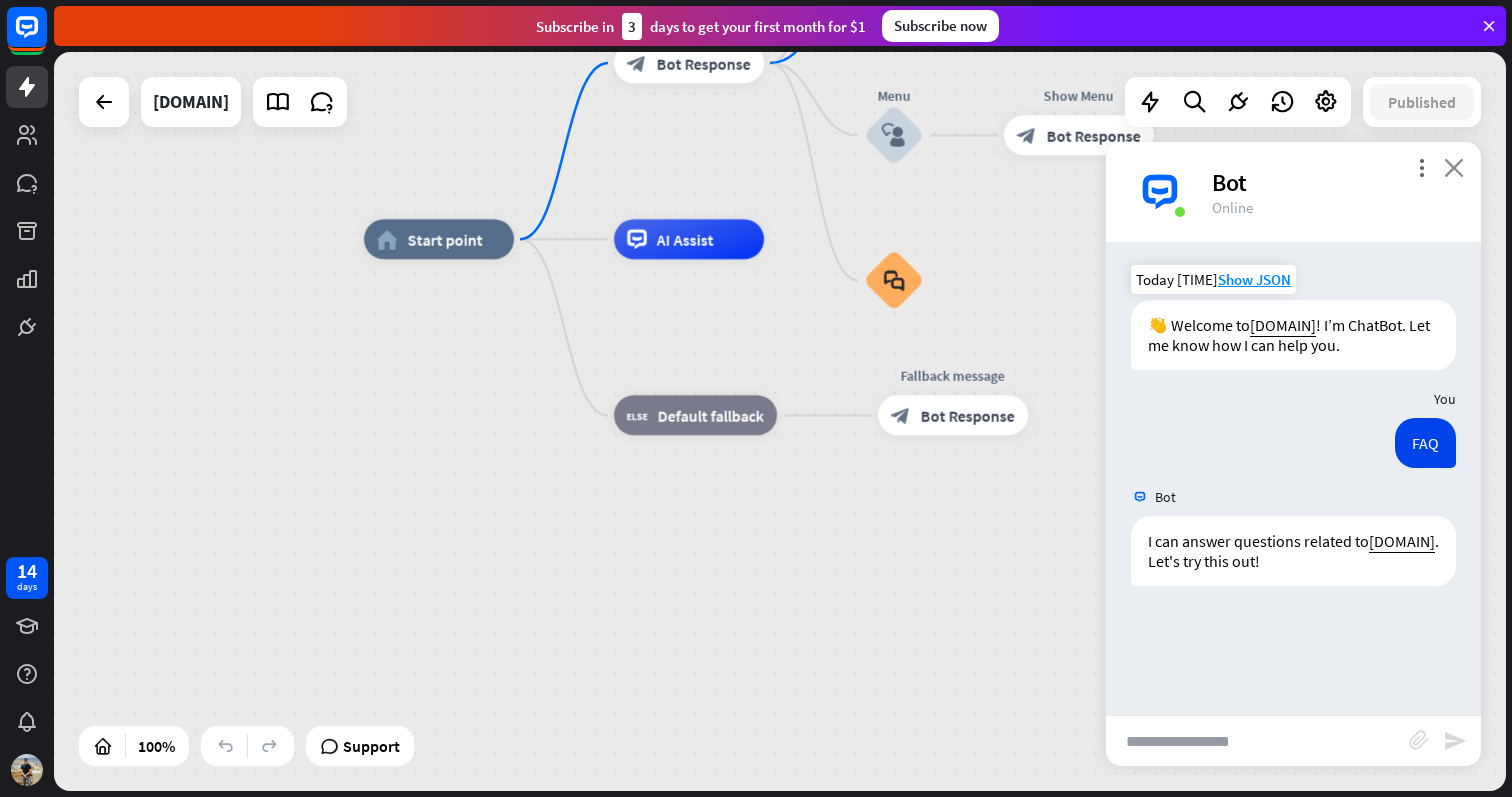 click on "close" at bounding box center [1454, 167] 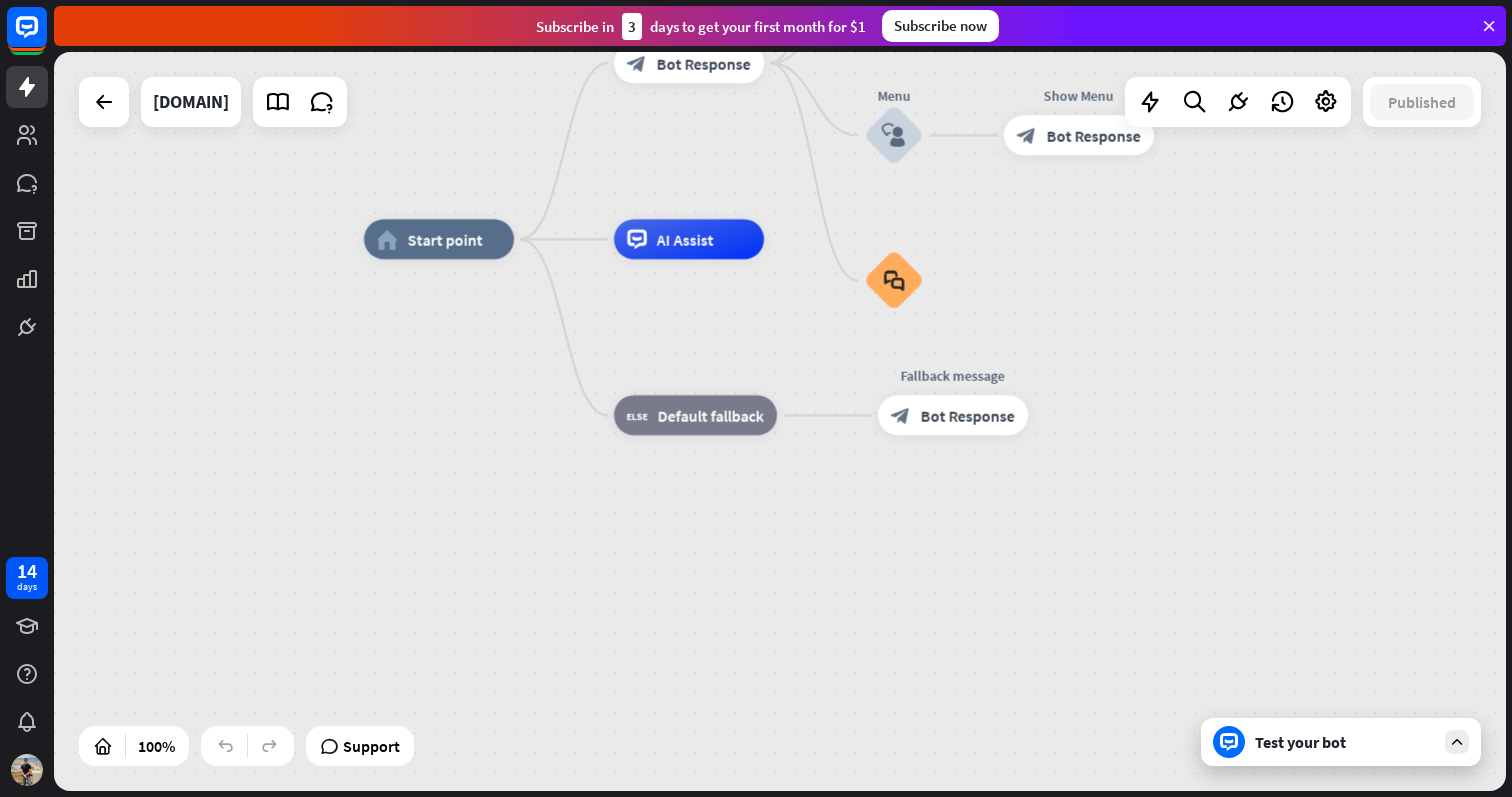 click on "Published" at bounding box center (1422, 102) 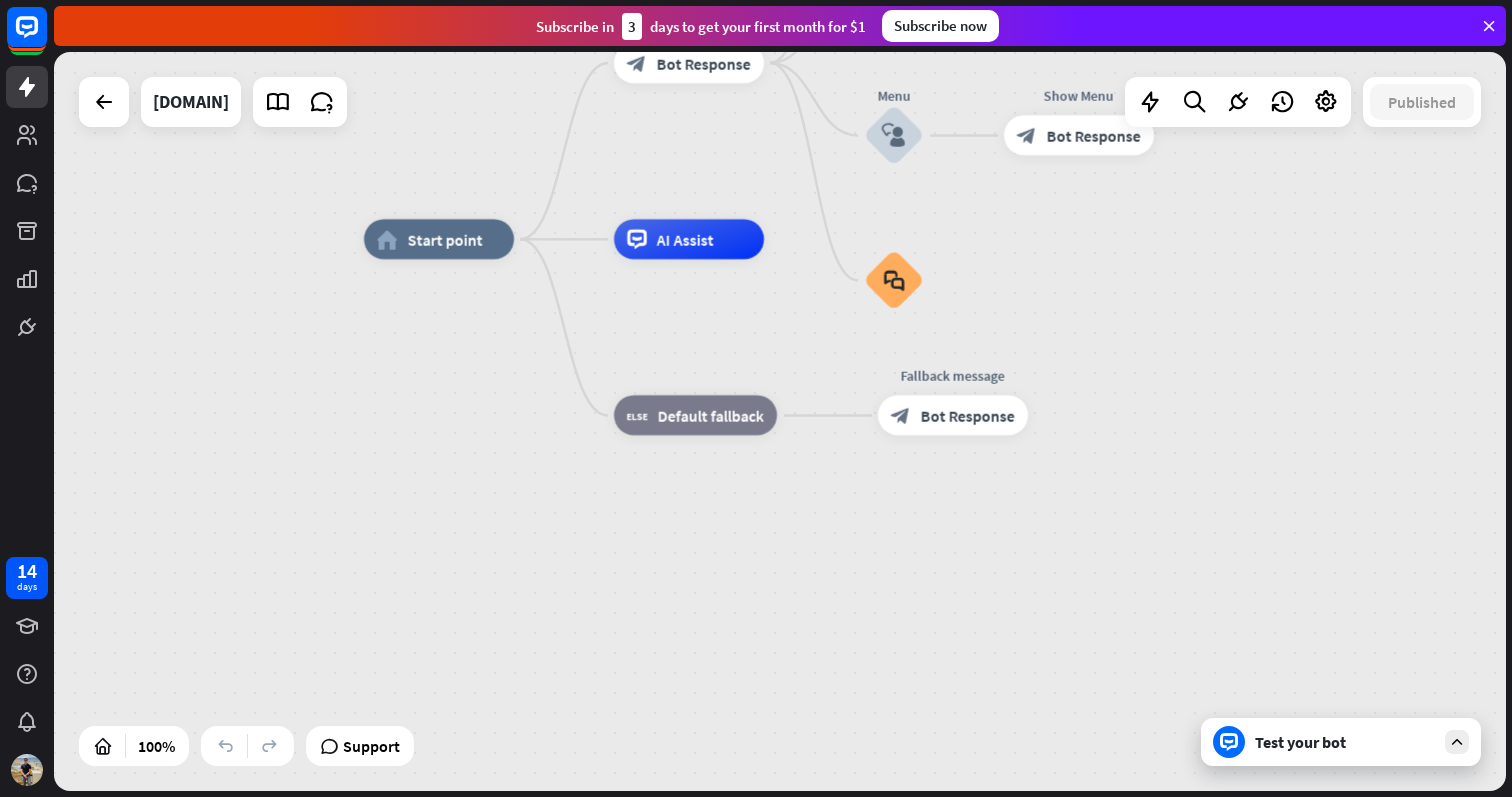 click at bounding box center [1238, 102] 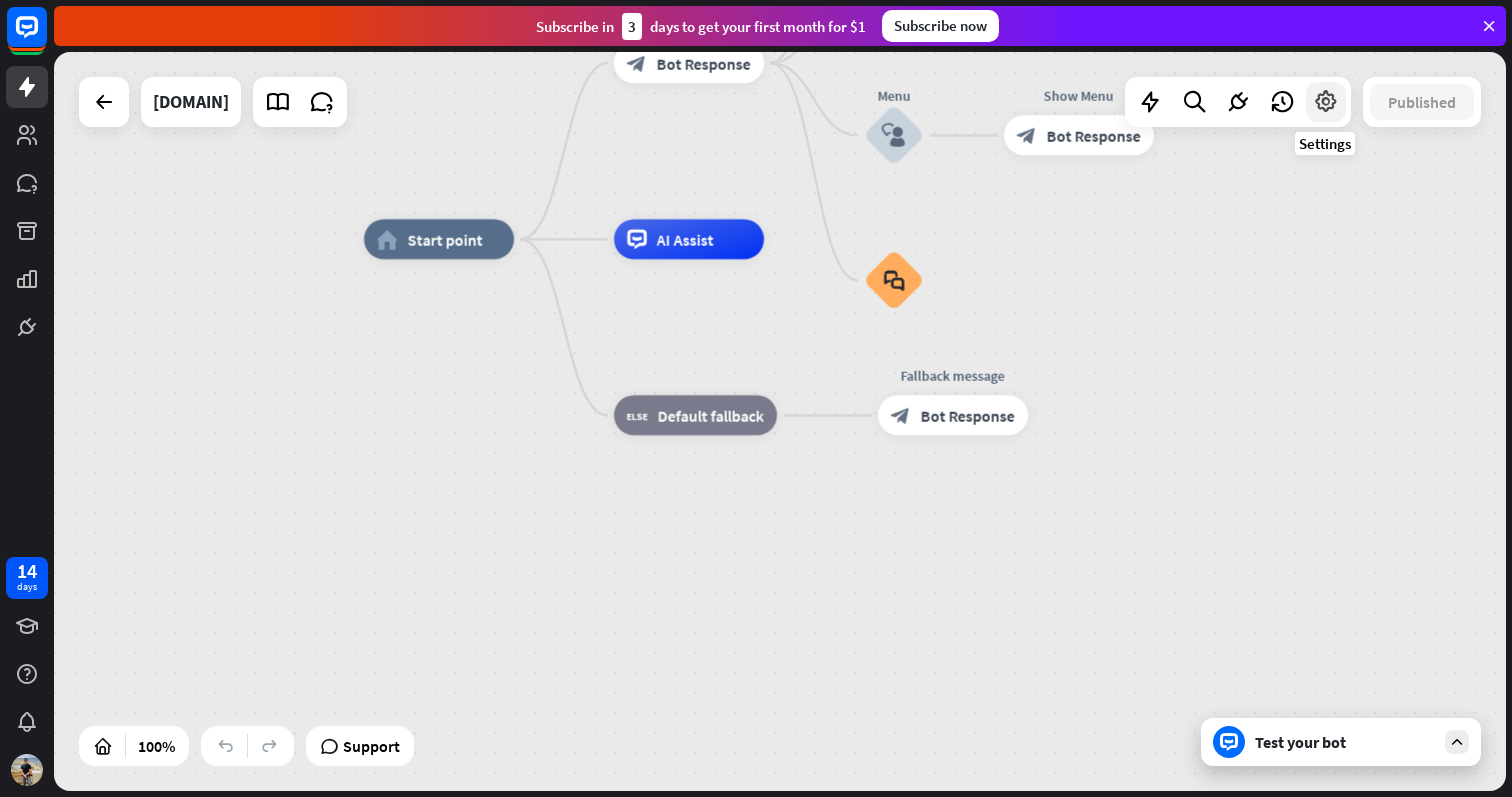 click at bounding box center [1326, 102] 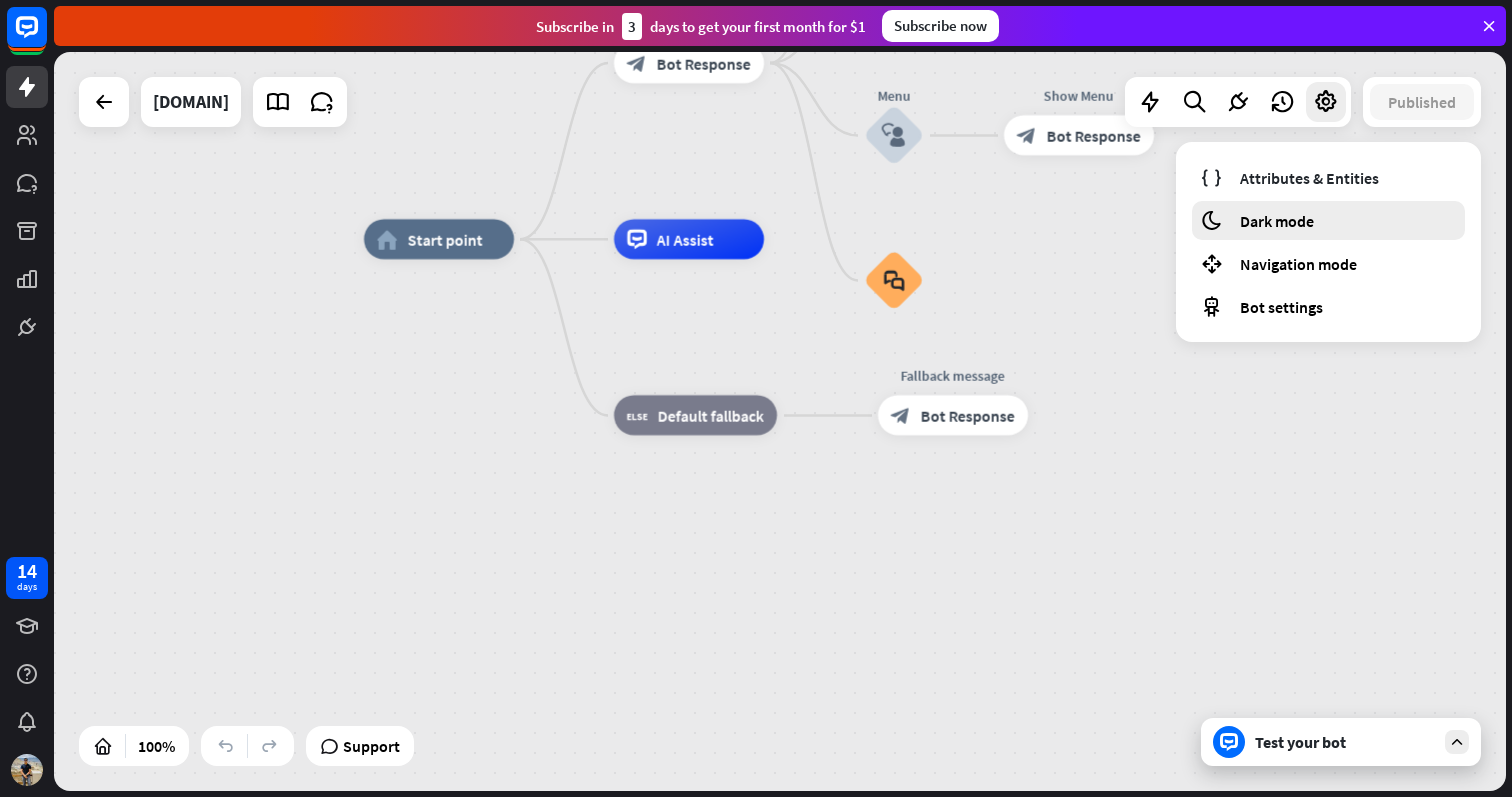 click on "Dark mode" at bounding box center [1277, 221] 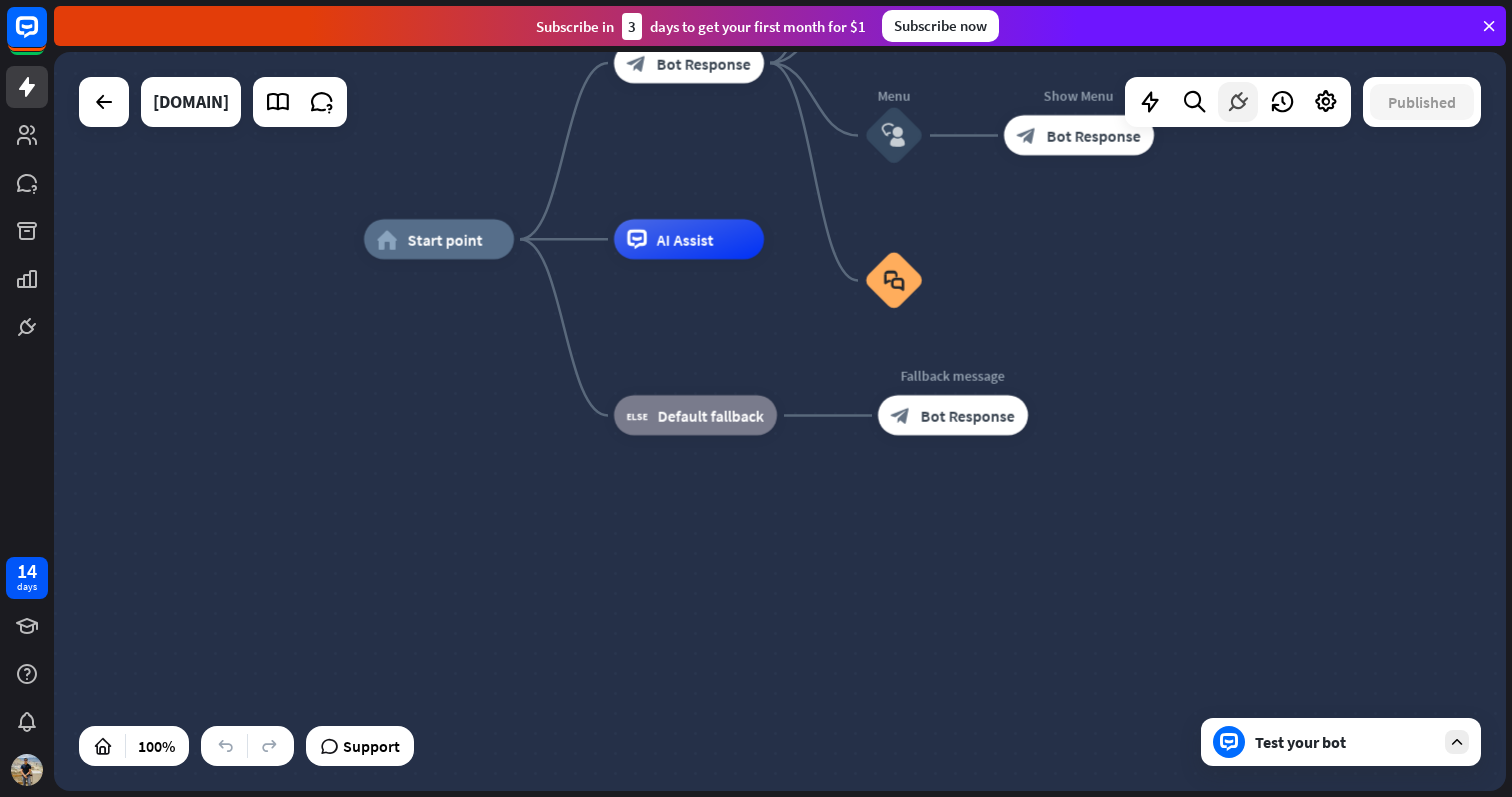 click at bounding box center [1238, 102] 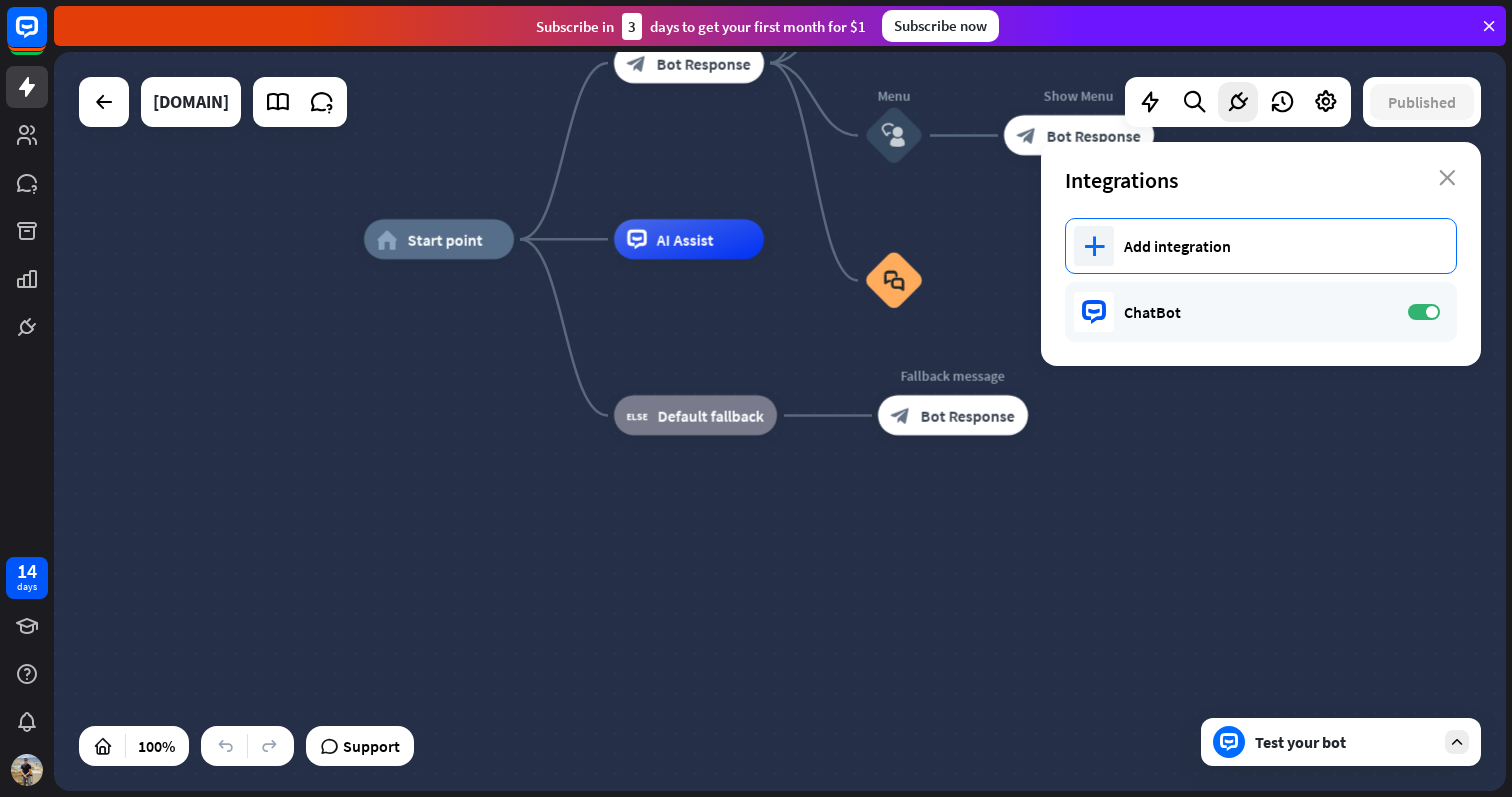 click on "plus   Add integration" at bounding box center [1261, 246] 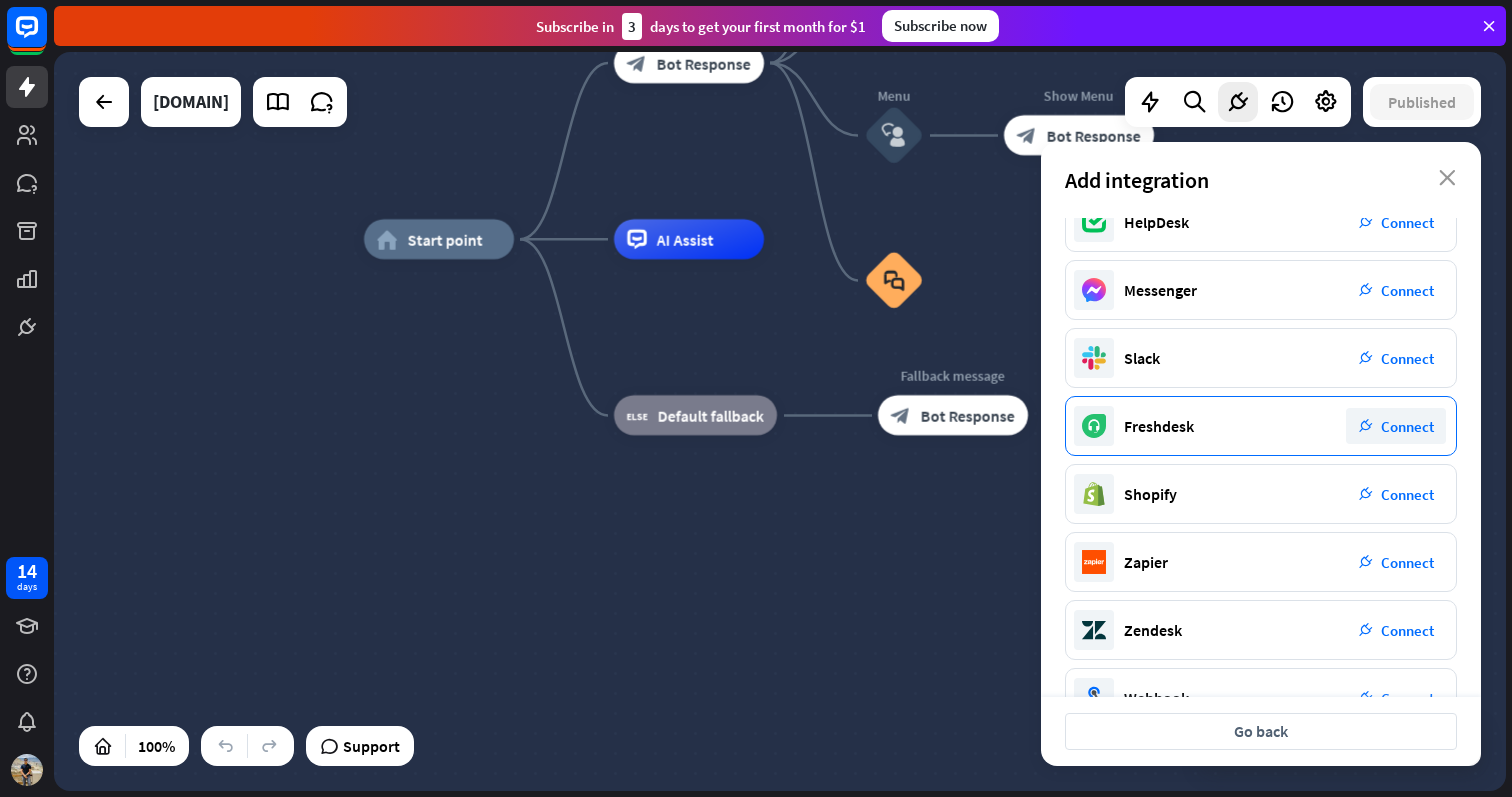 scroll, scrollTop: 0, scrollLeft: 0, axis: both 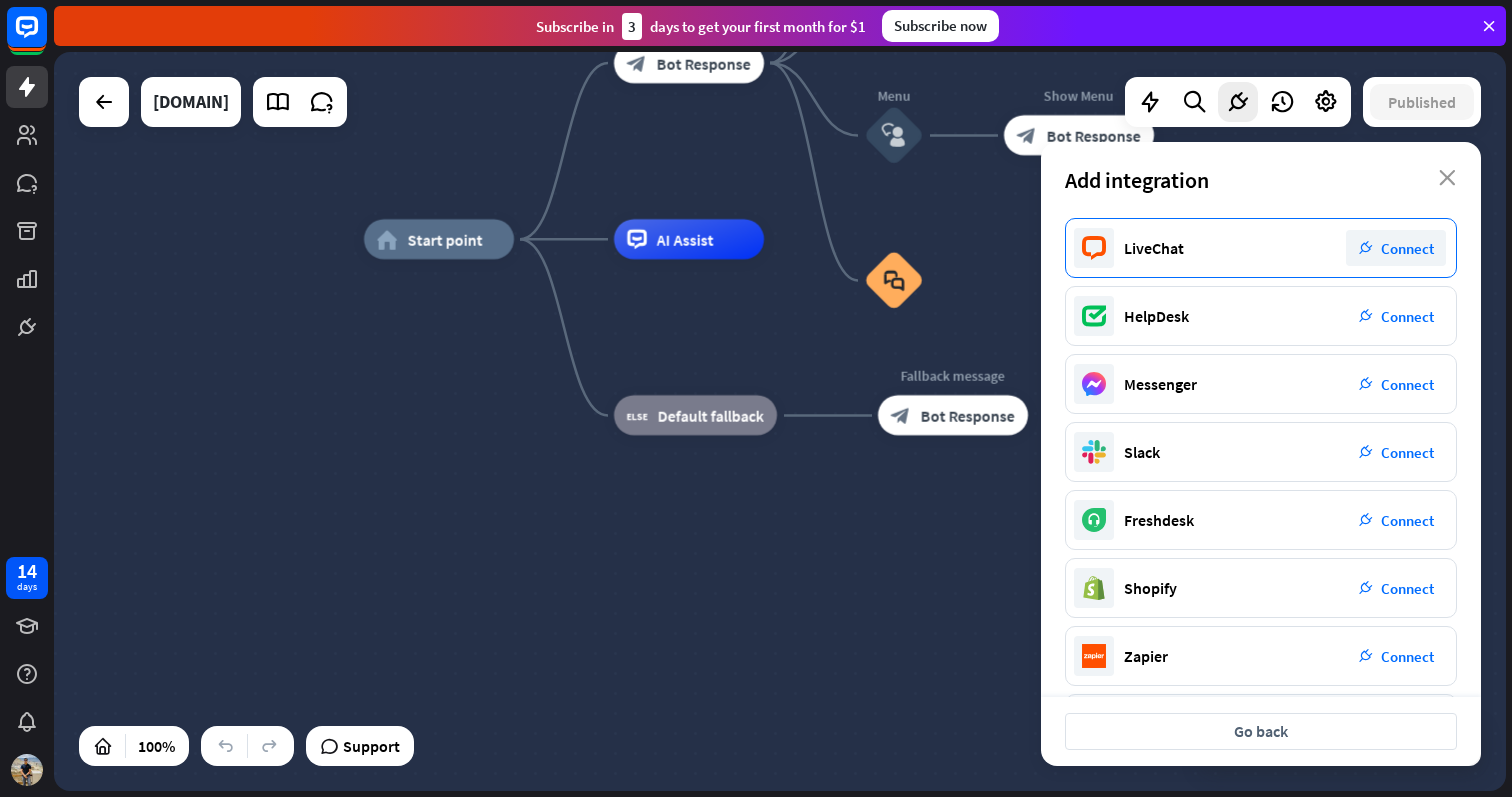 click on "Connect" at bounding box center (1407, 248) 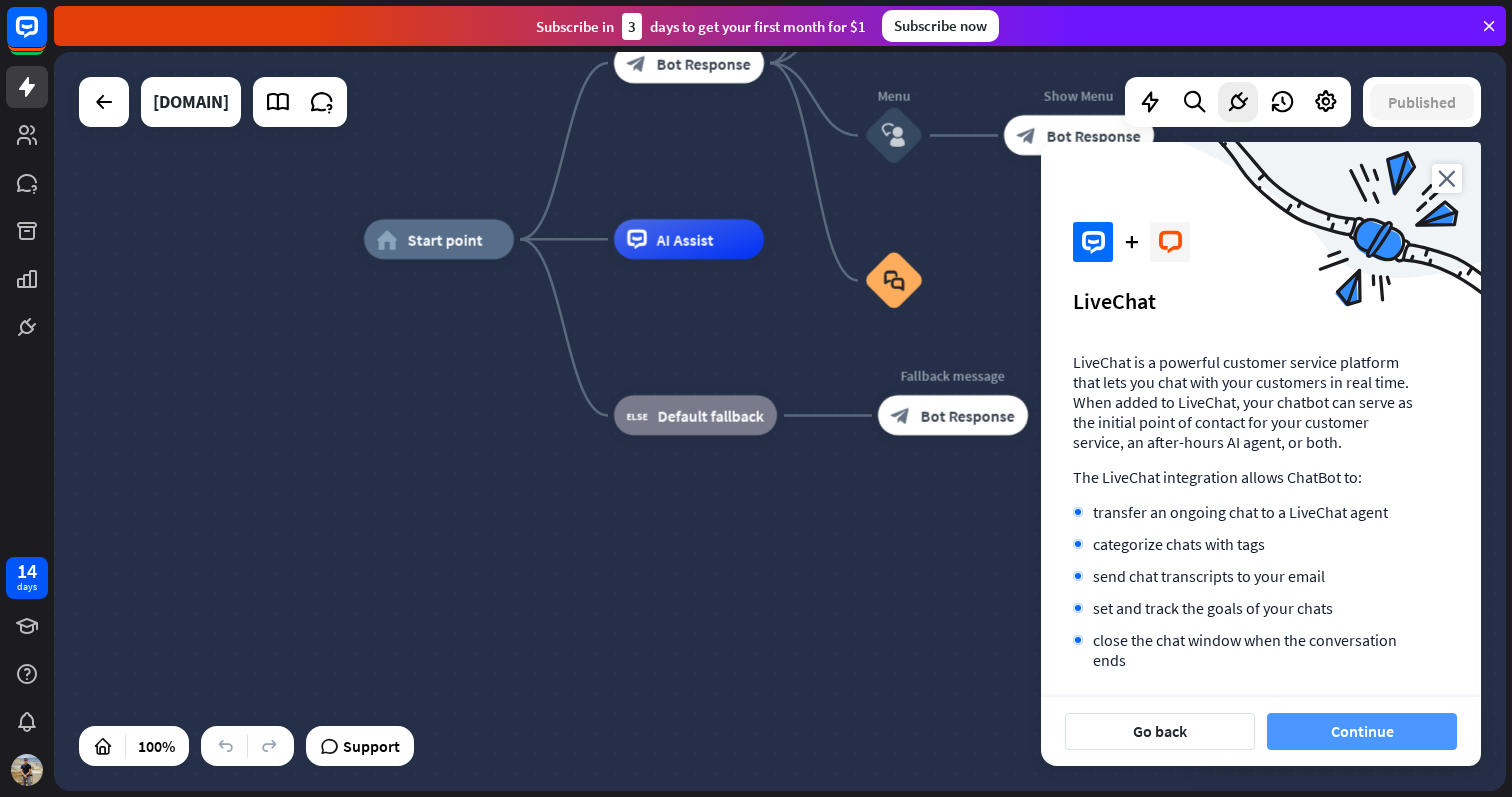 click on "Continue" at bounding box center [1362, 731] 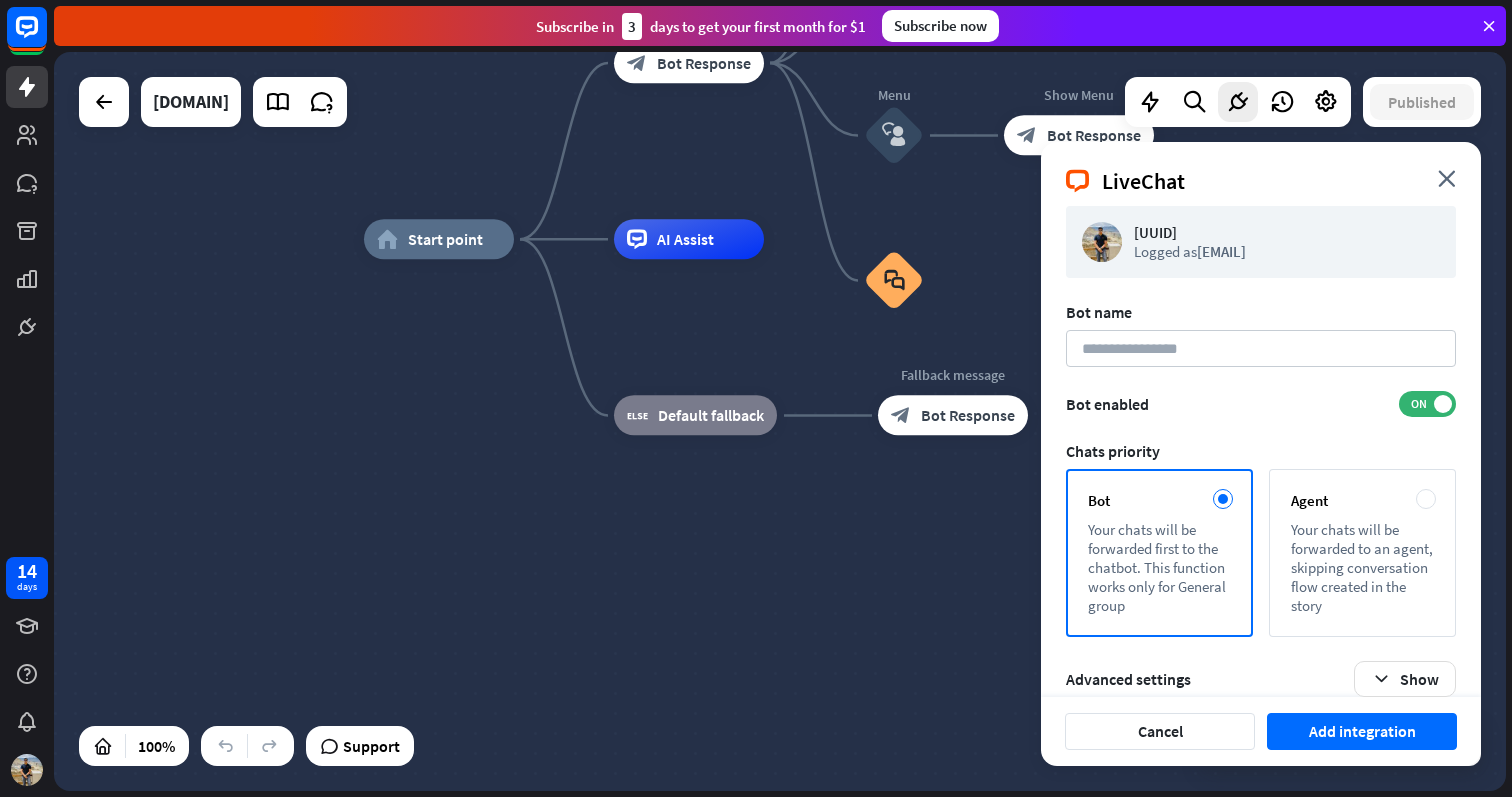 scroll, scrollTop: 39, scrollLeft: 0, axis: vertical 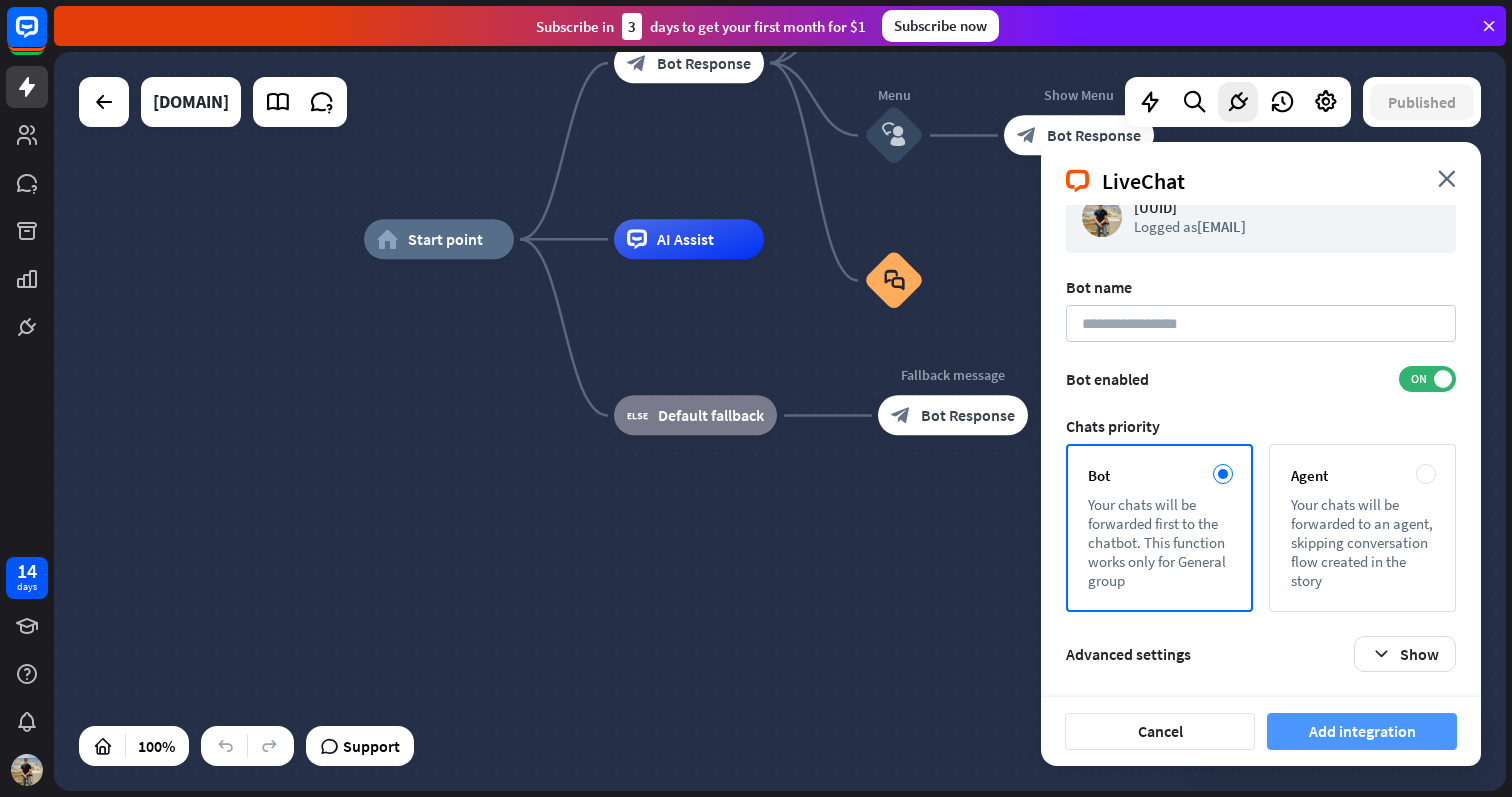 click on "Add integration" at bounding box center [1362, 731] 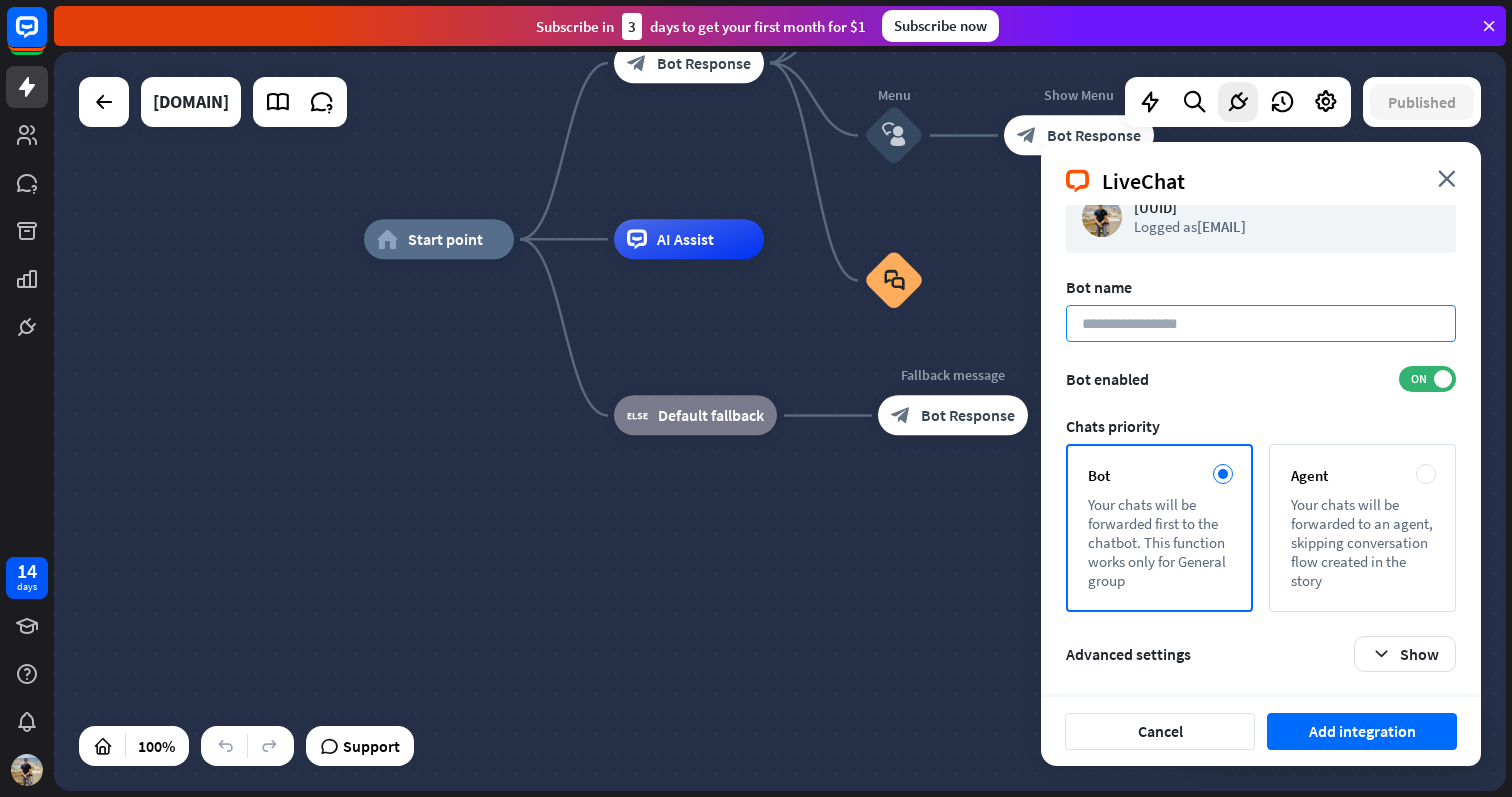 click at bounding box center (1261, 323) 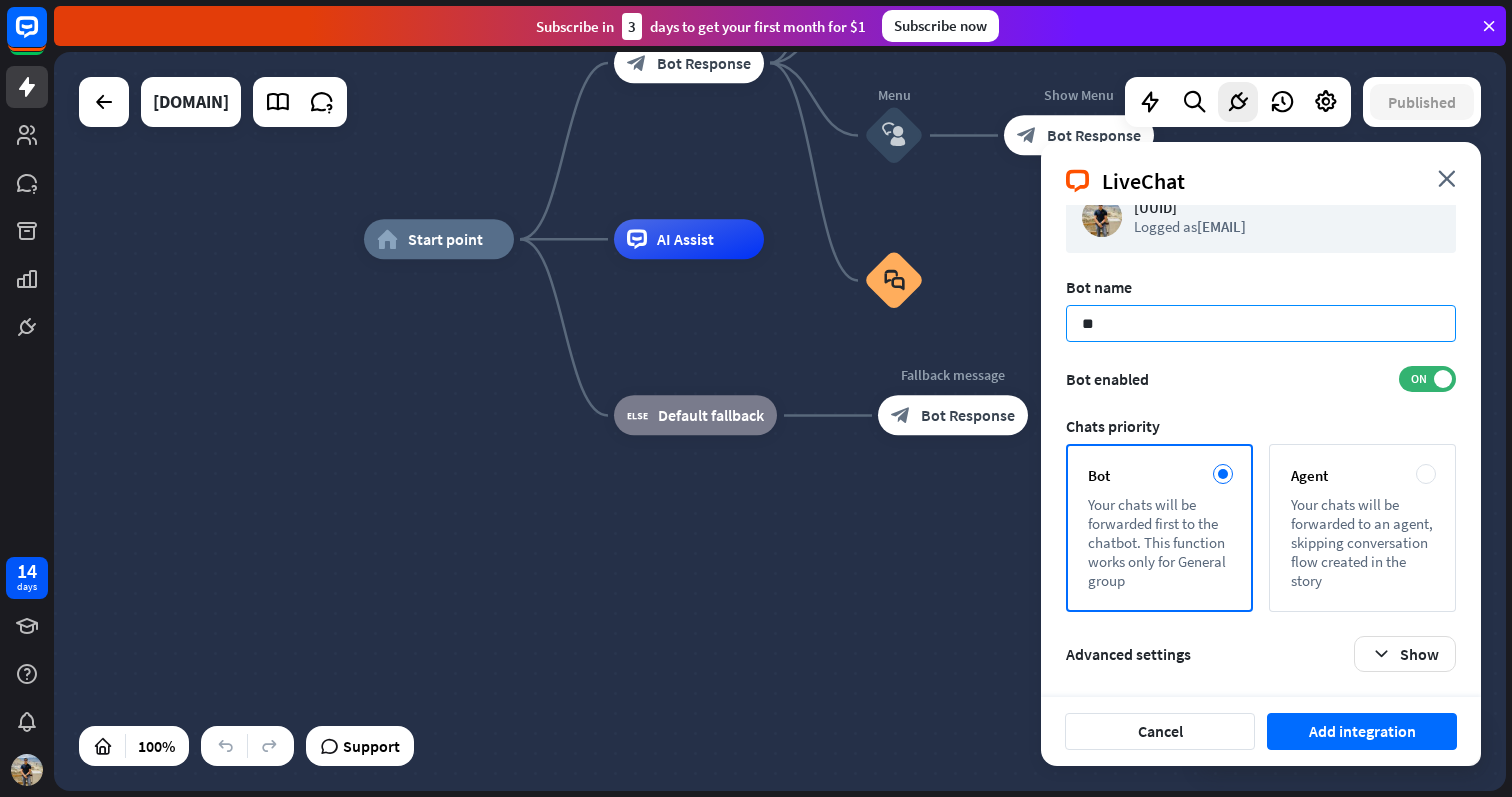 type on "*" 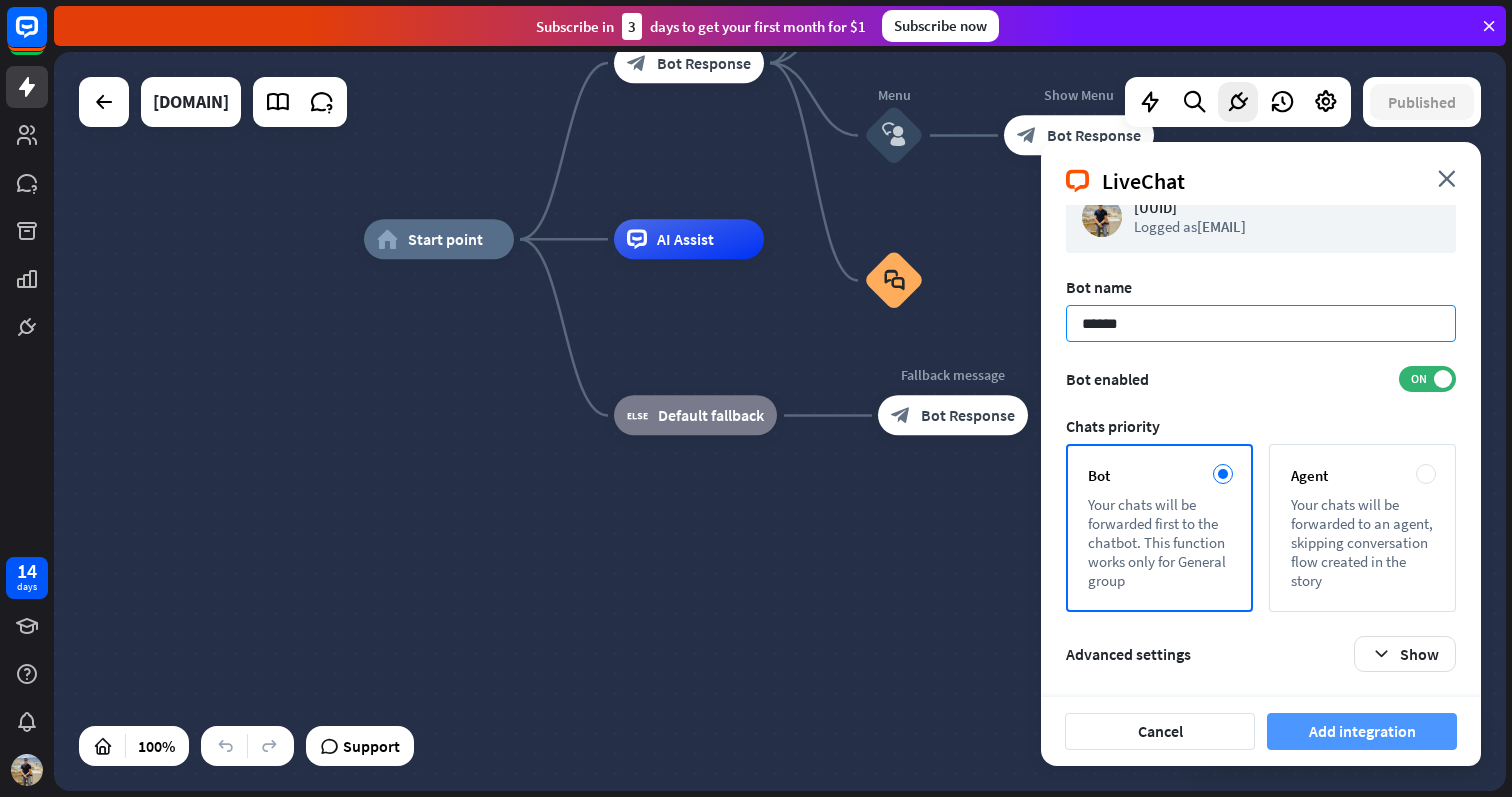 type on "******" 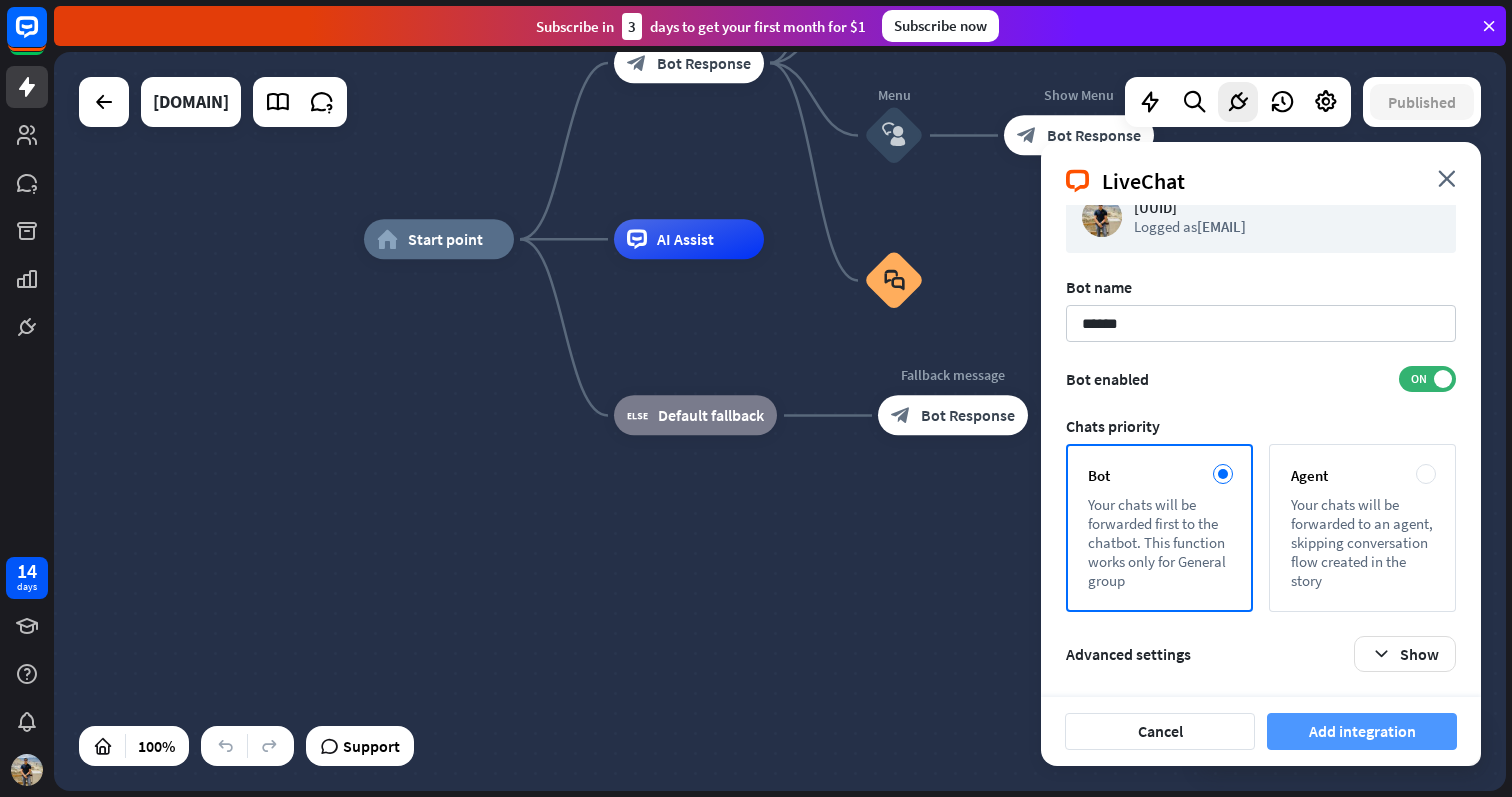 click on "Add integration" at bounding box center (1362, 731) 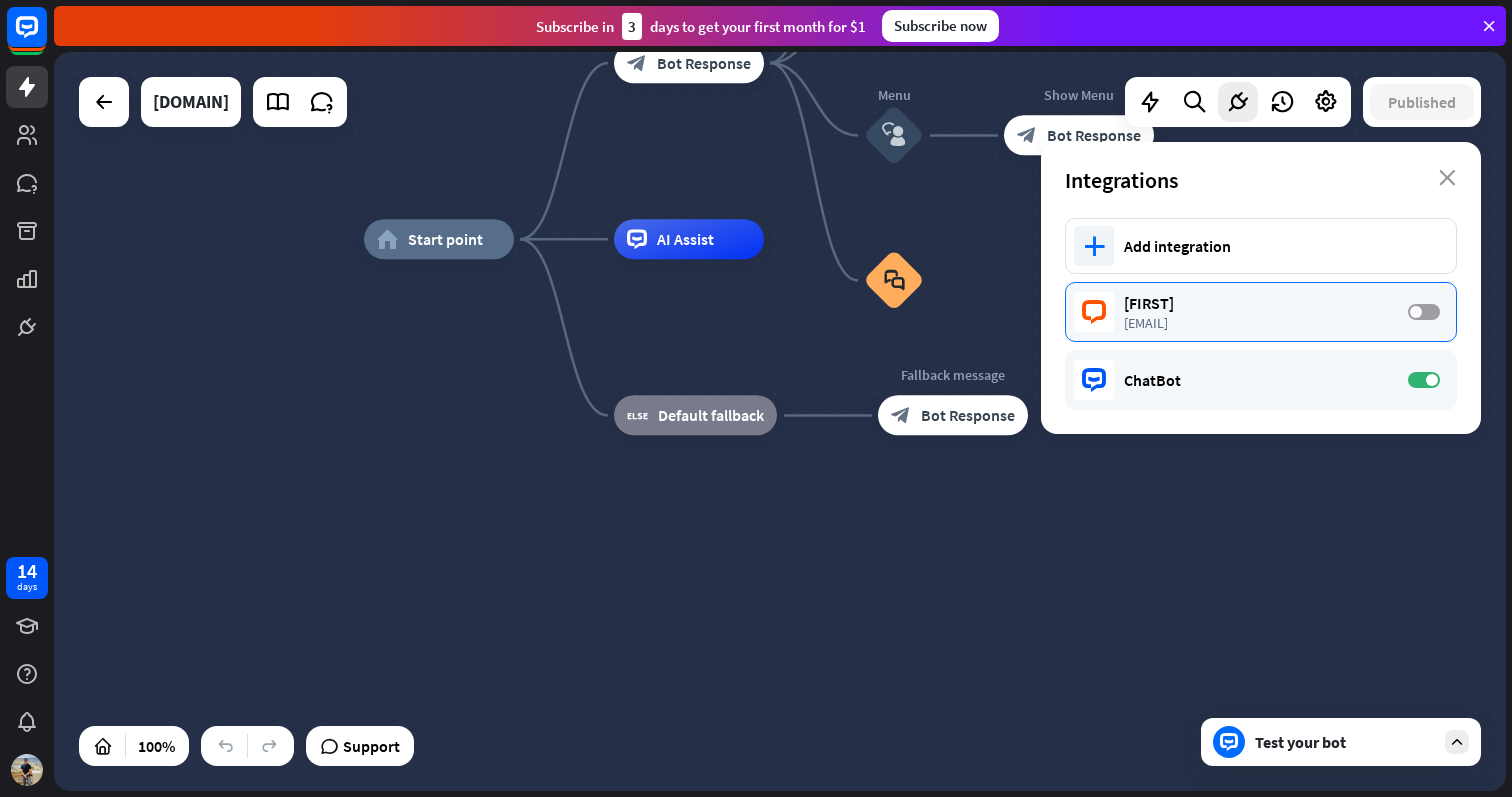 click at bounding box center [1416, 312] 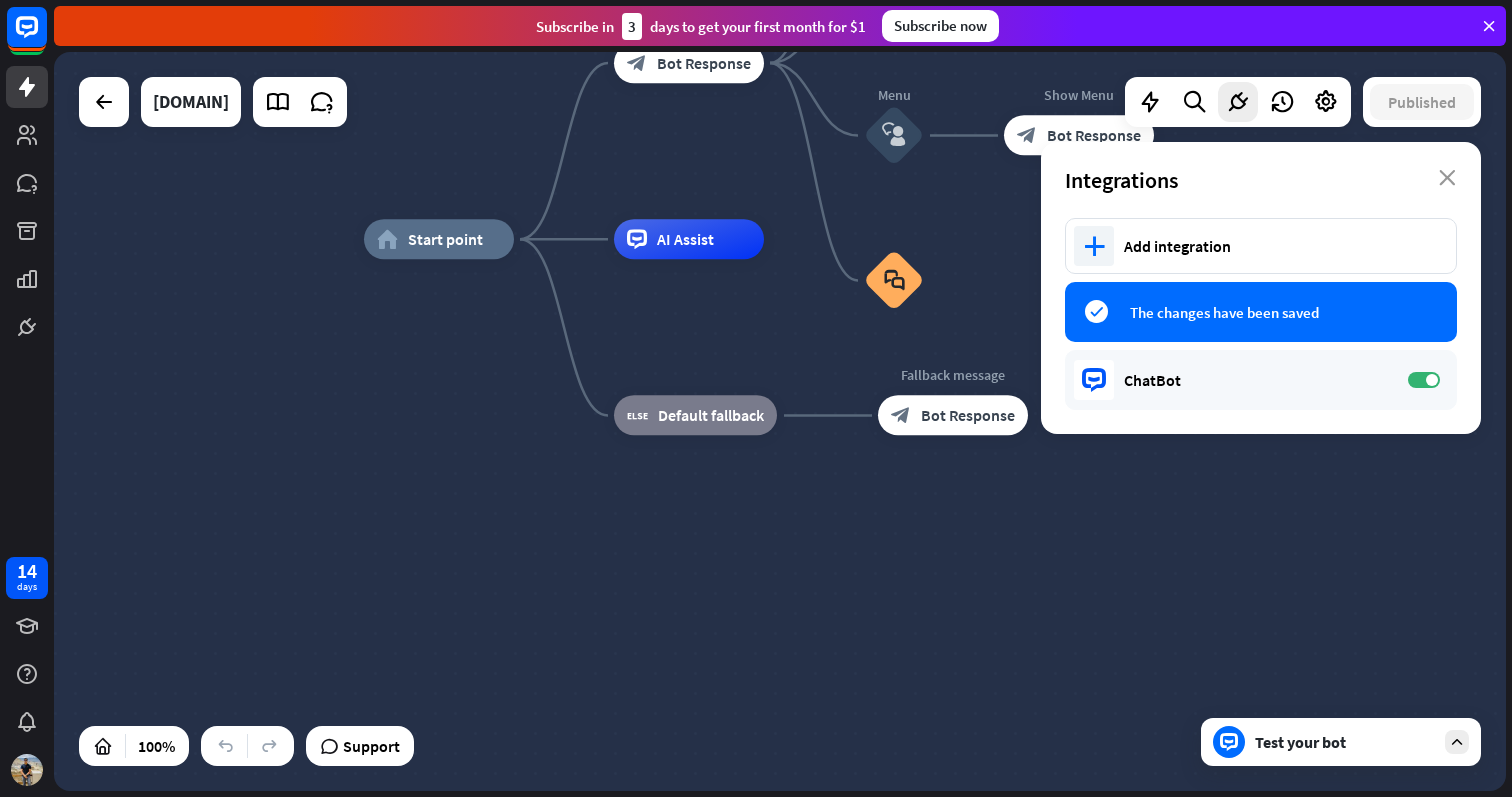 click on "Test your bot" at bounding box center [1345, 742] 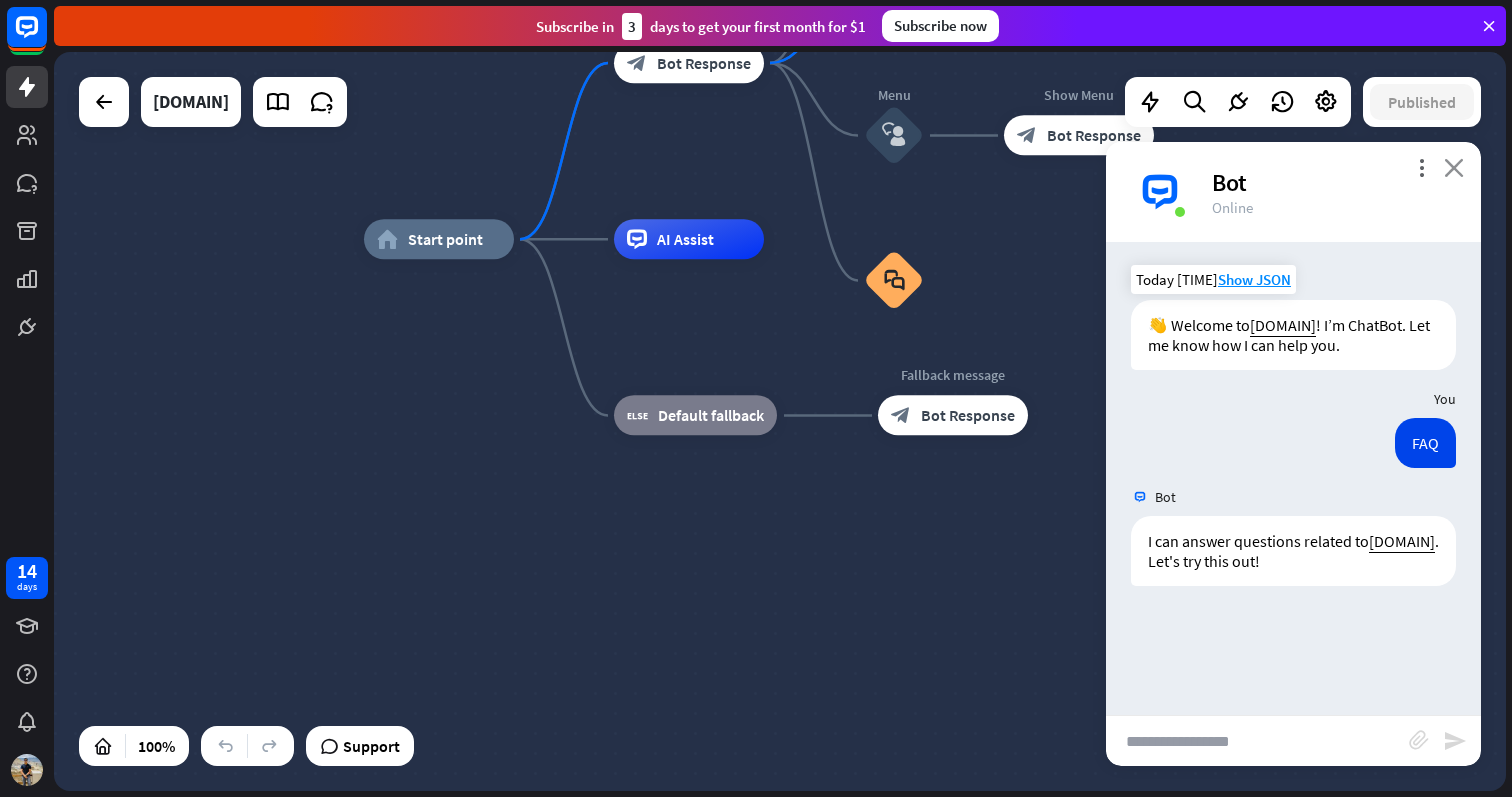 click on "close" at bounding box center (1454, 167) 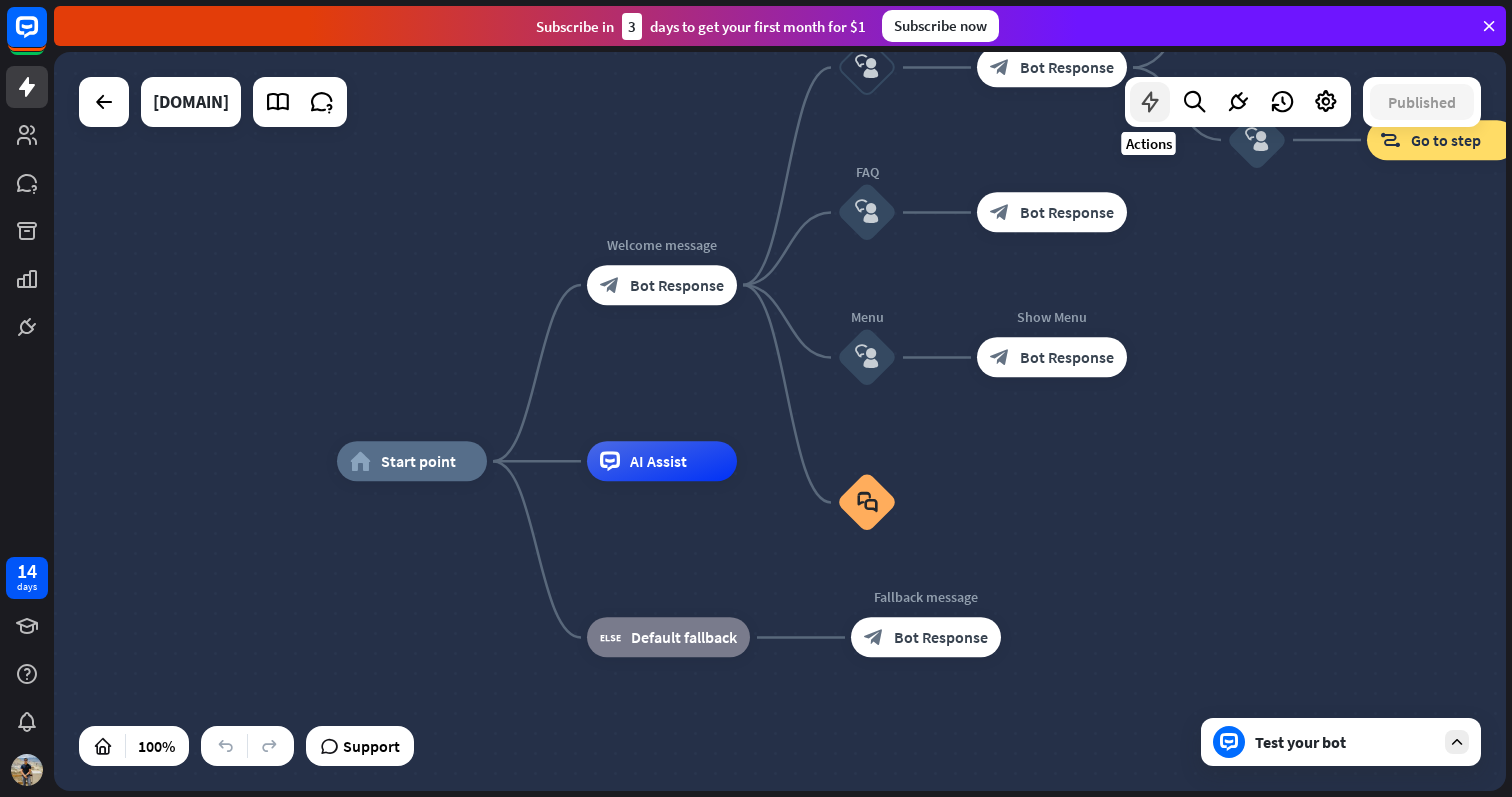 click at bounding box center (1150, 102) 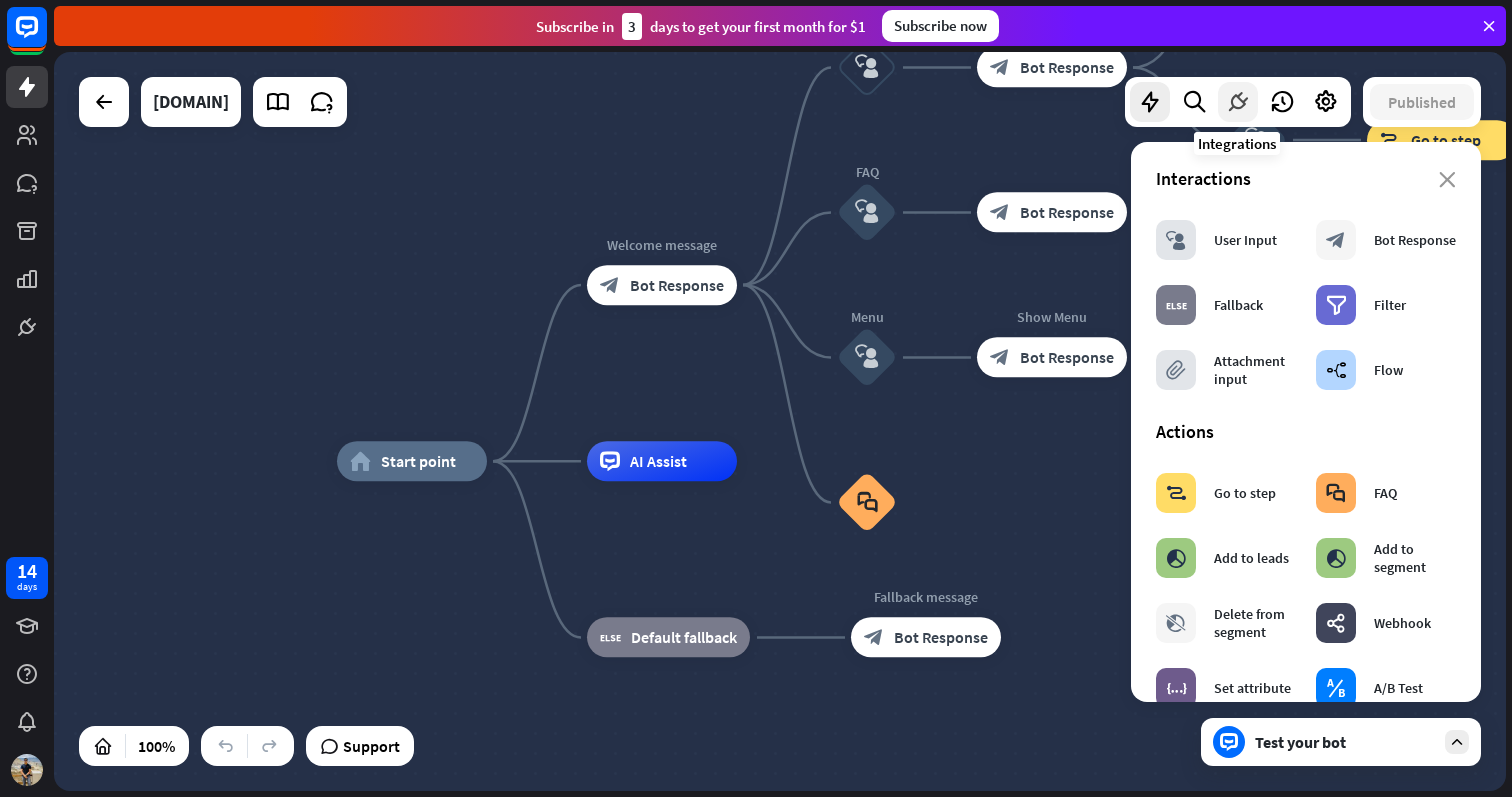 click at bounding box center [1238, 102] 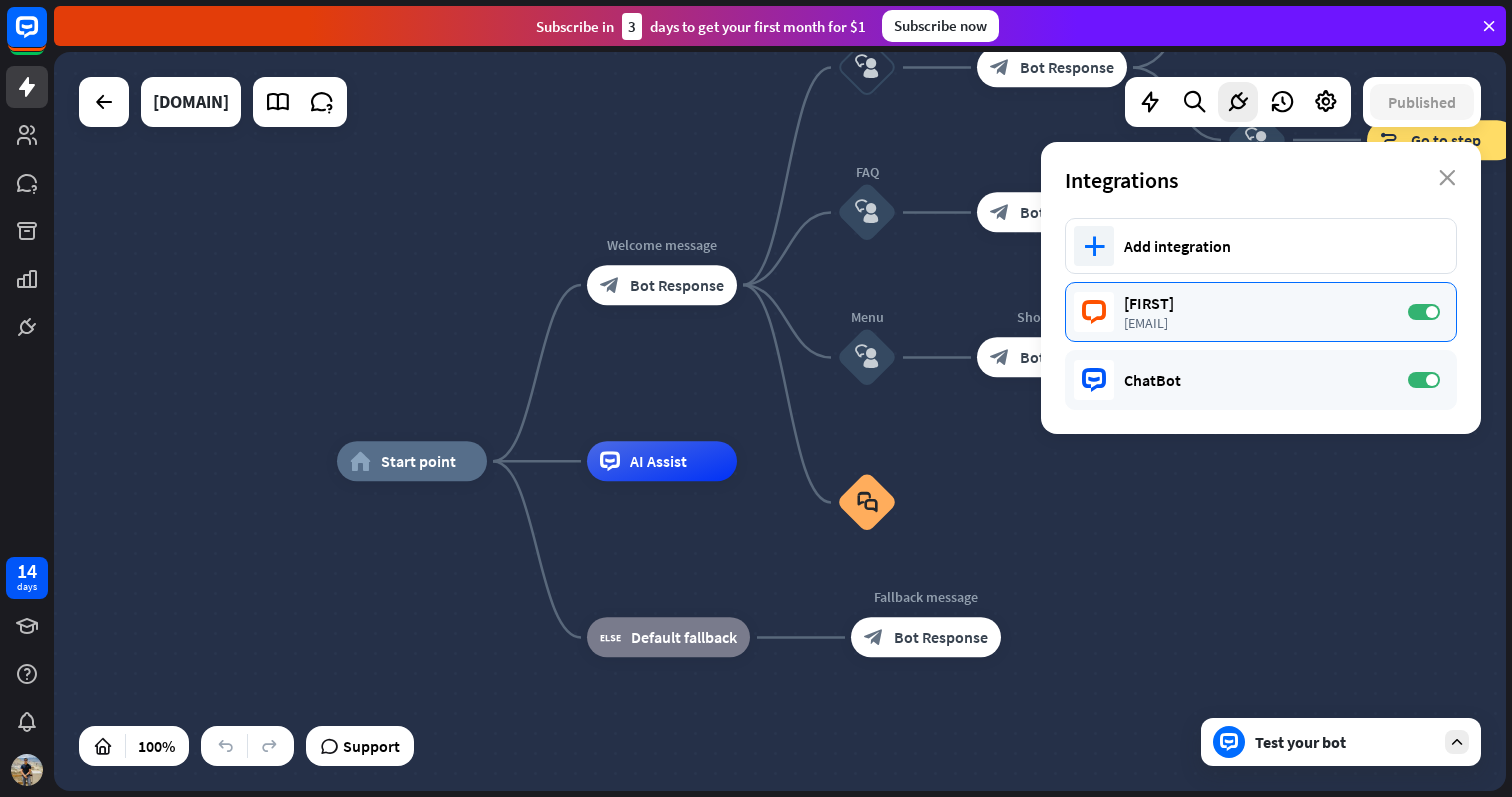click on "[FIRST]" at bounding box center (1256, 303) 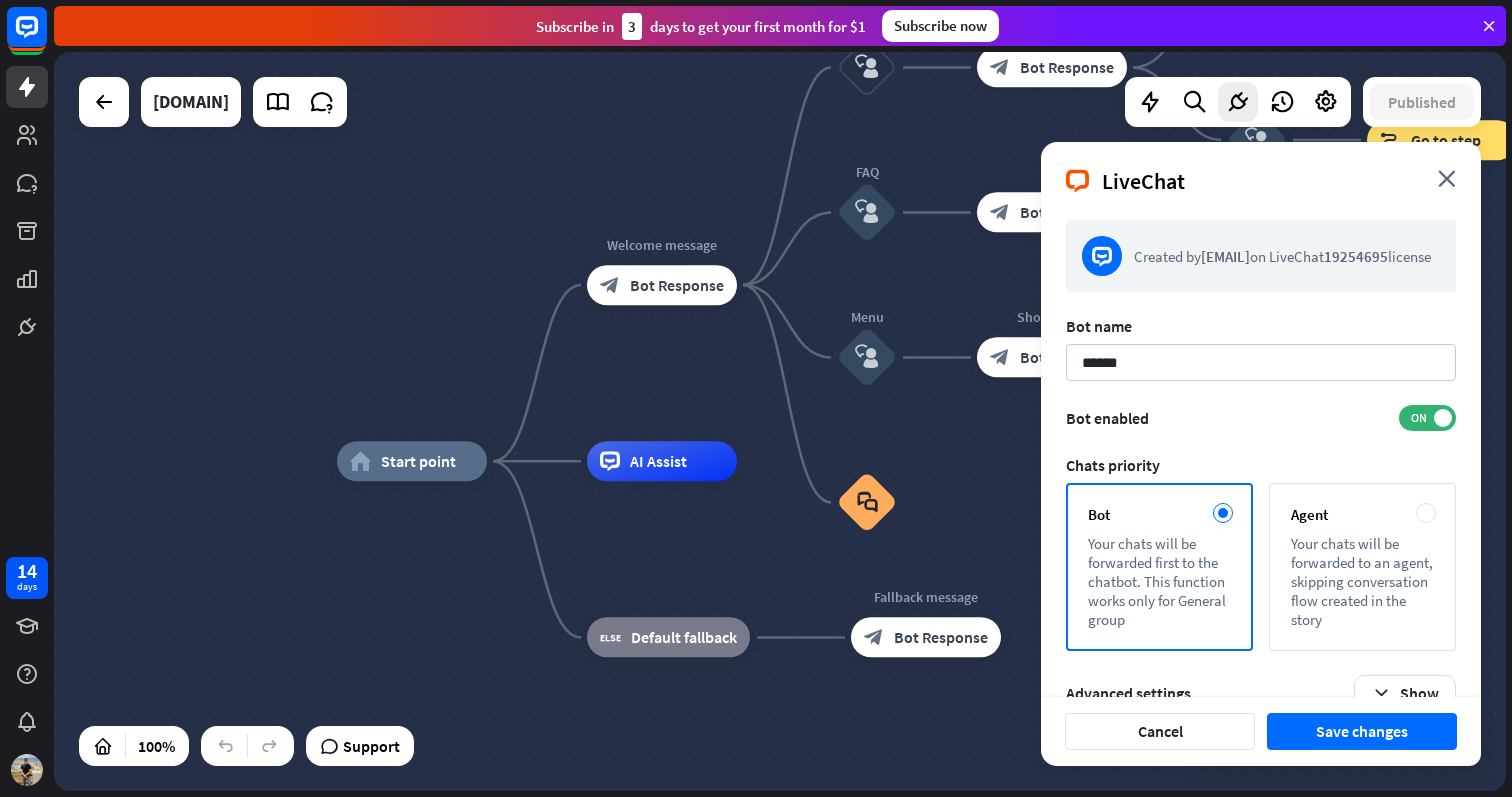 scroll, scrollTop: 164, scrollLeft: 0, axis: vertical 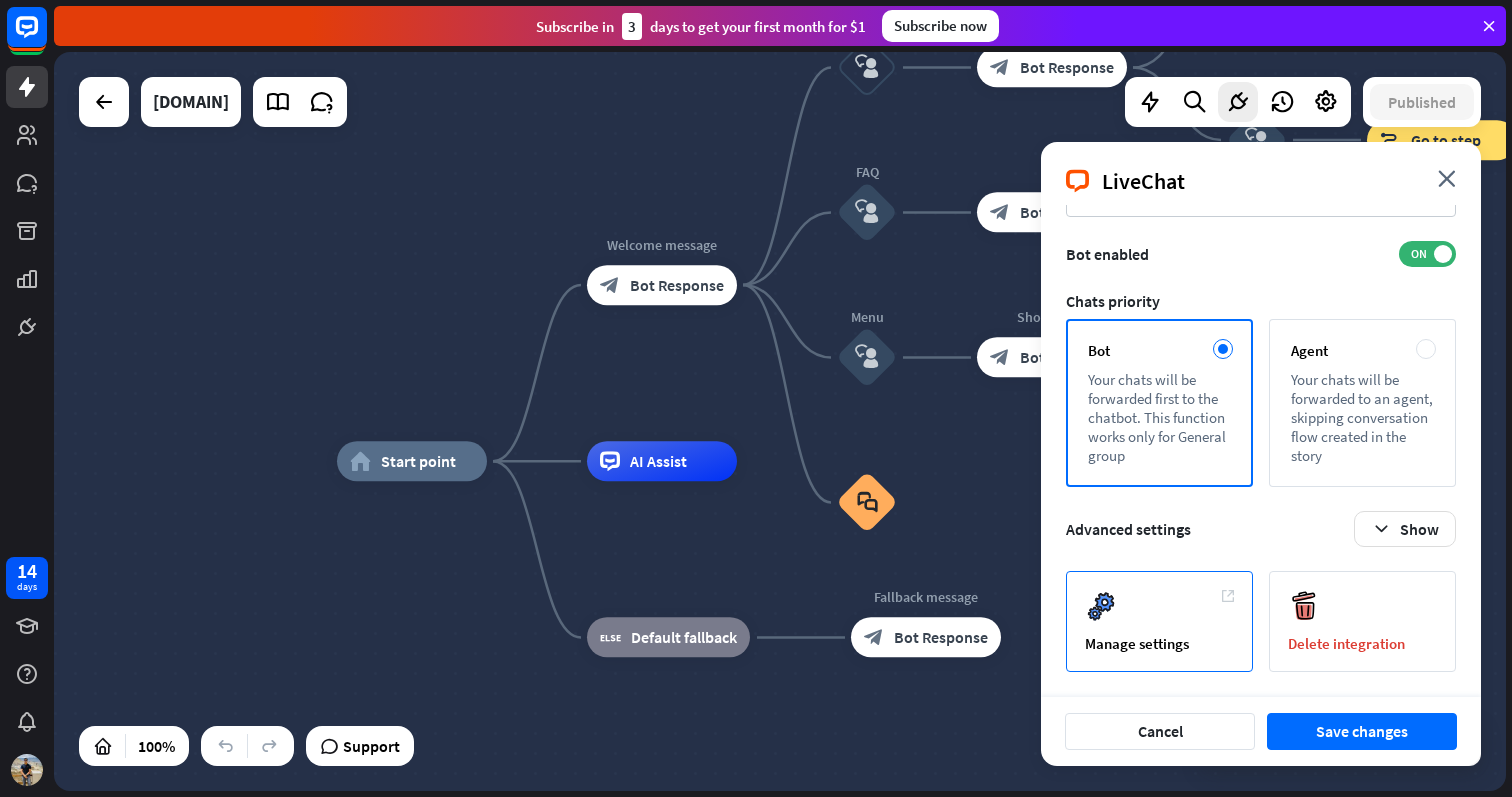 click on "Manage settings" at bounding box center (1159, 621) 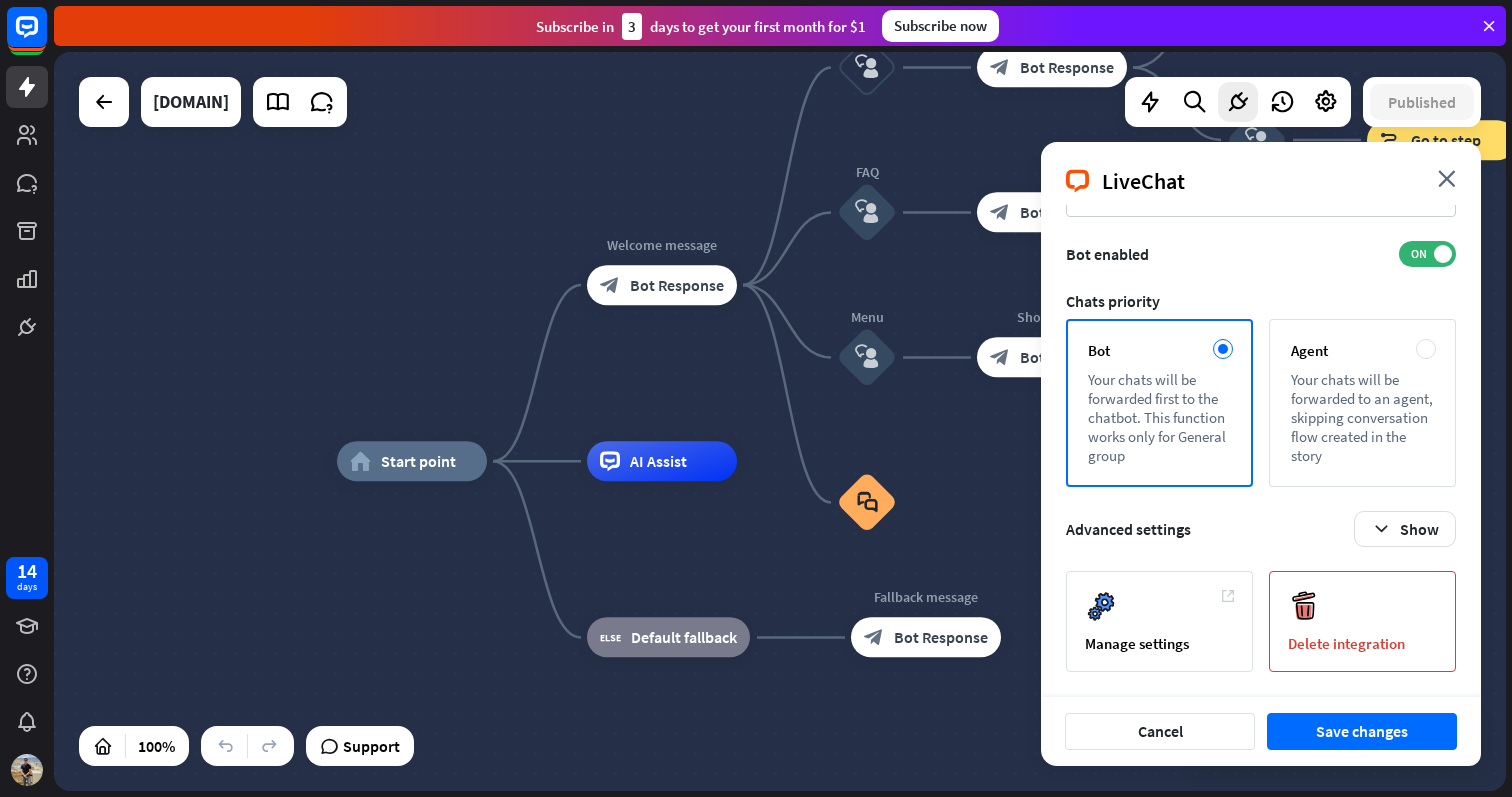 click on "Delete integration" at bounding box center (1362, 643) 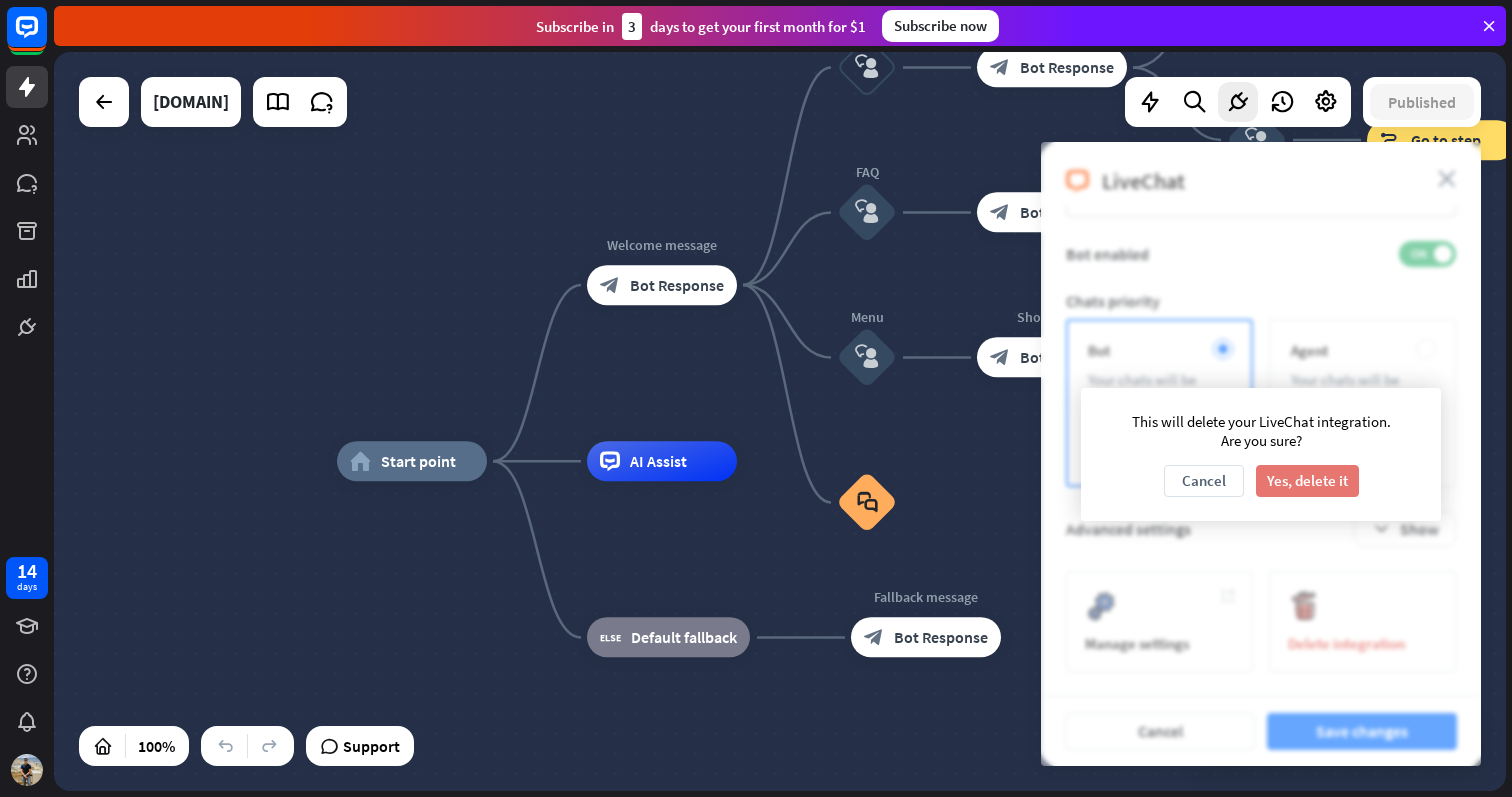 click on "Yes, delete it" at bounding box center [1307, 481] 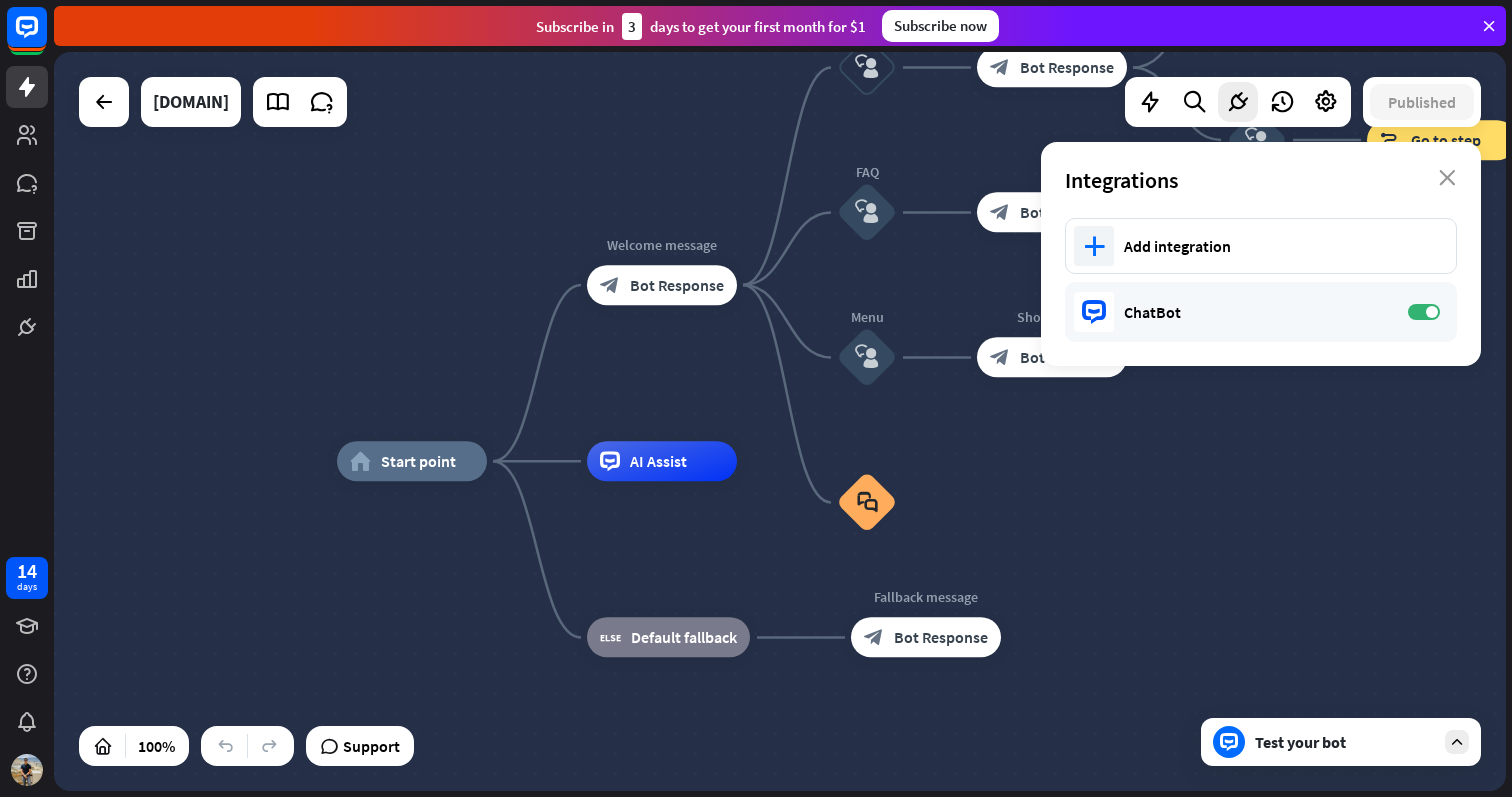 click on "14   days" at bounding box center (27, 398) 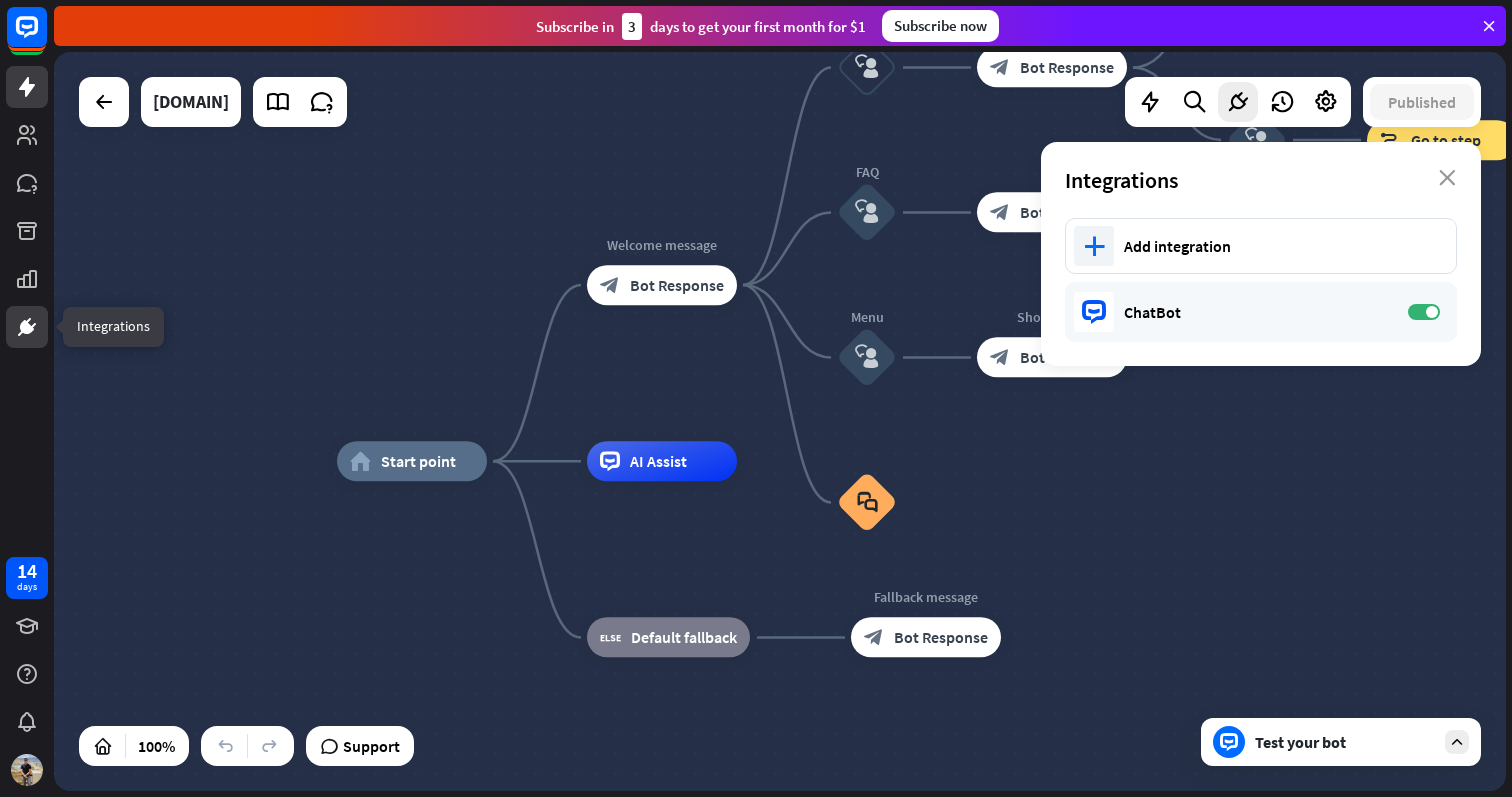 click 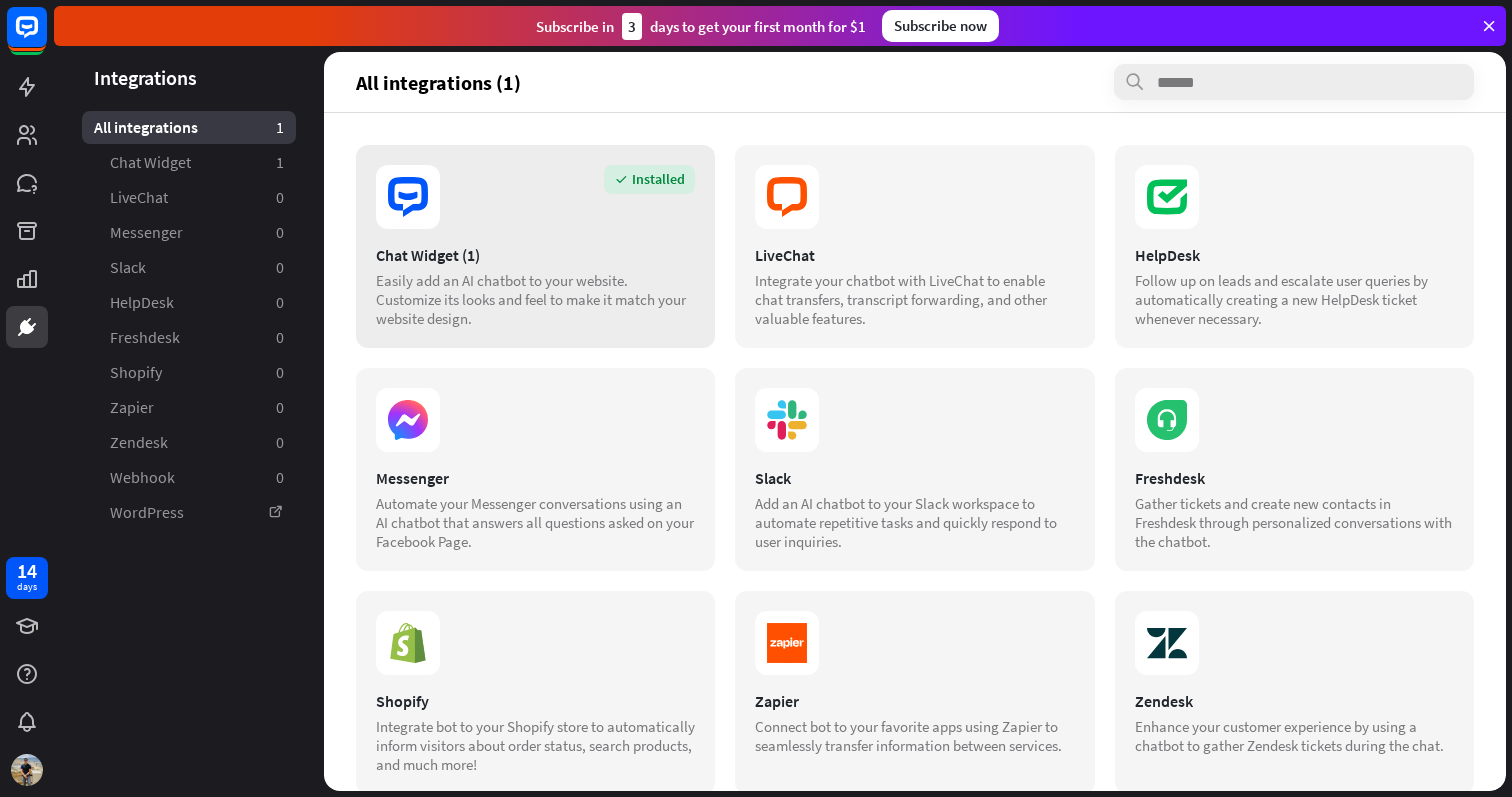 click on "Chat Widget
(1)" at bounding box center [535, 255] 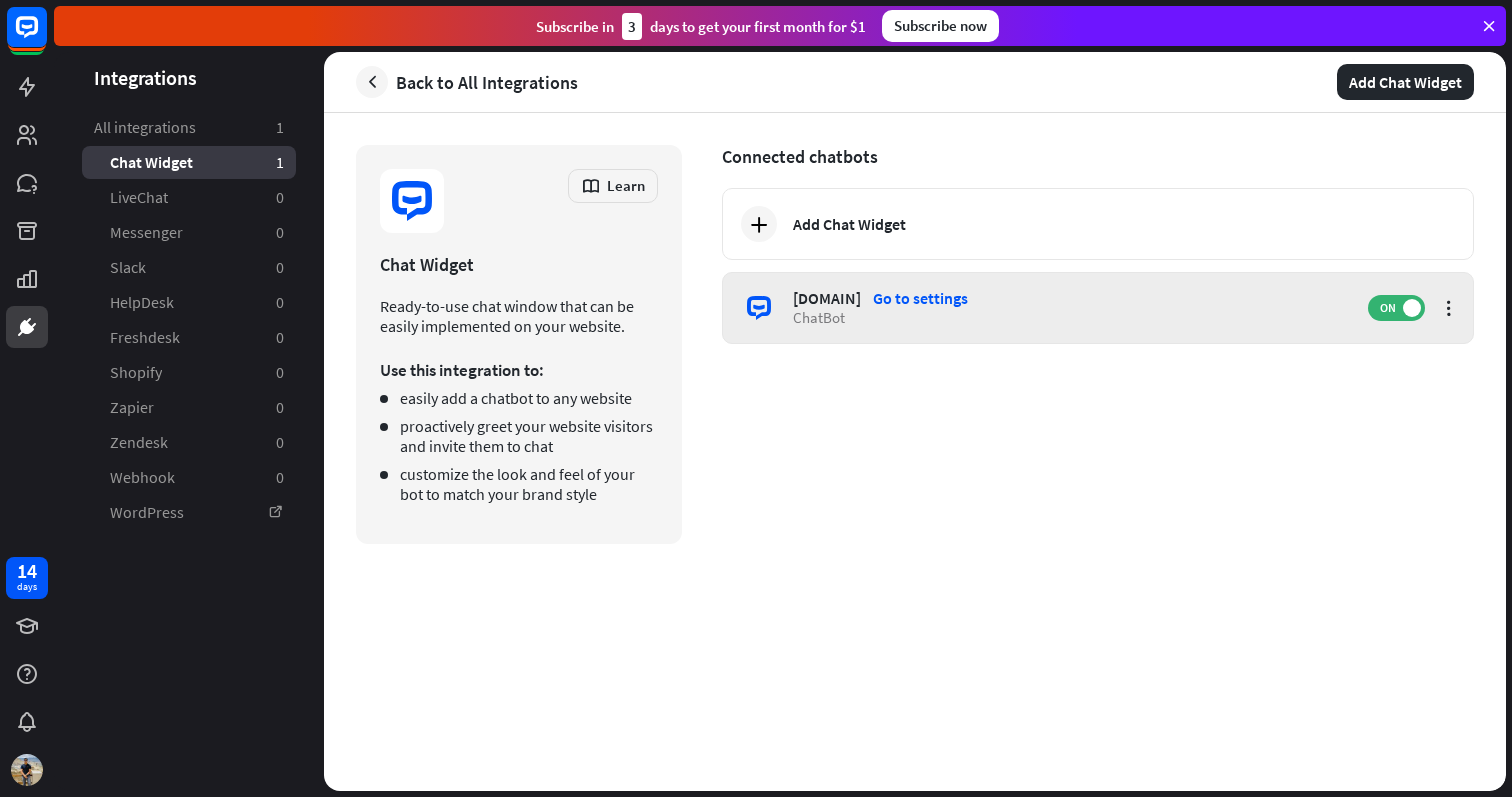 click on "[DOMAIN]   Go to settings" at bounding box center [1070, 298] 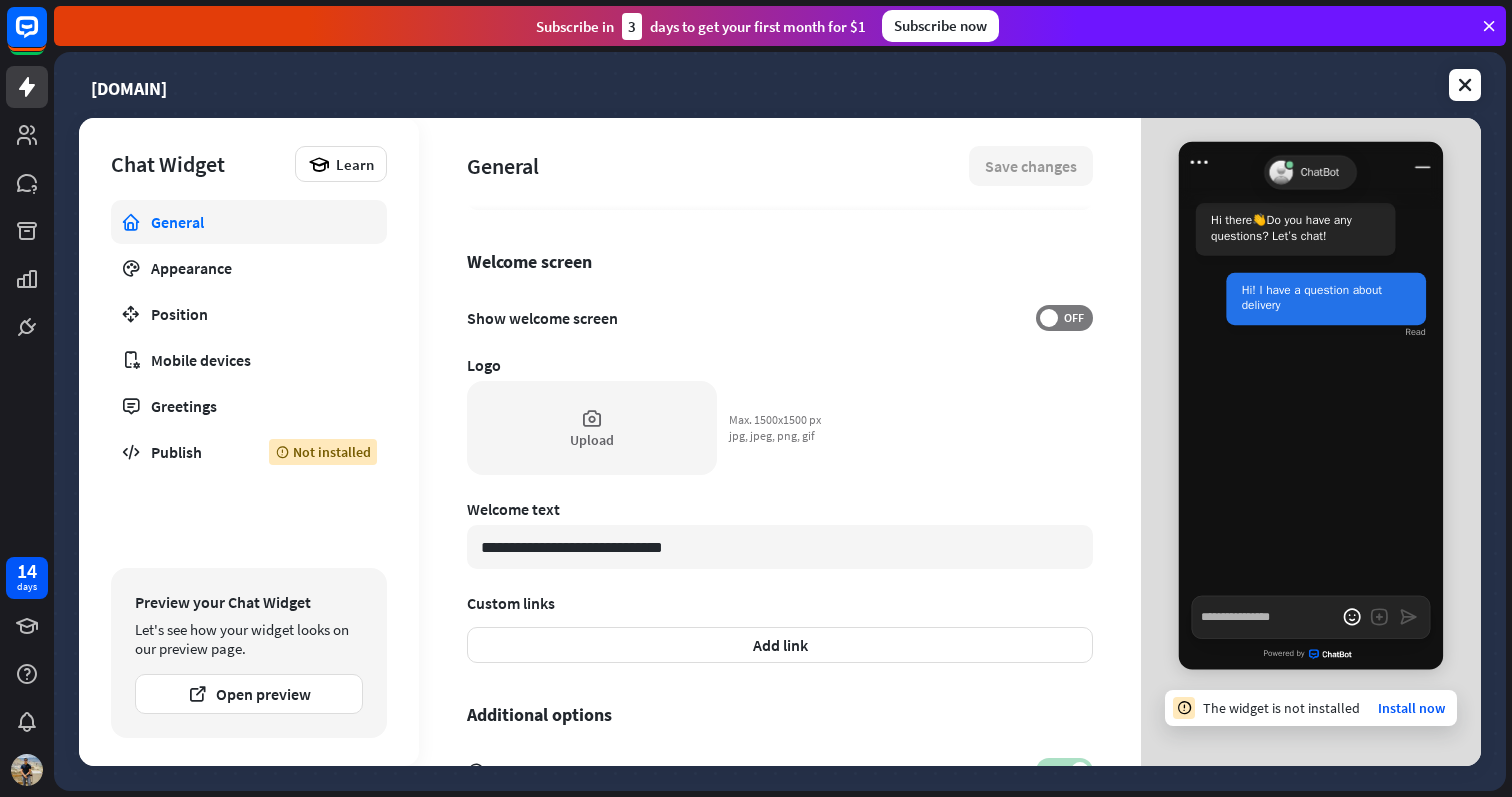 scroll, scrollTop: 520, scrollLeft: 0, axis: vertical 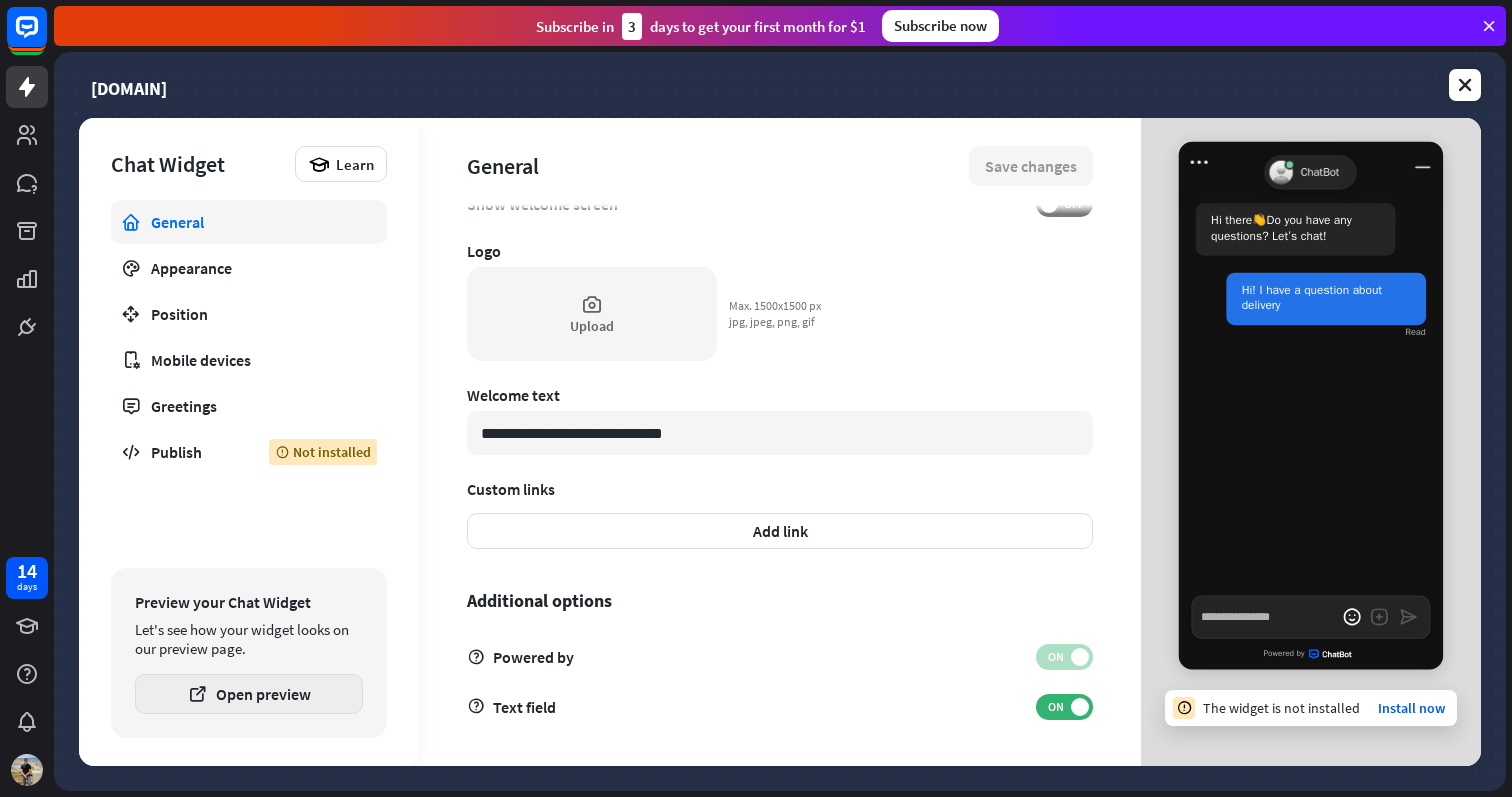 click on "Open preview" at bounding box center (249, 694) 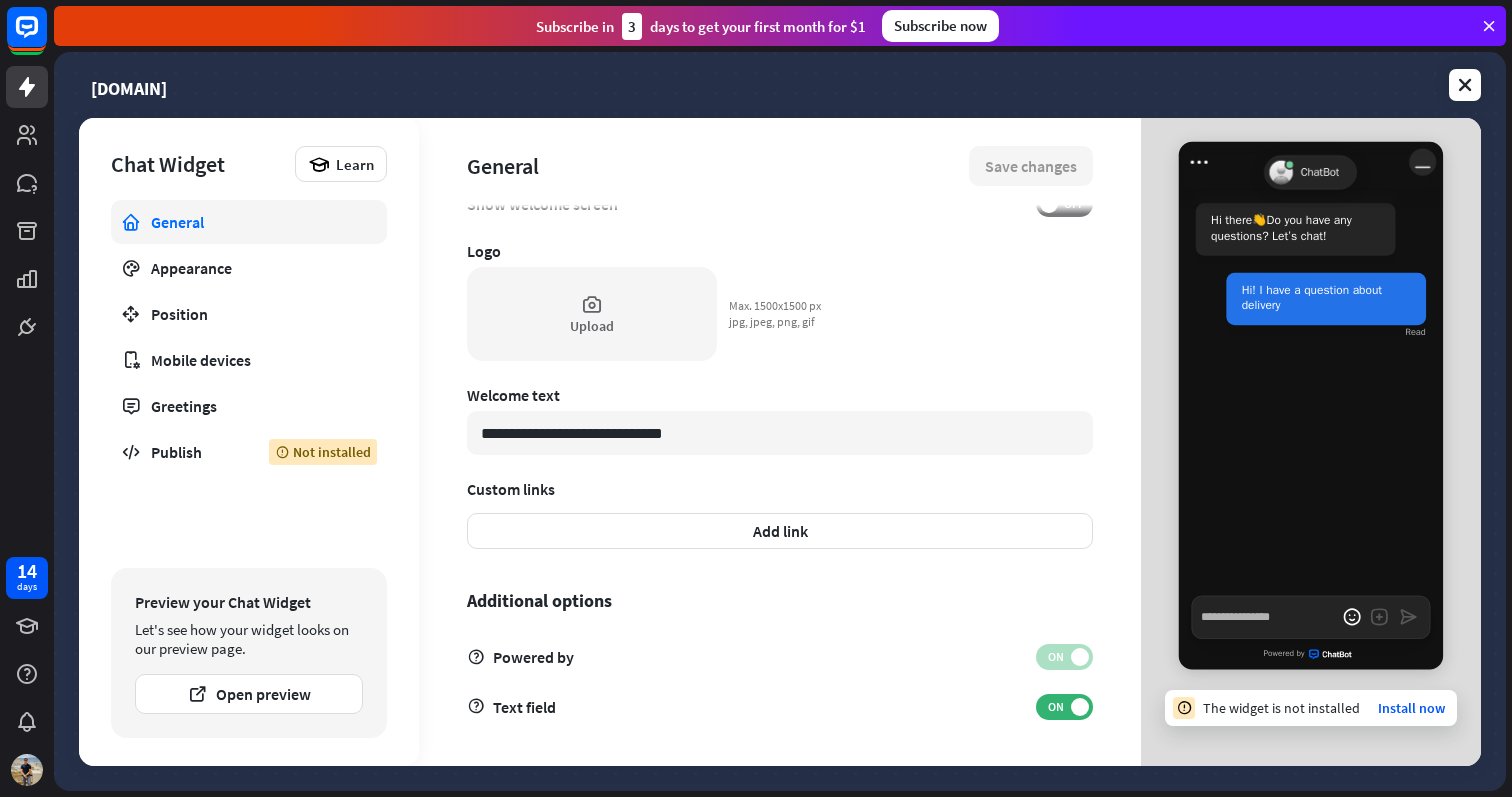 click 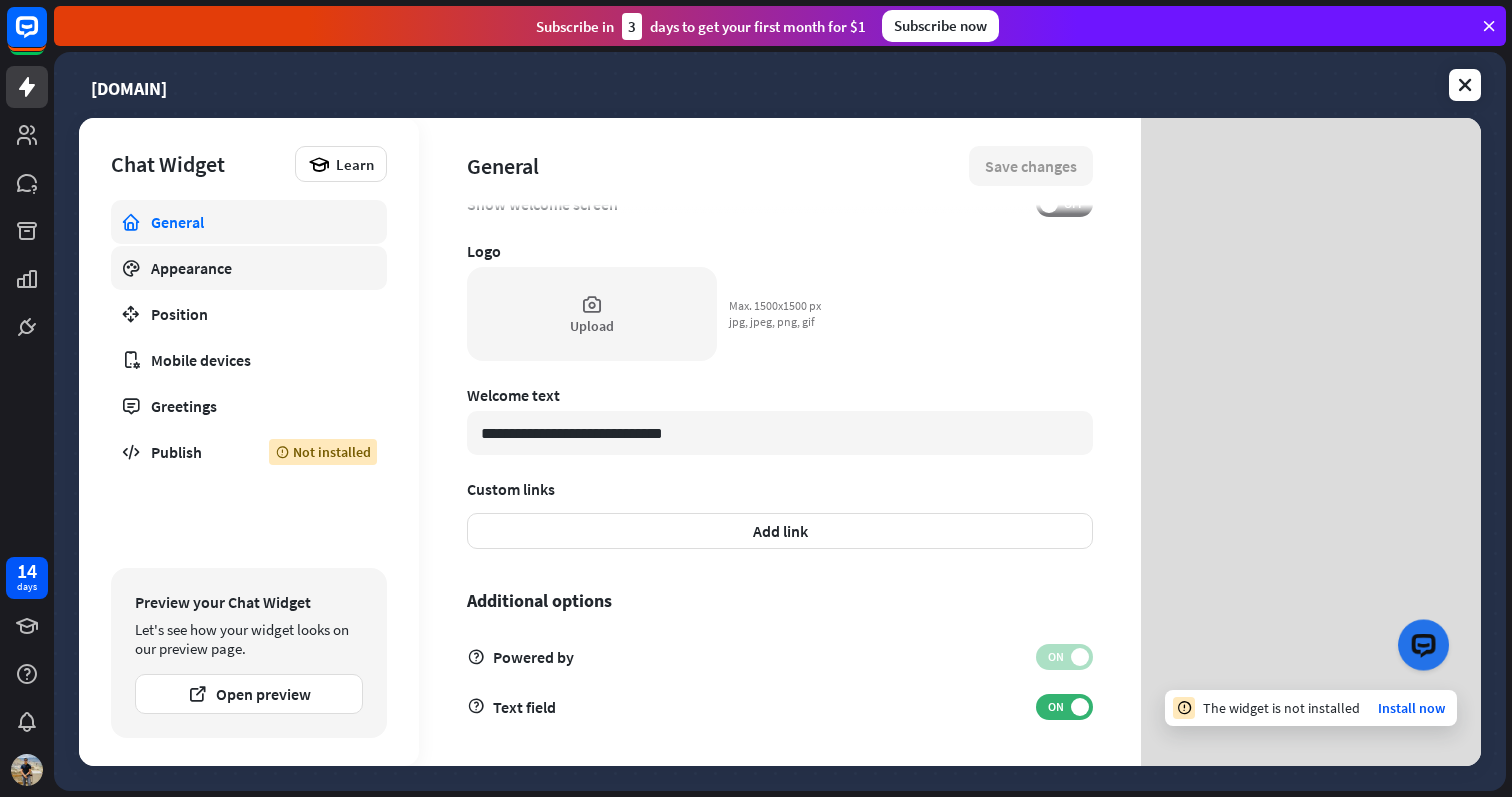 click on "Appearance" at bounding box center [249, 268] 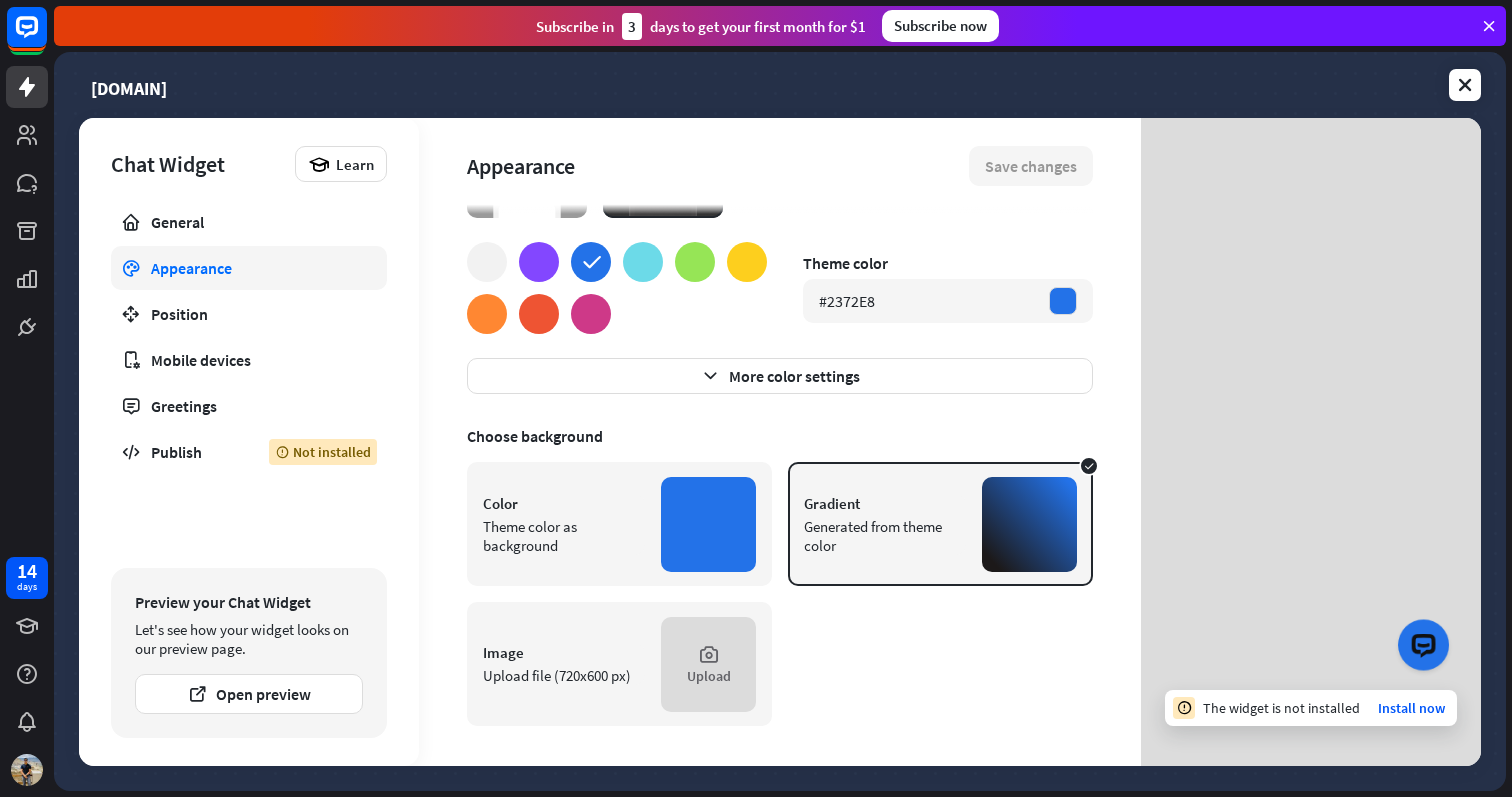 scroll, scrollTop: 0, scrollLeft: 0, axis: both 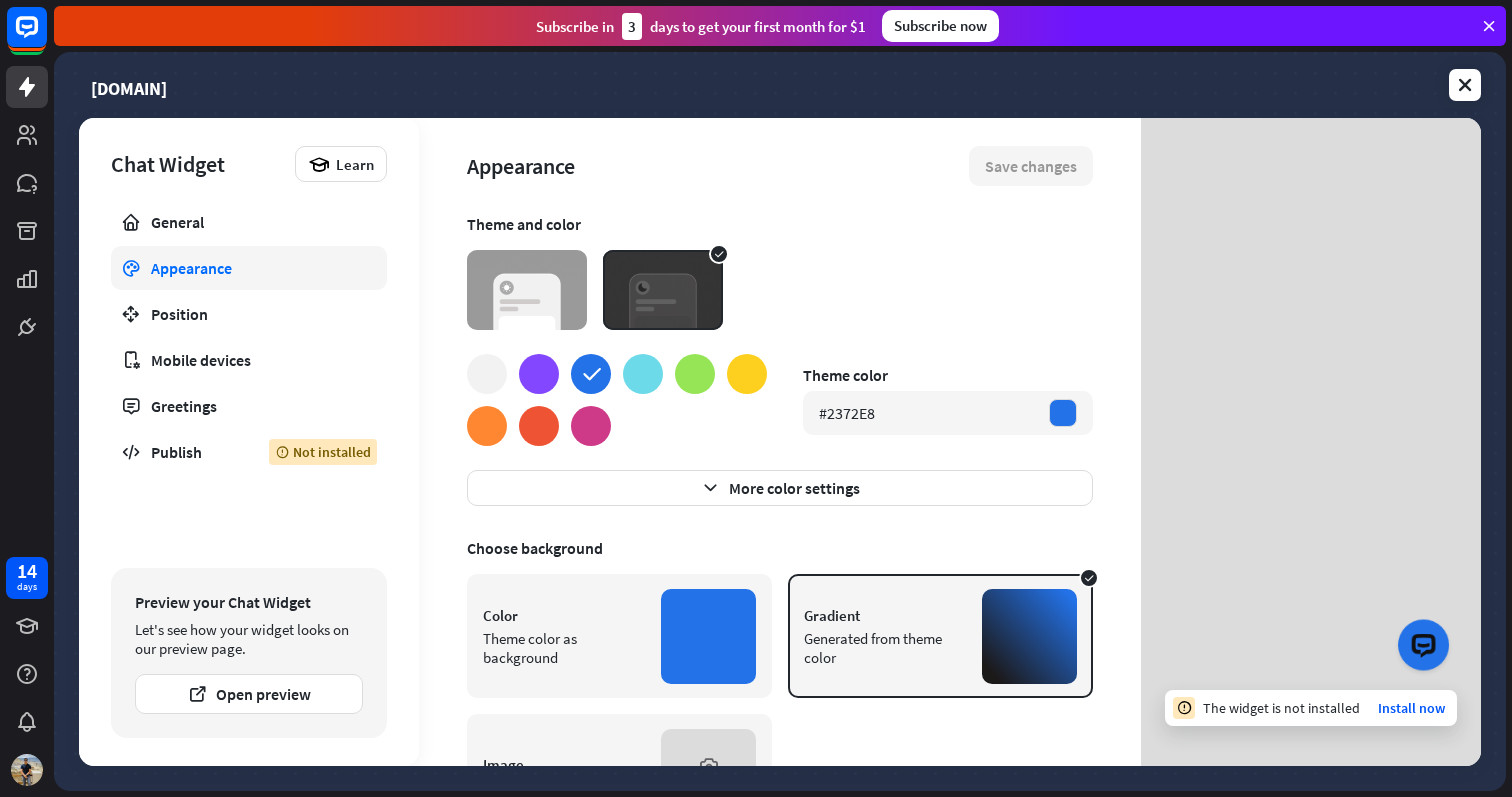 click at bounding box center [643, 374] 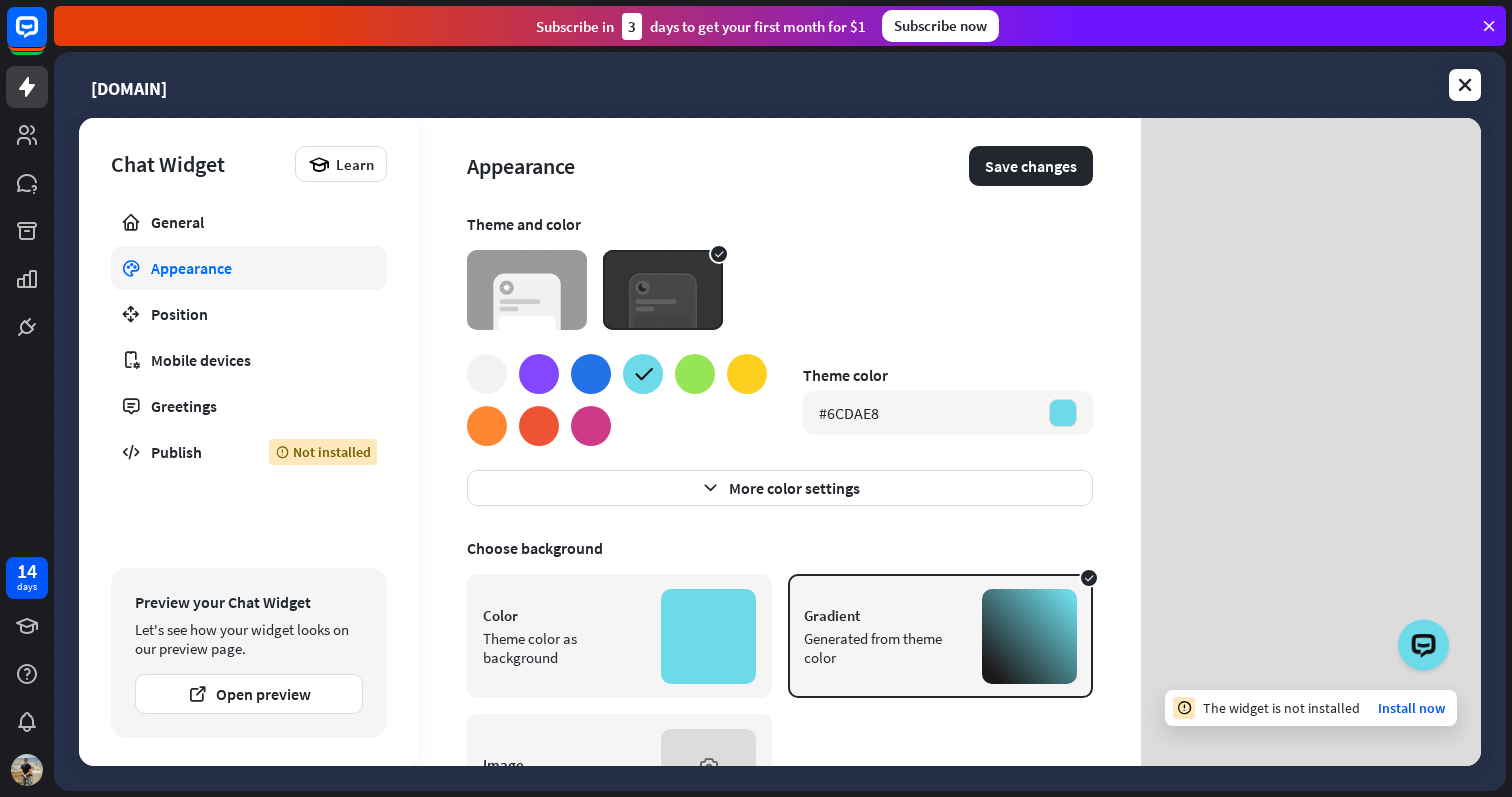 click at bounding box center [747, 374] 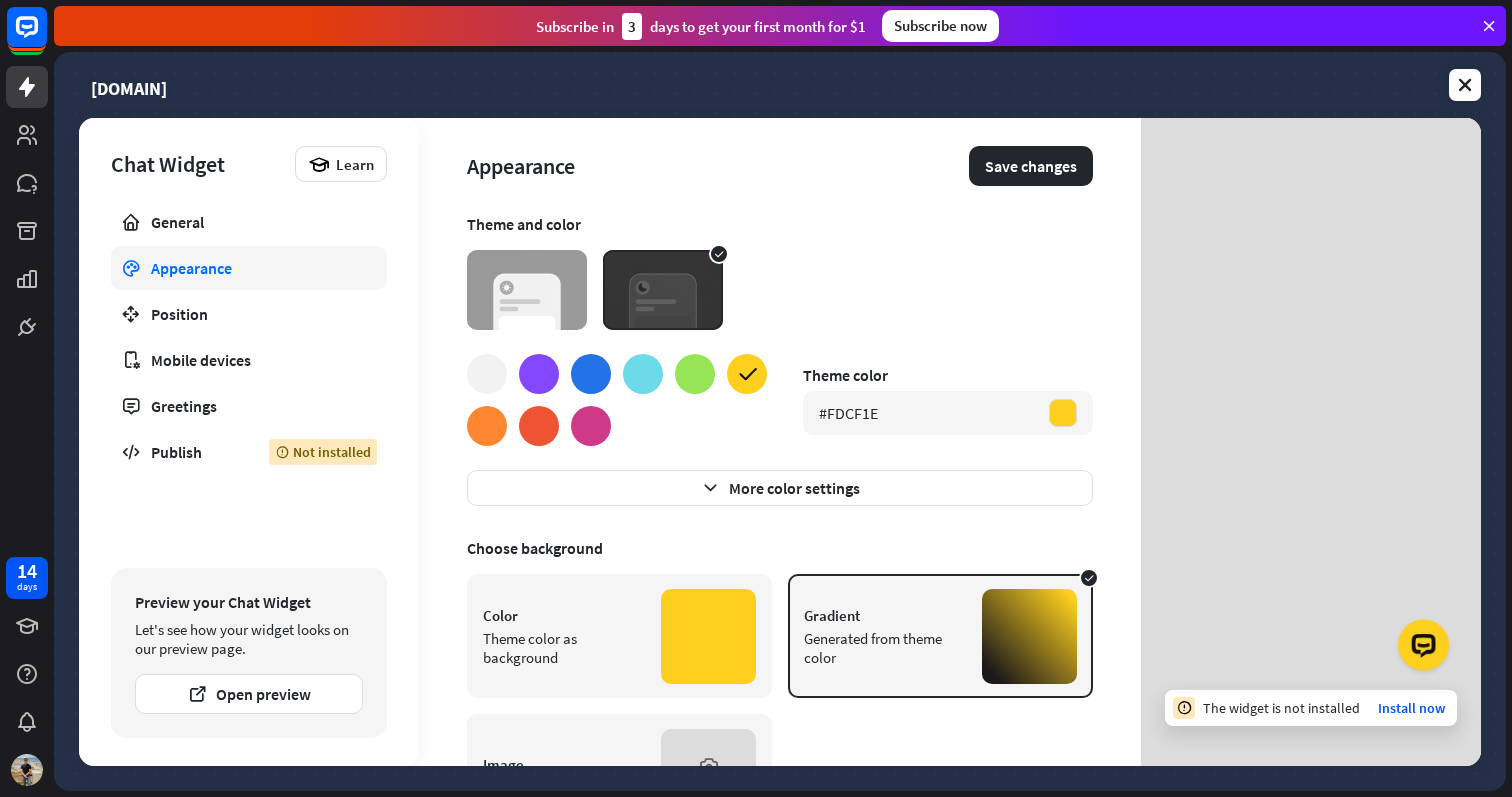 click at bounding box center [487, 374] 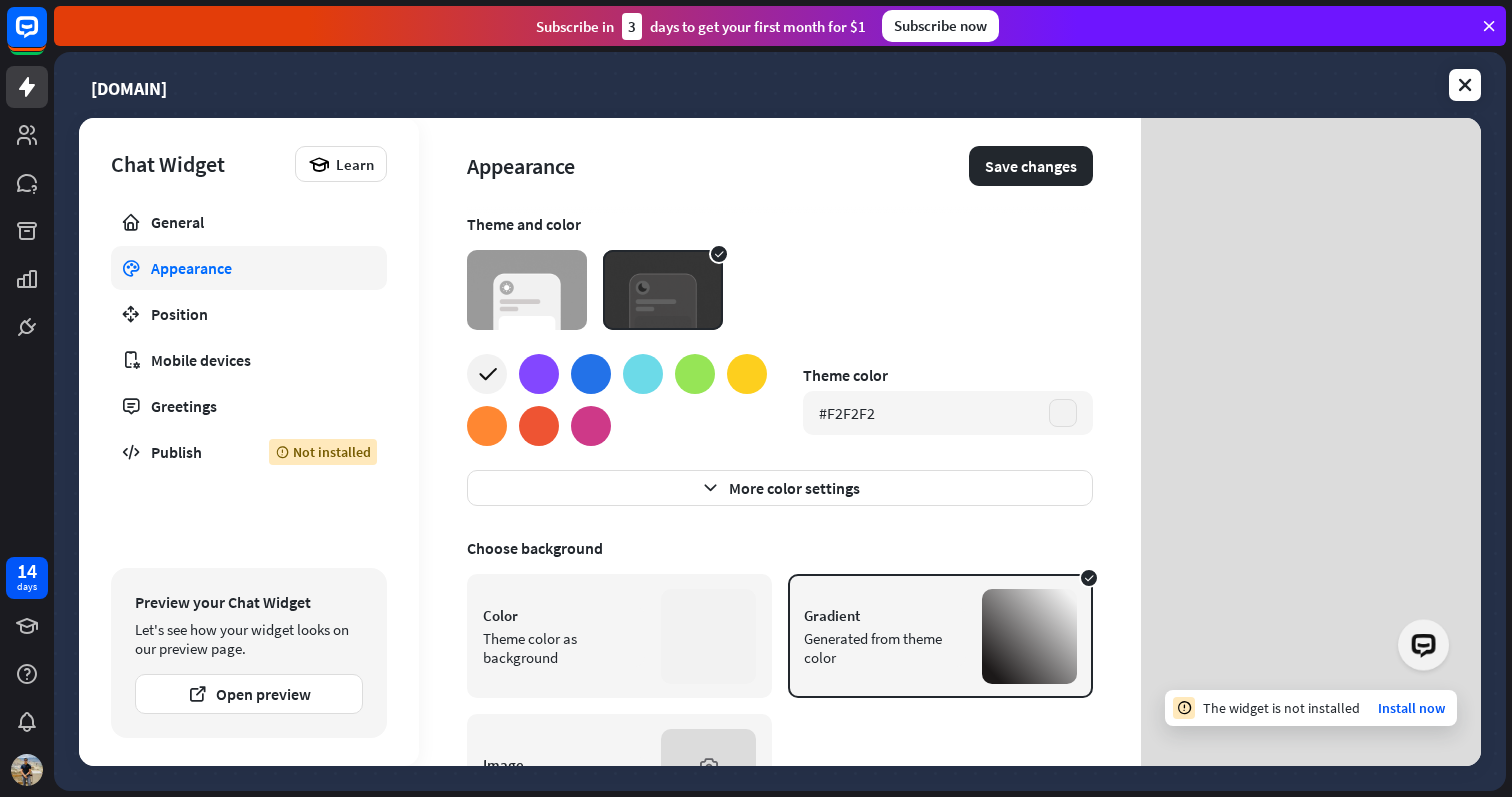 click on "Theme color as background" at bounding box center (564, 648) 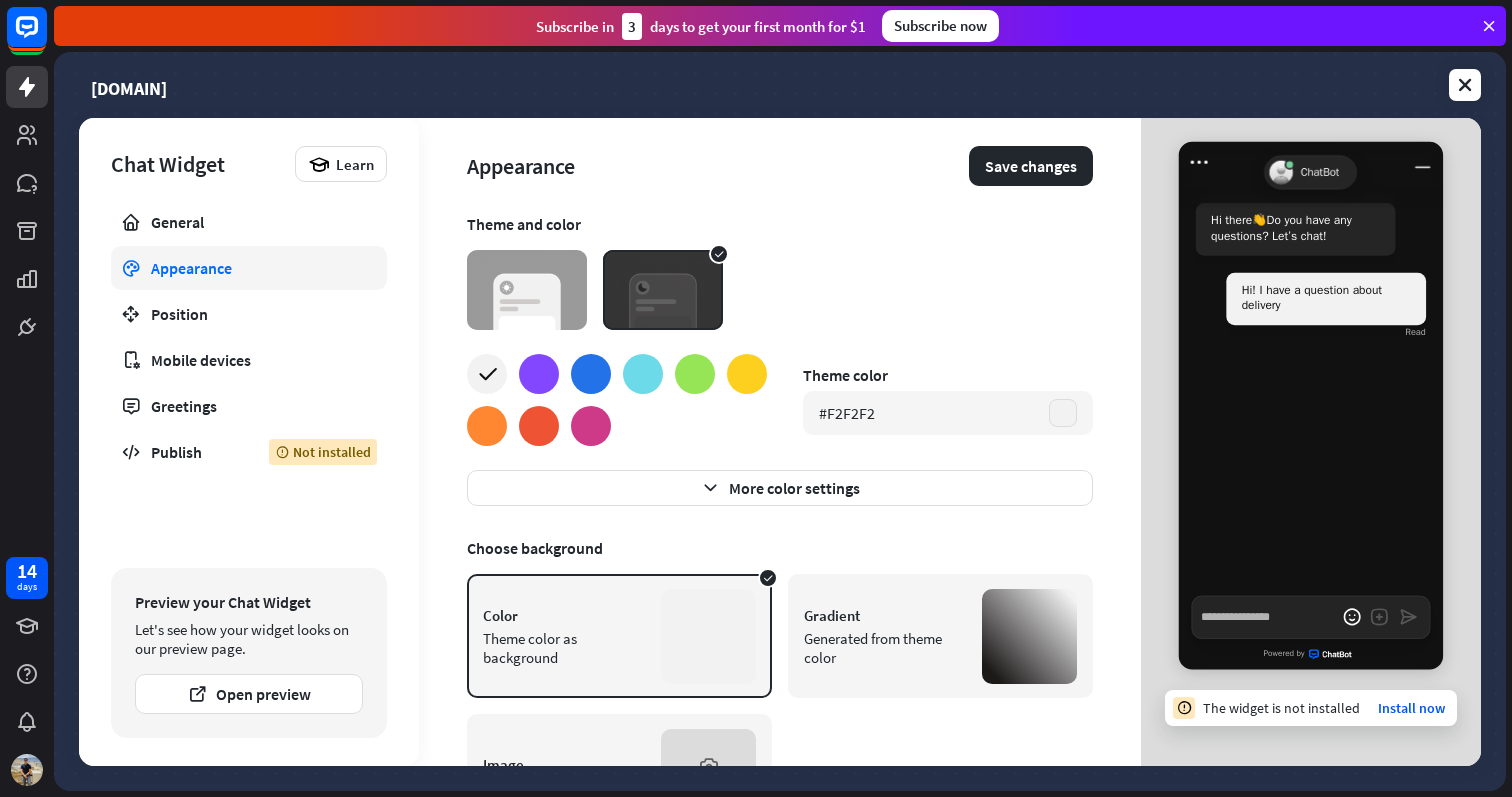 click on "Gradient" at bounding box center [885, 615] 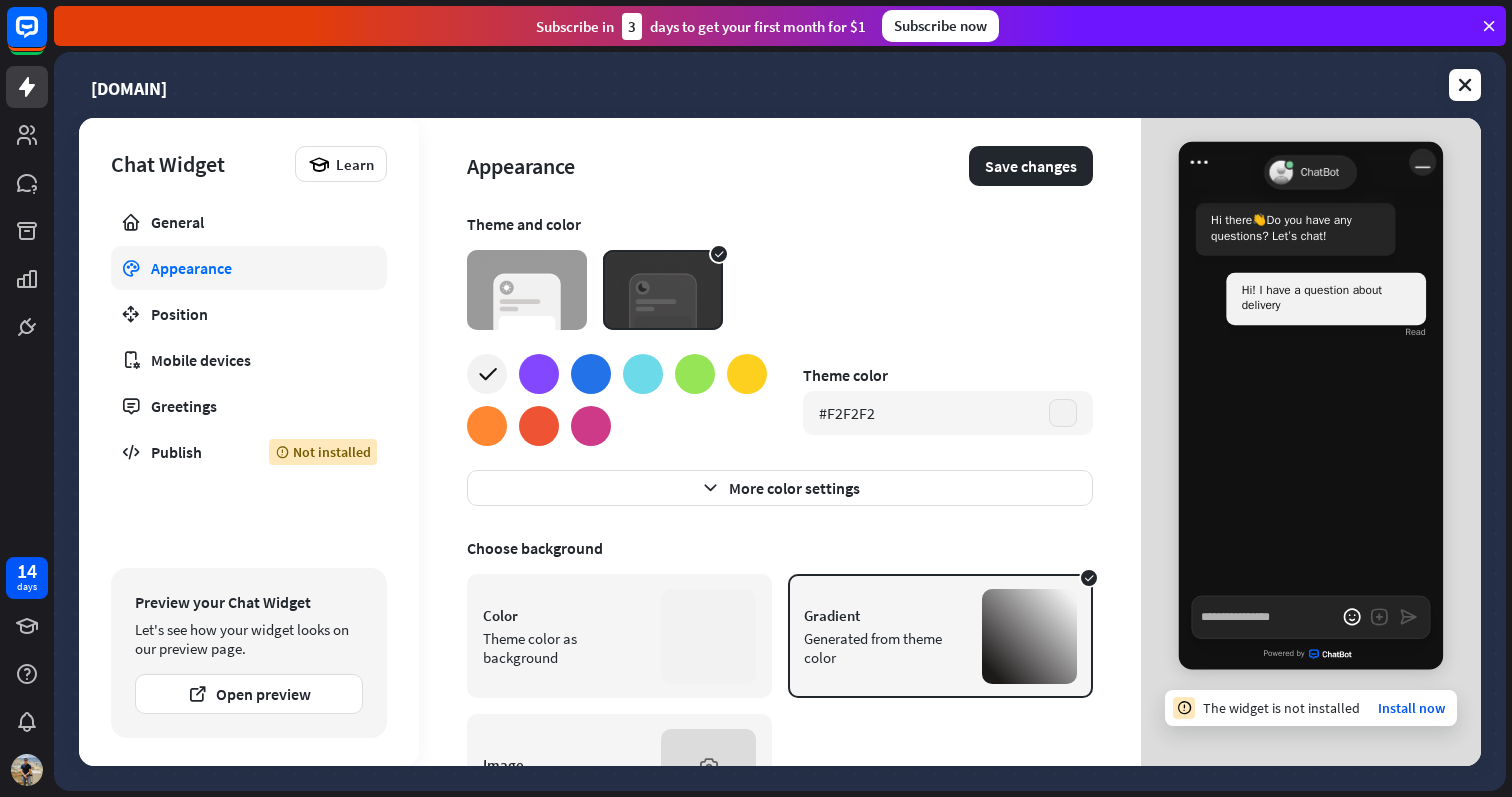 click 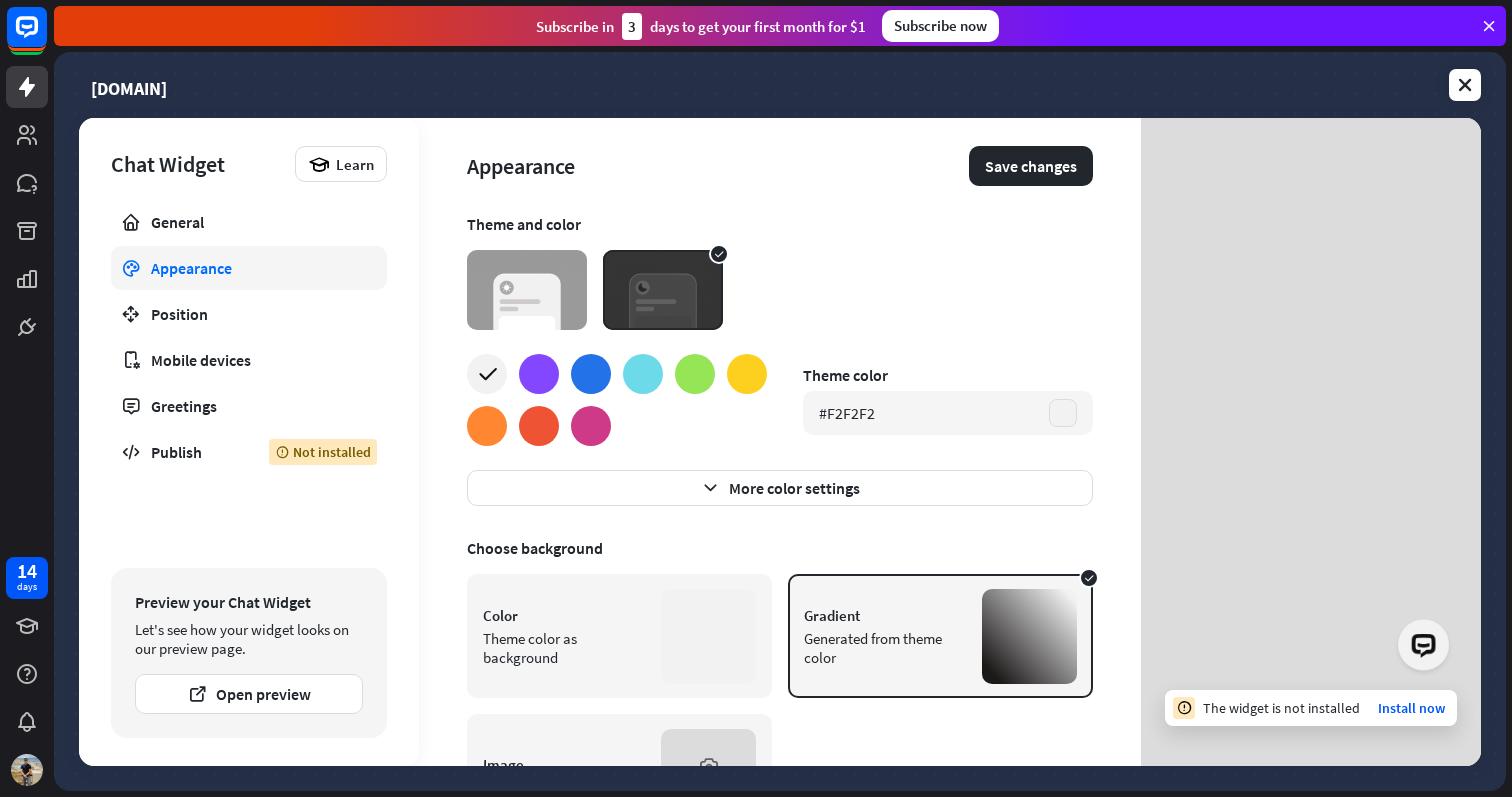 click at bounding box center [527, 290] 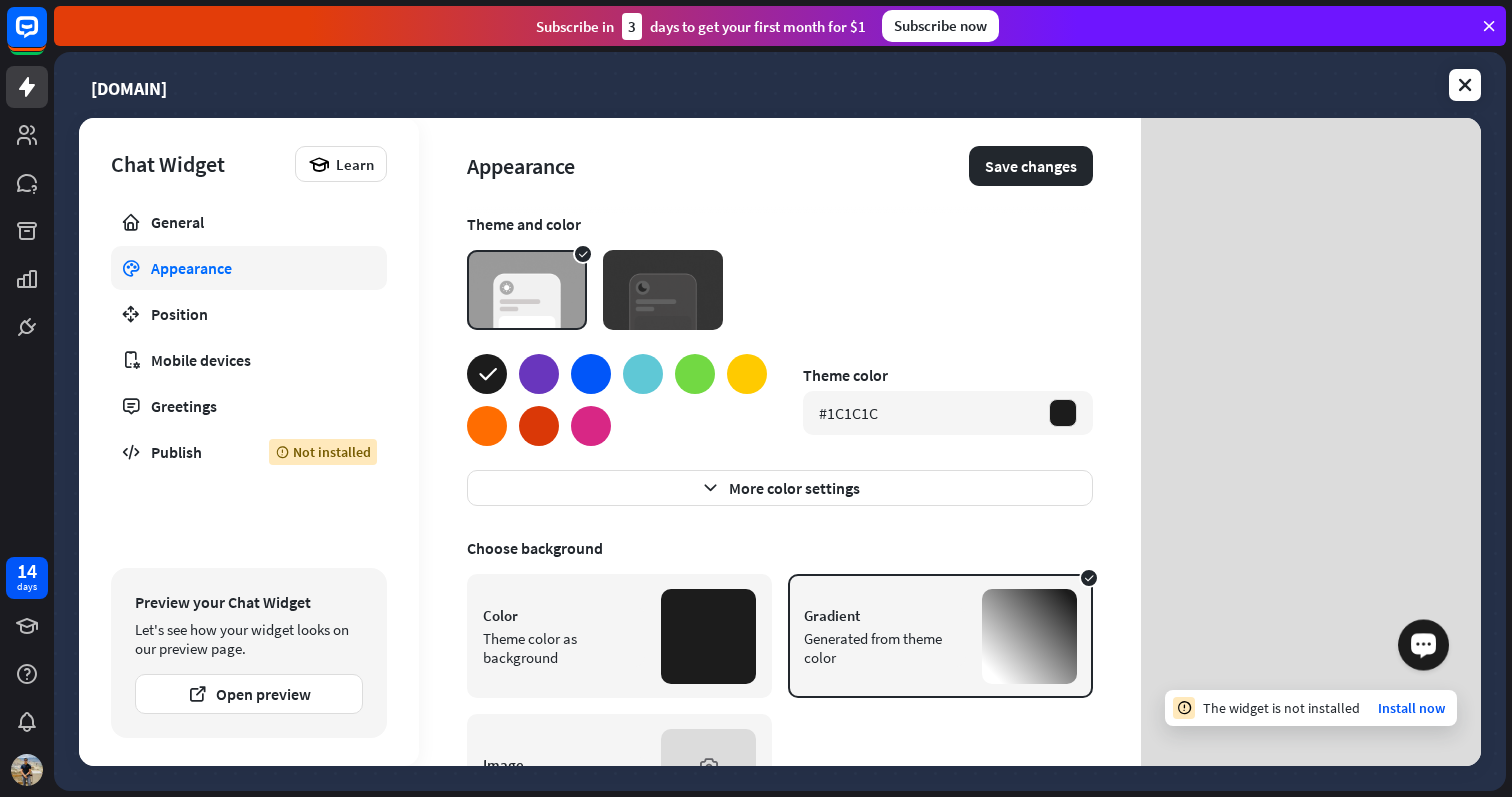 click at bounding box center [1423, 644] 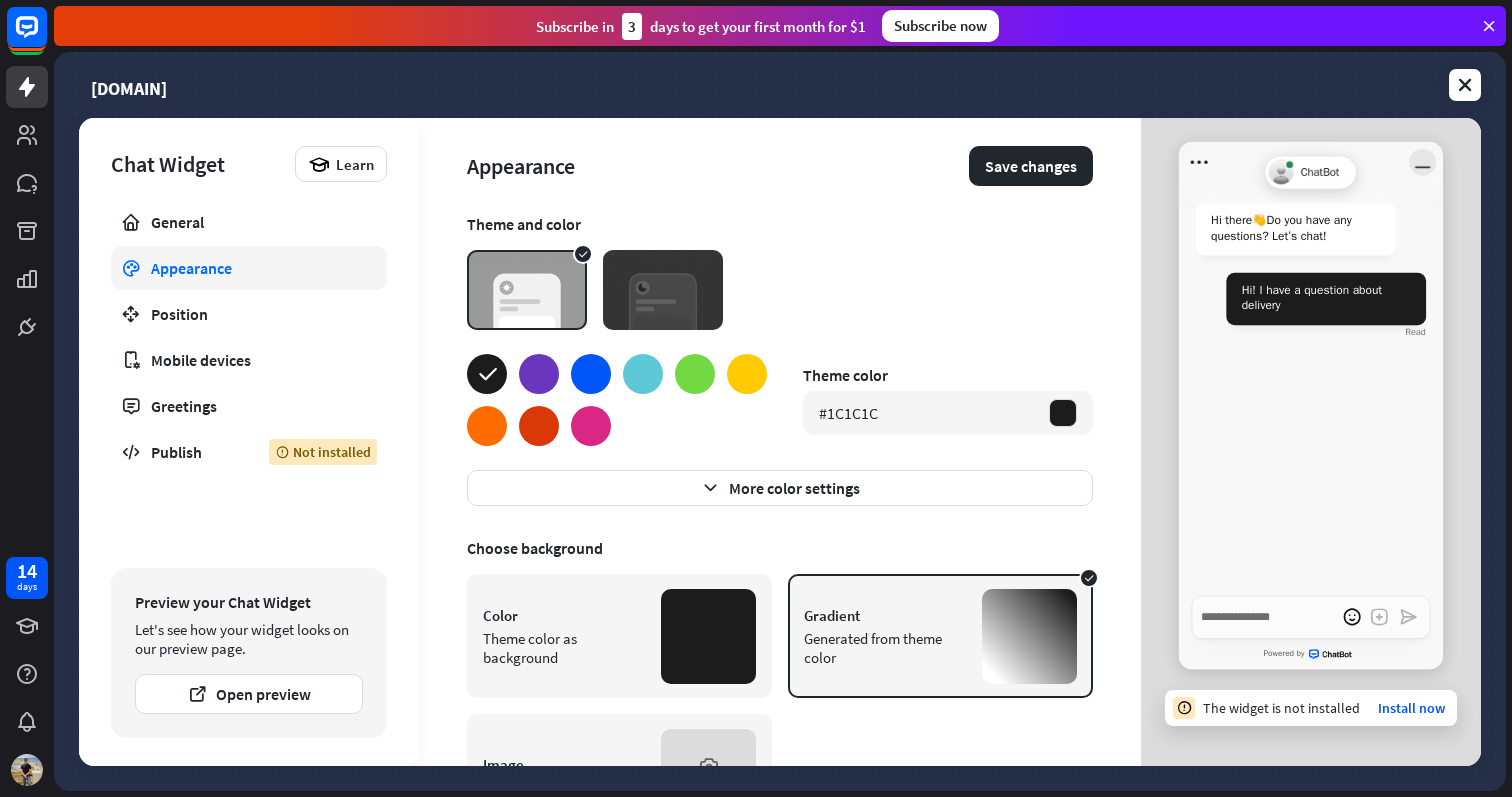 click 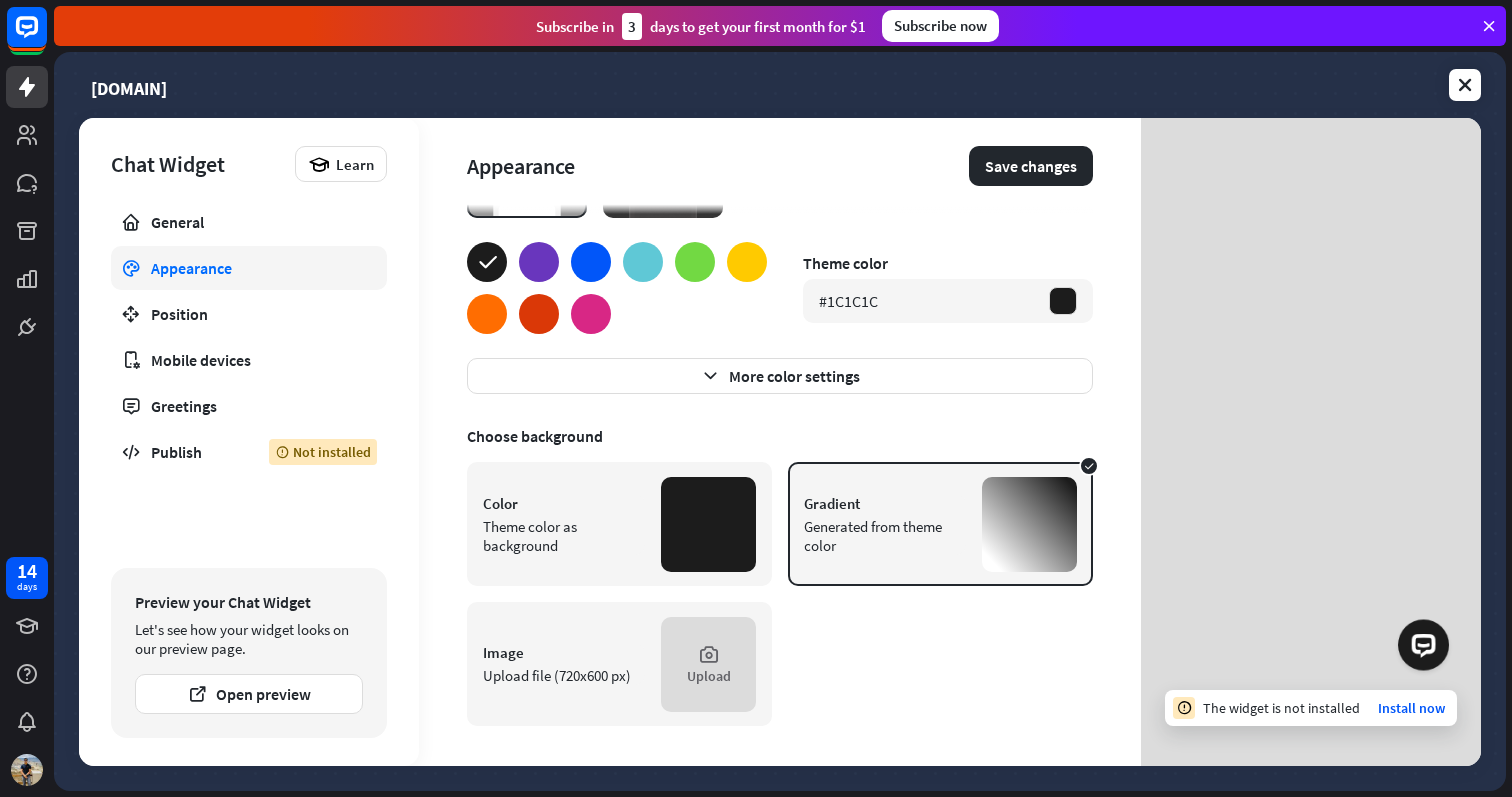 scroll, scrollTop: 0, scrollLeft: 0, axis: both 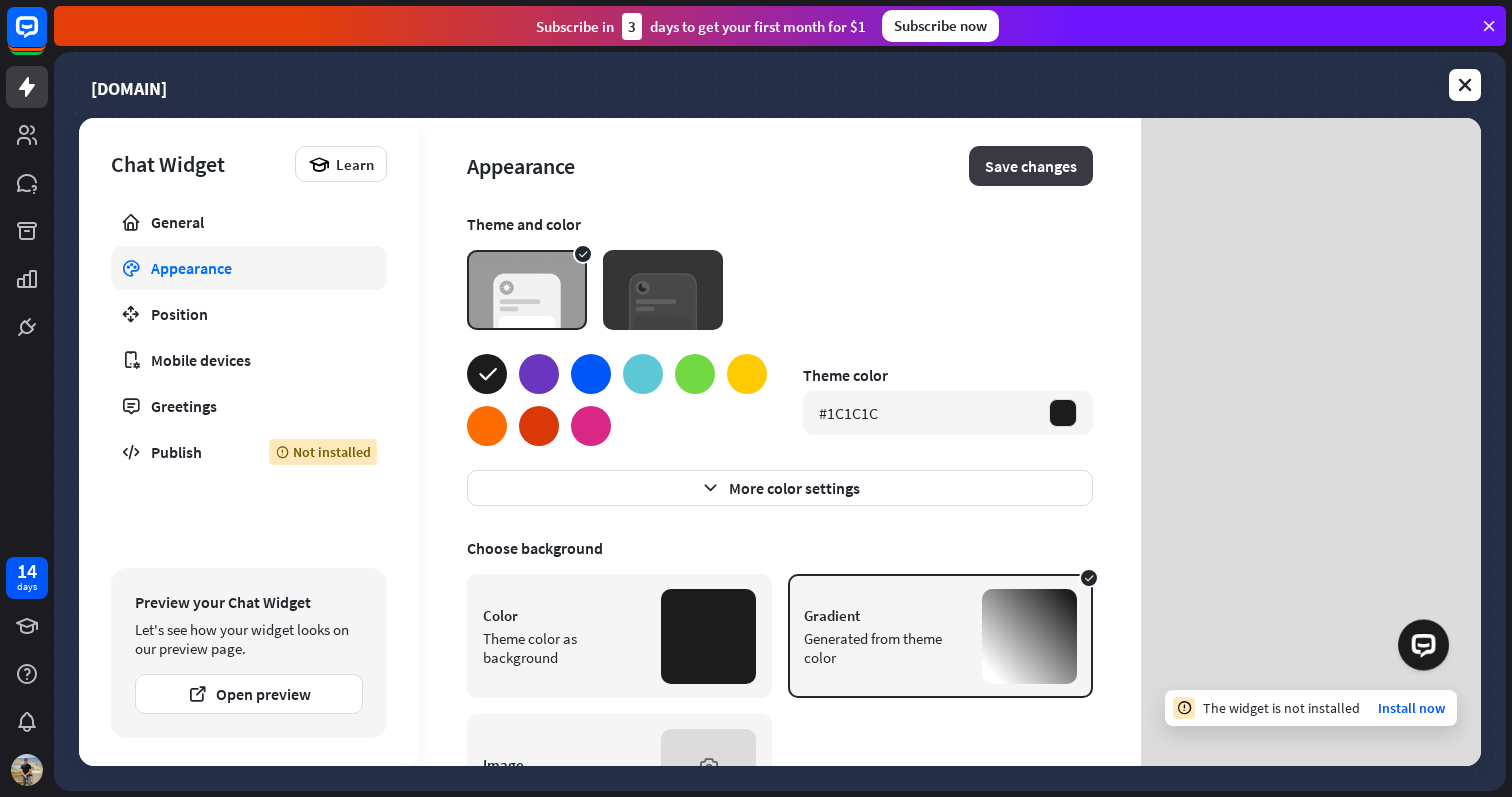 click on "Save changes" at bounding box center [1031, 166] 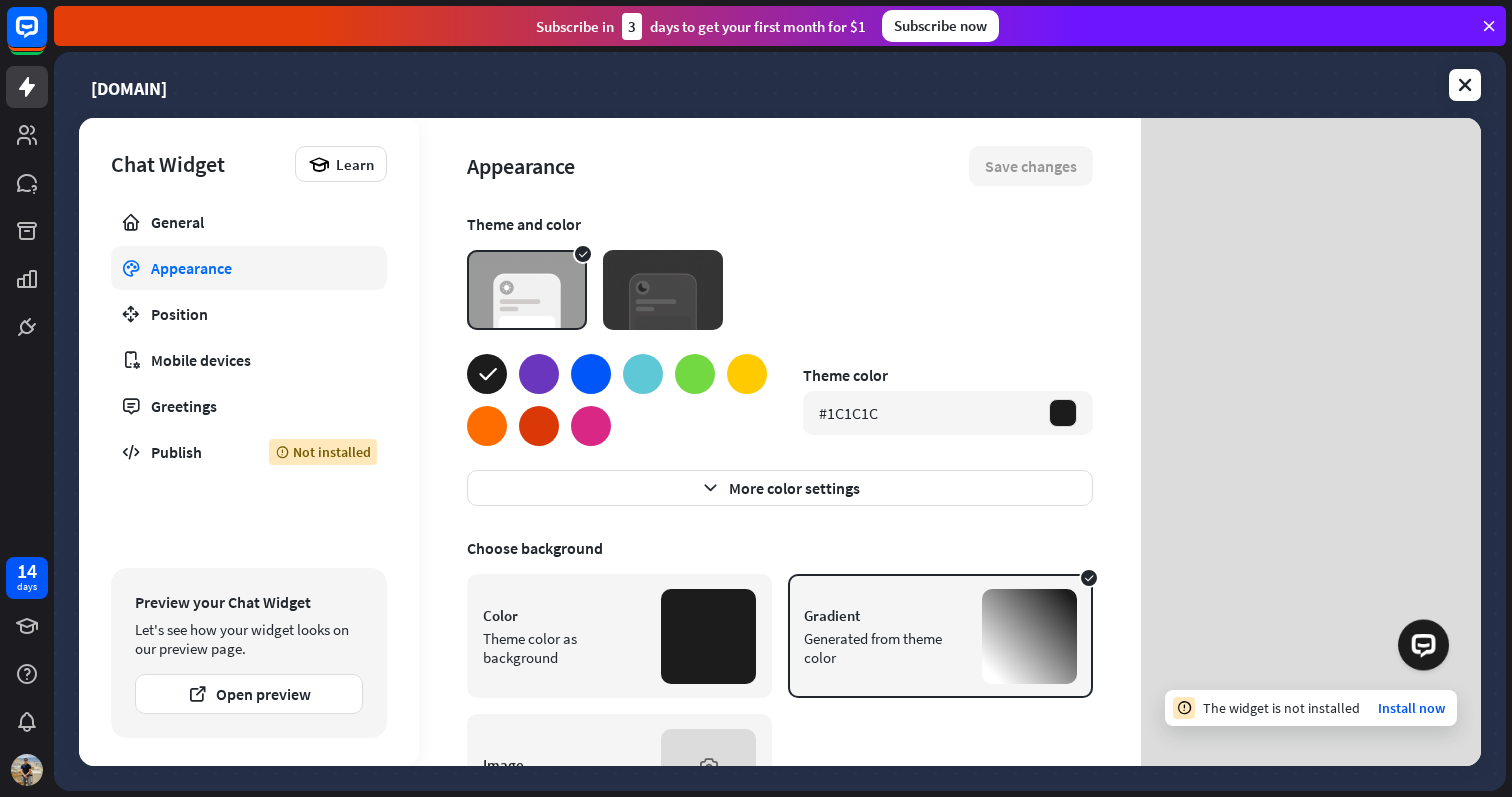 click at bounding box center (663, 290) 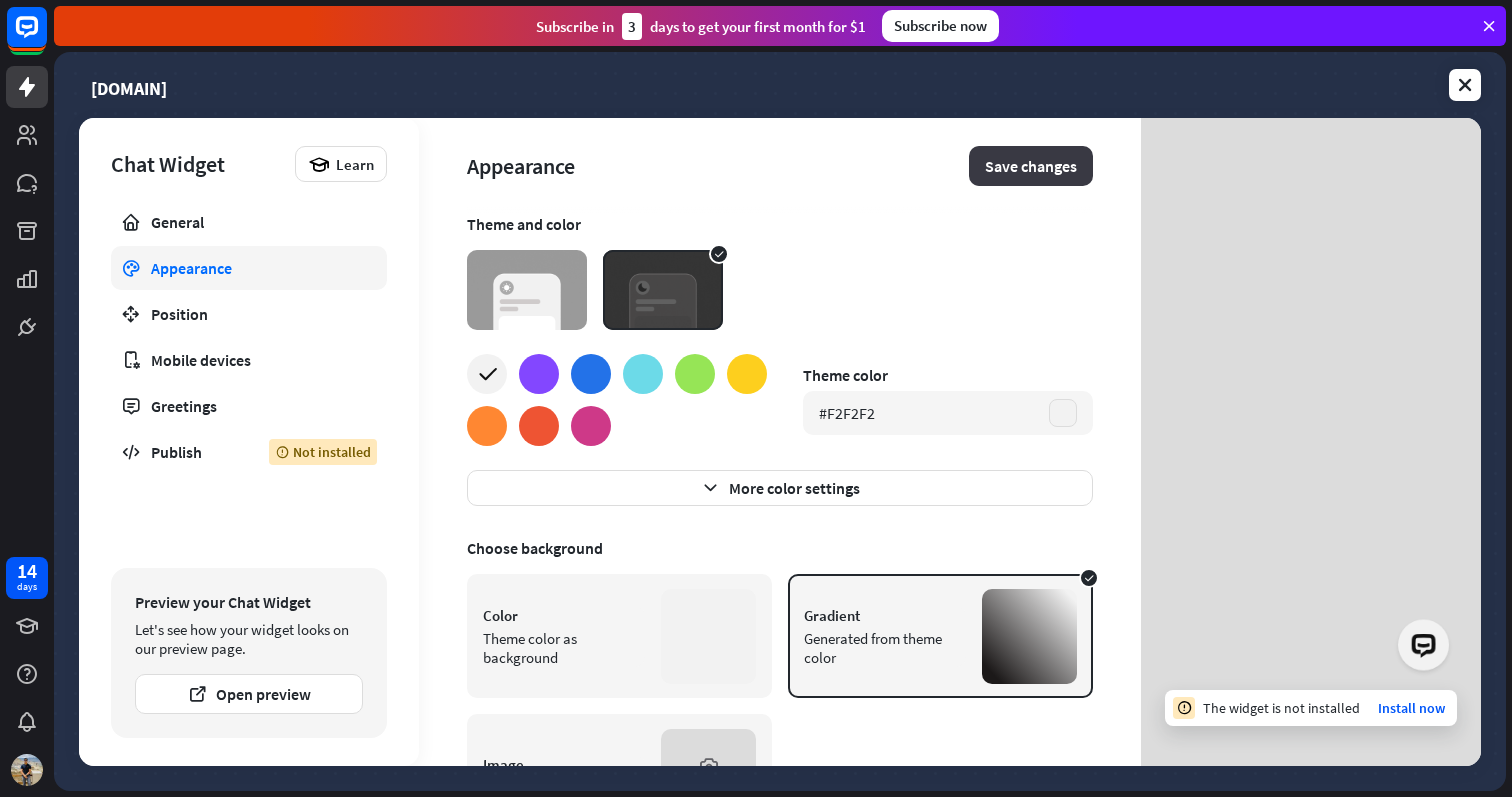 click on "Save changes" at bounding box center [1031, 166] 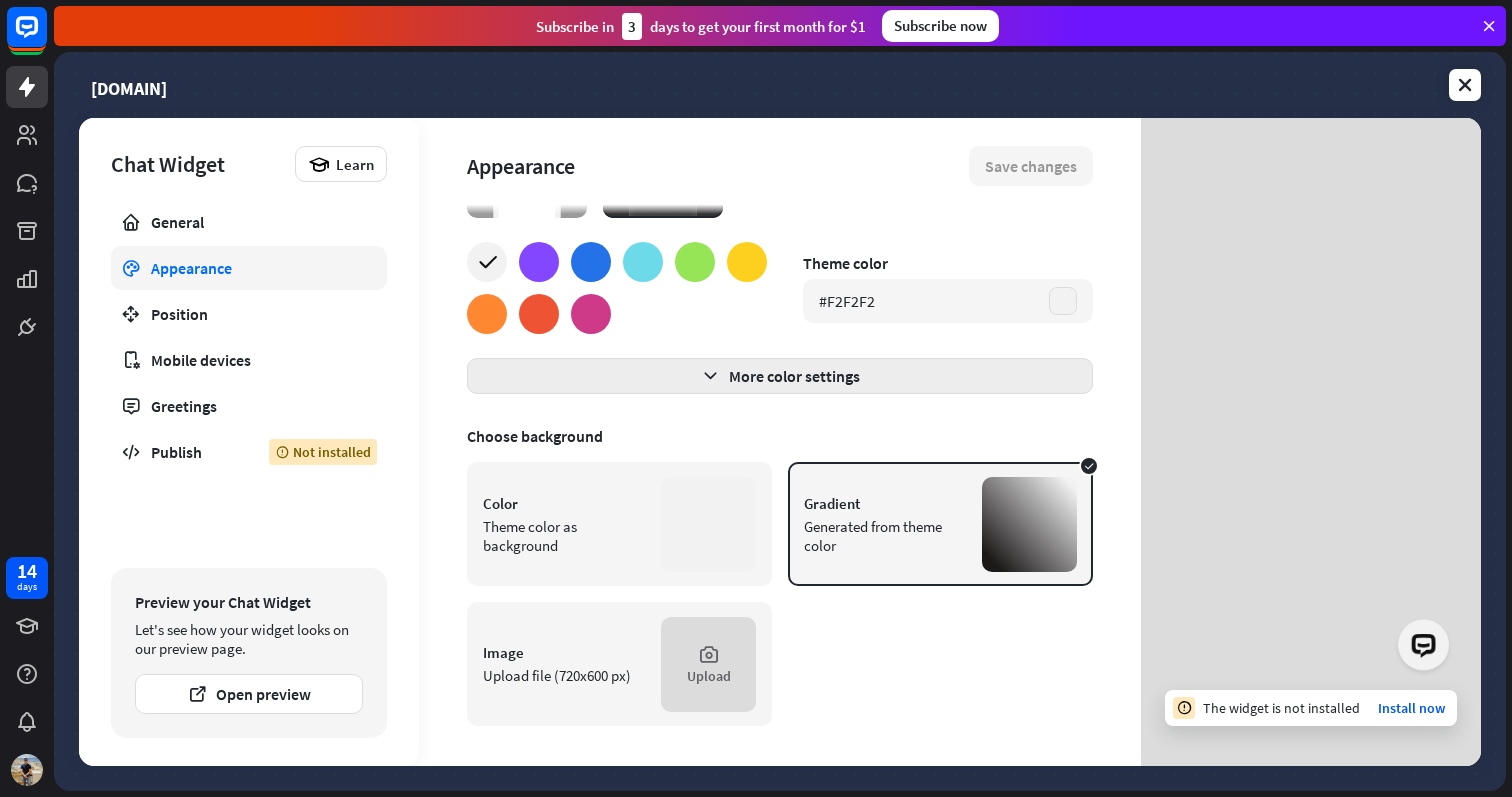scroll, scrollTop: 0, scrollLeft: 0, axis: both 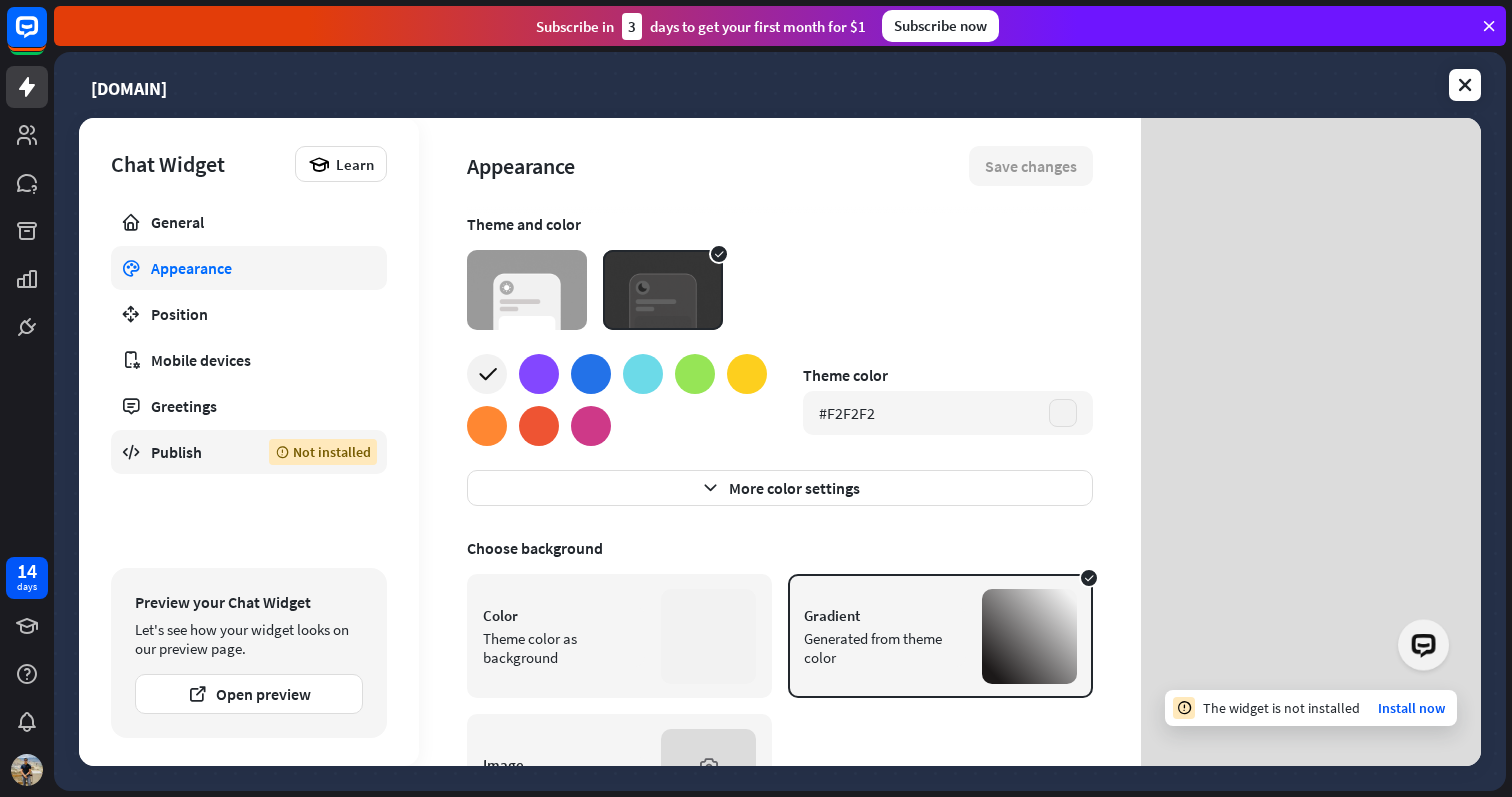 click on "Publish
Not installed" at bounding box center (249, 452) 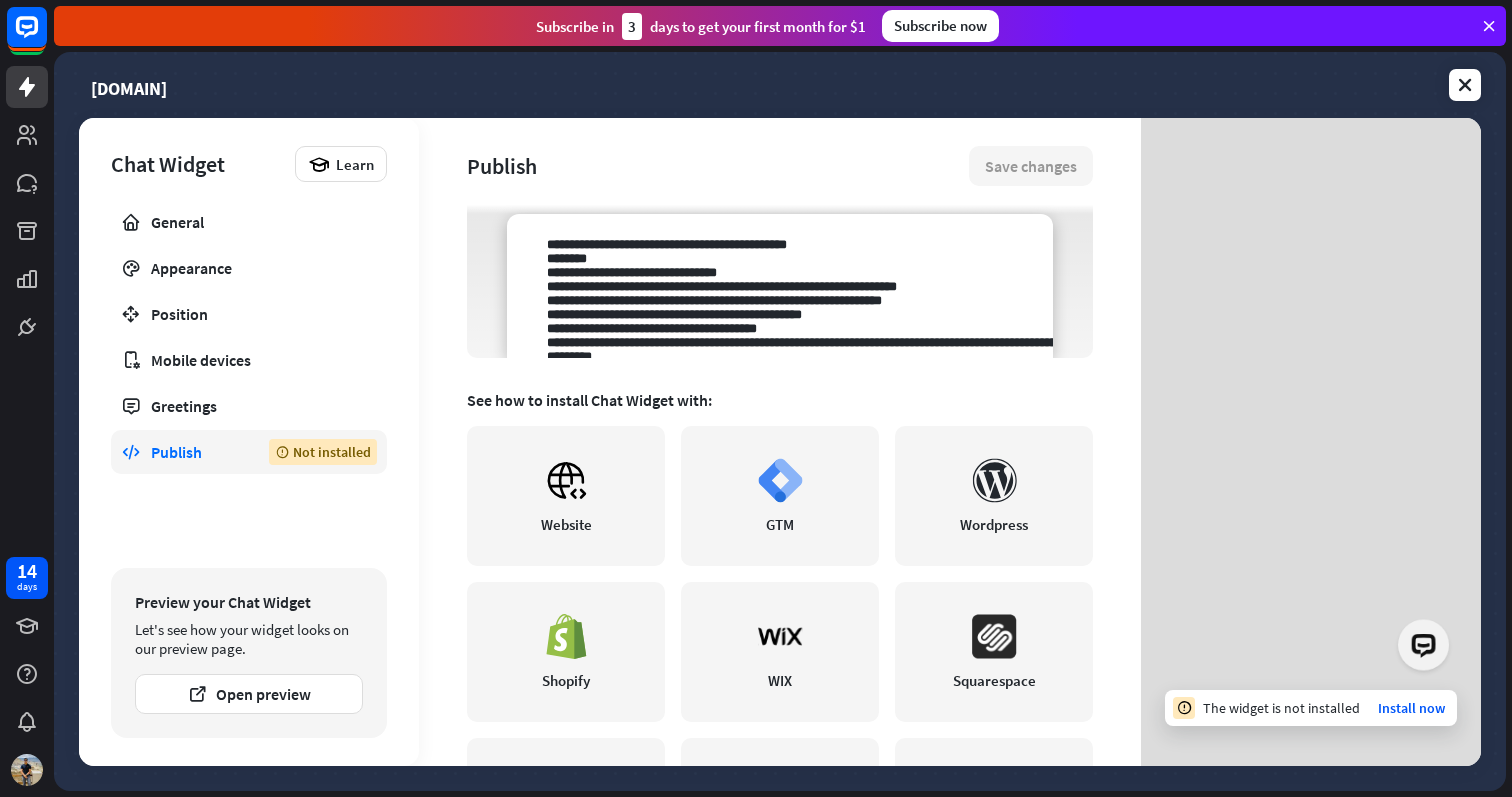 scroll, scrollTop: 291, scrollLeft: 0, axis: vertical 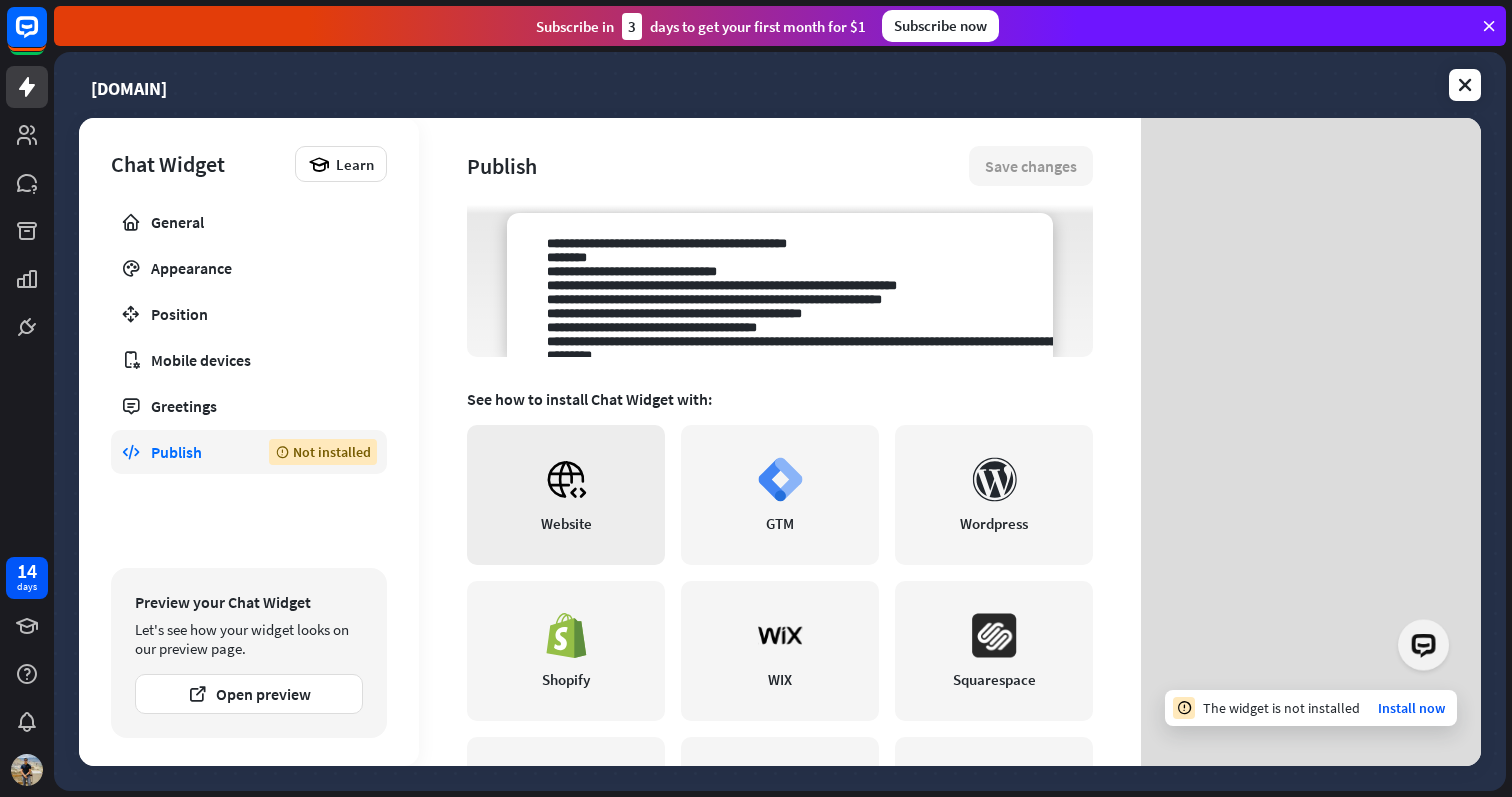 click on "Website" at bounding box center (566, 495) 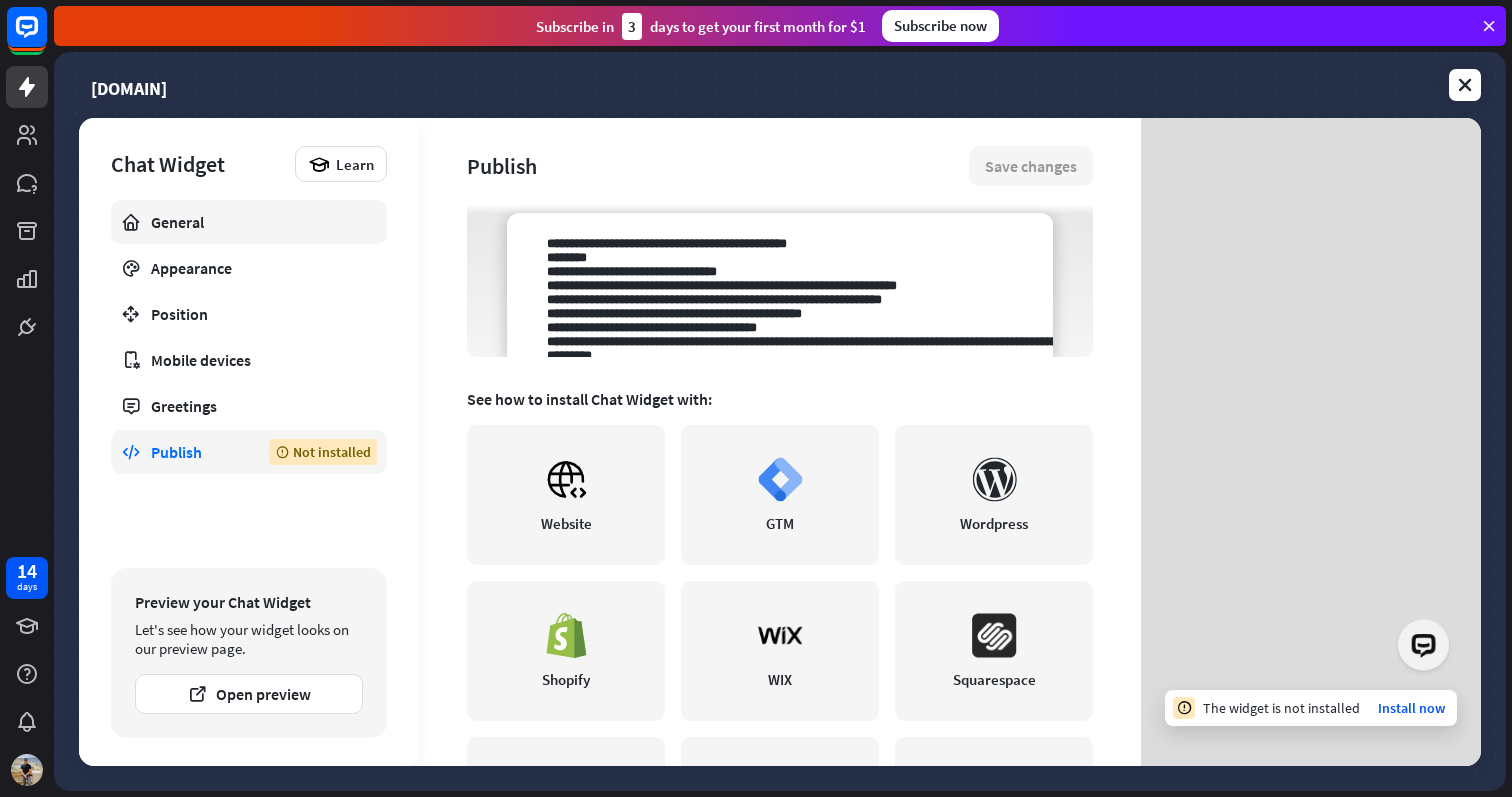 click on "General" at bounding box center (249, 222) 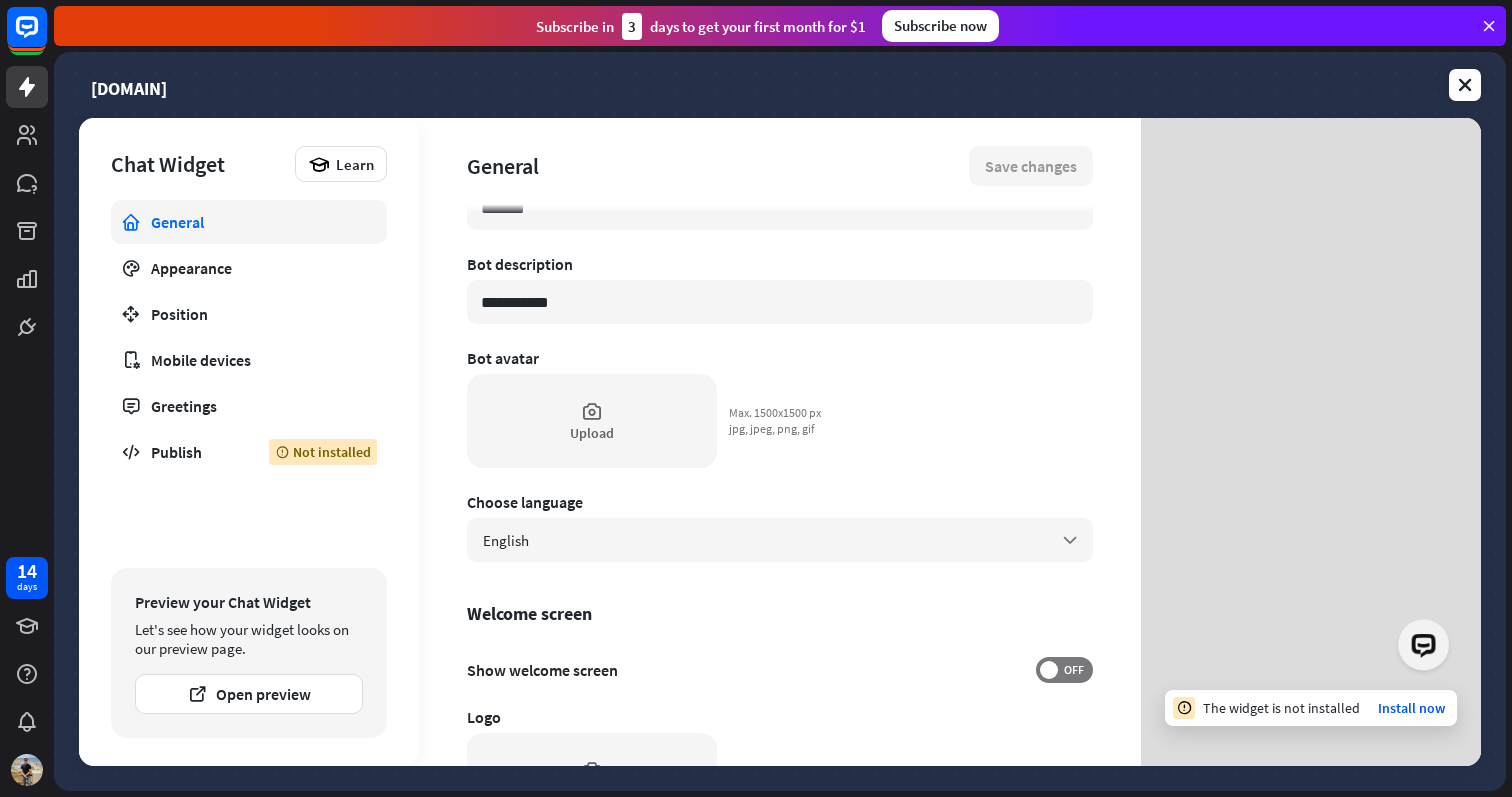 scroll, scrollTop: 0, scrollLeft: 0, axis: both 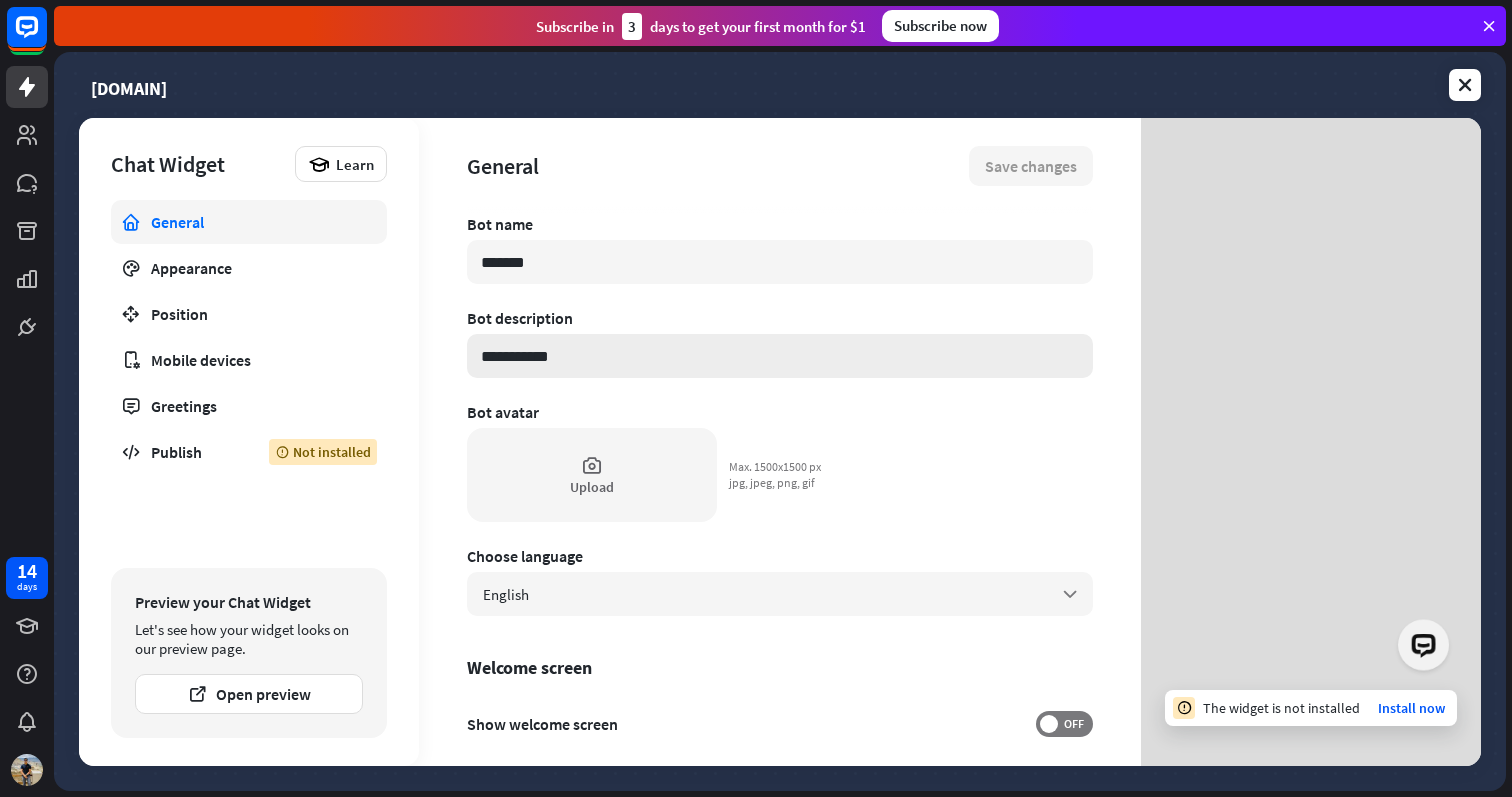 click on "**********" at bounding box center (780, 356) 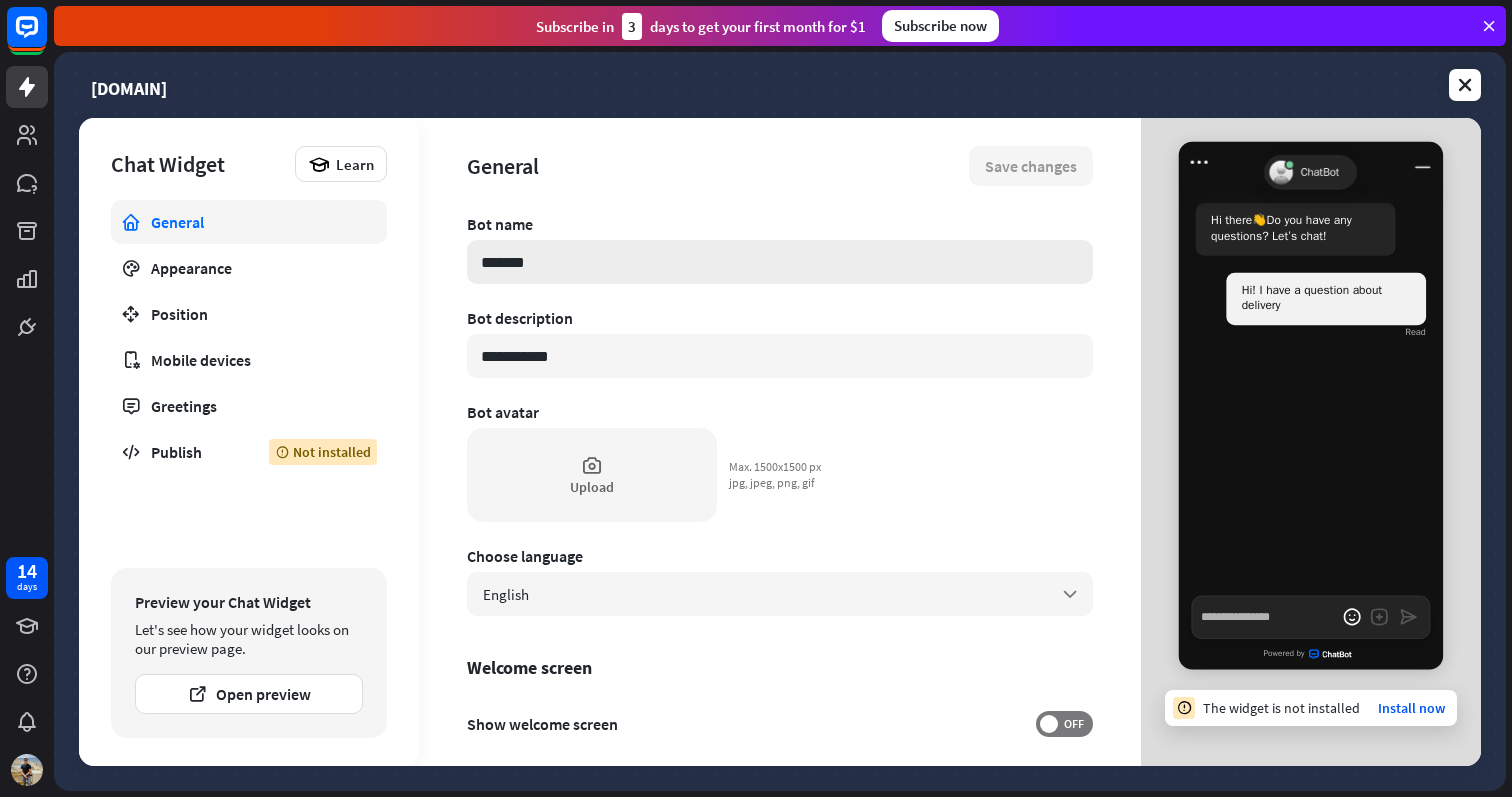 click on "*******" at bounding box center [780, 262] 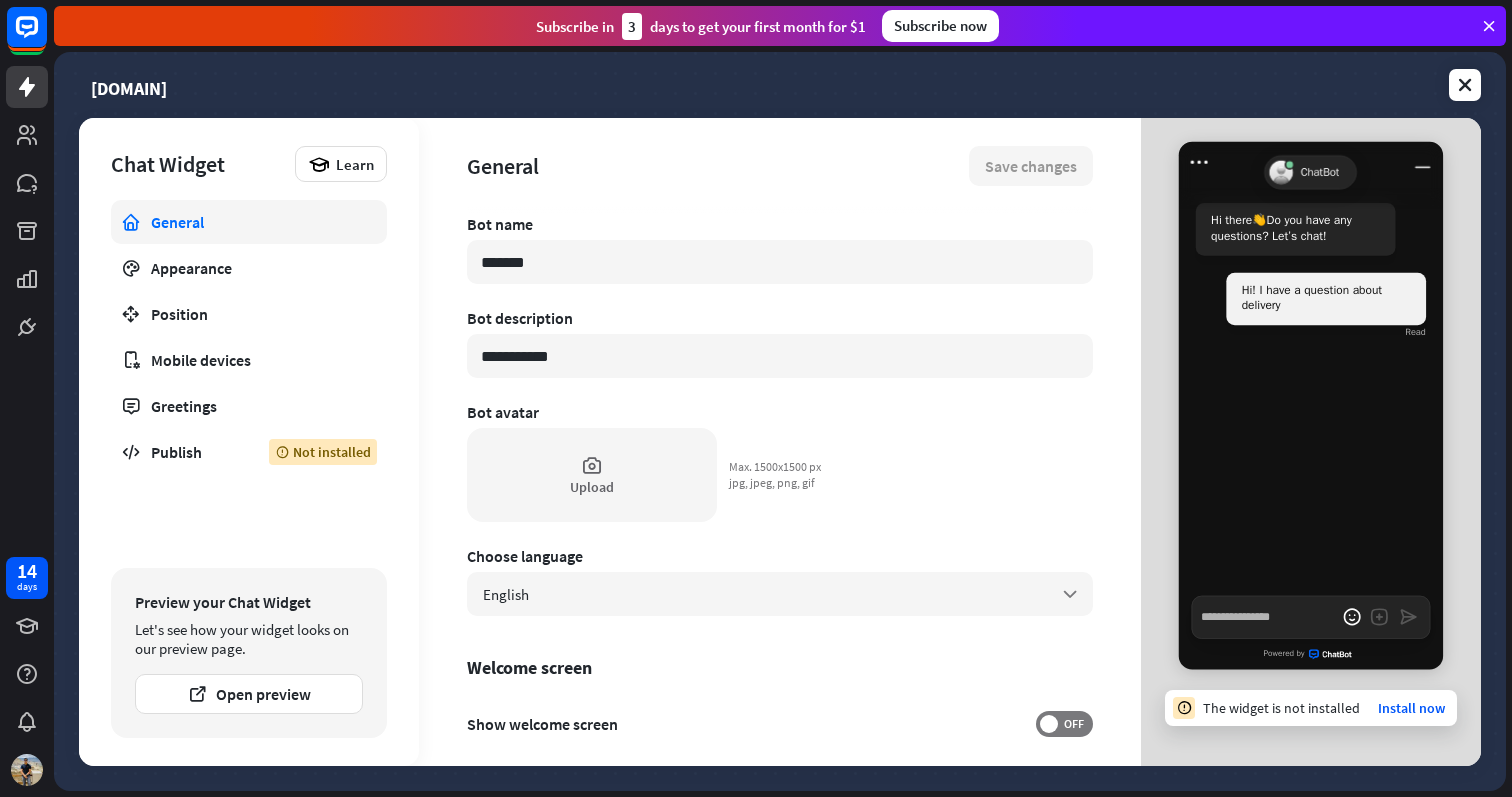 drag, startPoint x: 546, startPoint y: 261, endPoint x: 448, endPoint y: 261, distance: 98 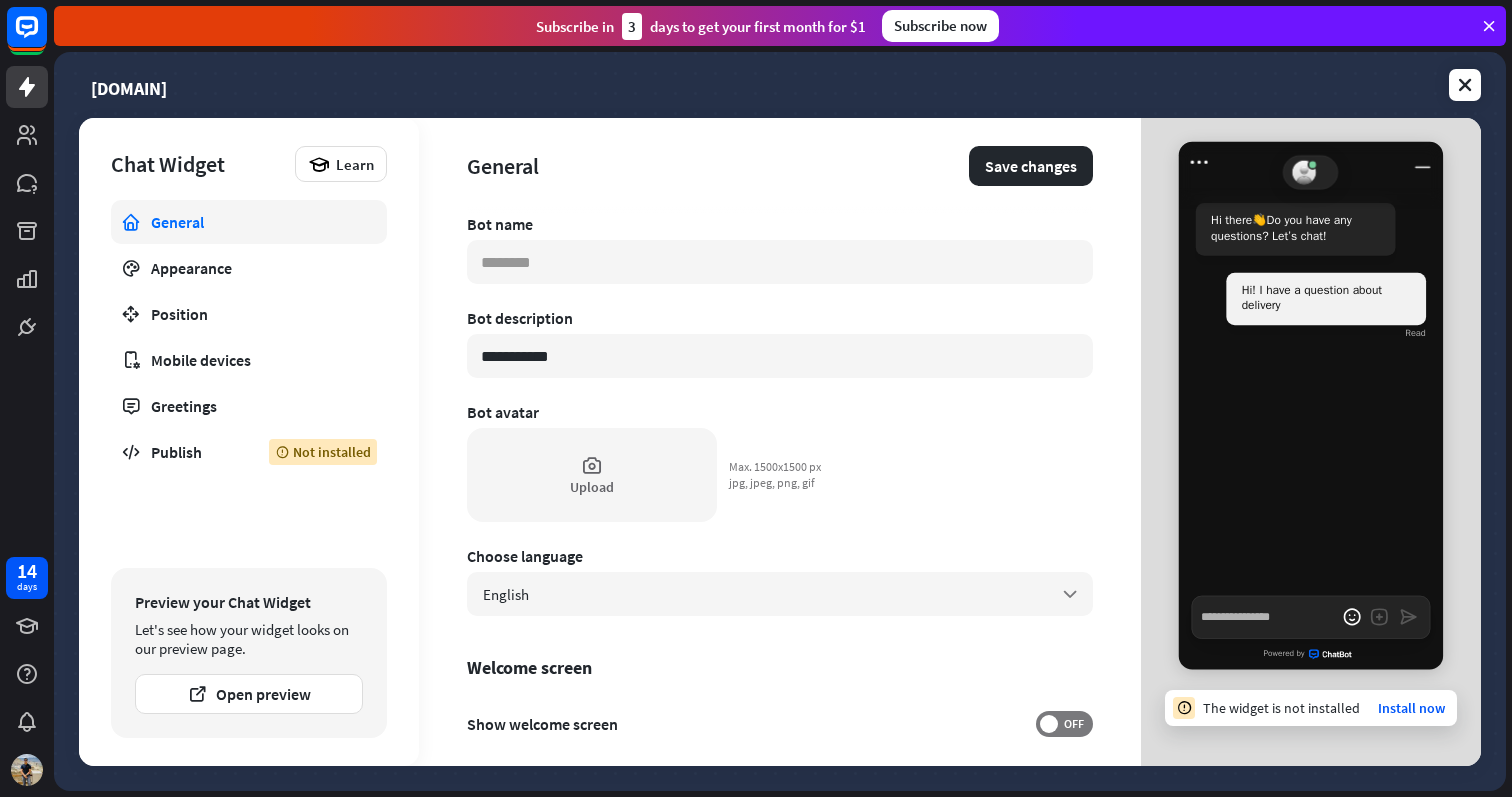 type on "*" 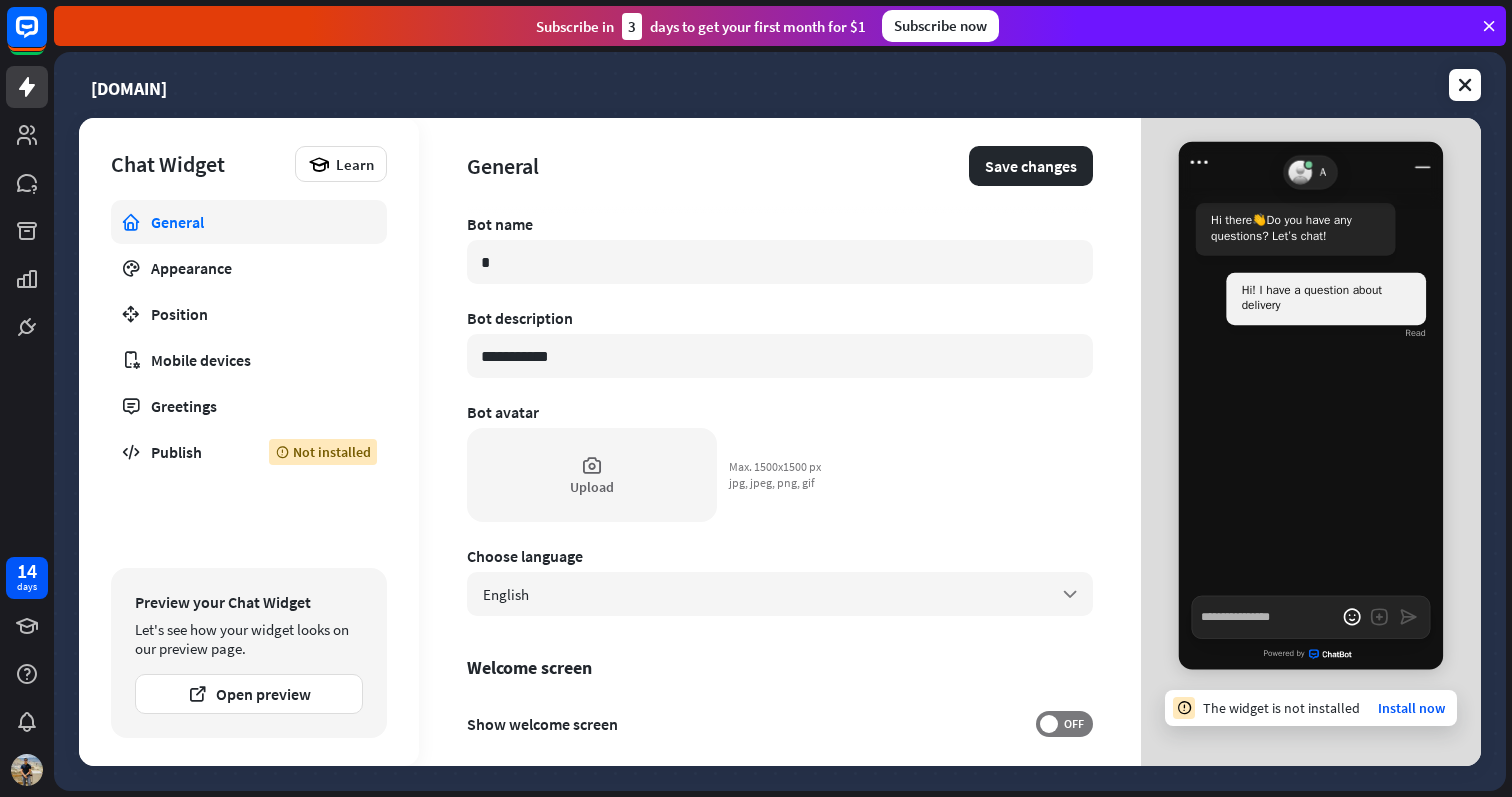 type on "*" 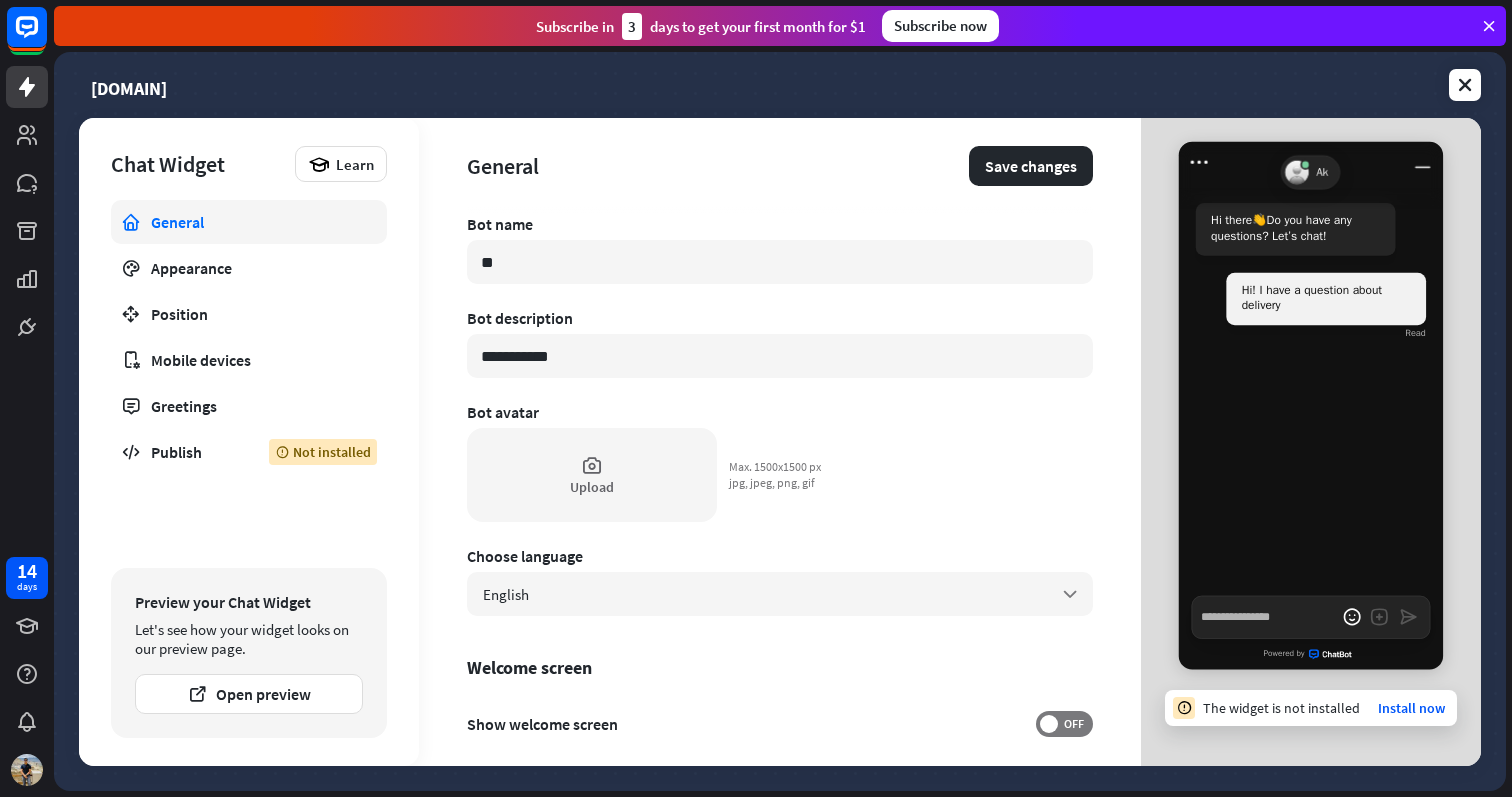 type on "*" 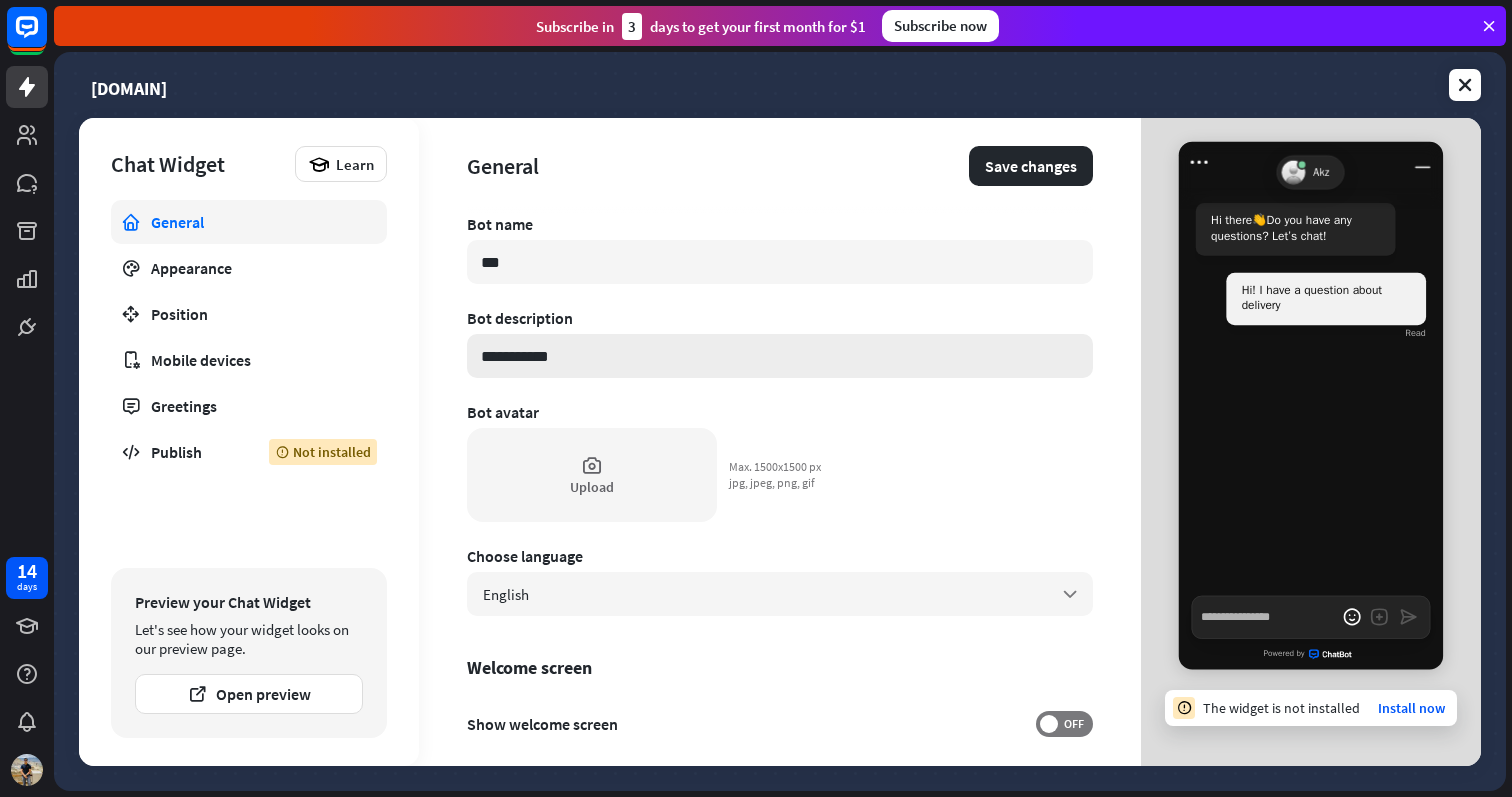 type on "*" 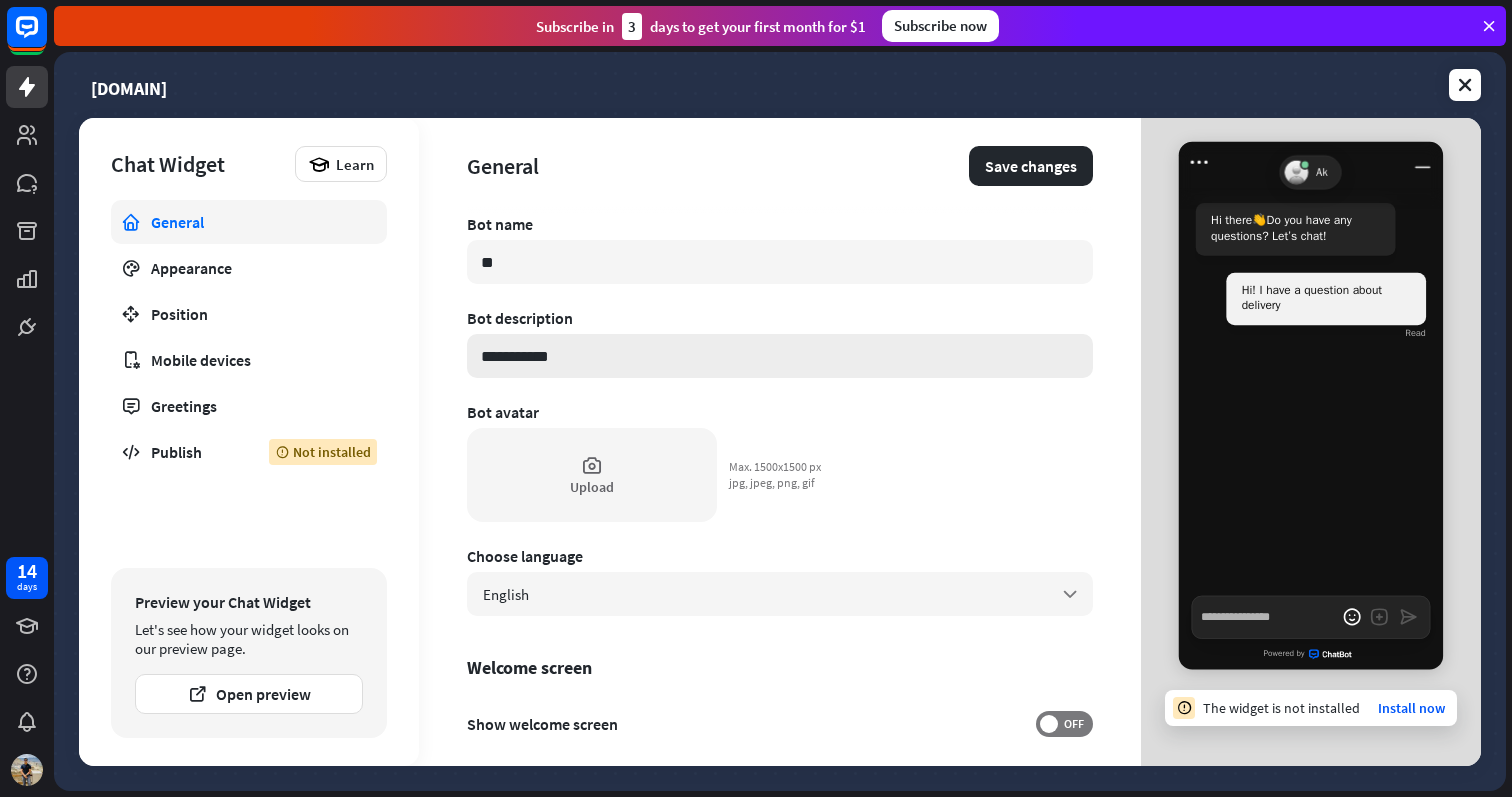 type on "**" 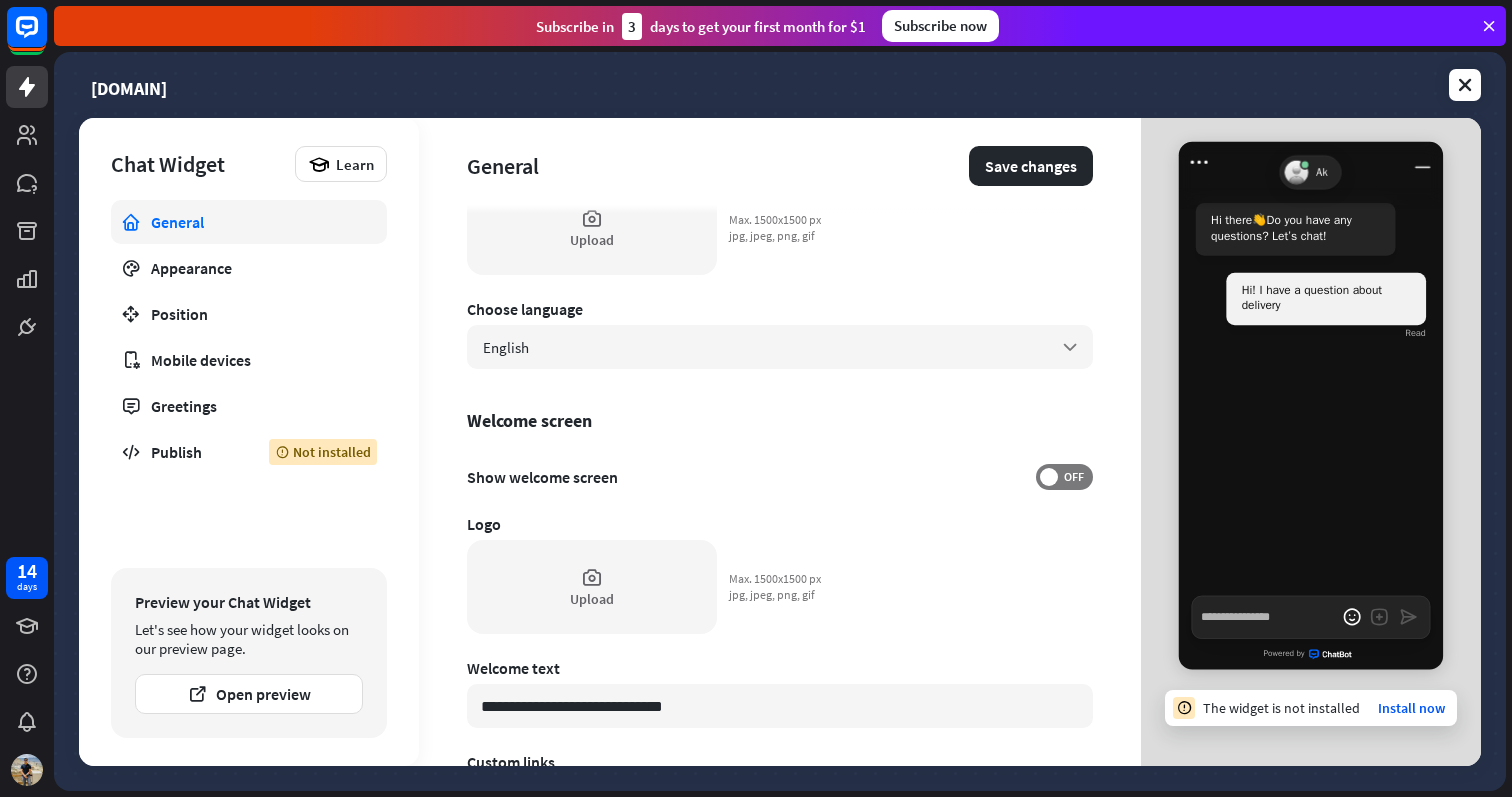 scroll, scrollTop: 253, scrollLeft: 0, axis: vertical 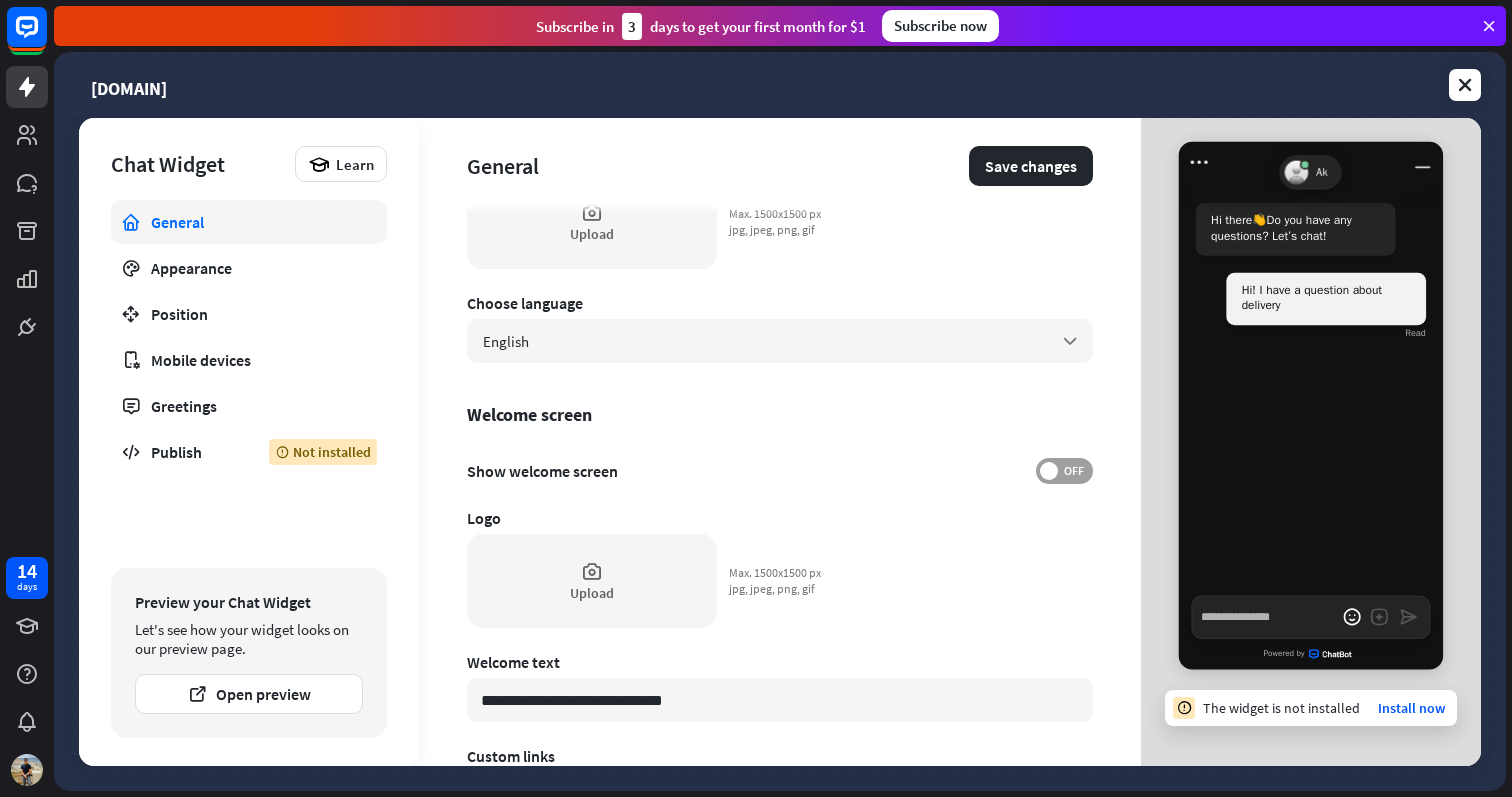click on "OFF" at bounding box center [1073, 471] 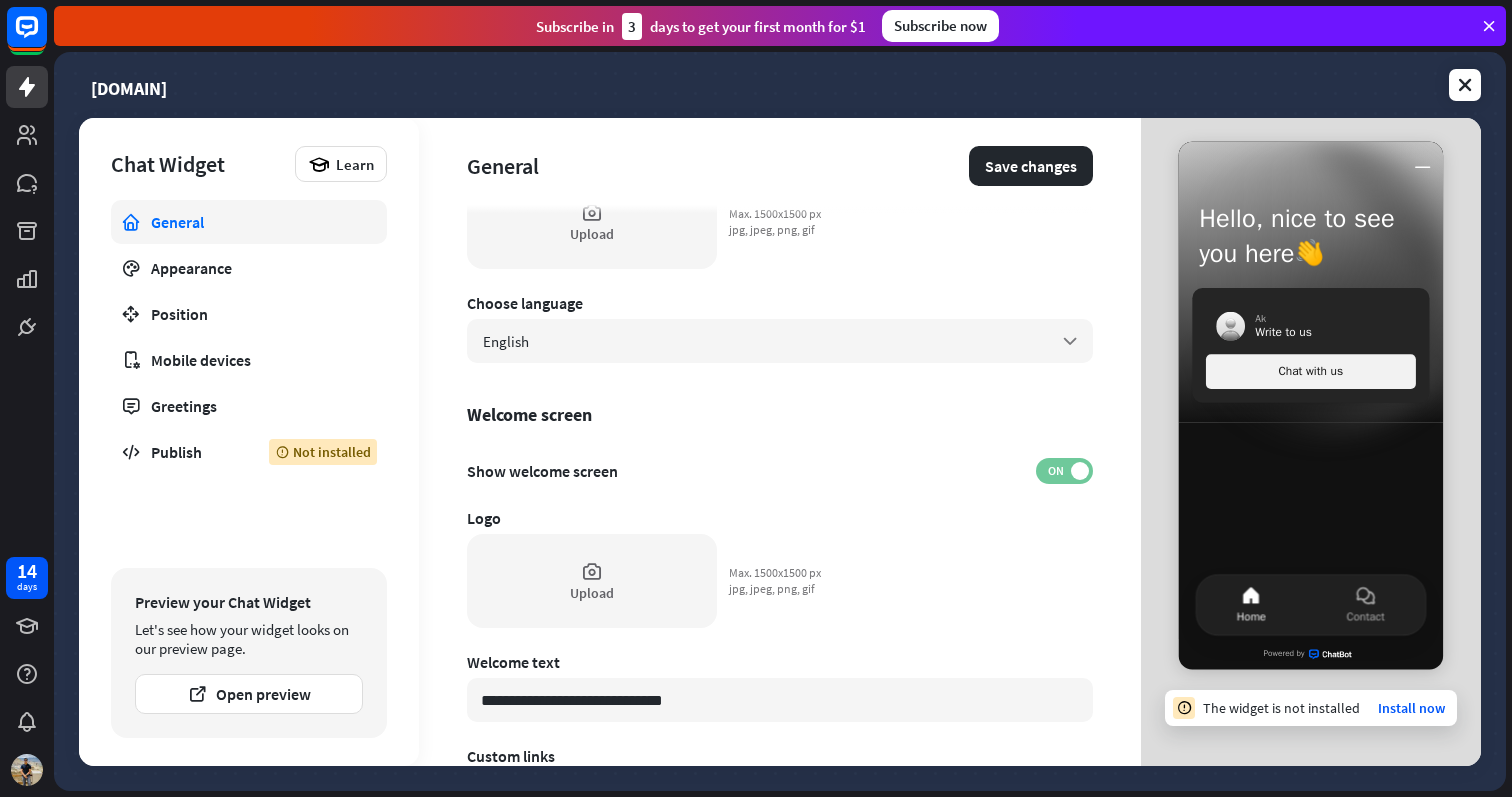 click on "ON" at bounding box center [1055, 471] 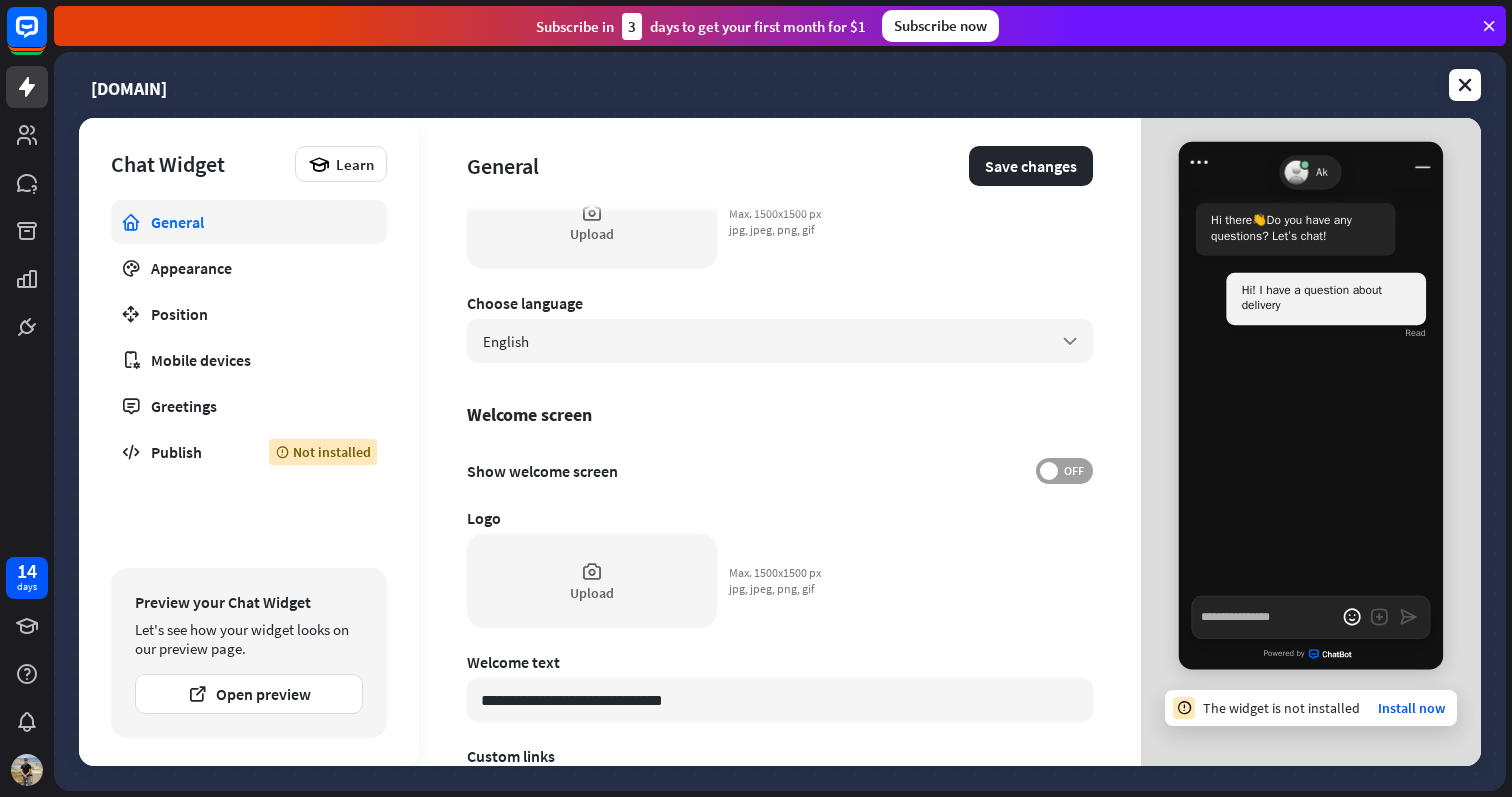 click at bounding box center (1049, 471) 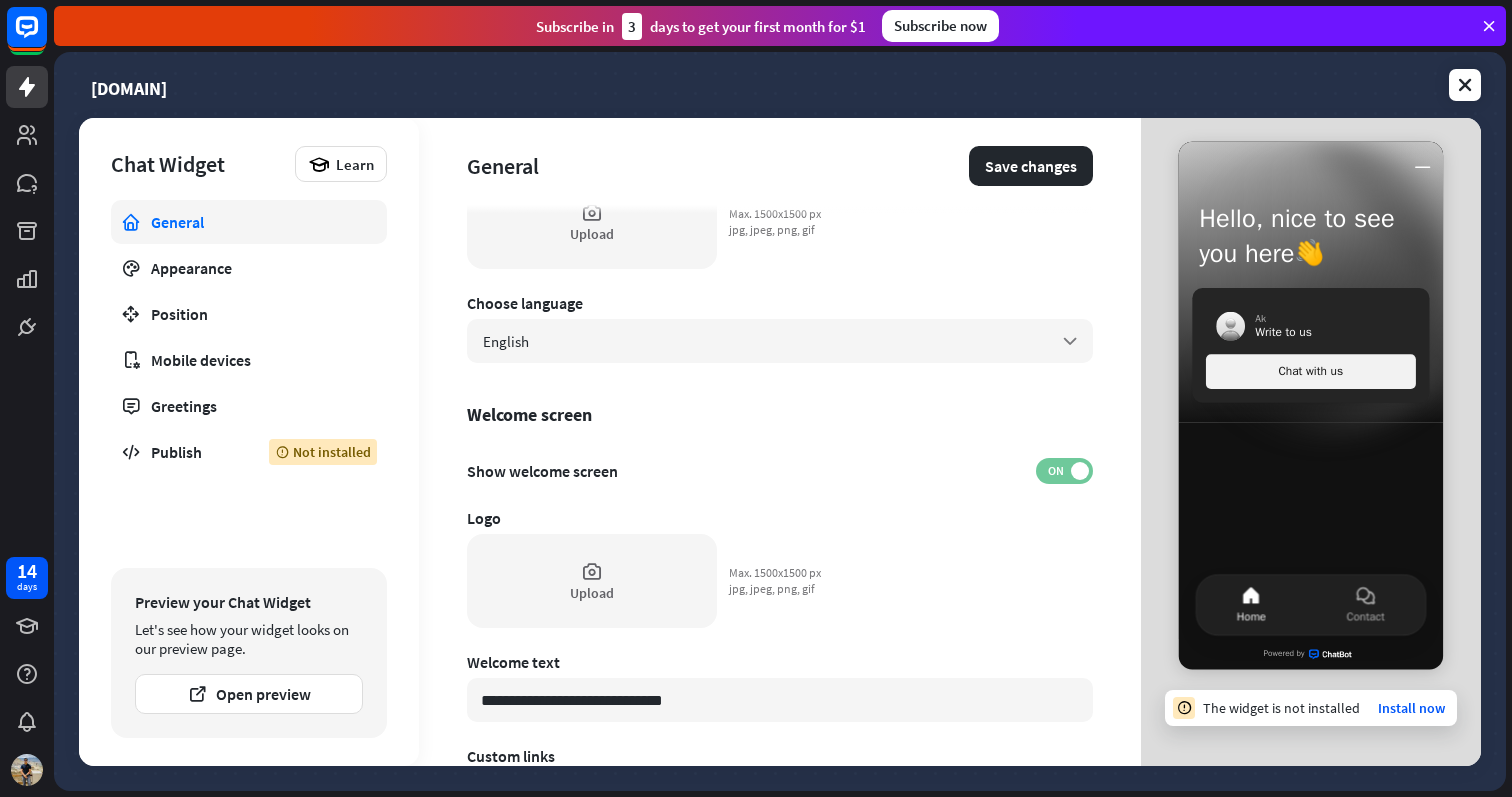 click on "ON" at bounding box center [1055, 471] 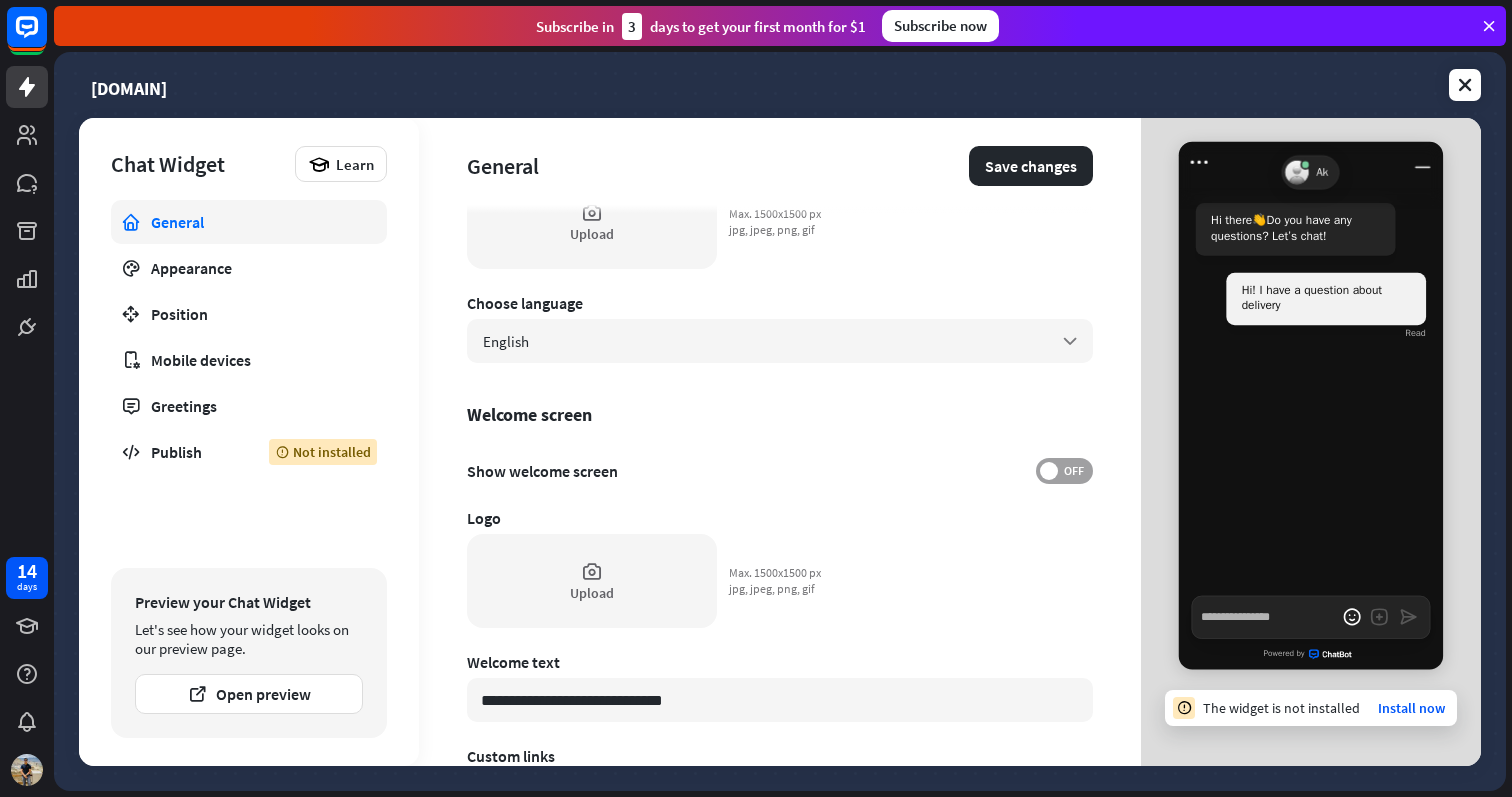 click at bounding box center [1049, 471] 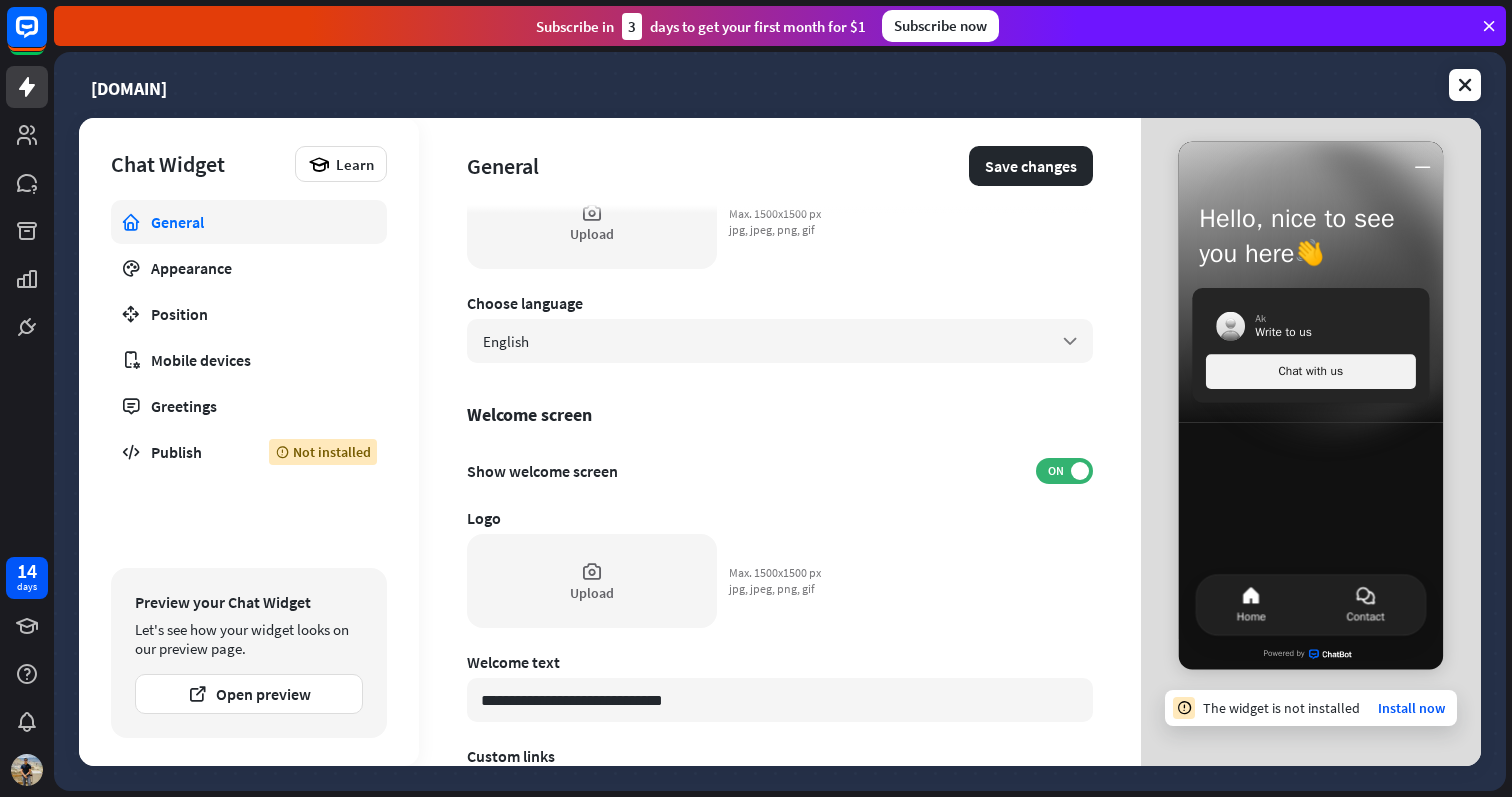 click 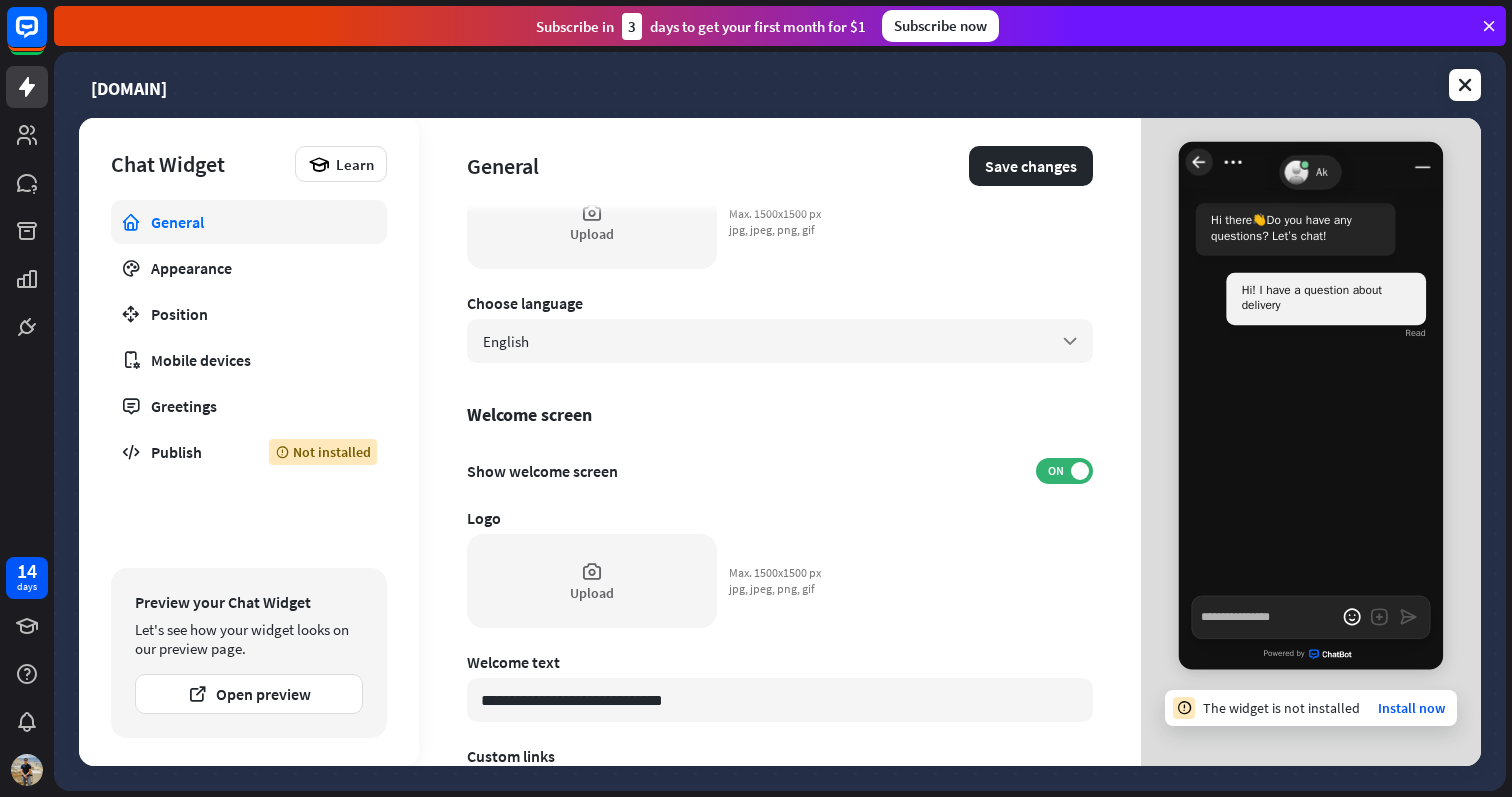 click 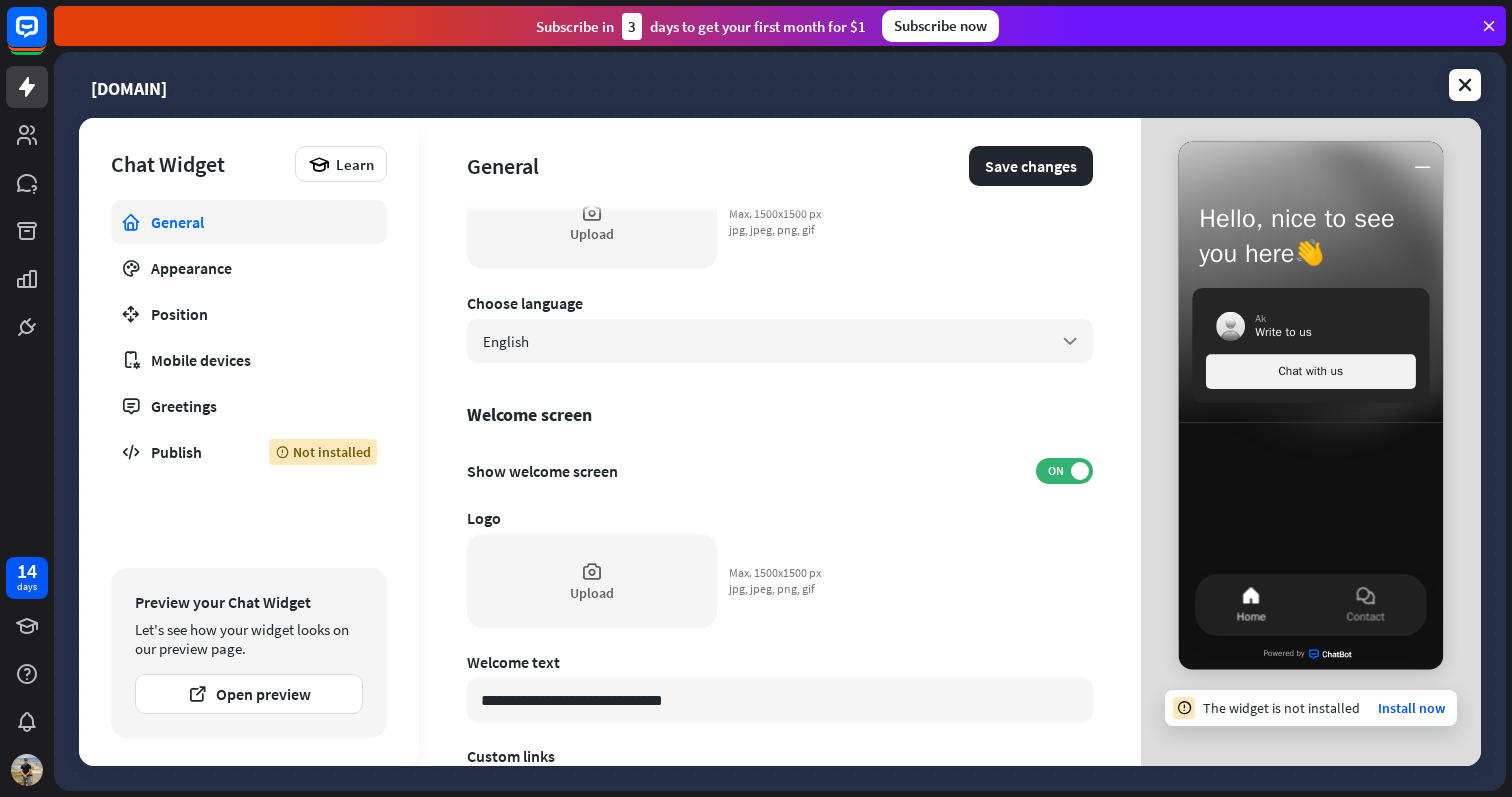 click on "Home" at bounding box center [1252, 606] 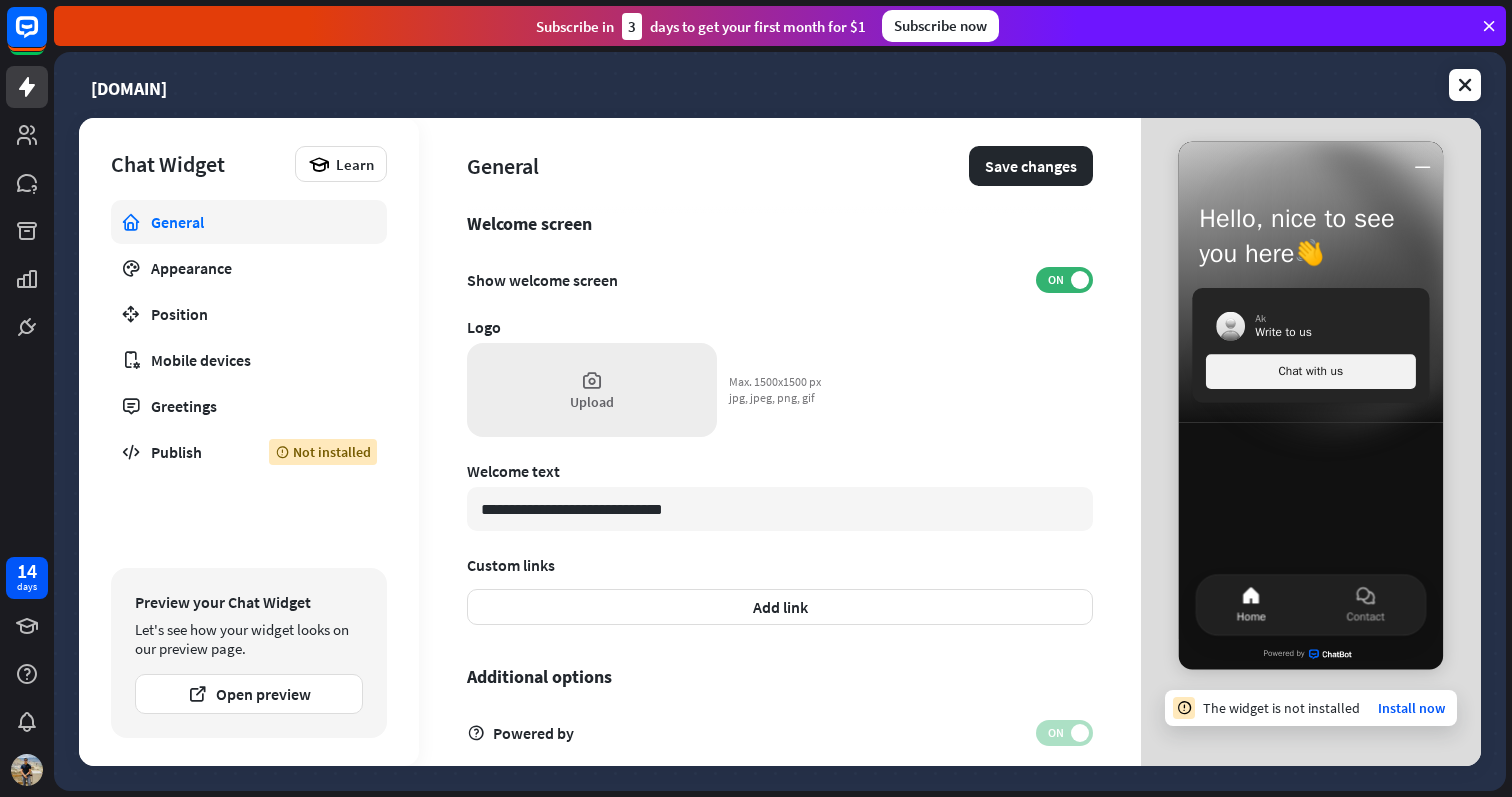 scroll, scrollTop: 501, scrollLeft: 0, axis: vertical 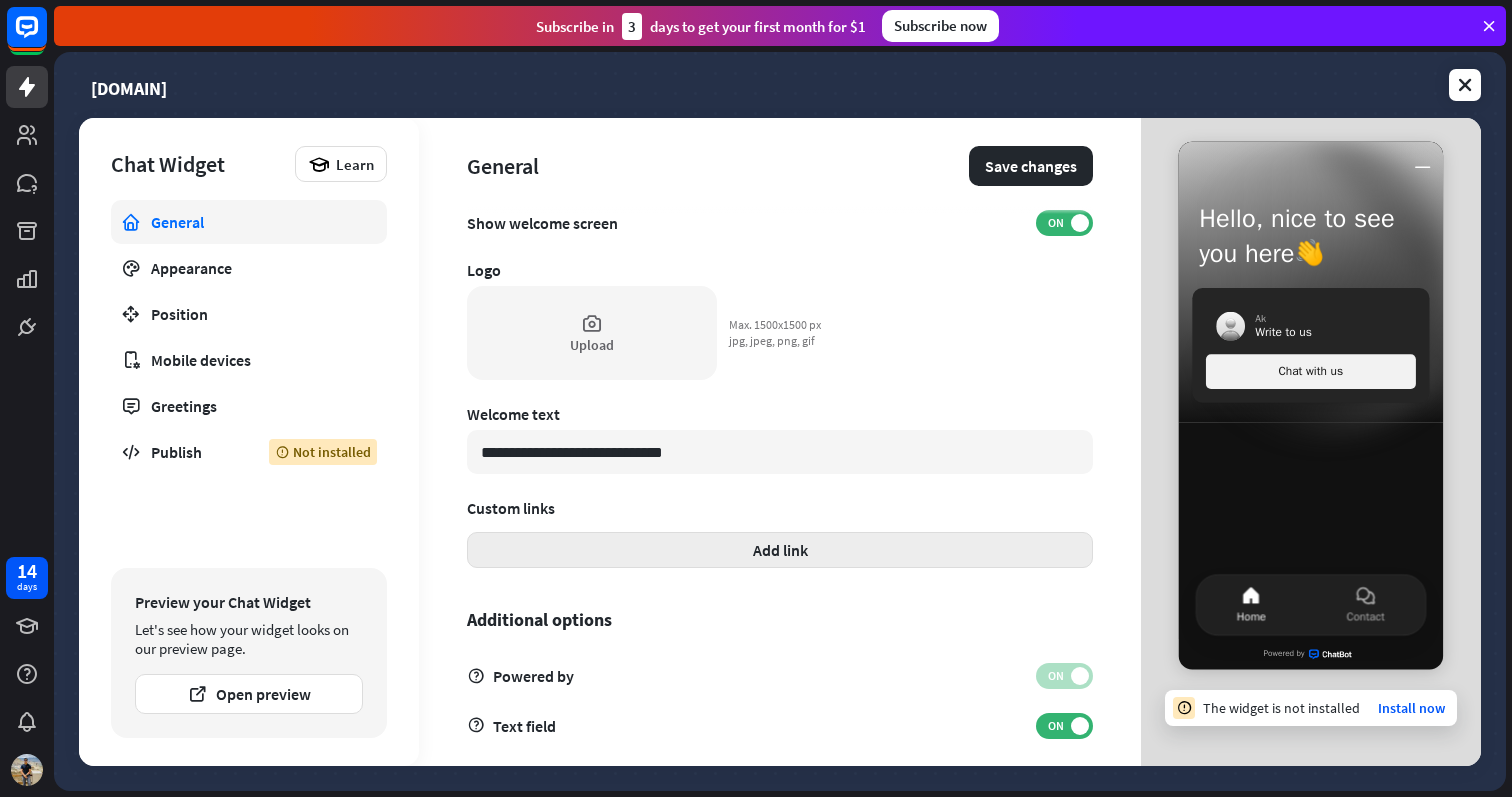 click on "Add link" at bounding box center [780, 550] 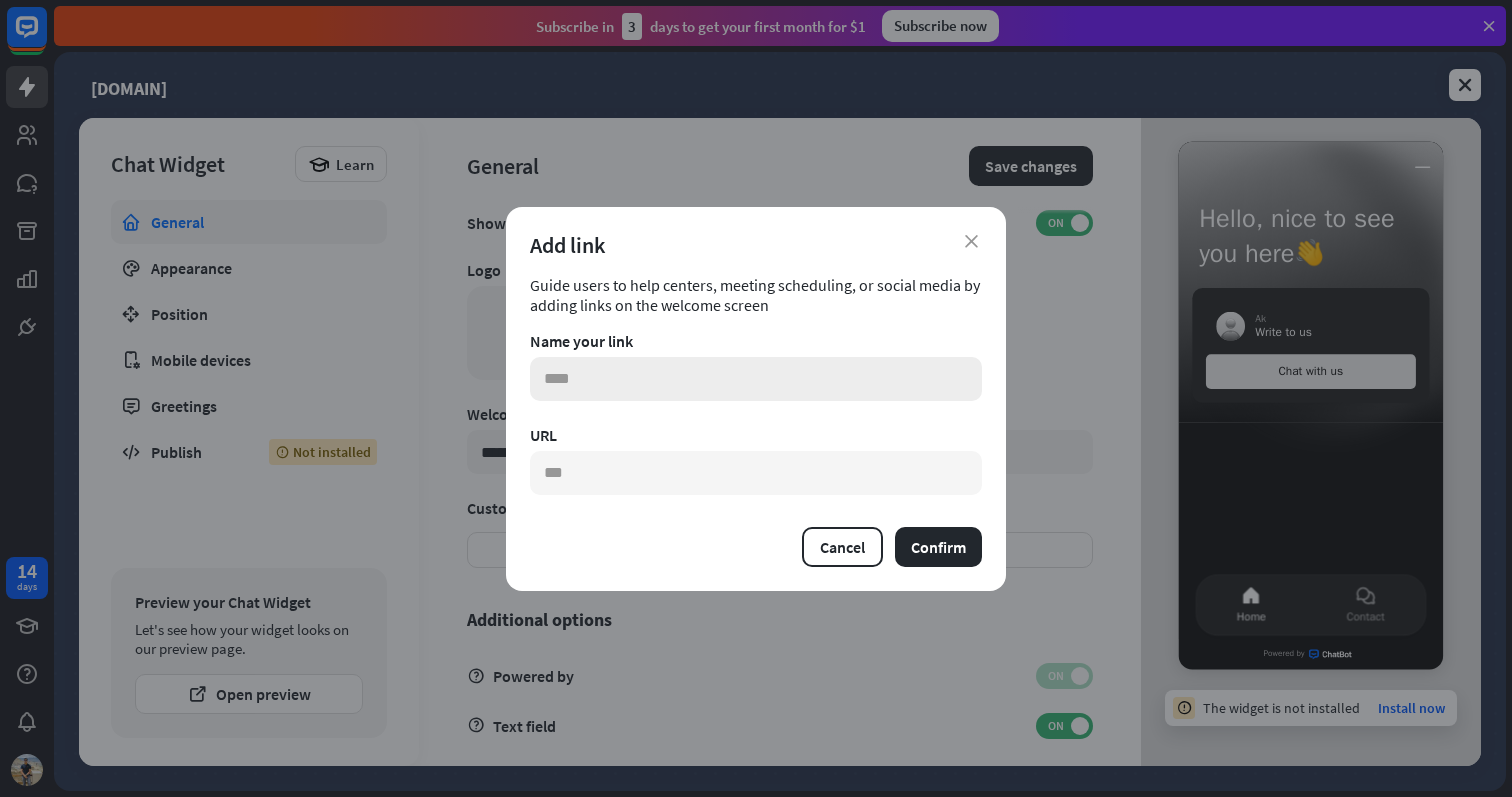 click at bounding box center (756, 379) 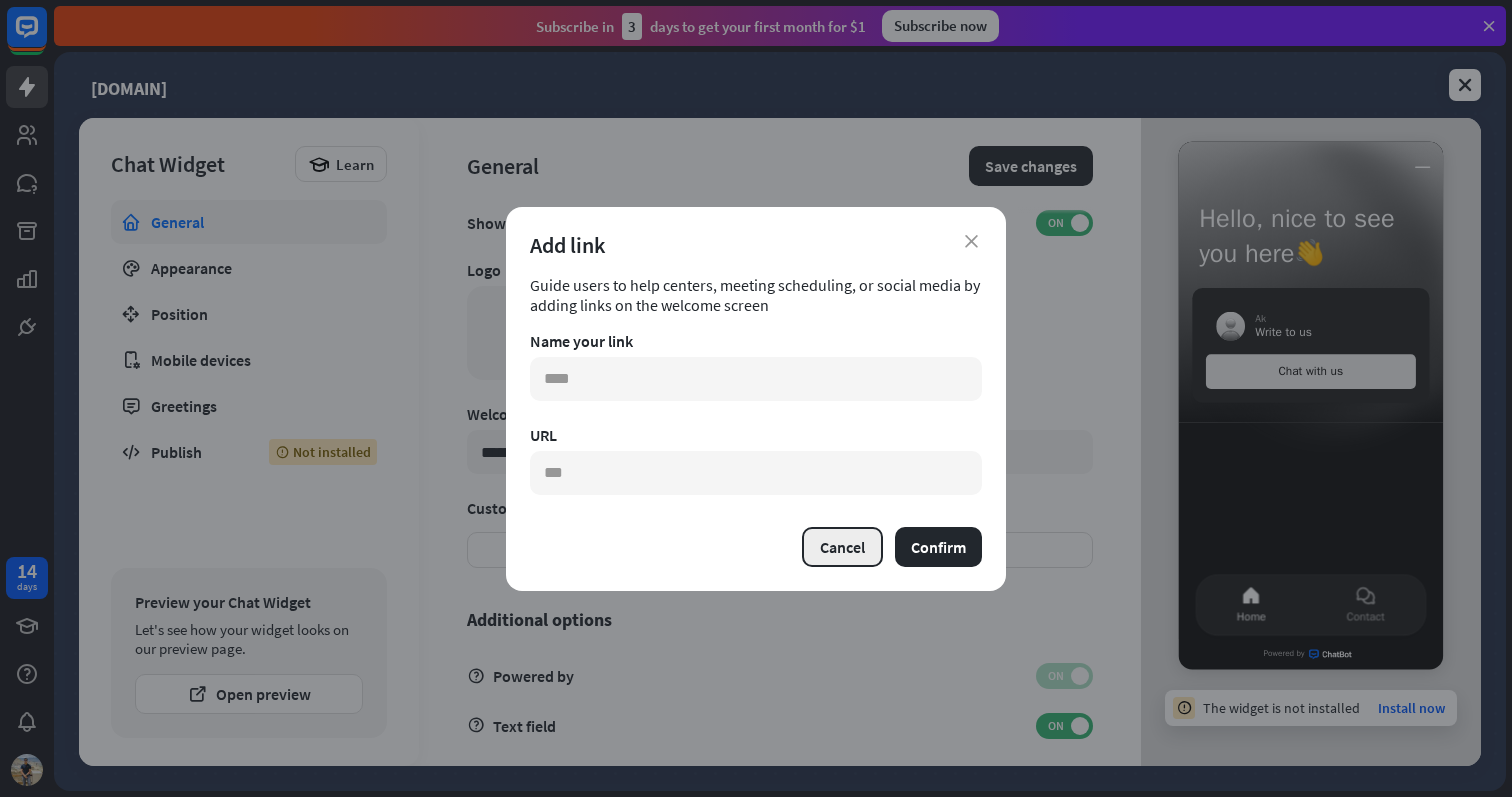 click on "Cancel" at bounding box center (842, 547) 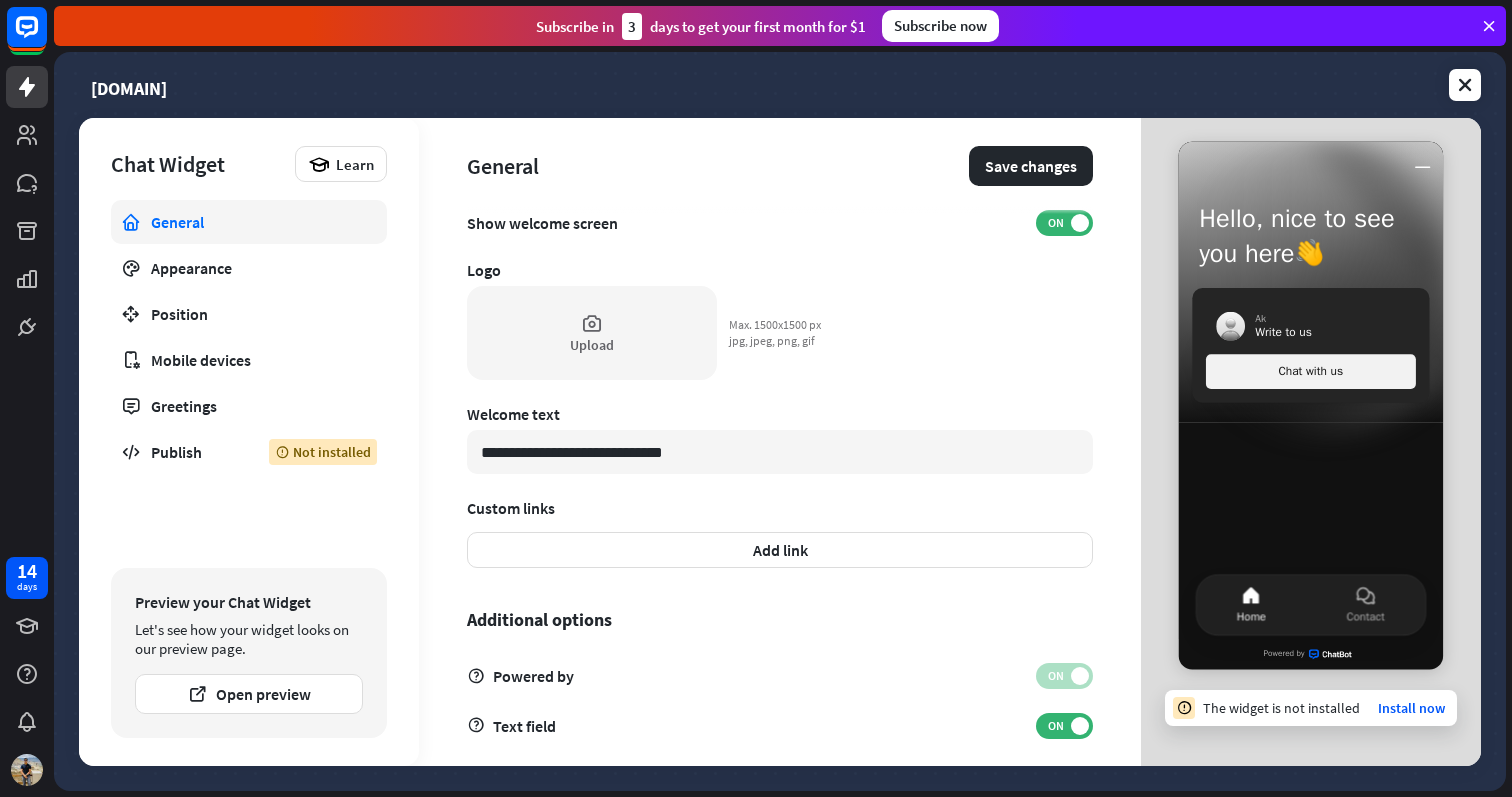 scroll, scrollTop: 520, scrollLeft: 0, axis: vertical 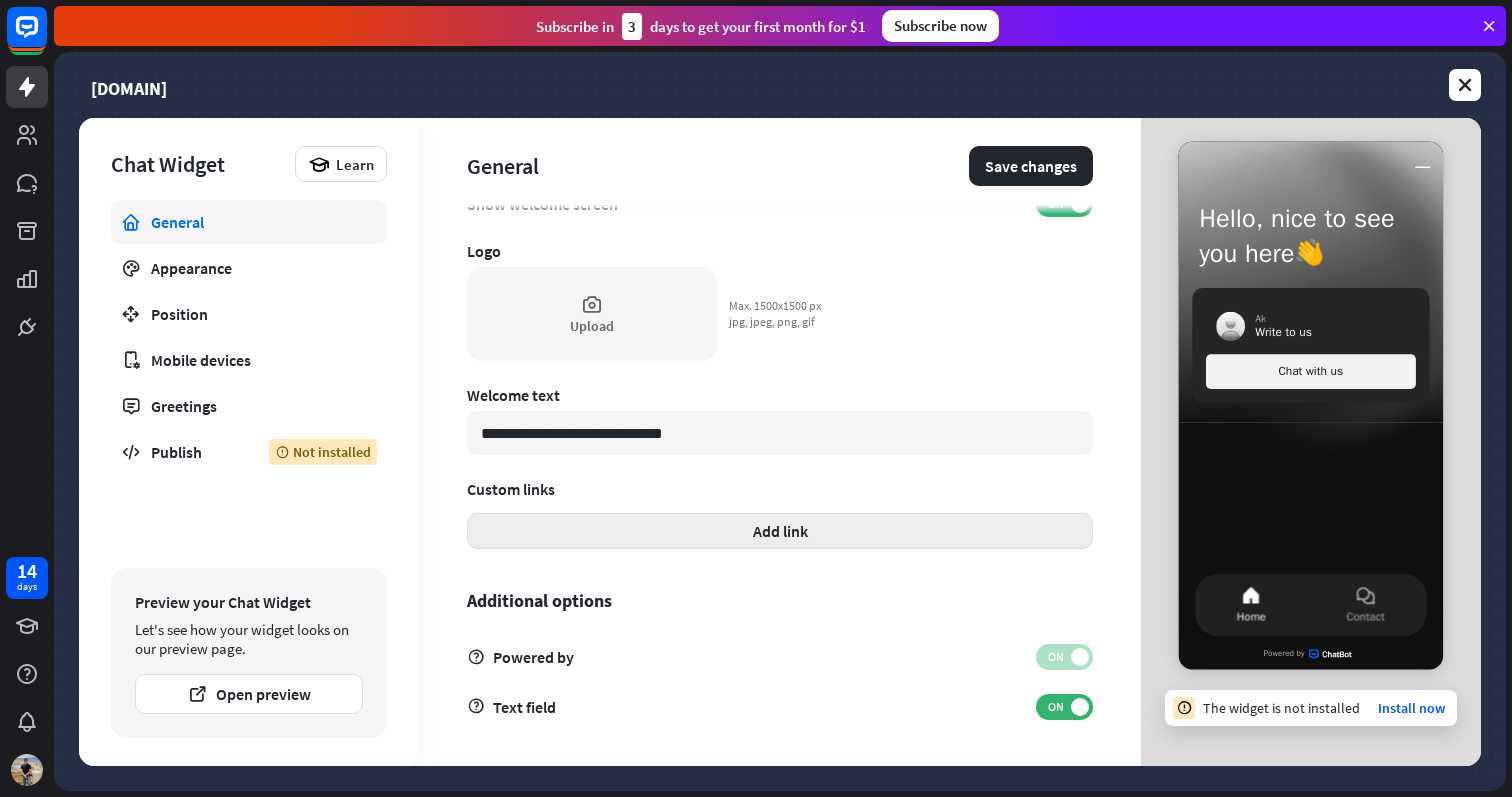 click on "Add link" at bounding box center (780, 531) 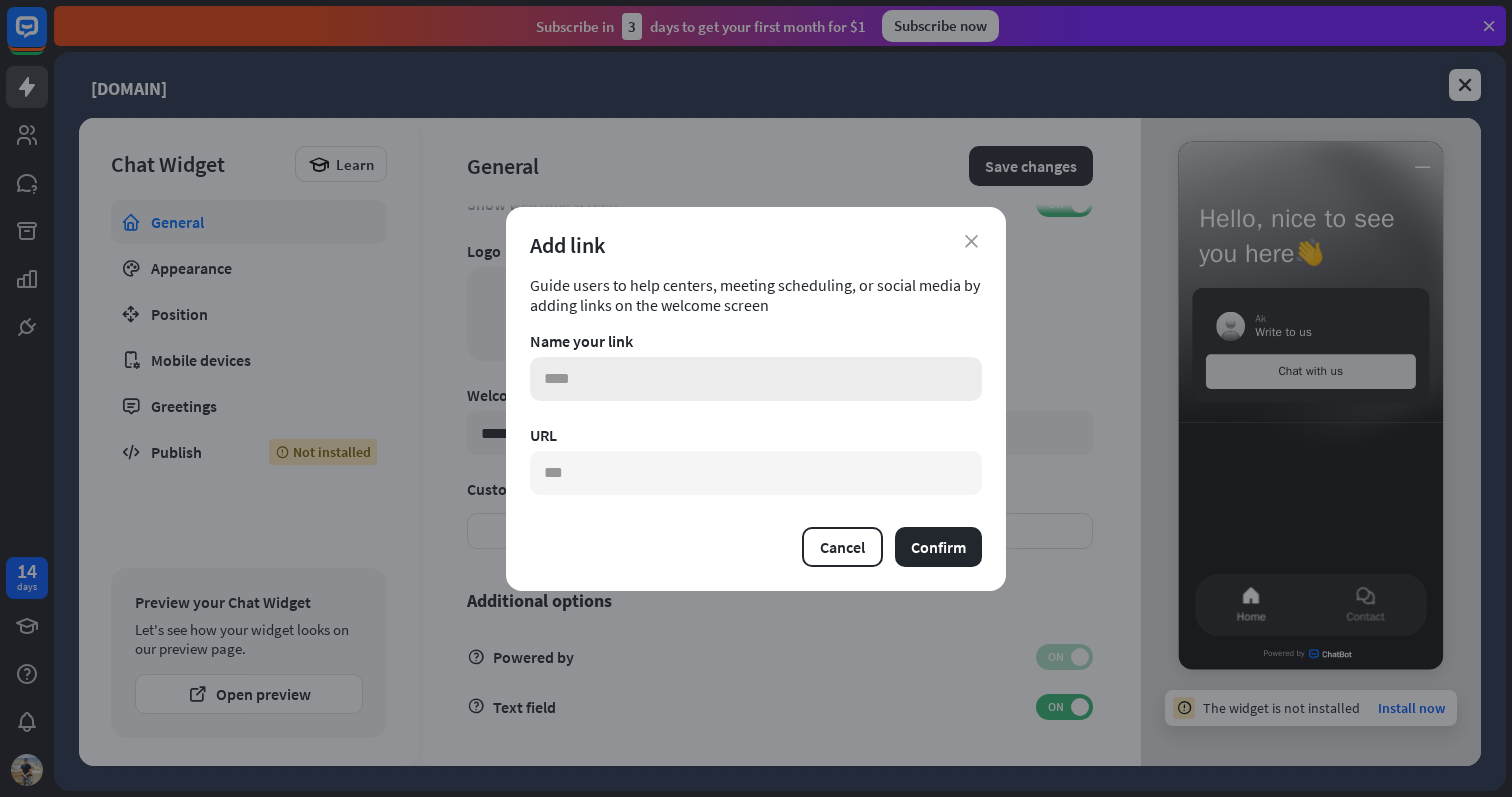 click at bounding box center [756, 379] 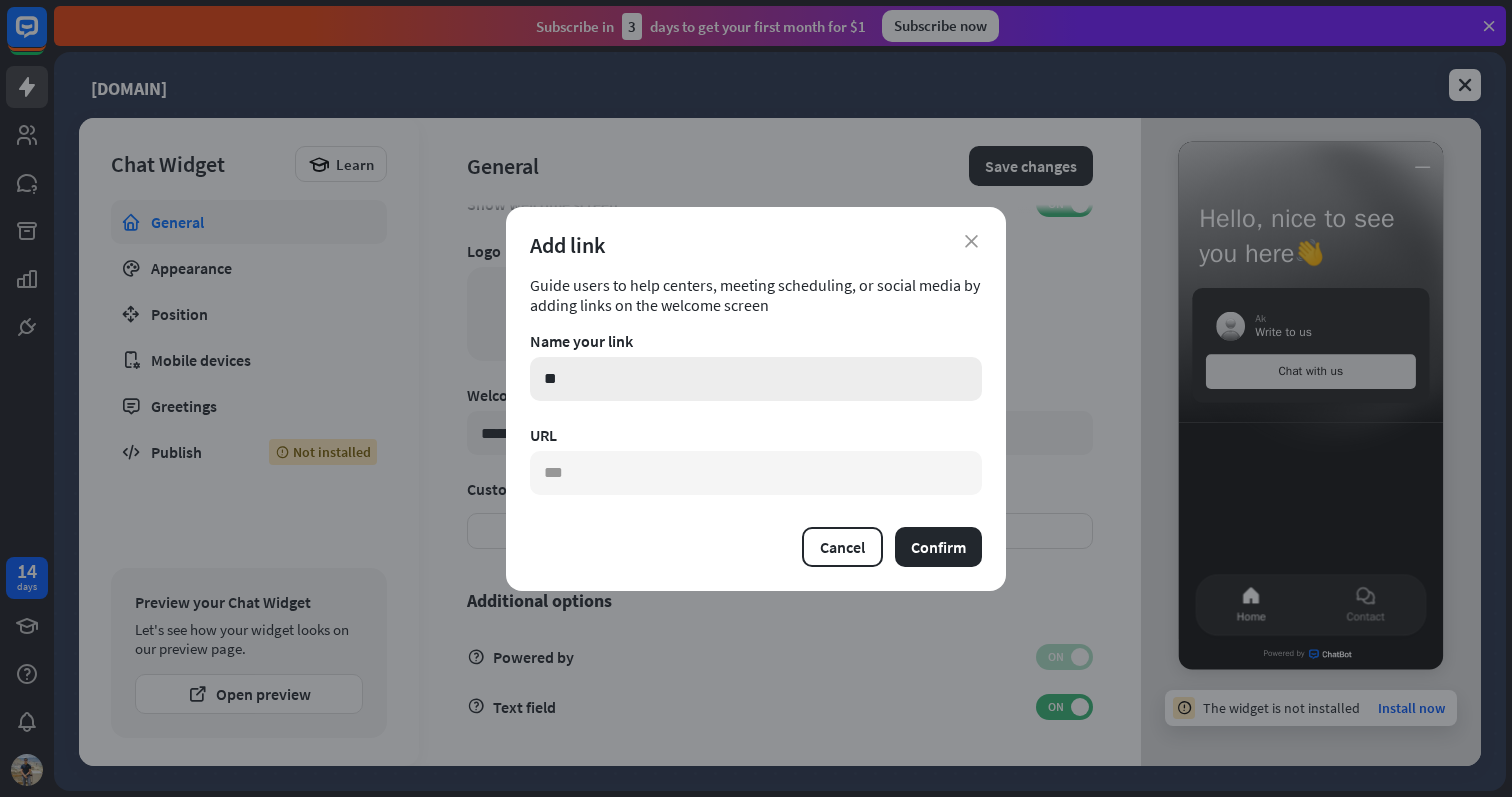 type on "*" 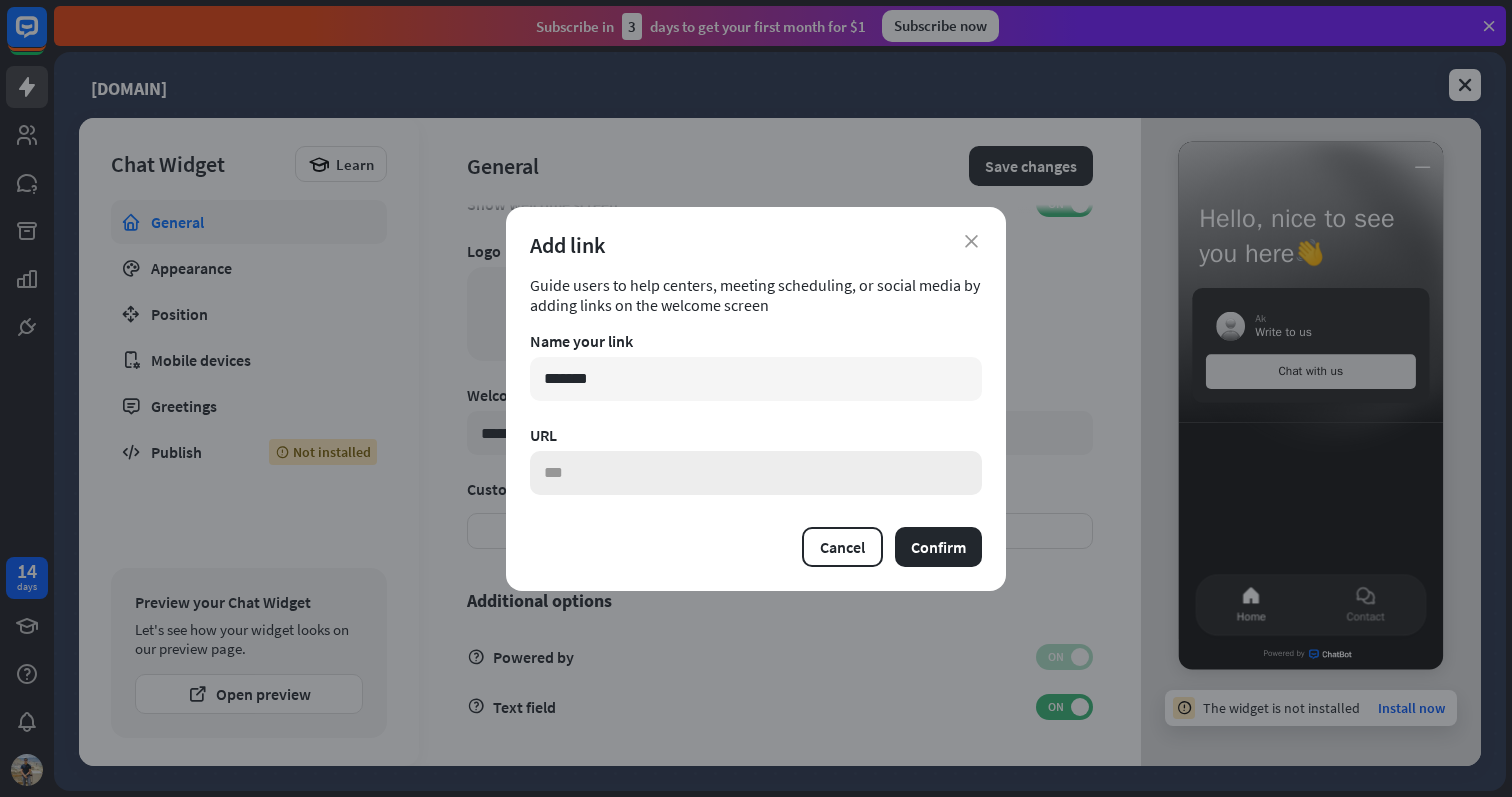 type on "*******" 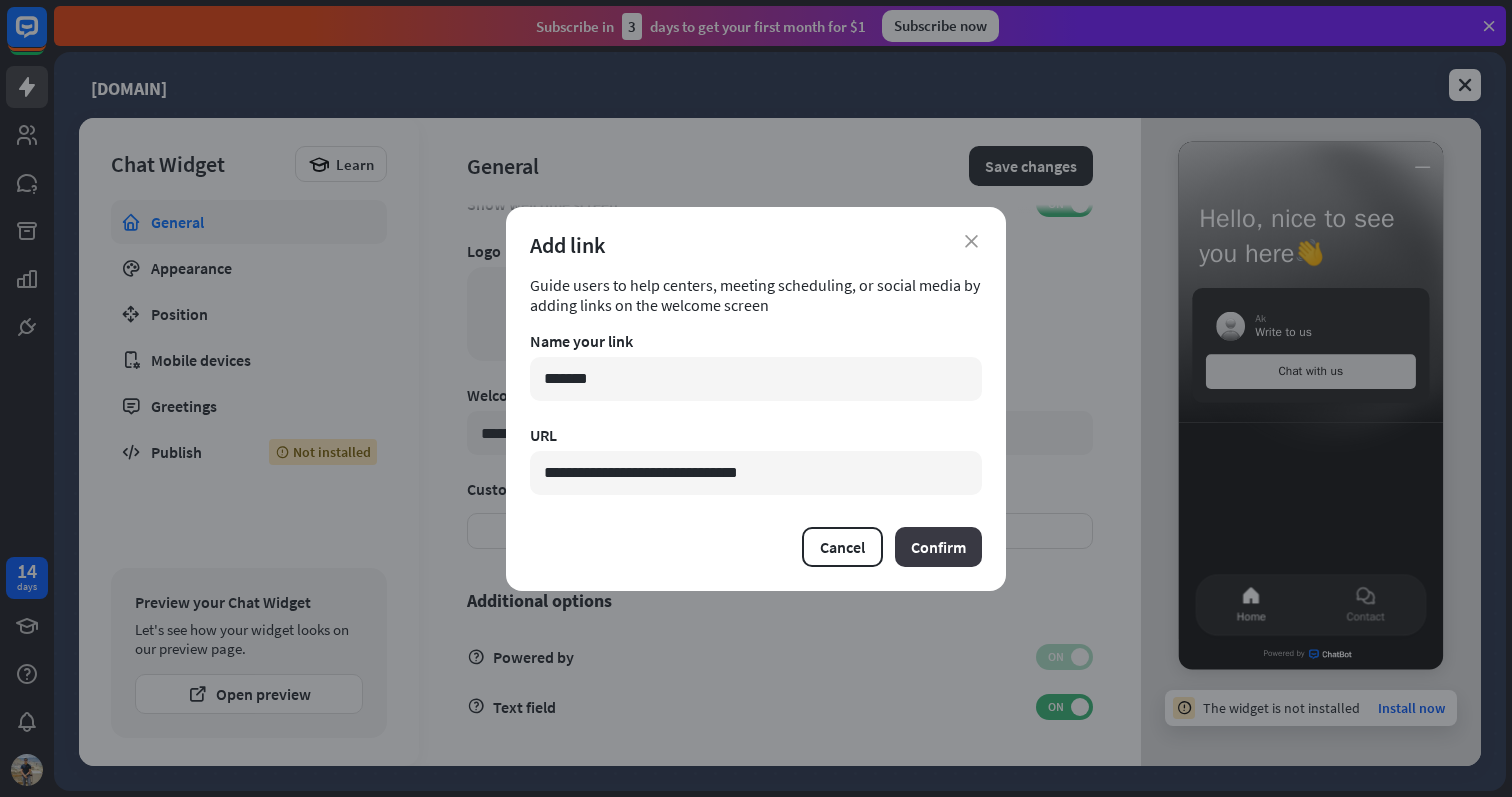 type on "**********" 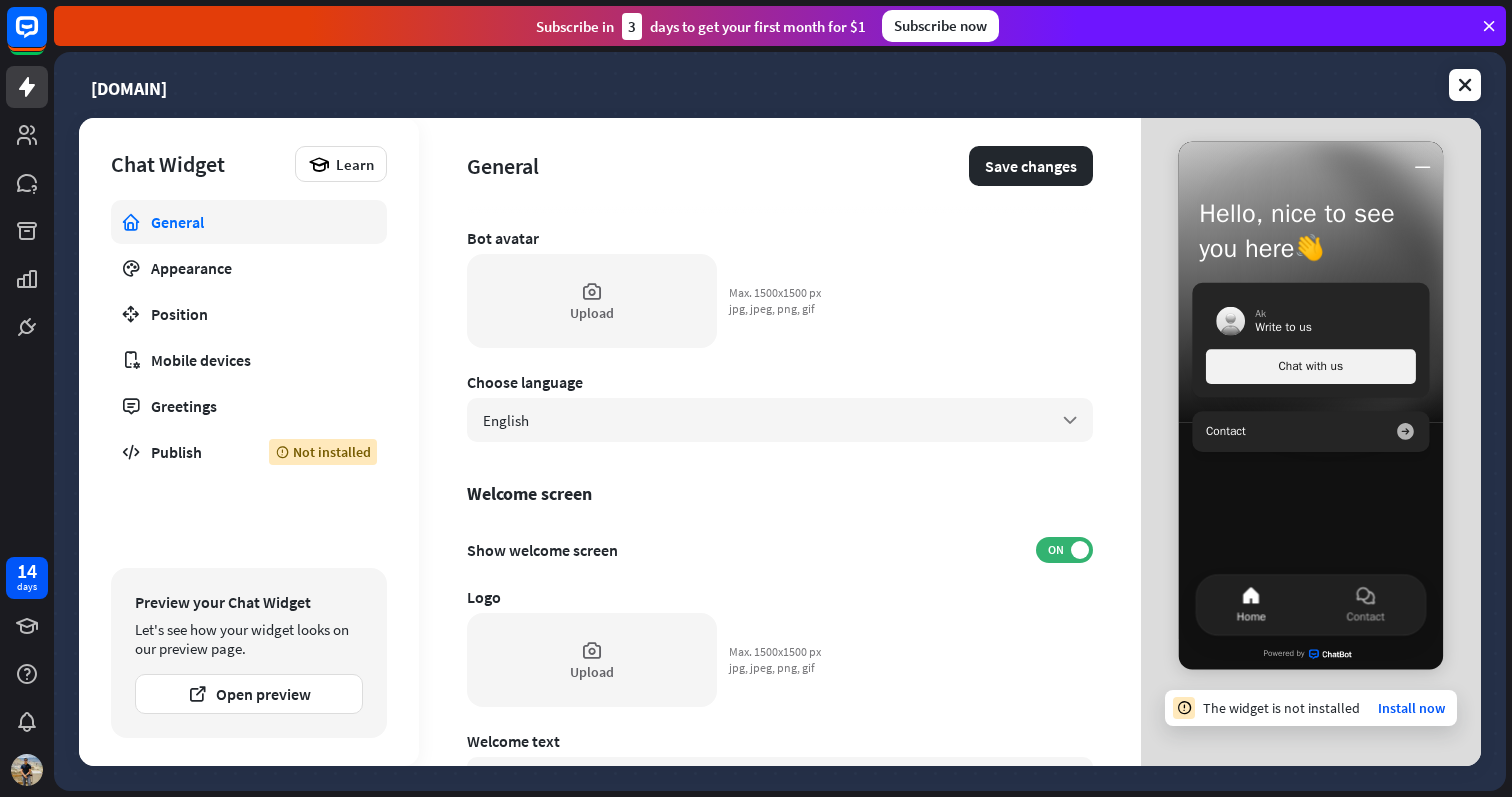 scroll, scrollTop: 0, scrollLeft: 0, axis: both 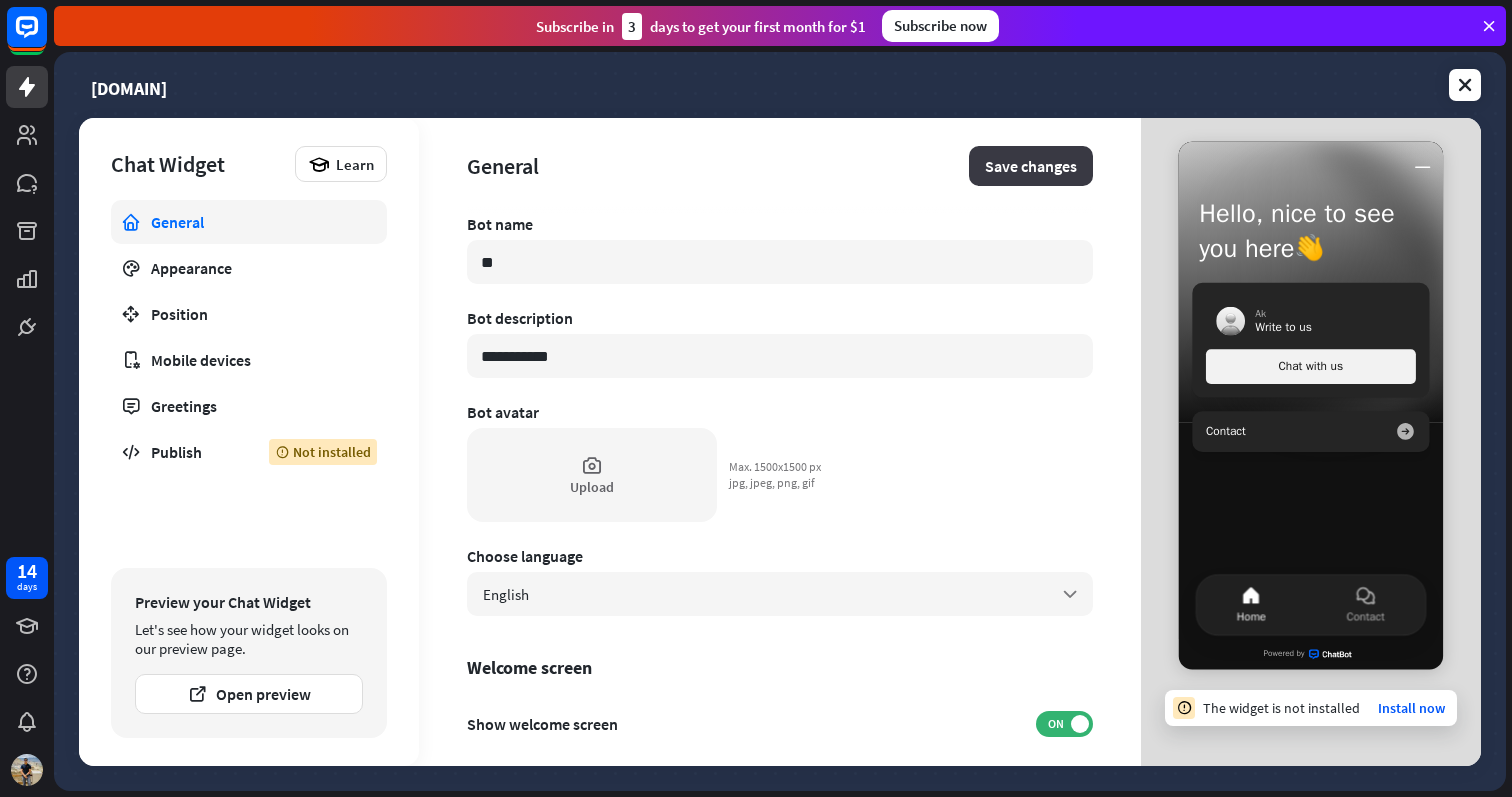 click on "Save changes" at bounding box center [1031, 166] 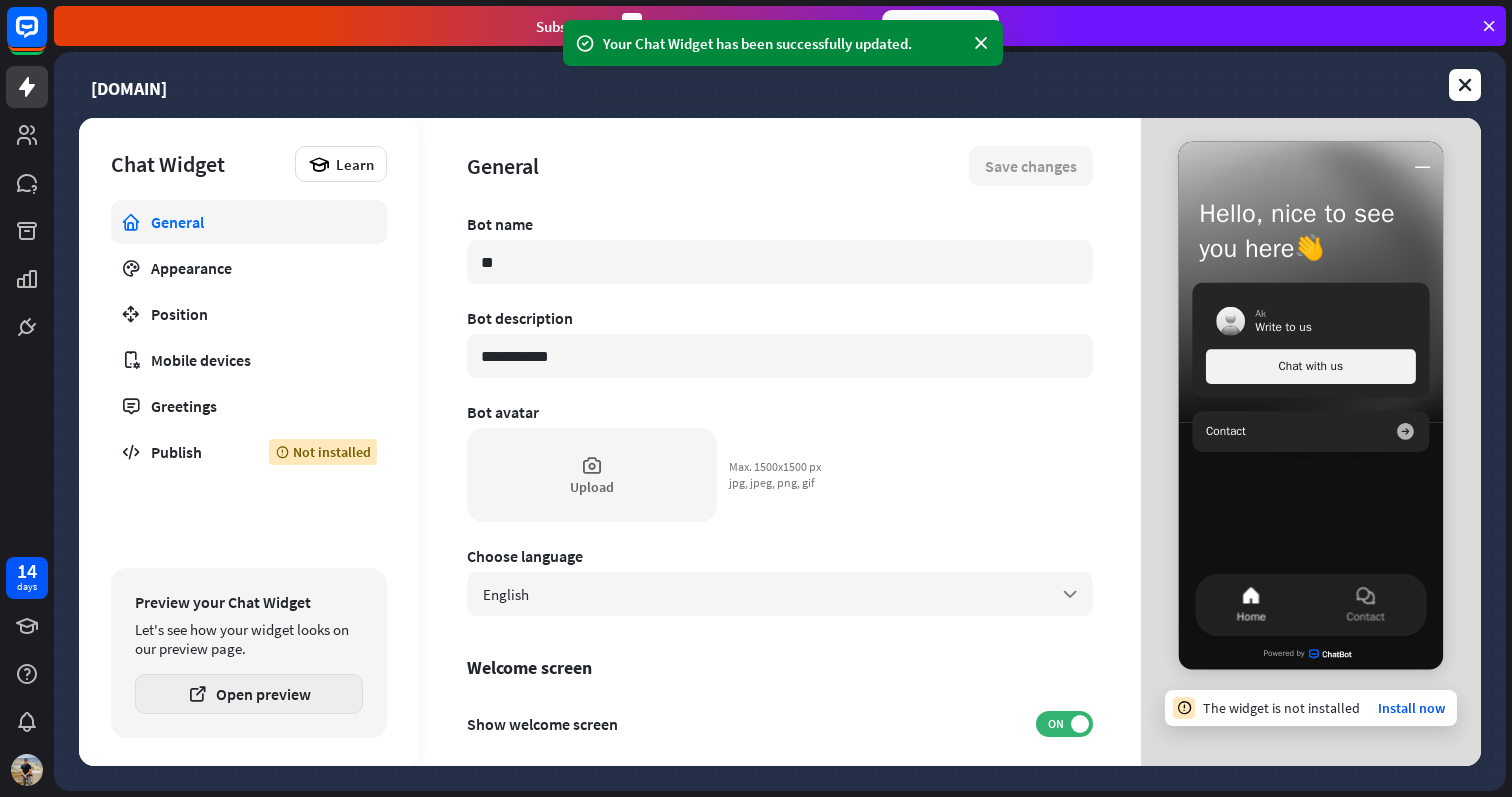 click on "Open preview" at bounding box center (249, 694) 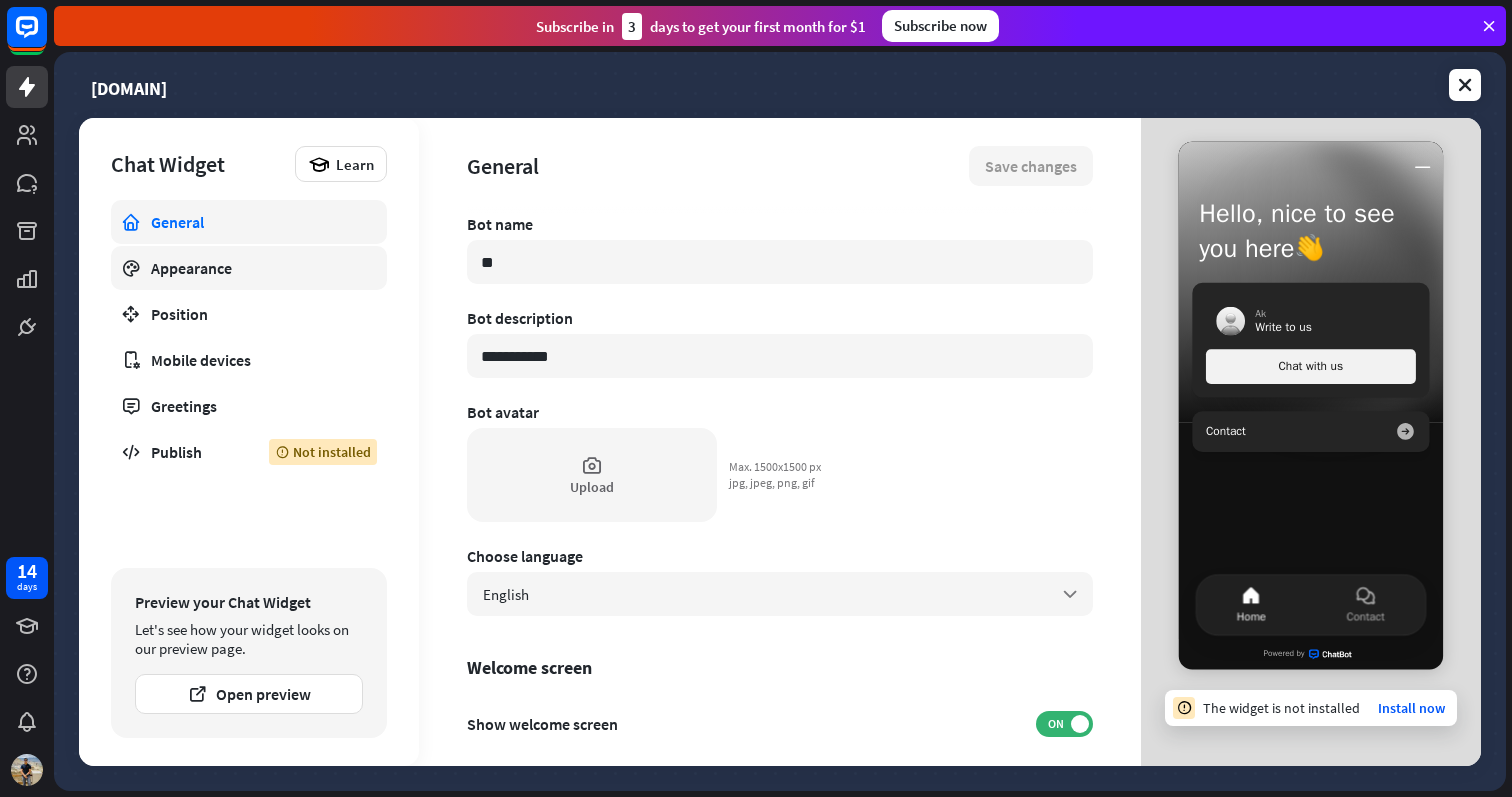 click on "Appearance" at bounding box center (249, 268) 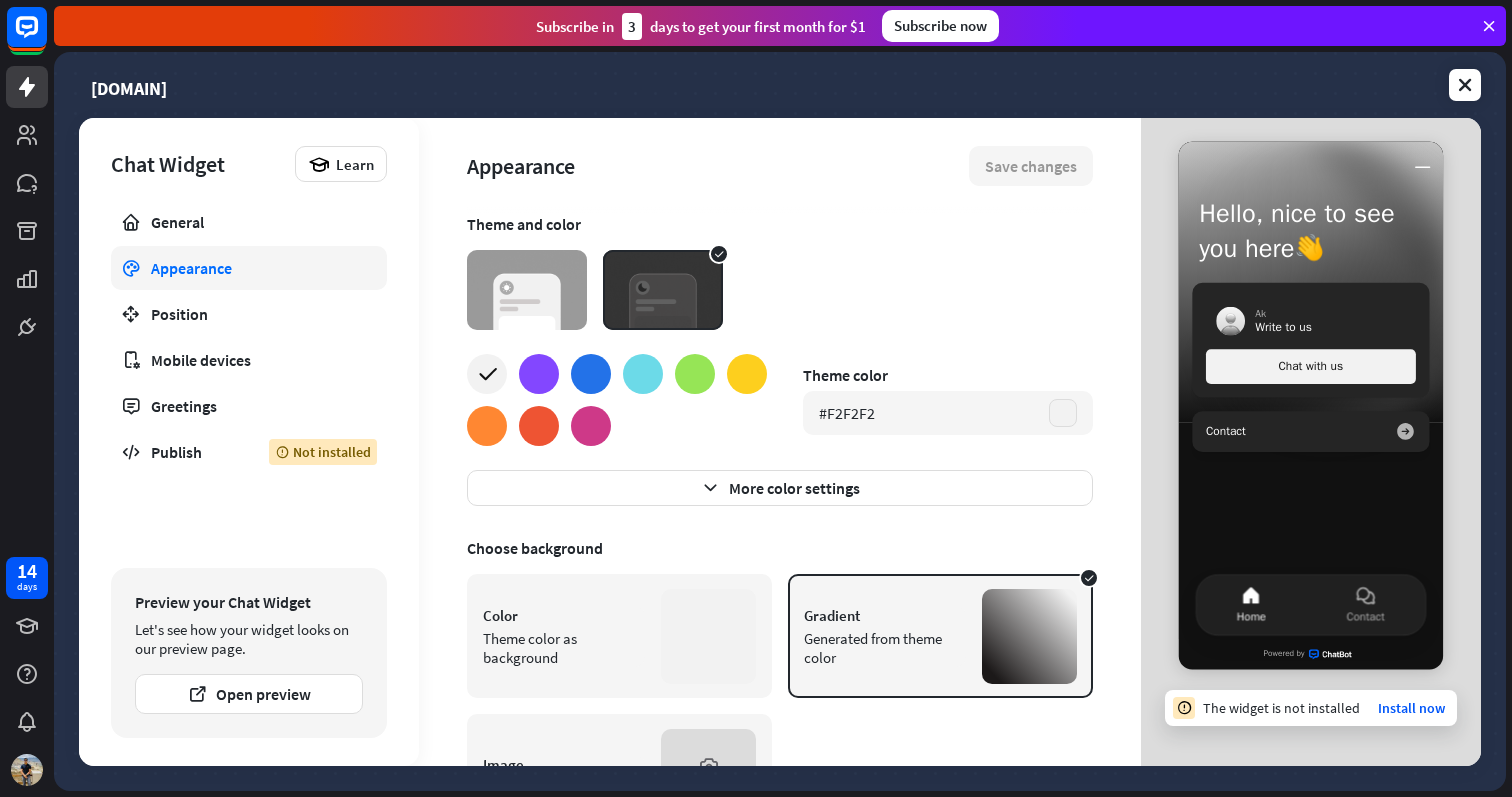 click at bounding box center (527, 290) 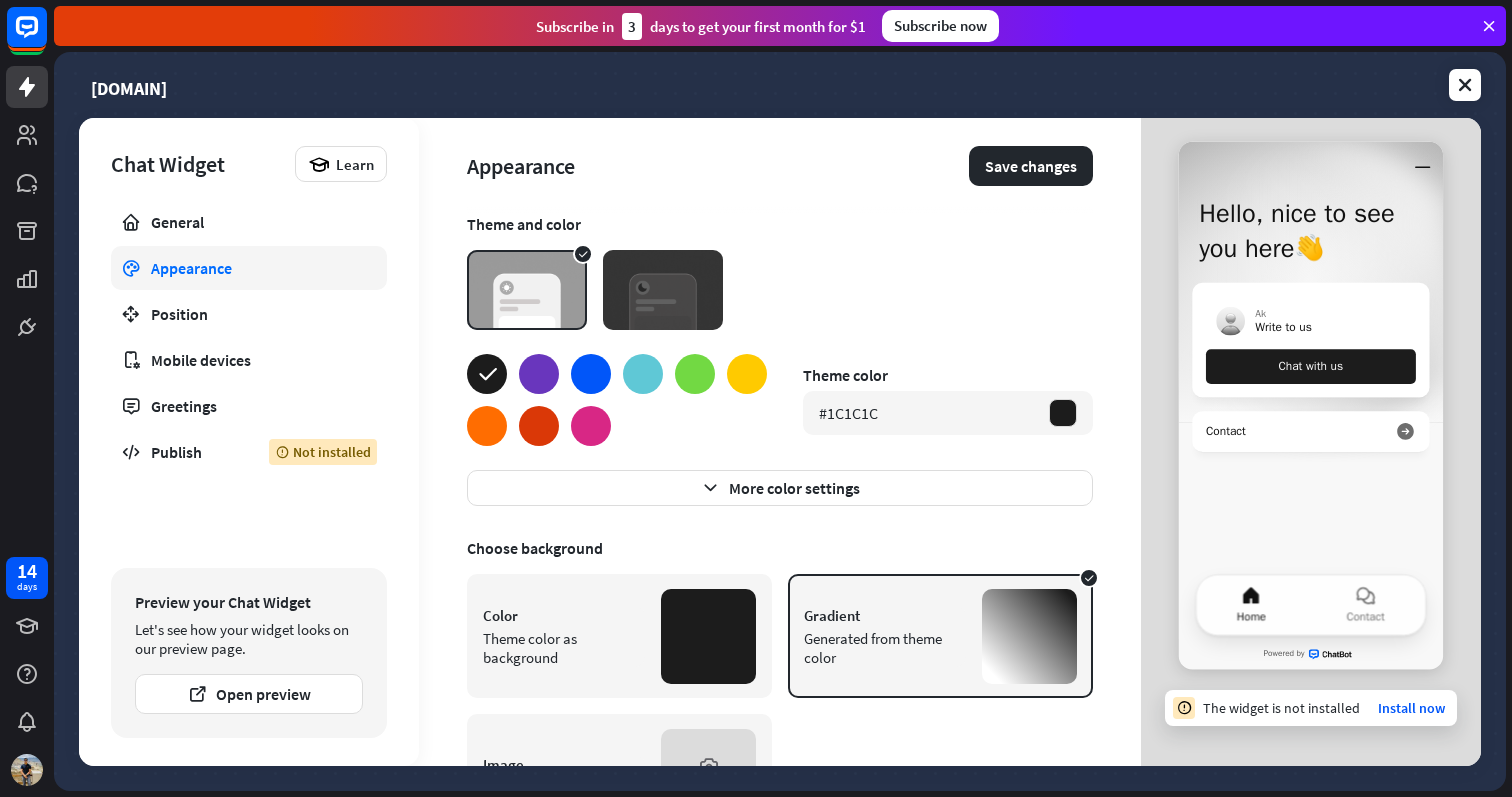click at bounding box center [663, 290] 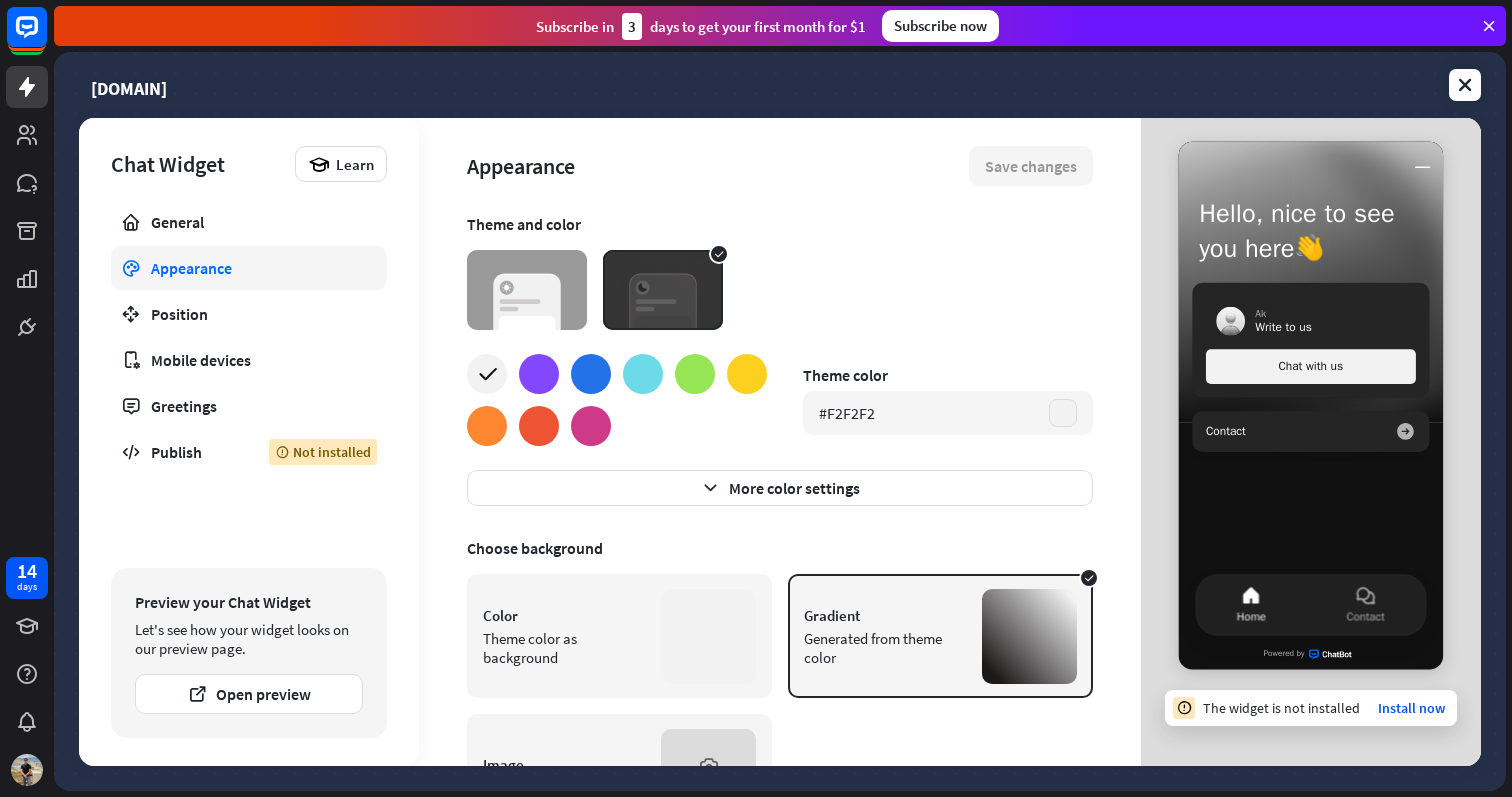 click at bounding box center [527, 290] 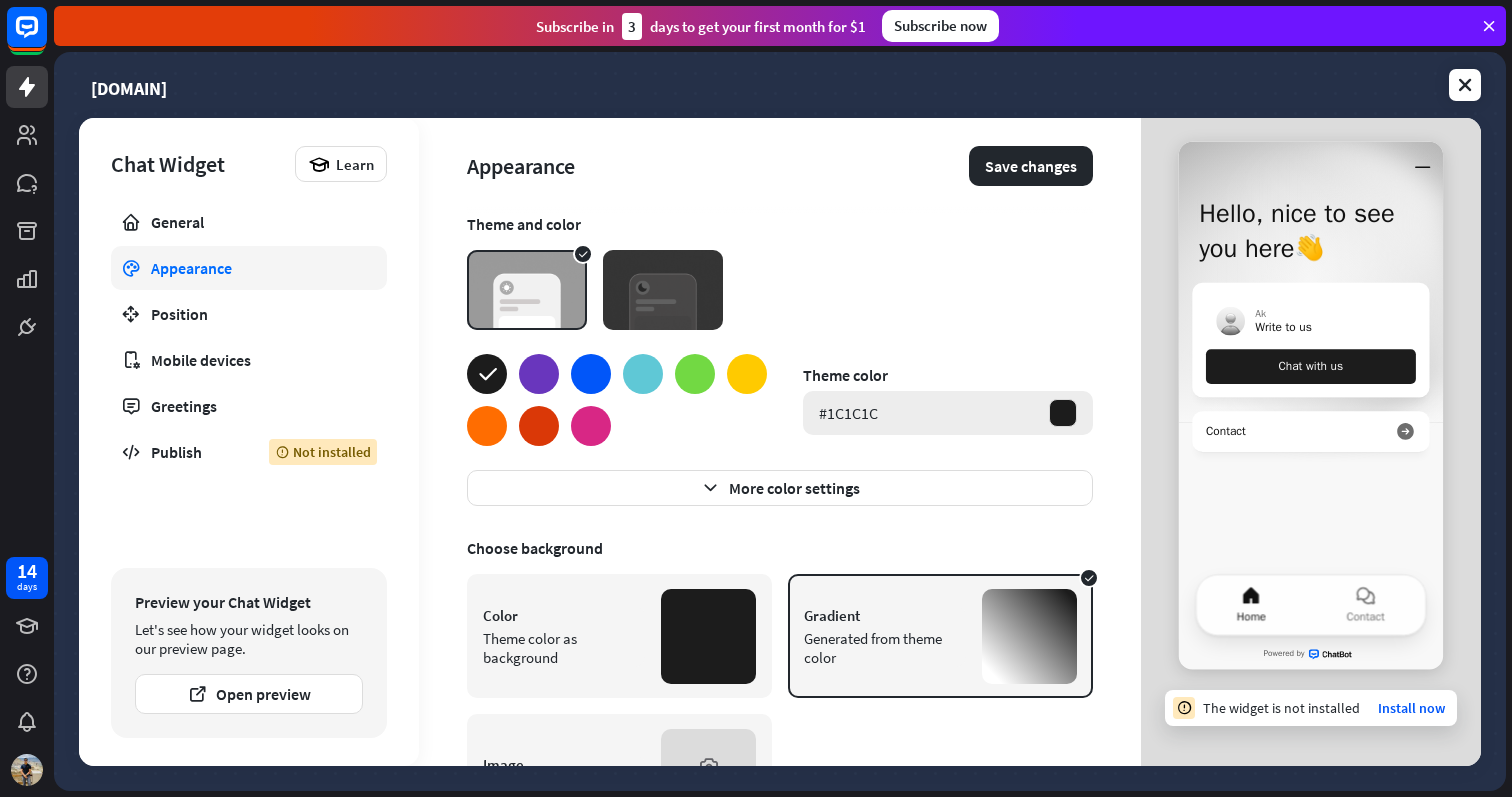 click on "#1C1C1C" at bounding box center (848, 413) 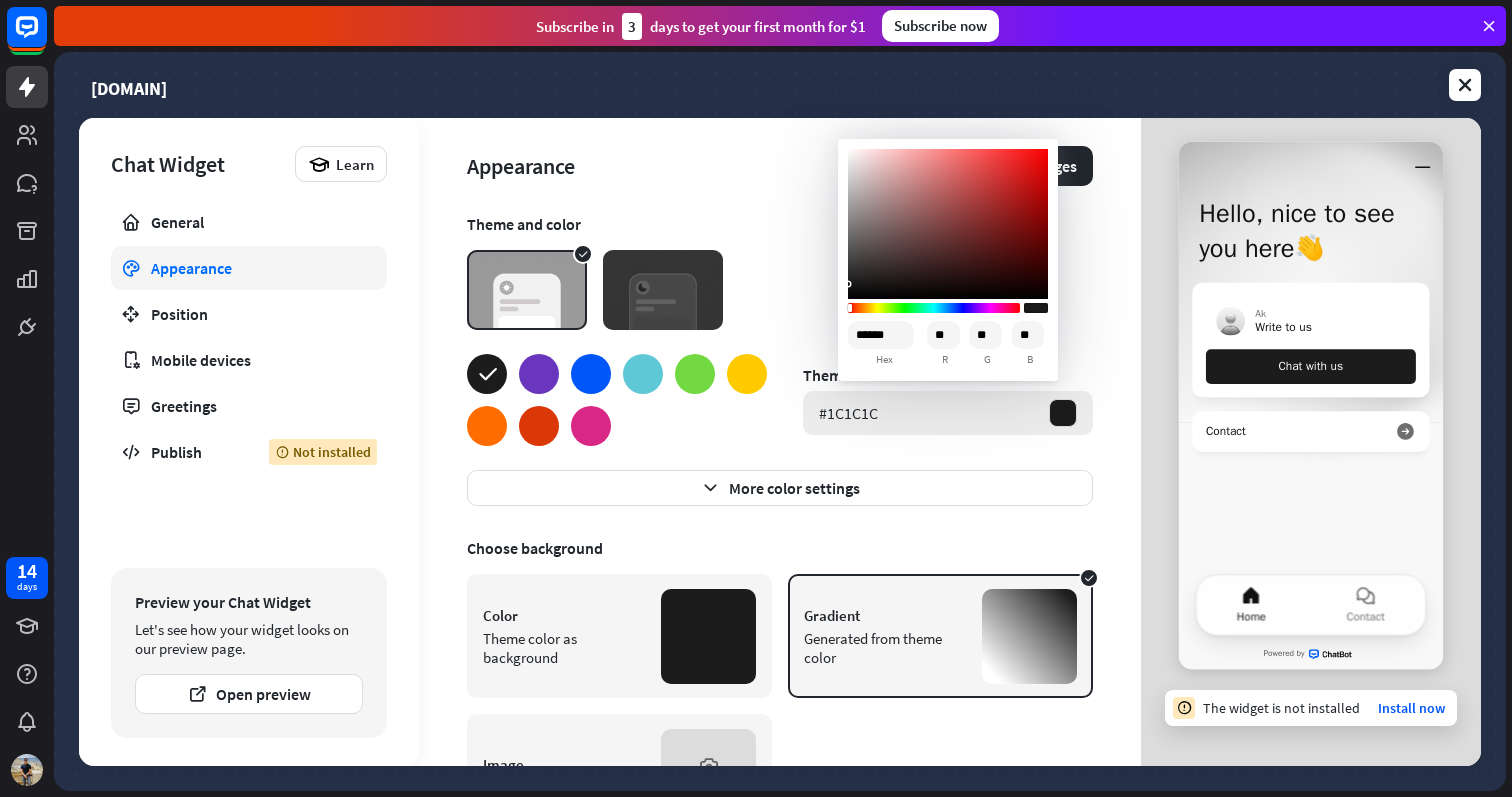 click on "#1C1C1C" at bounding box center (848, 413) 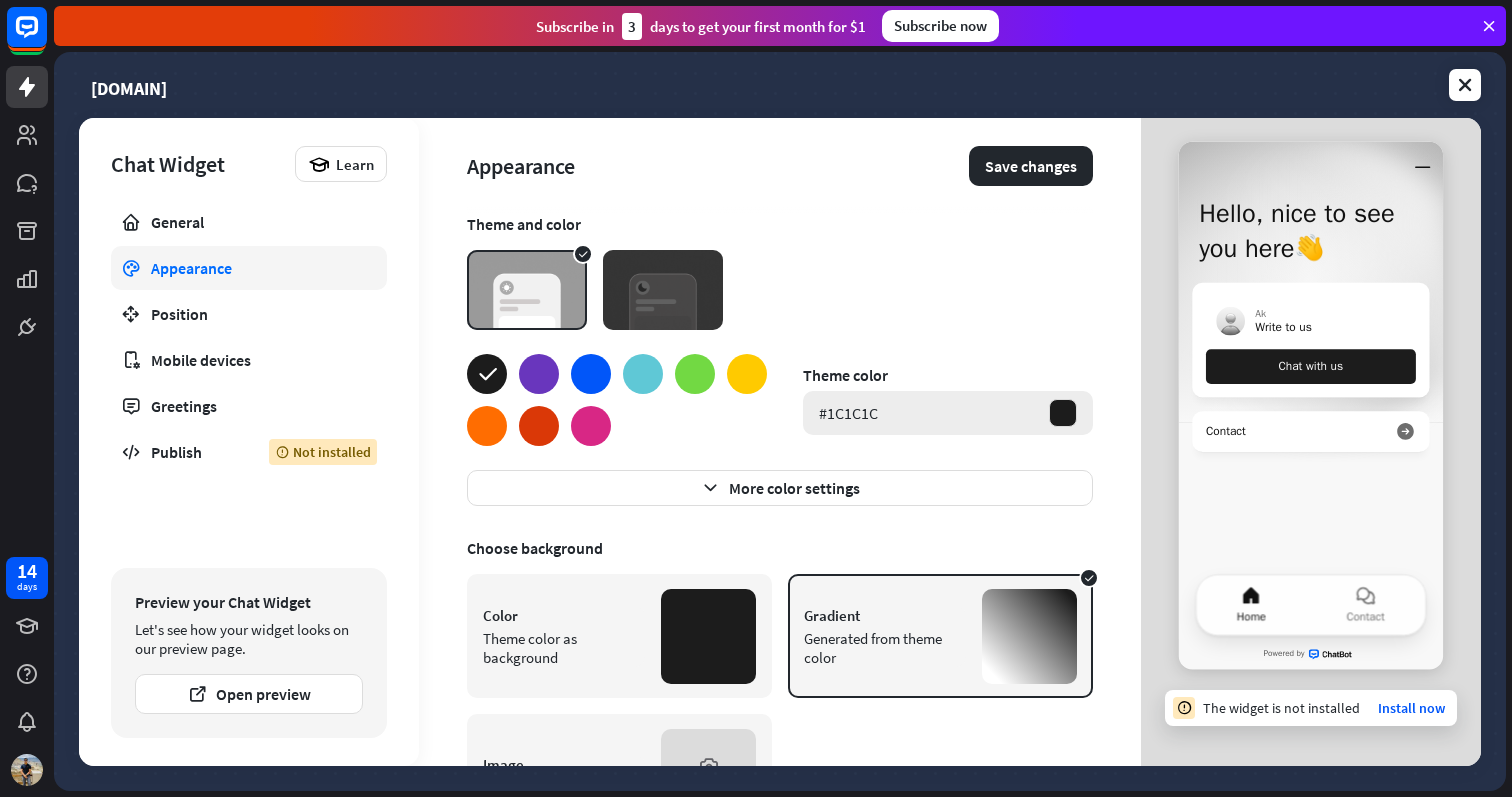 click on "#1C1C1C" at bounding box center (848, 413) 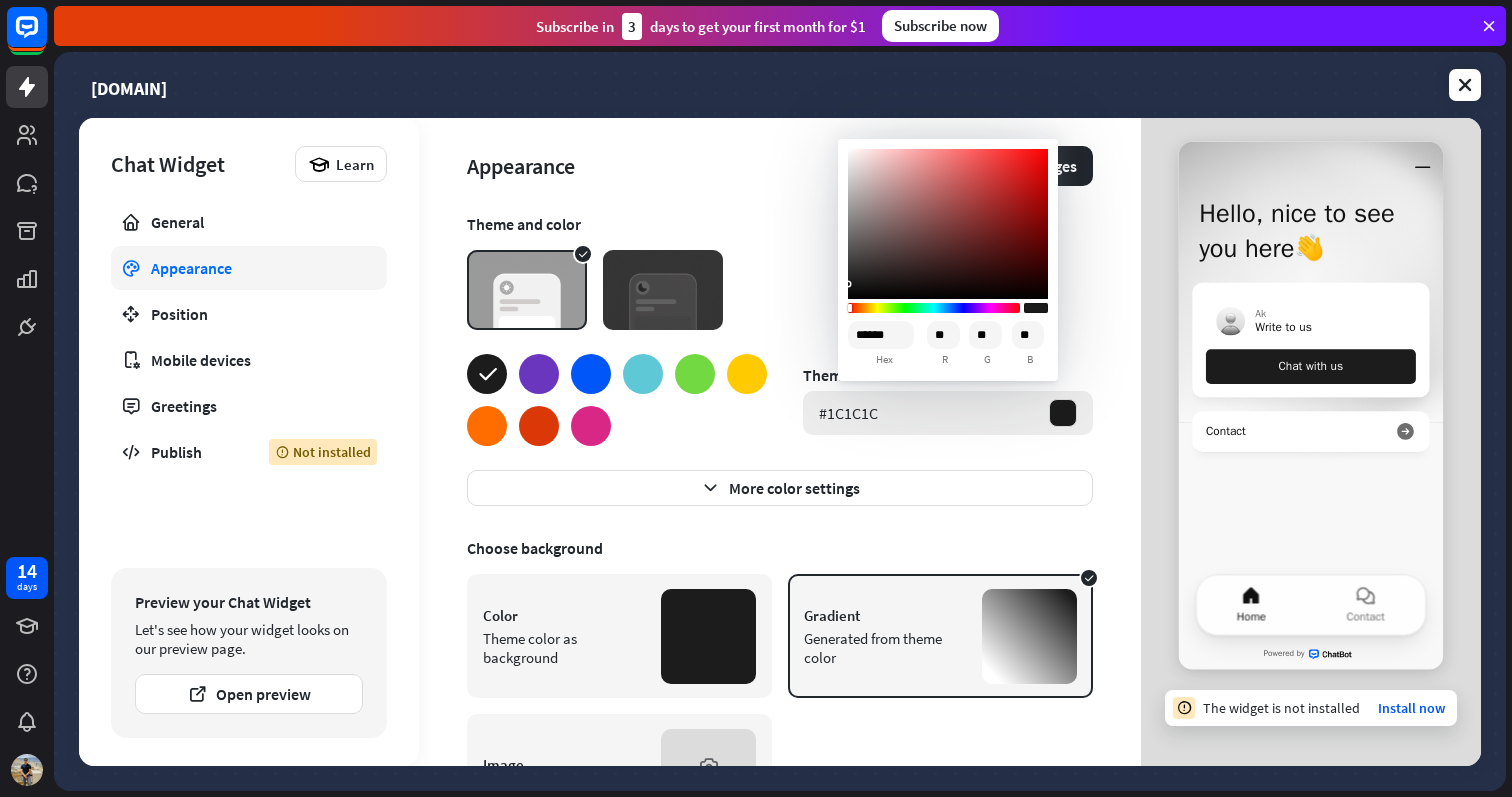 click on "#1C1C1C" at bounding box center (948, 413) 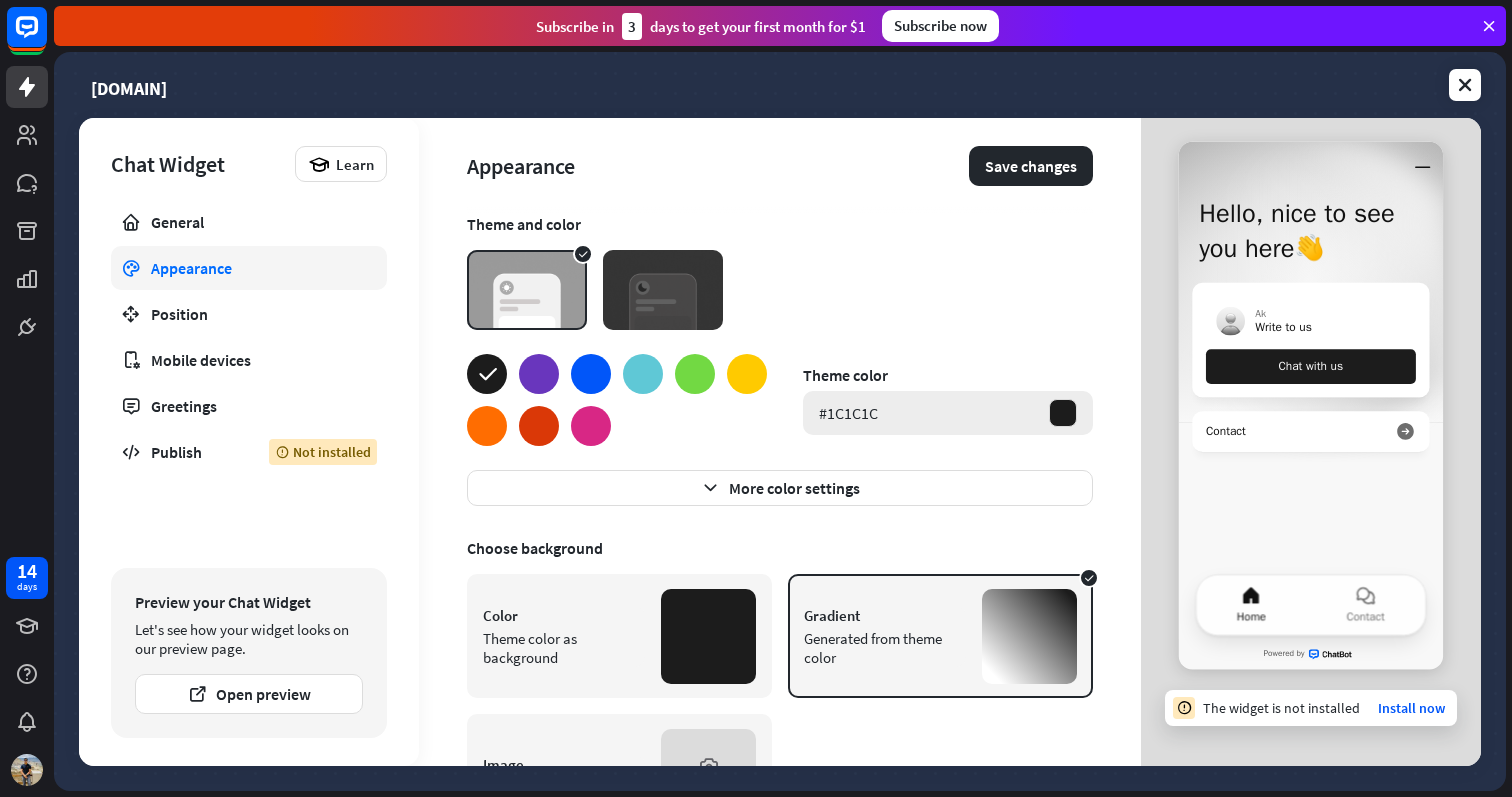 click on "#1C1C1C" at bounding box center [948, 413] 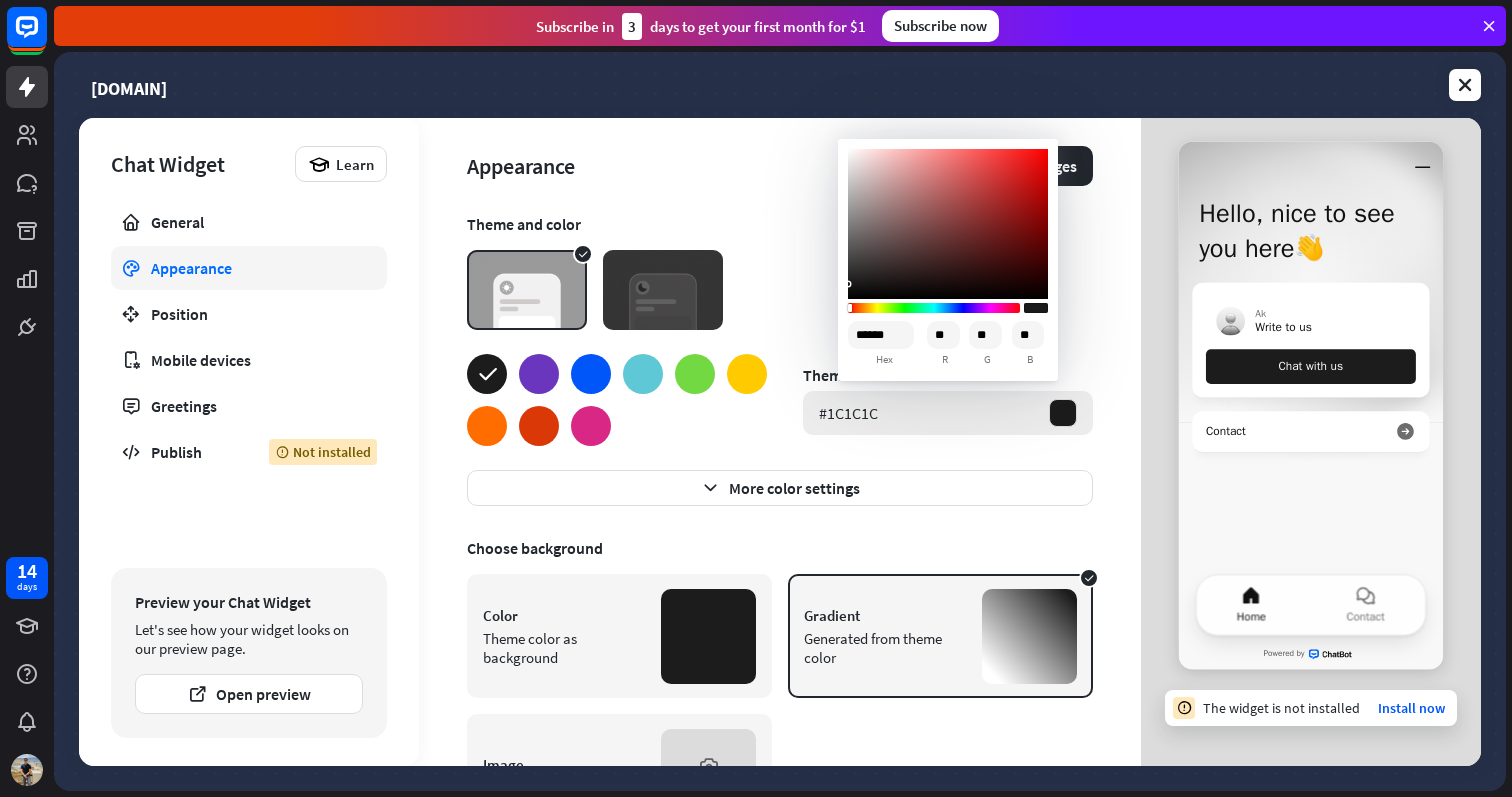 click on "#1C1C1C" at bounding box center [848, 413] 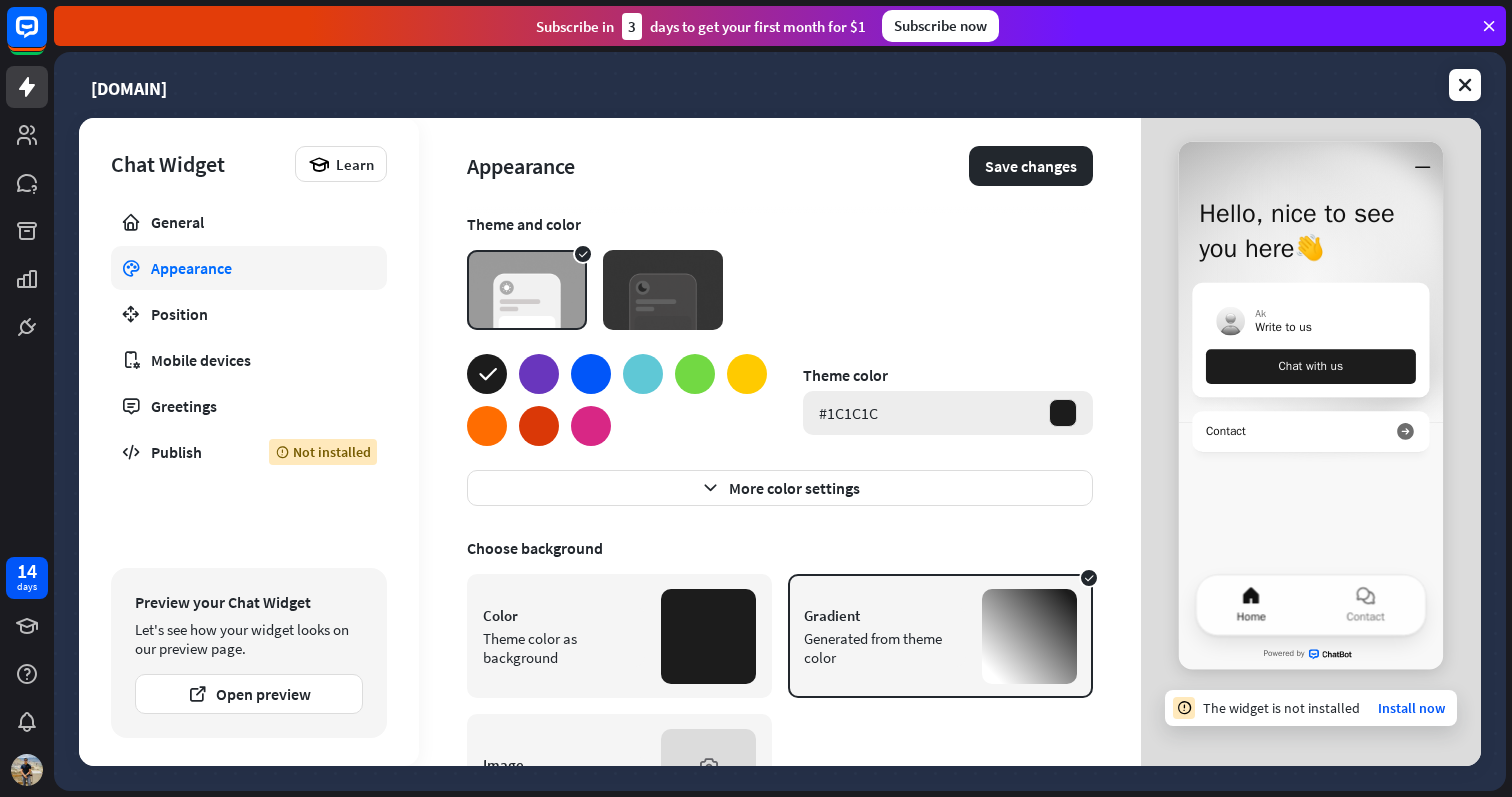click at bounding box center (1063, 413) 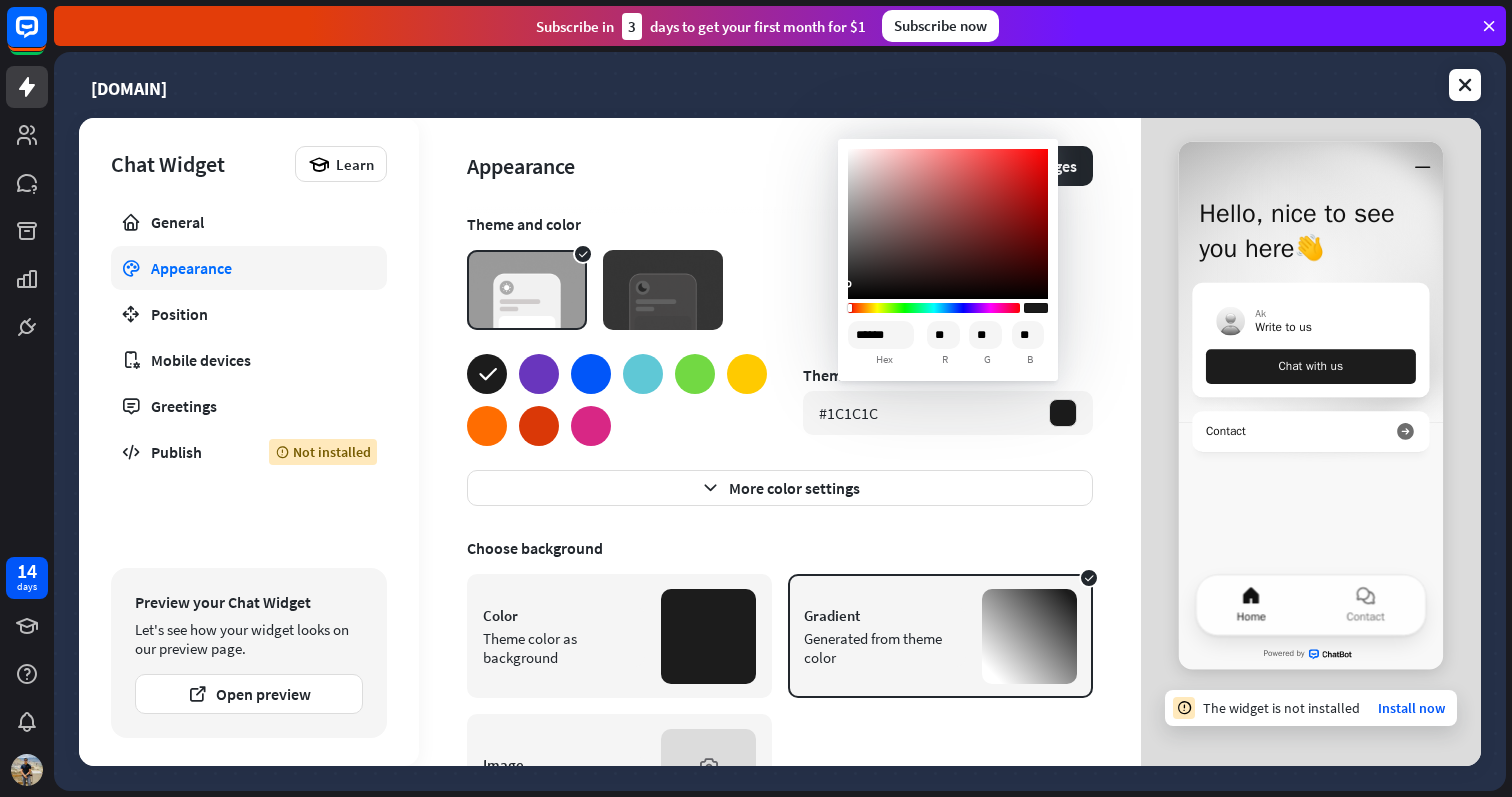 click on "******" at bounding box center [881, 335] 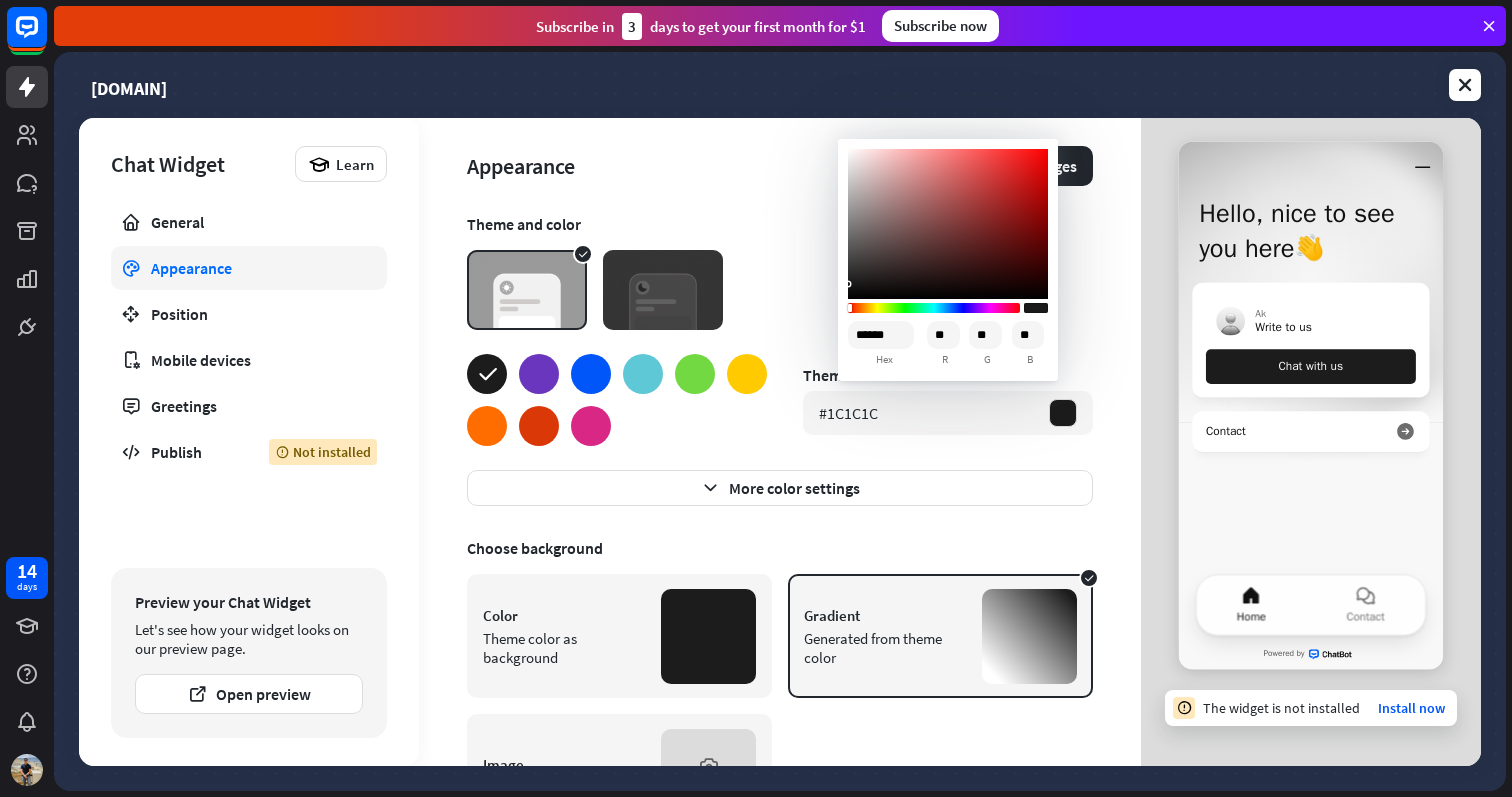 type on "******" 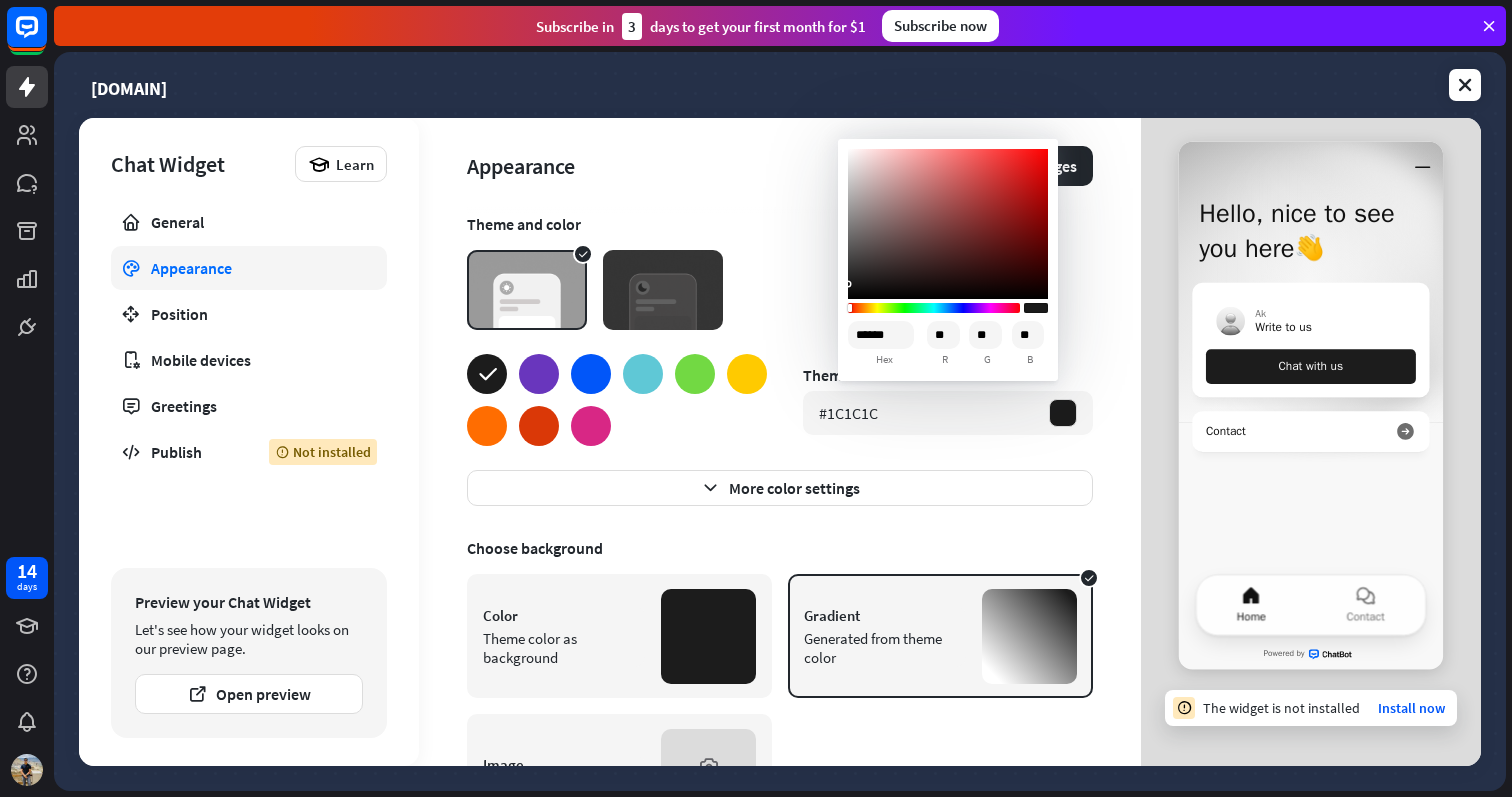 type on "*" 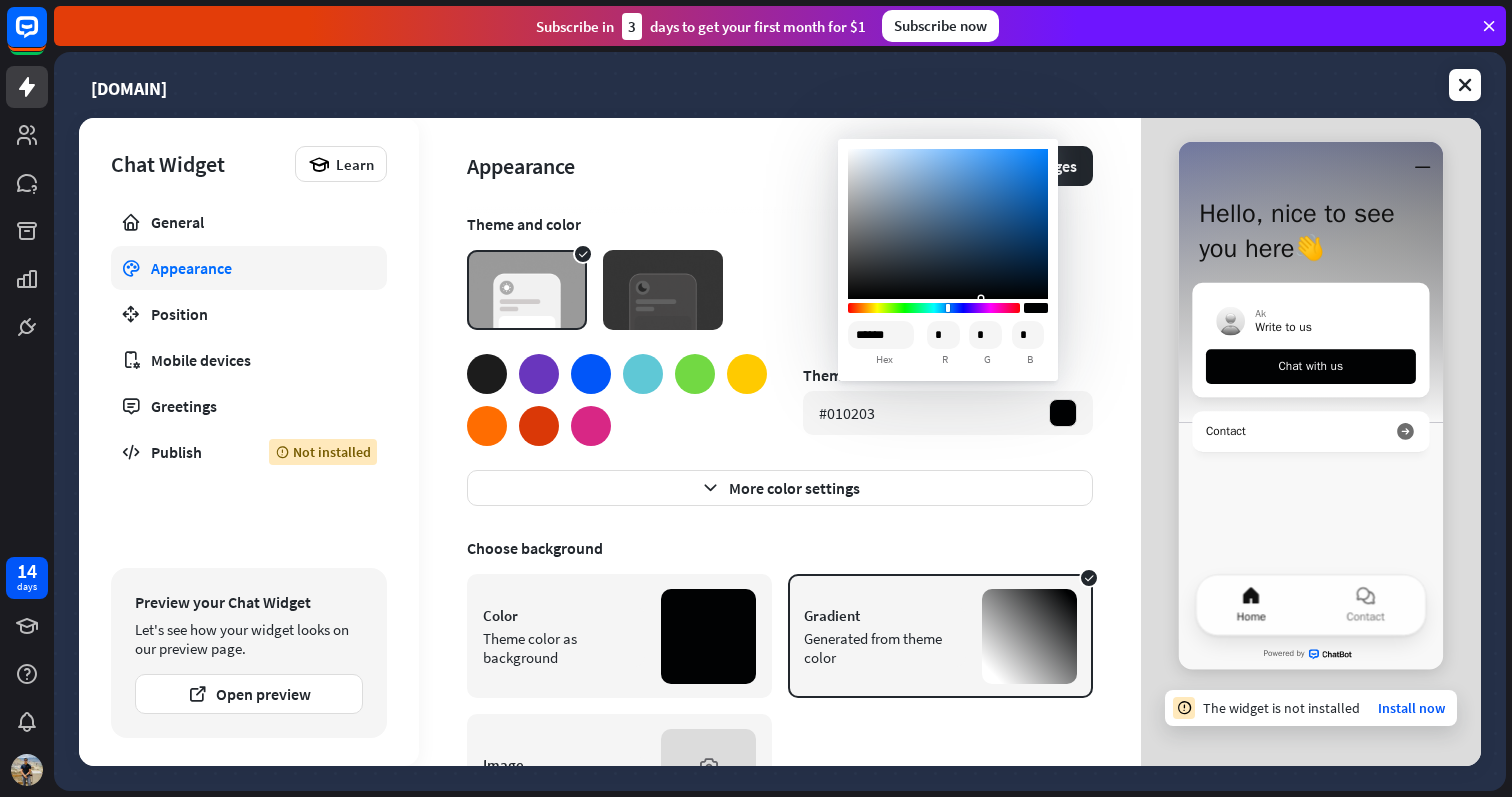 type on "******" 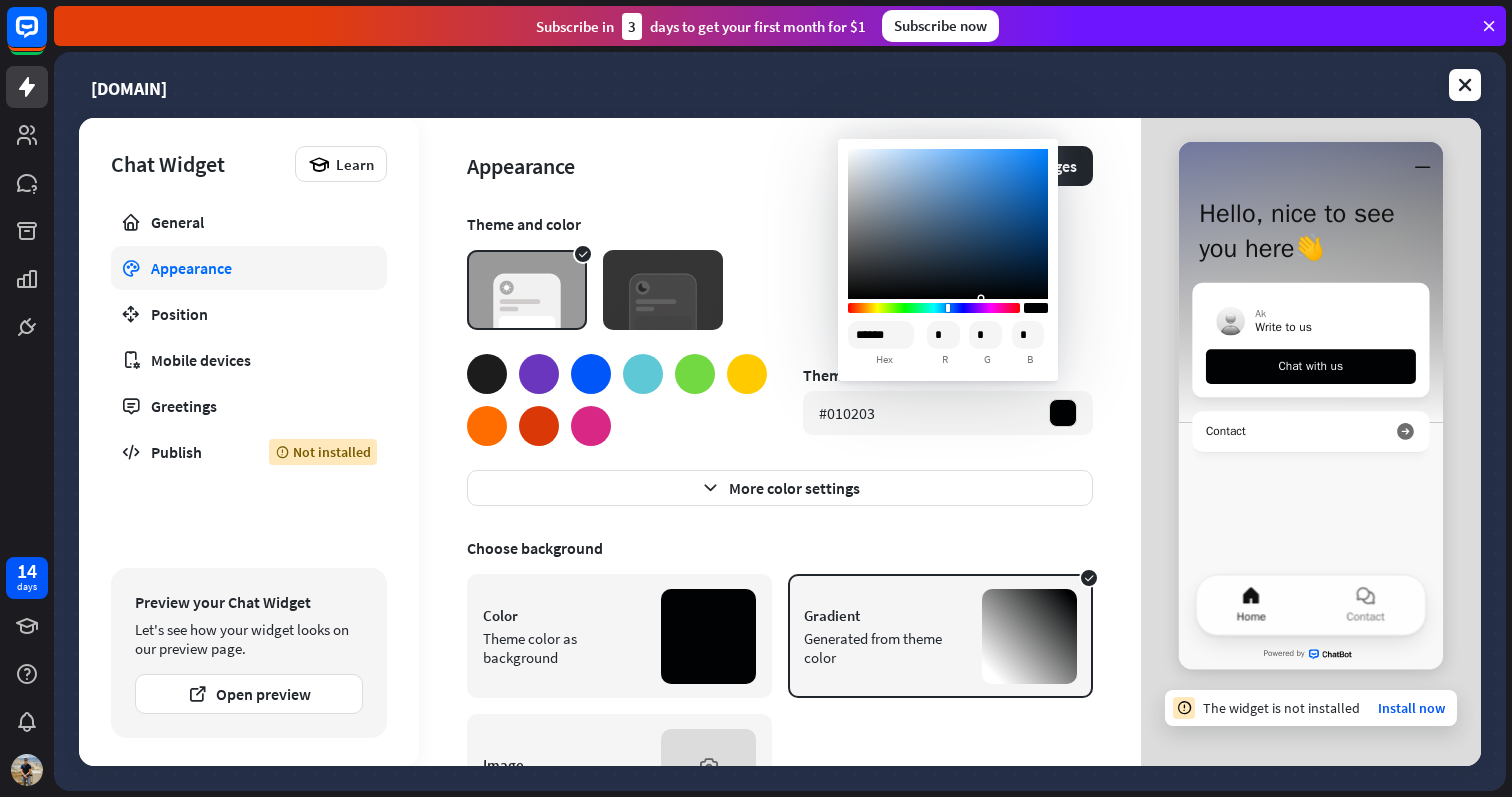 click on "Theme and color             Theme color     #010203
More color settings
Choose background   Color
Theme color as background
Gradient
Generated from theme color
Image
Upload file (720x600 px)
Upload" at bounding box center (780, 490) 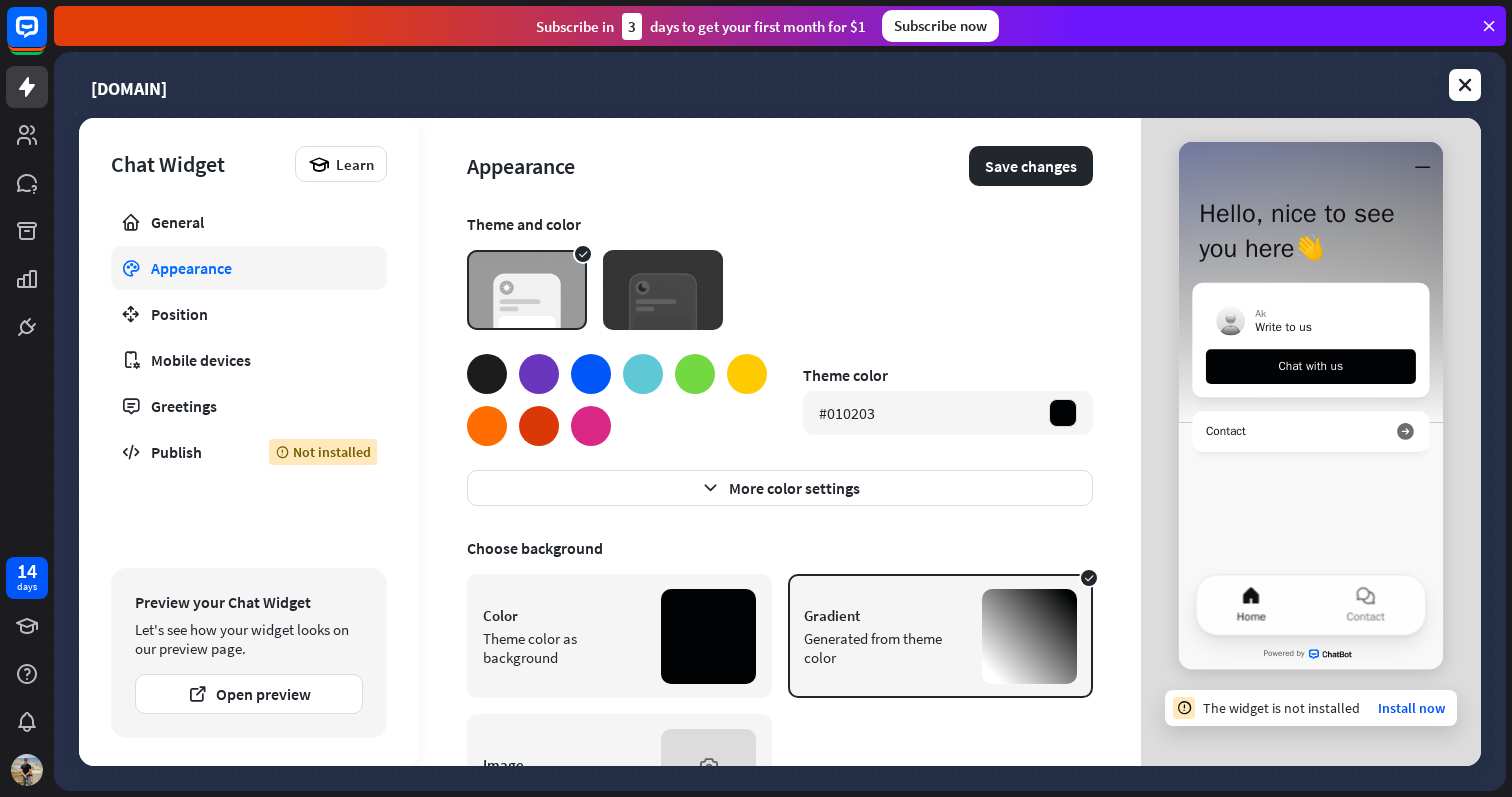 click at bounding box center (663, 290) 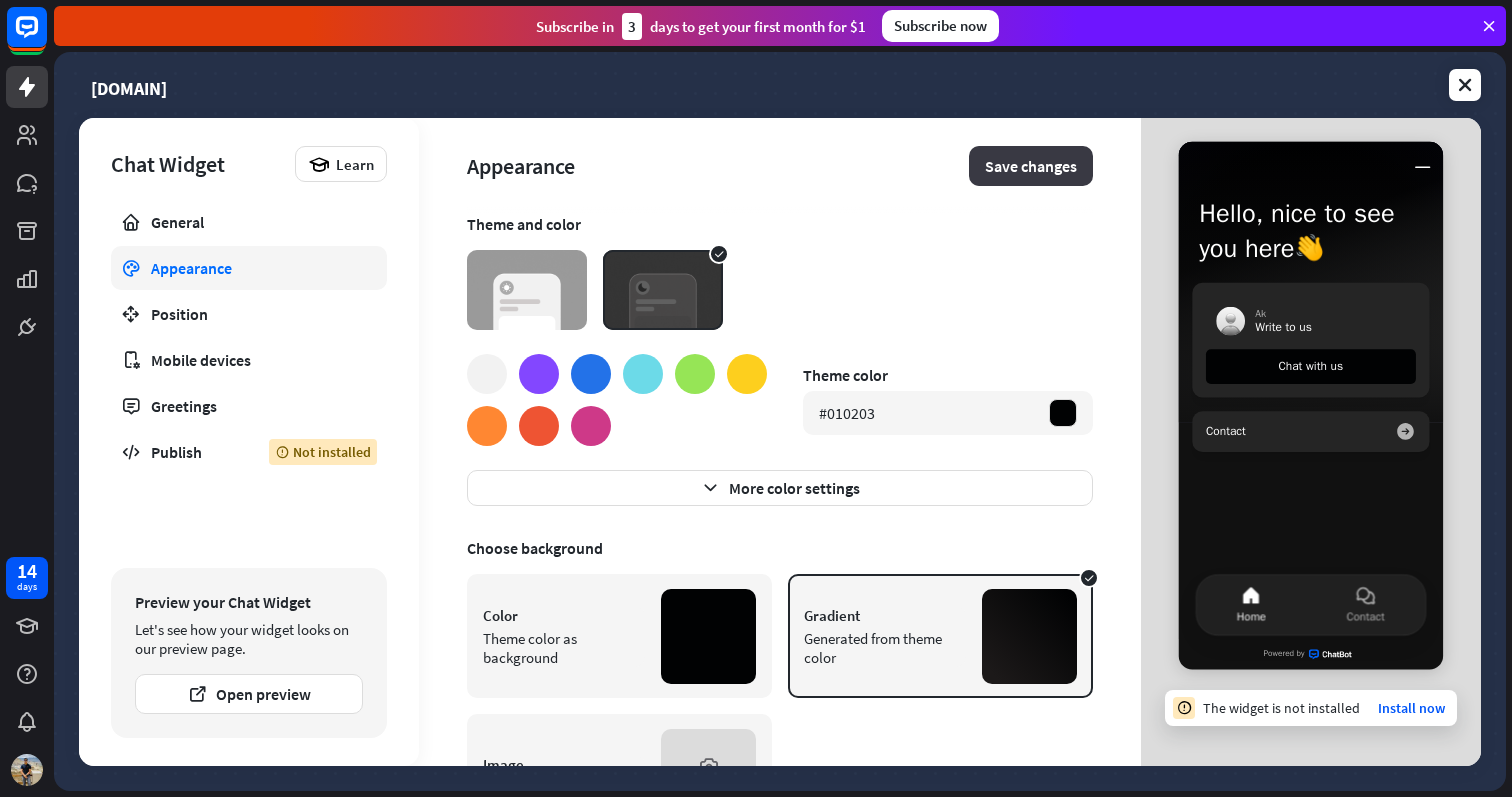 click on "Save changes" at bounding box center [1031, 166] 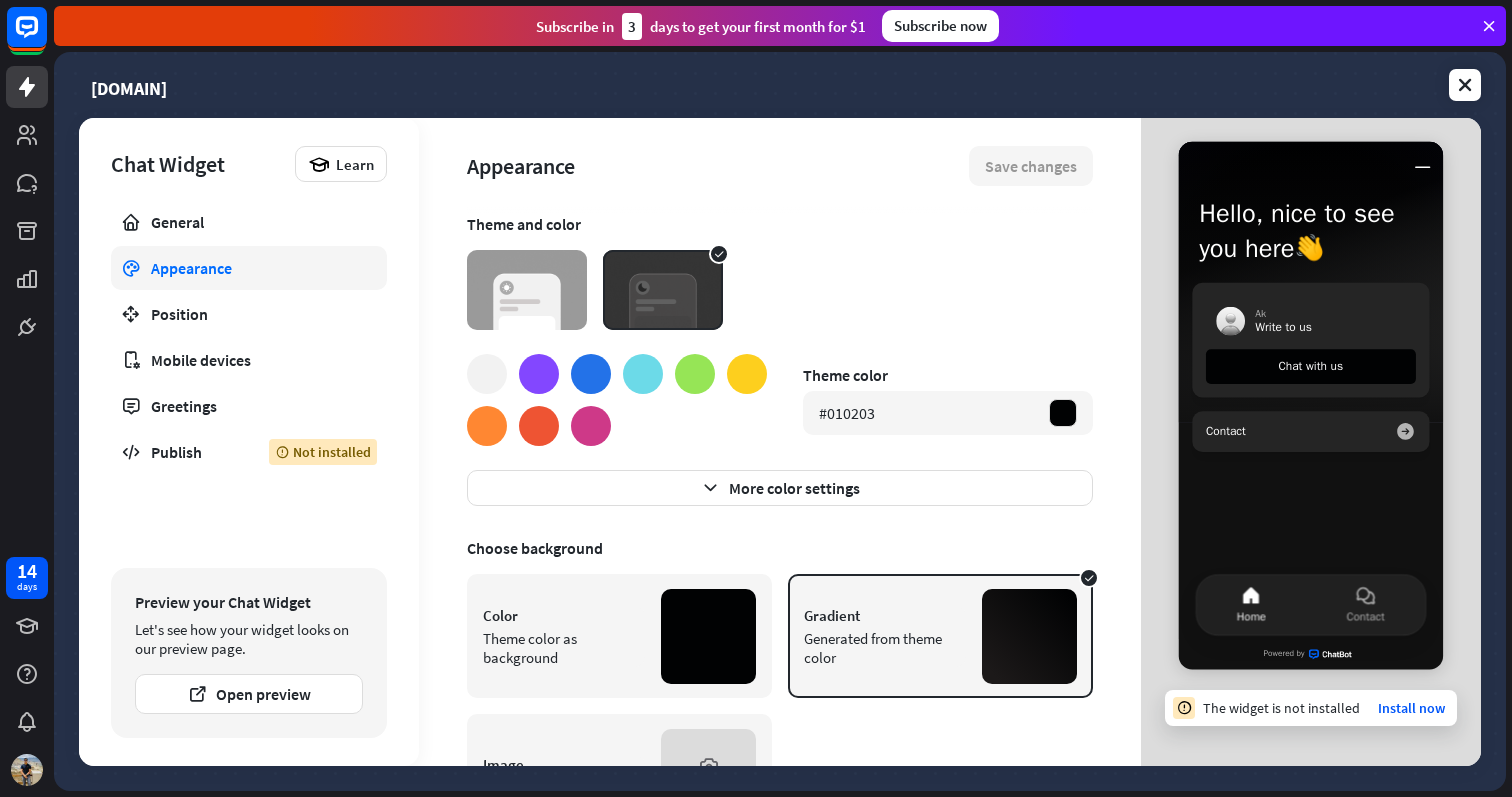 click on "Hello, nice to see you here  👋" at bounding box center [1311, 204] 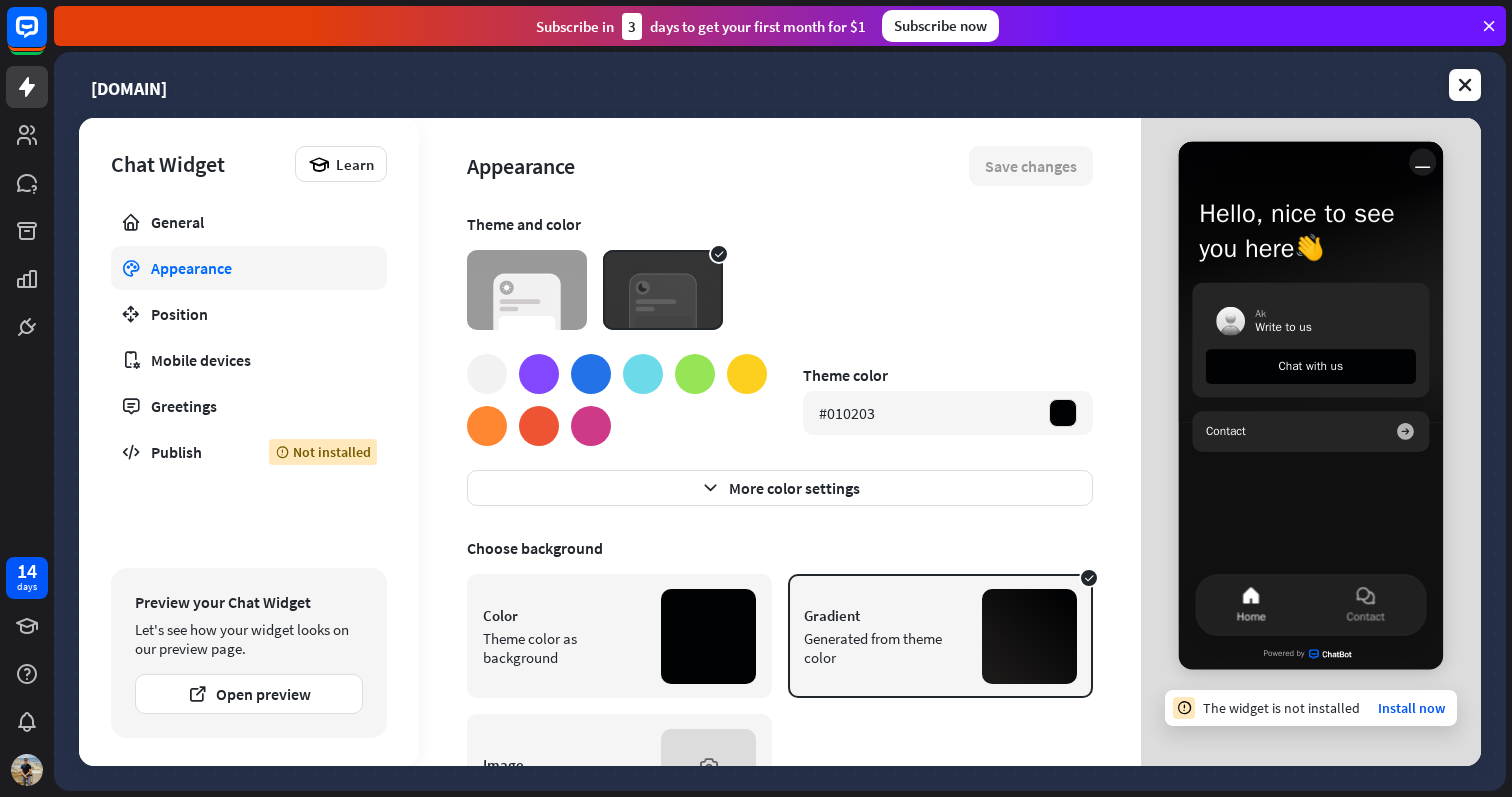 click 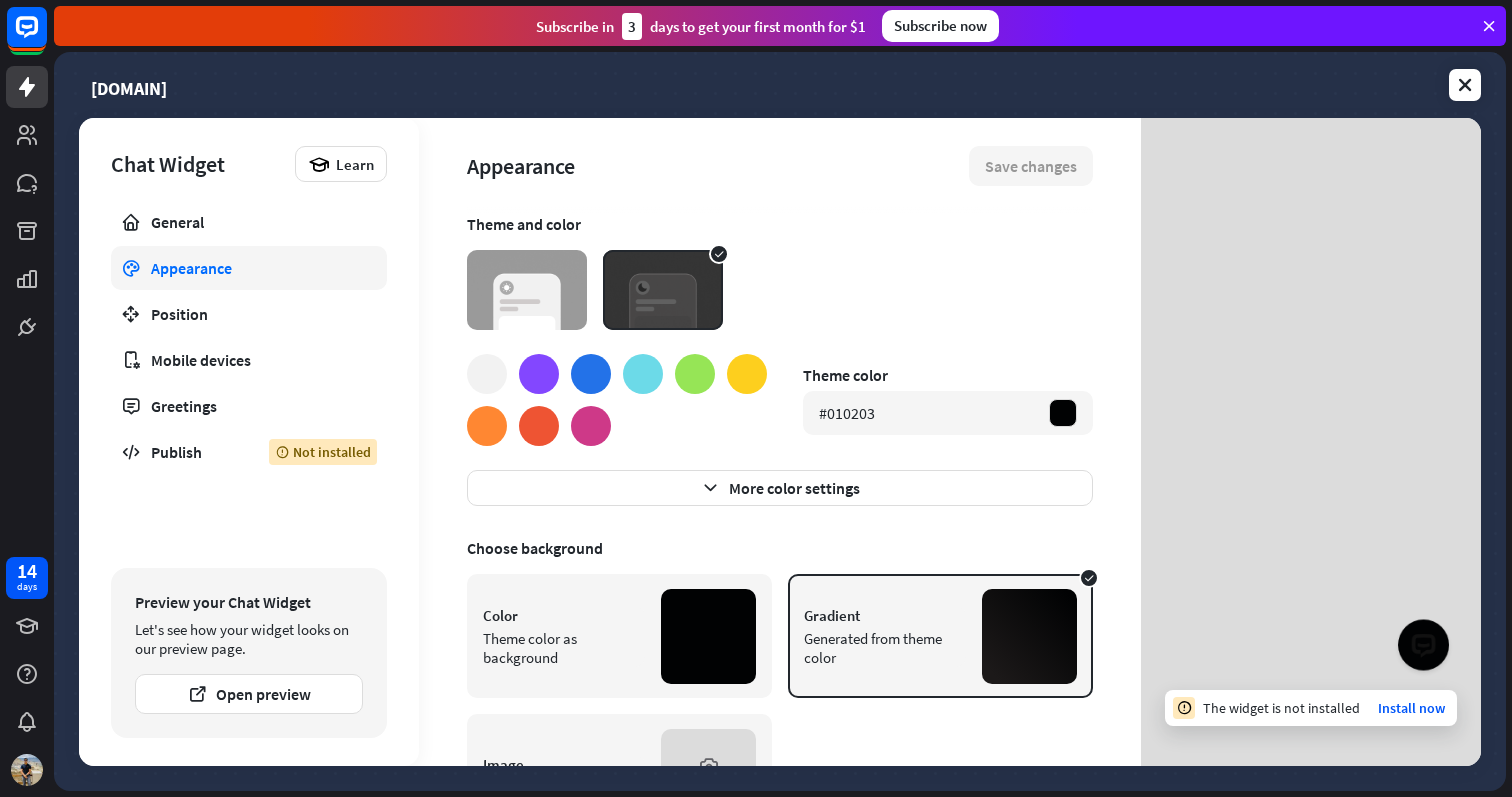 click at bounding box center [527, 290] 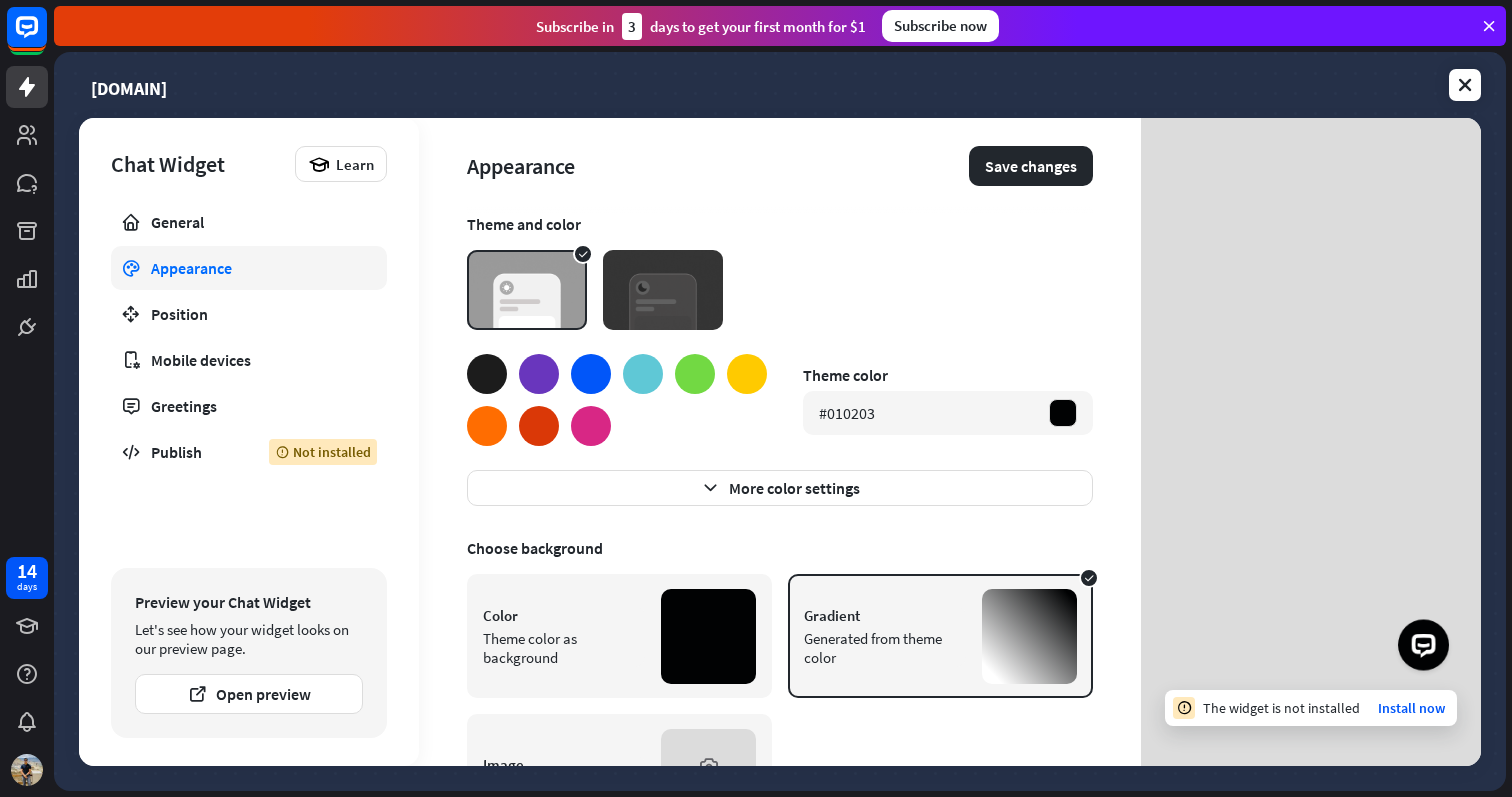 click at bounding box center [591, 426] 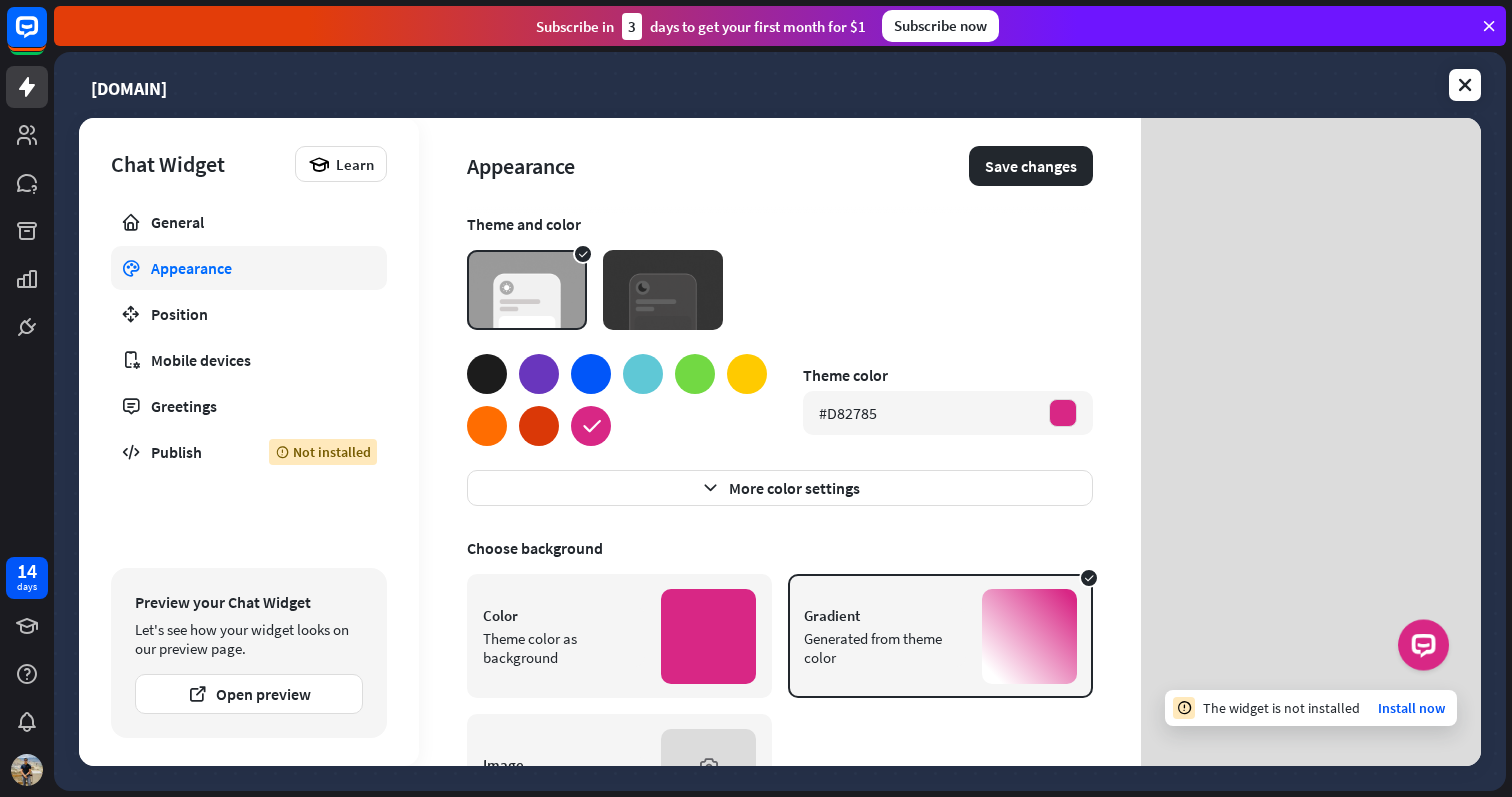 click at bounding box center [487, 374] 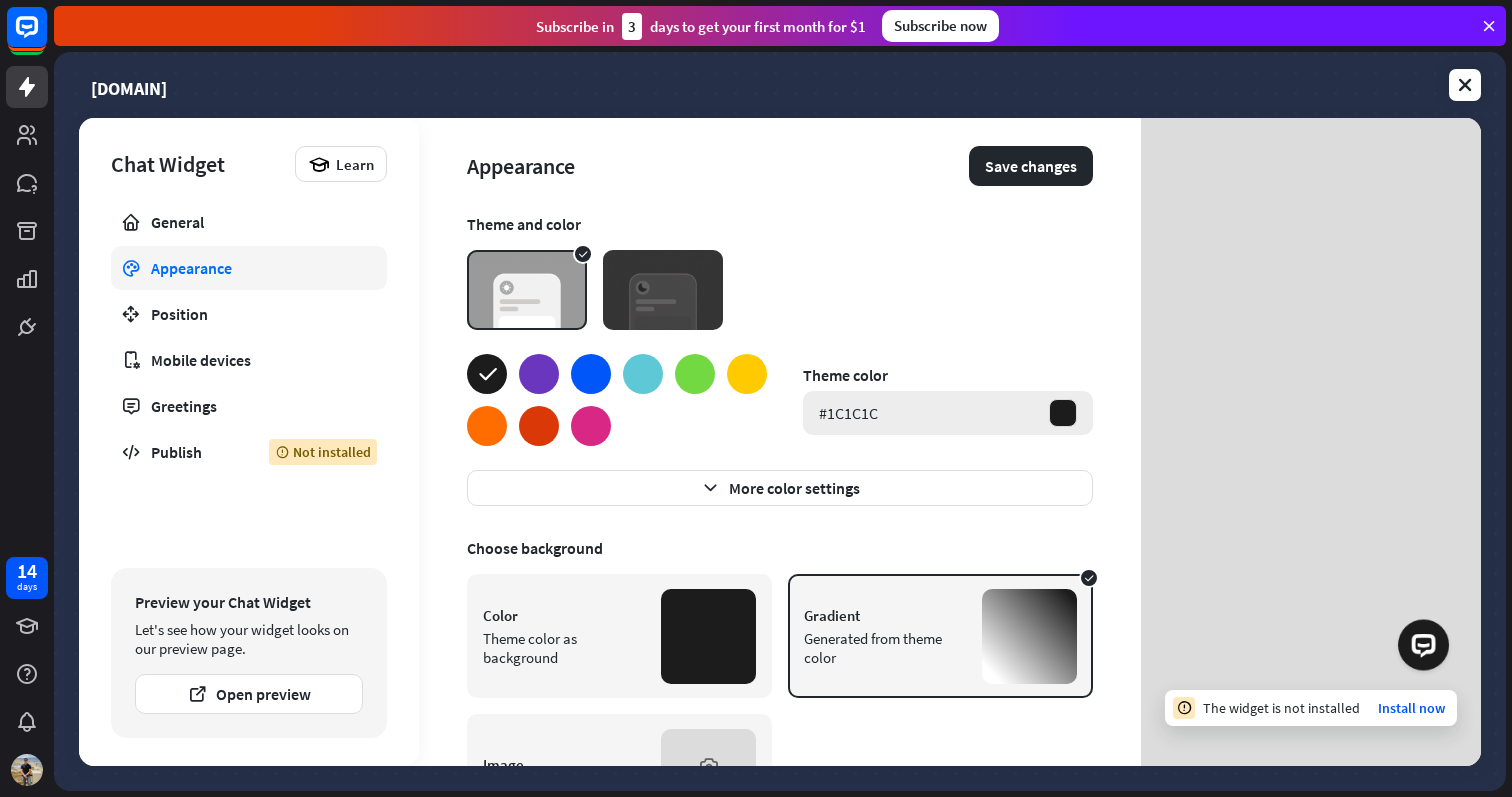 click at bounding box center [1063, 413] 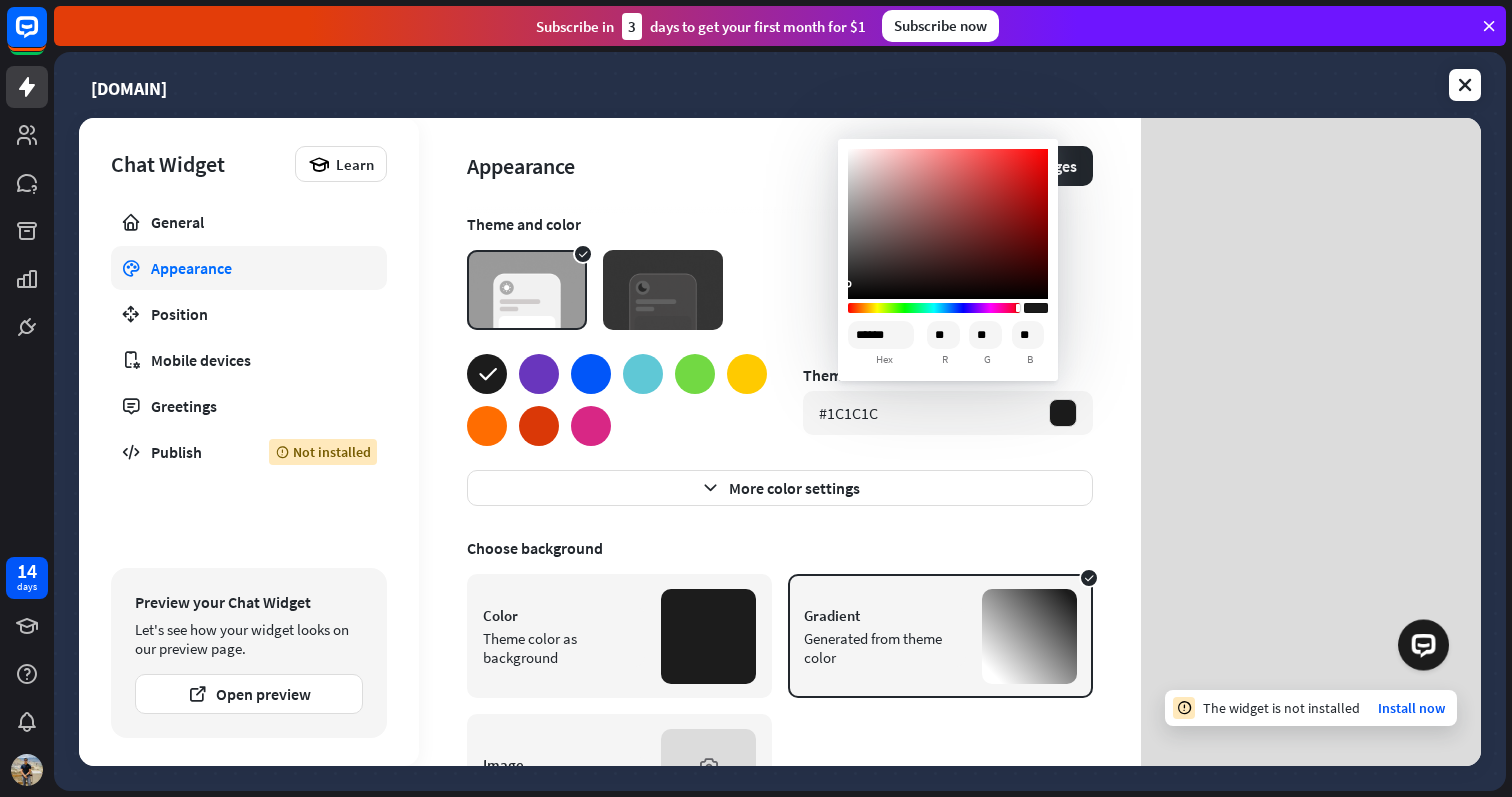 click on "******" at bounding box center [881, 335] 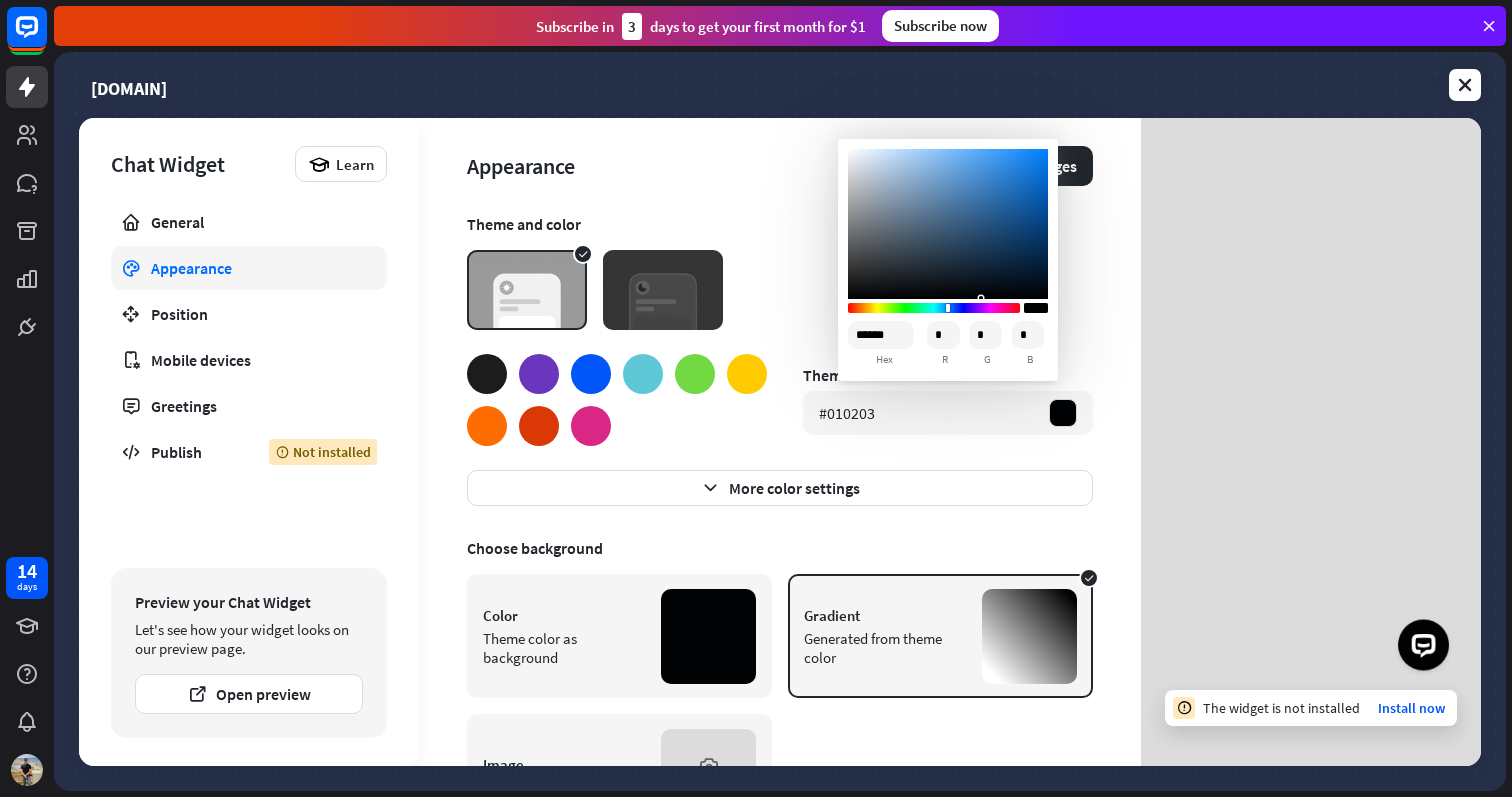 type on "******" 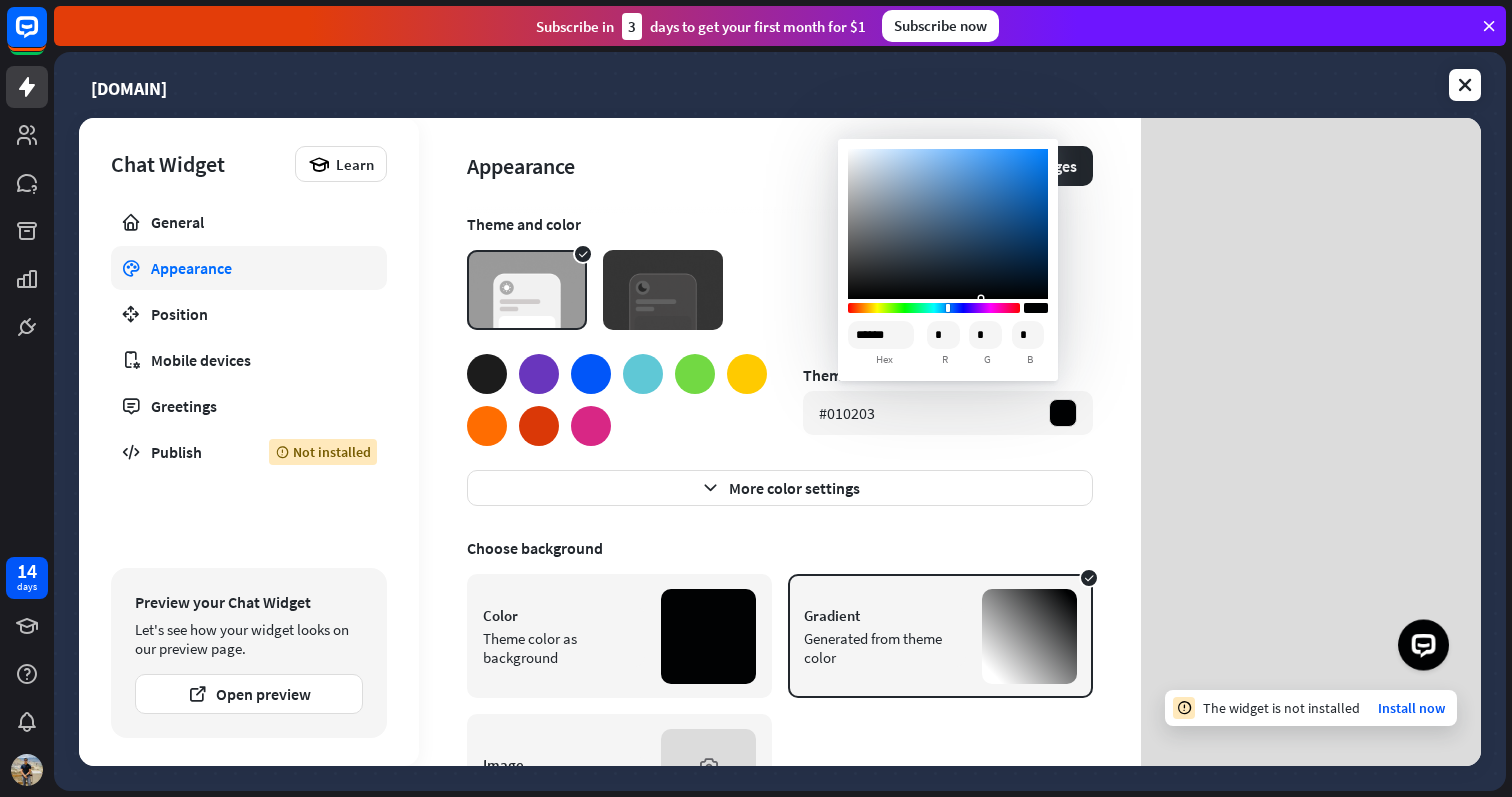 click on "Theme color     #010203" at bounding box center [780, 400] 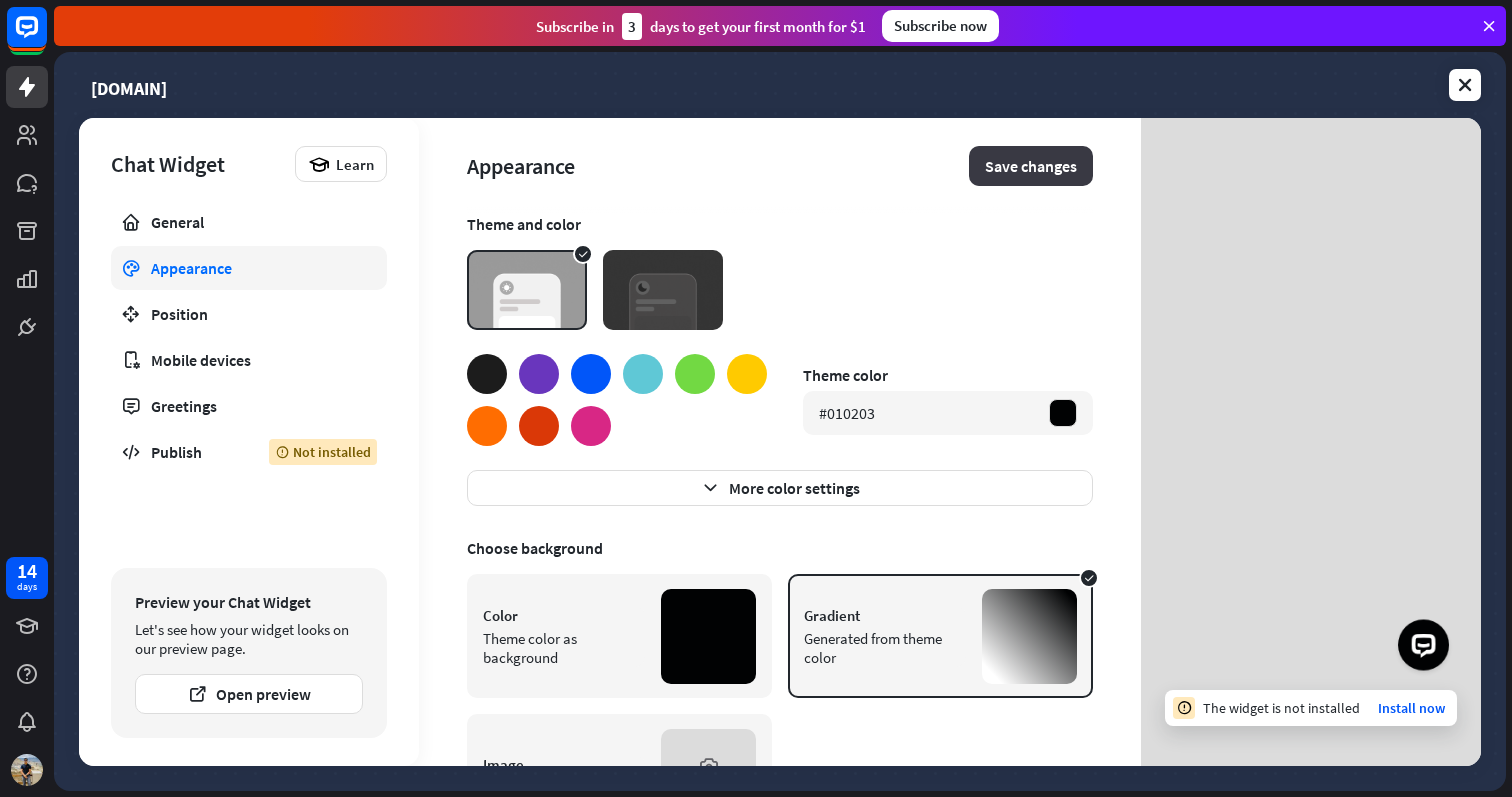 click on "Save changes" at bounding box center [1031, 166] 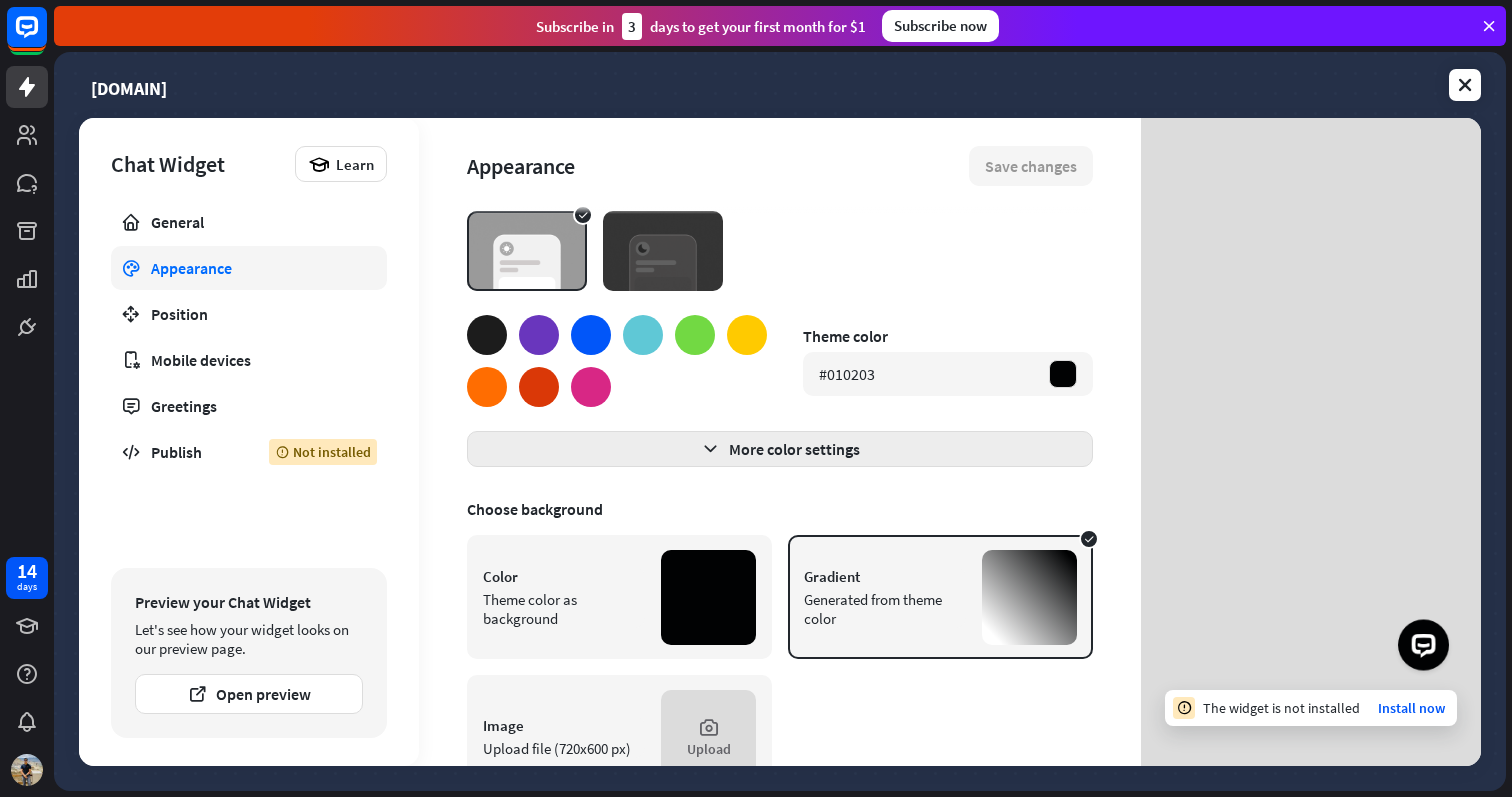 scroll, scrollTop: 0, scrollLeft: 0, axis: both 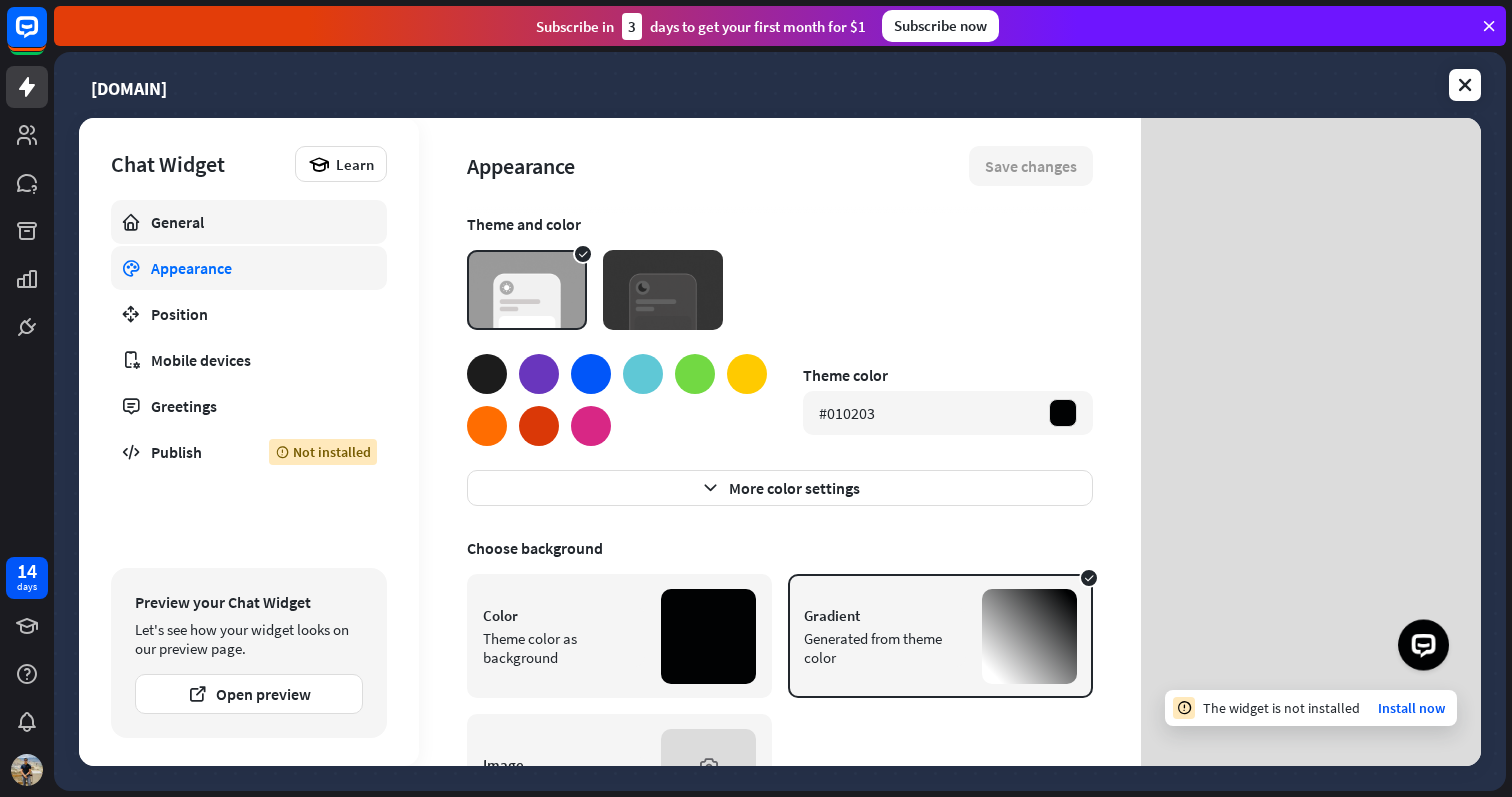 click on "General" at bounding box center (249, 222) 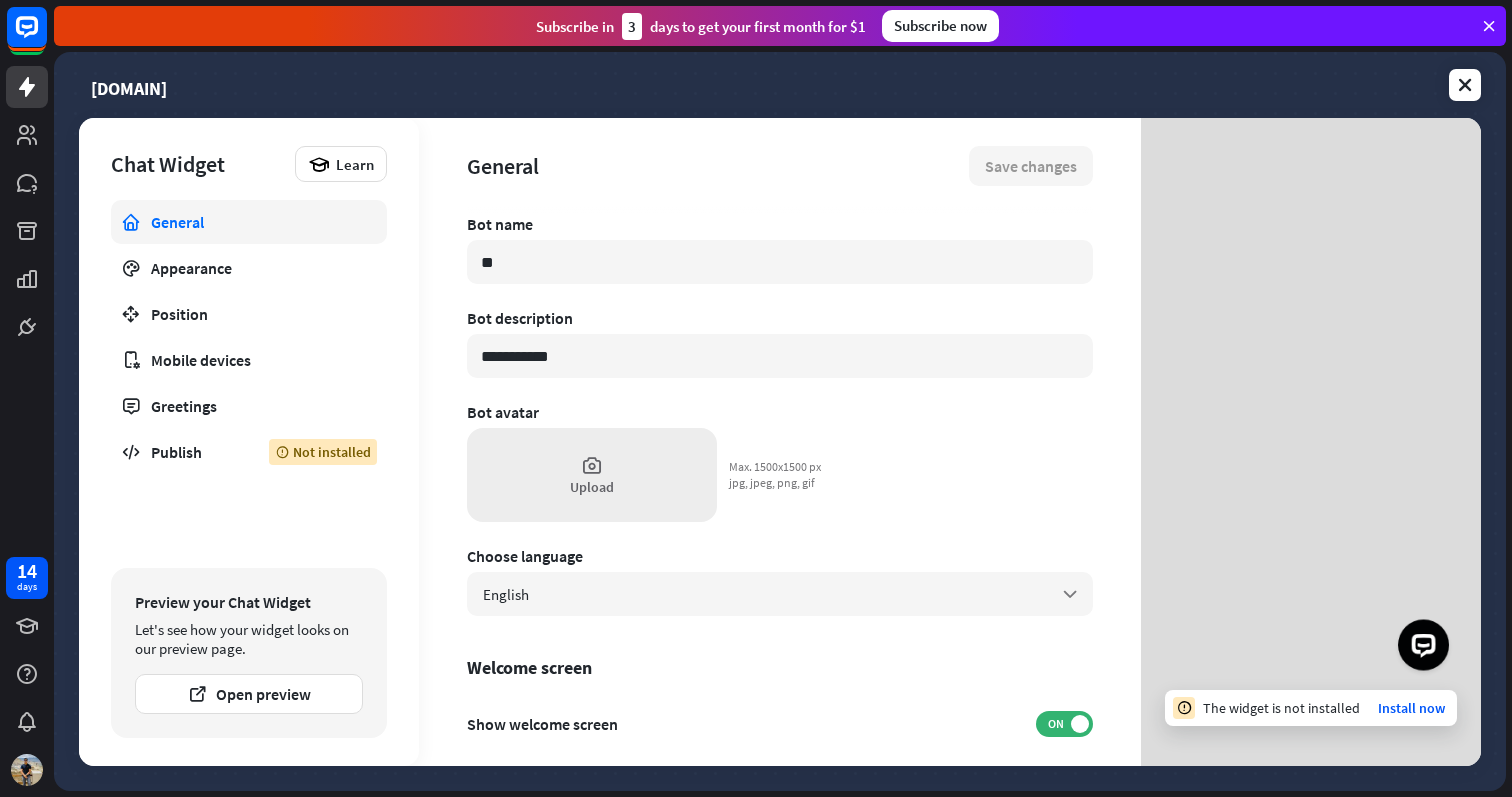 click on "Upload" at bounding box center [592, 475] 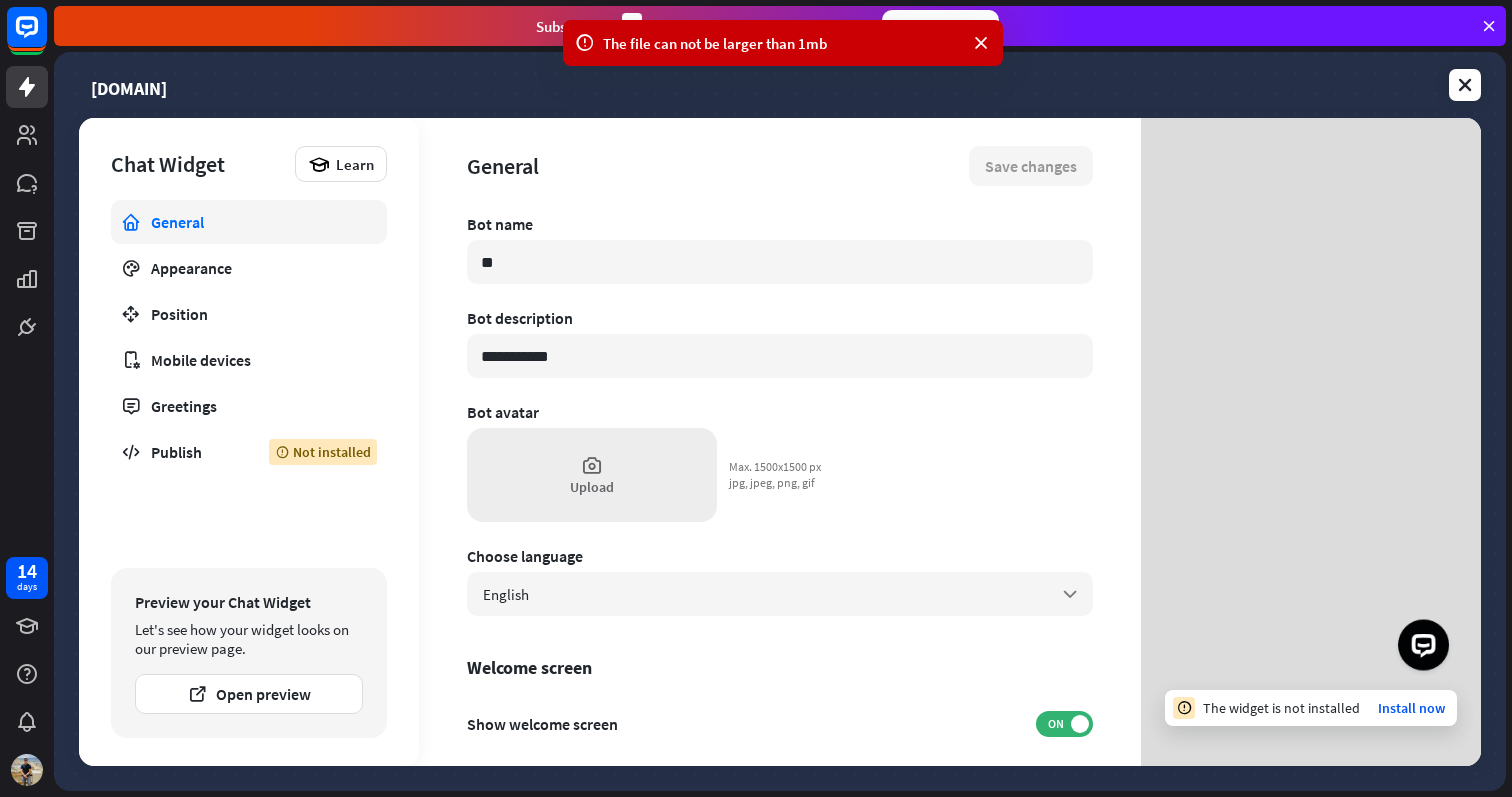 click at bounding box center (592, 465) 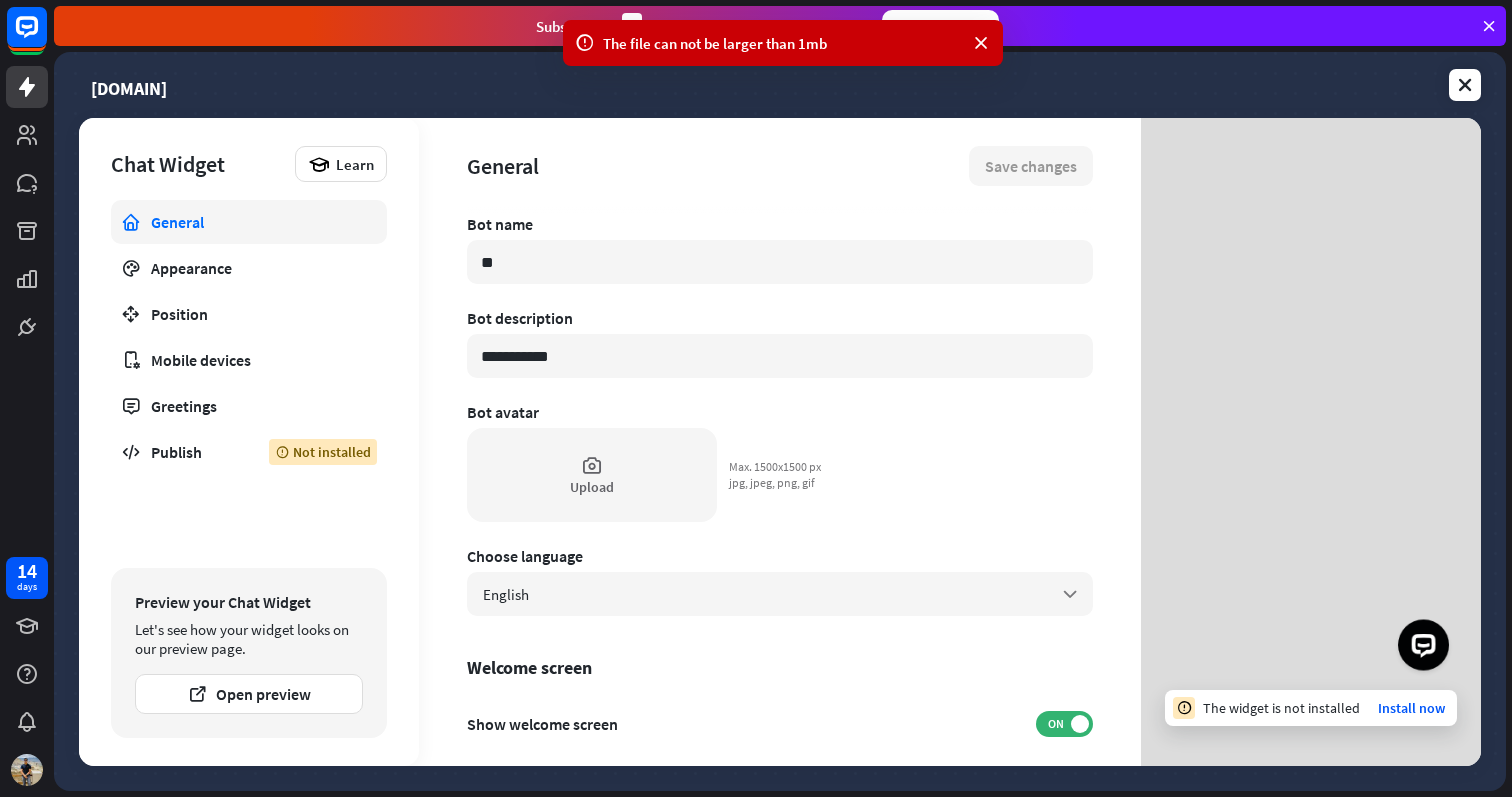 click on "The file can not be larger than 1mb" at bounding box center (783, 43) 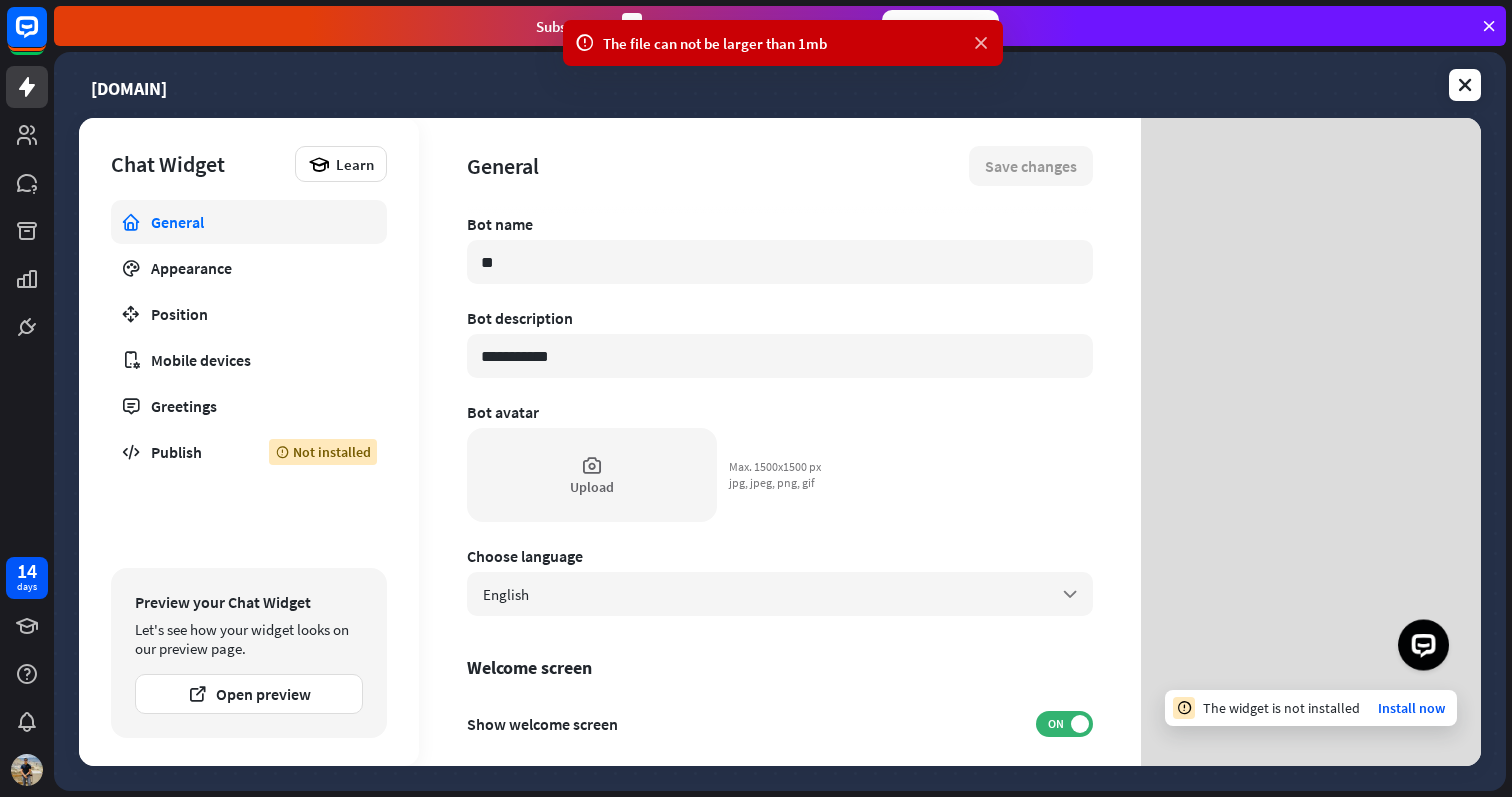 click at bounding box center (981, 43) 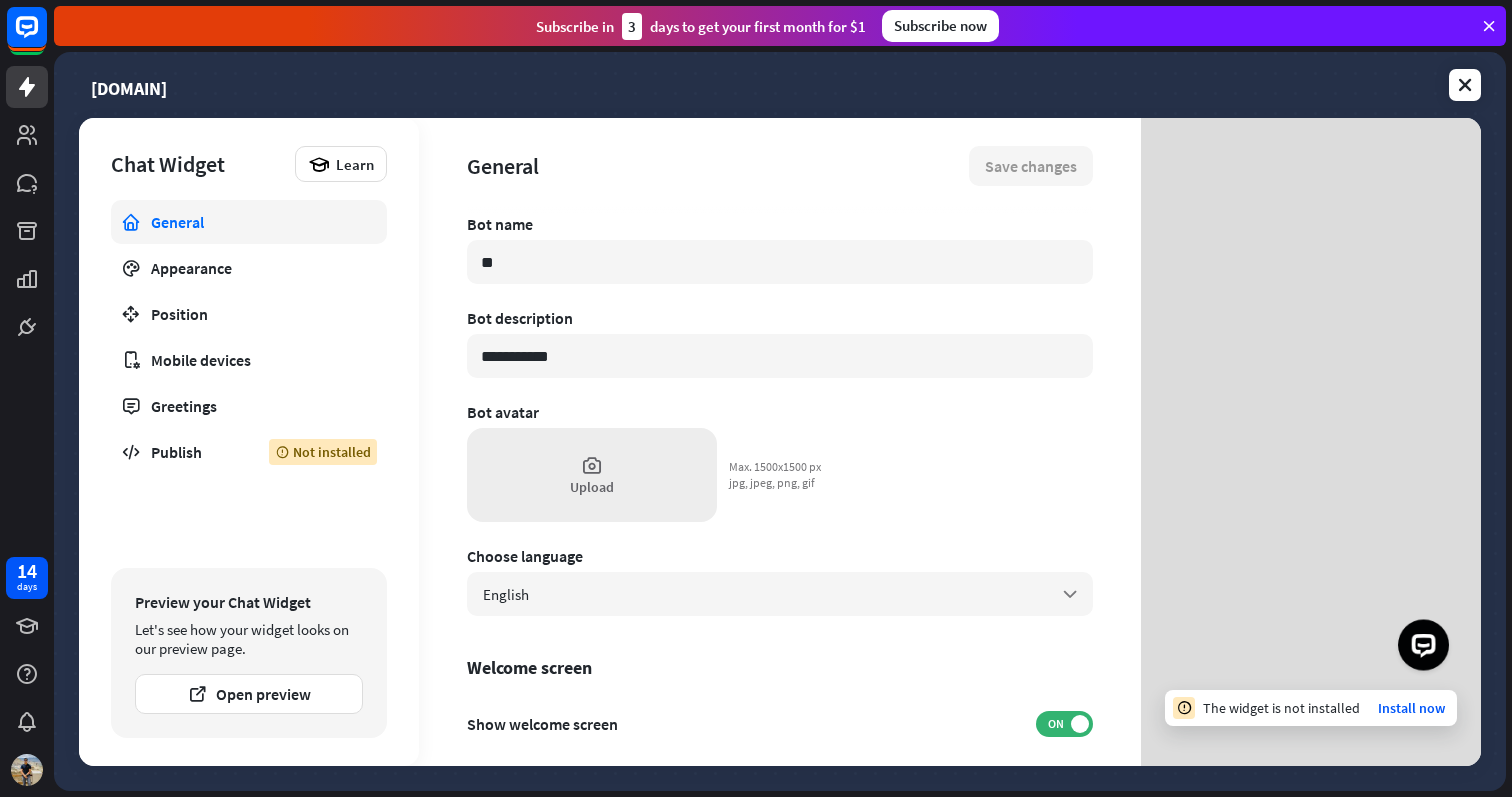click on "Upload" at bounding box center (592, 475) 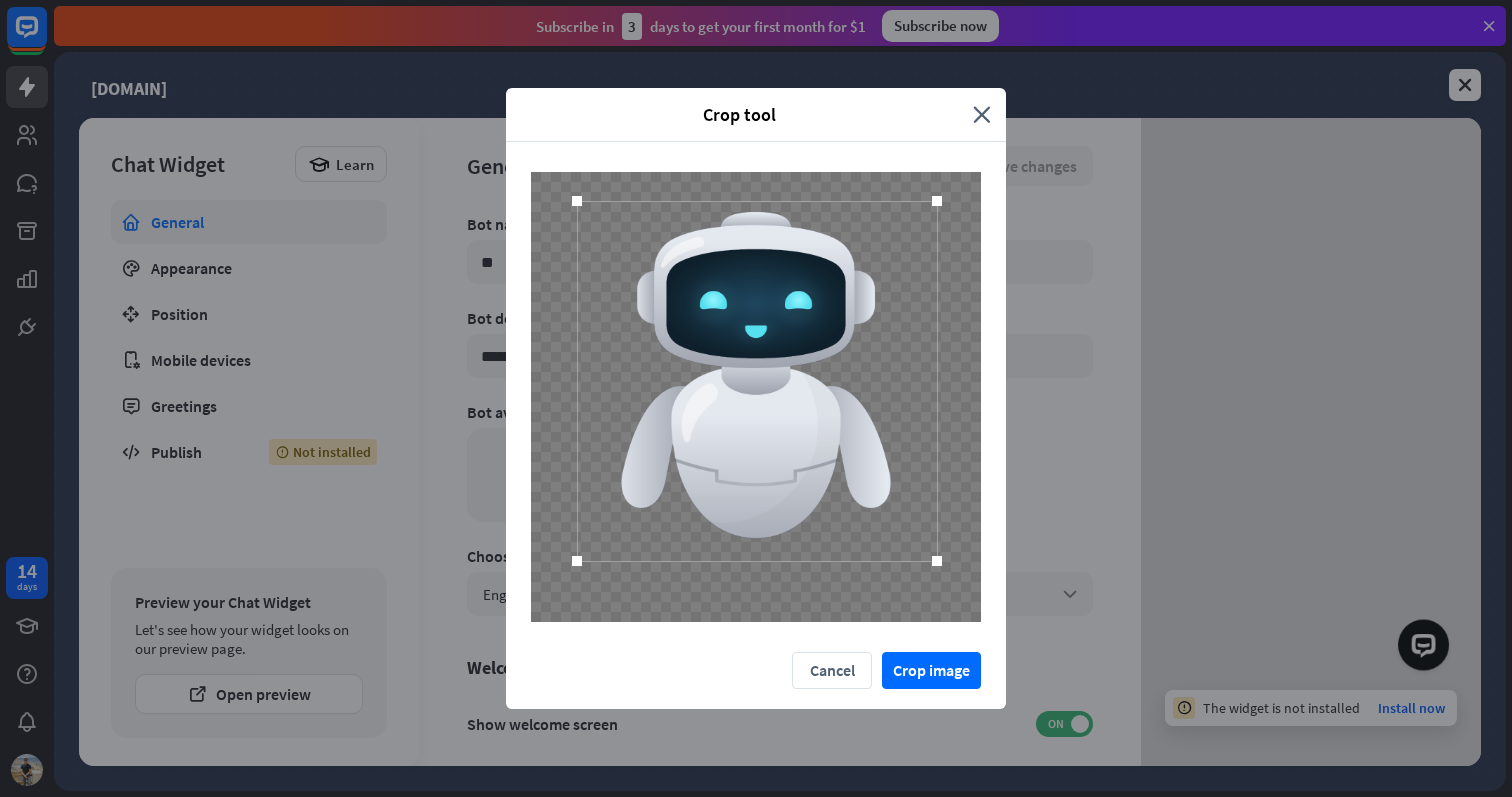 drag, startPoint x: 857, startPoint y: 509, endPoint x: 858, endPoint y: 493, distance: 16.03122 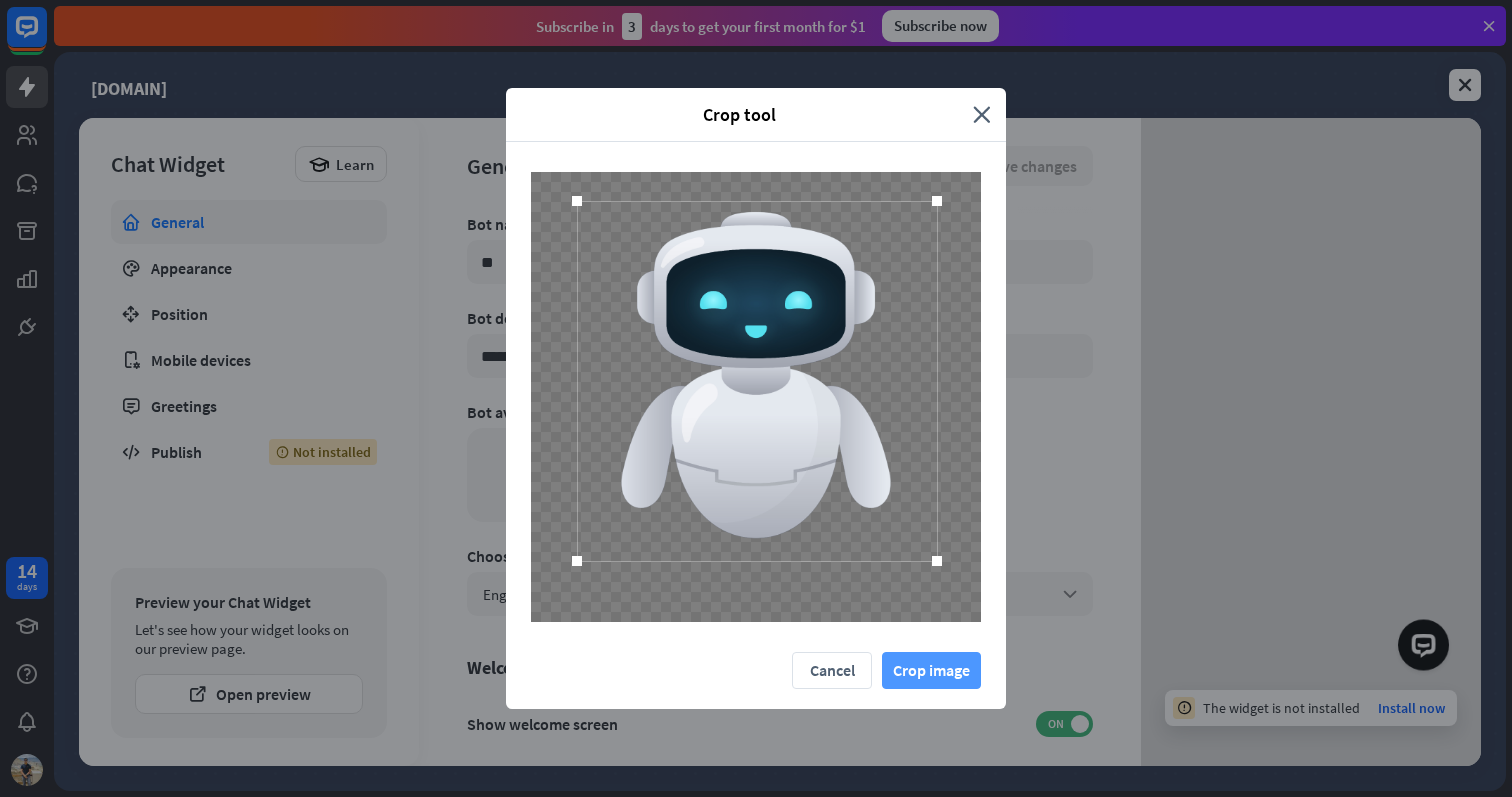 click on "Crop image" at bounding box center [931, 670] 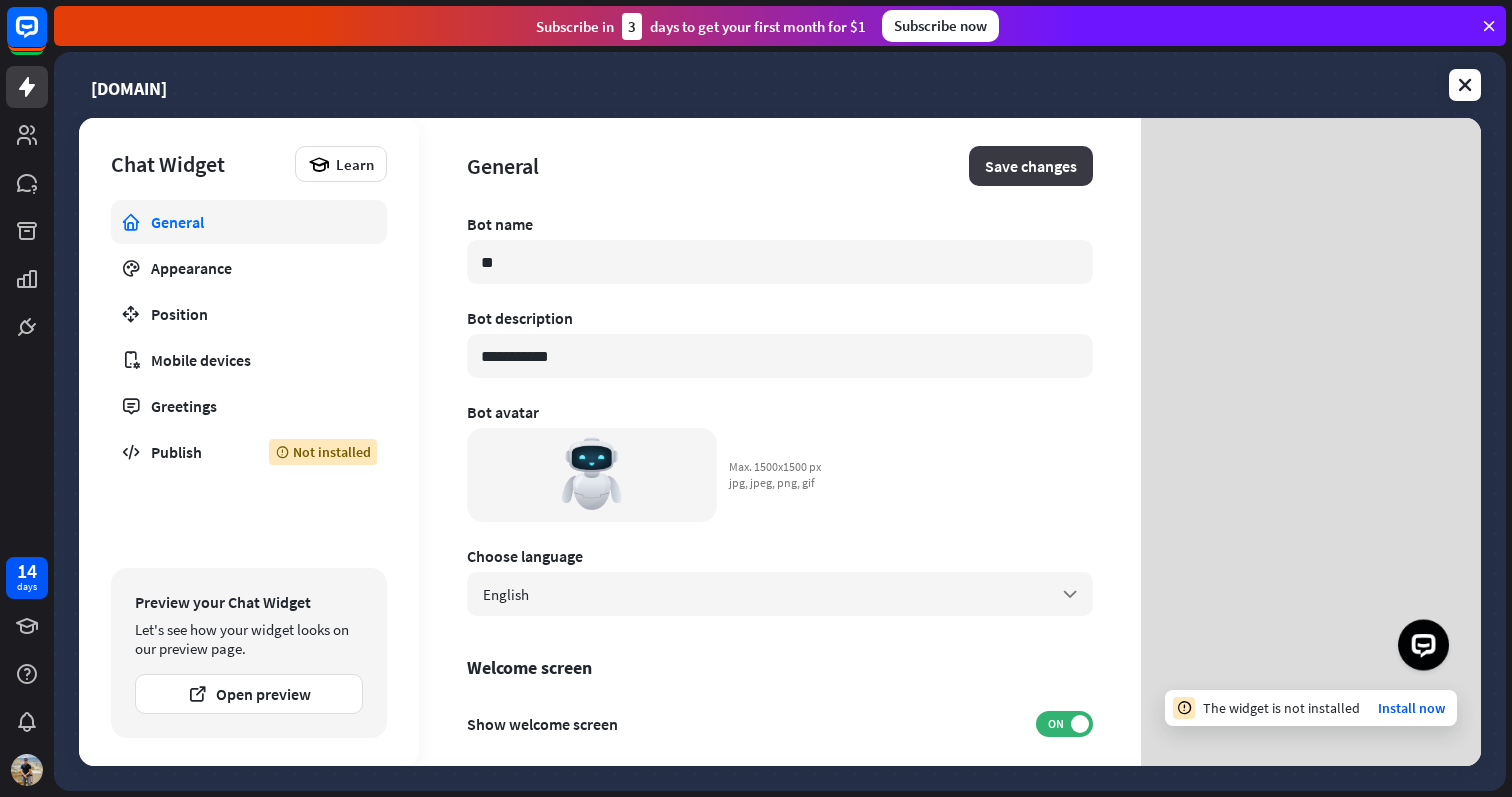 click on "Save changes" at bounding box center [1031, 166] 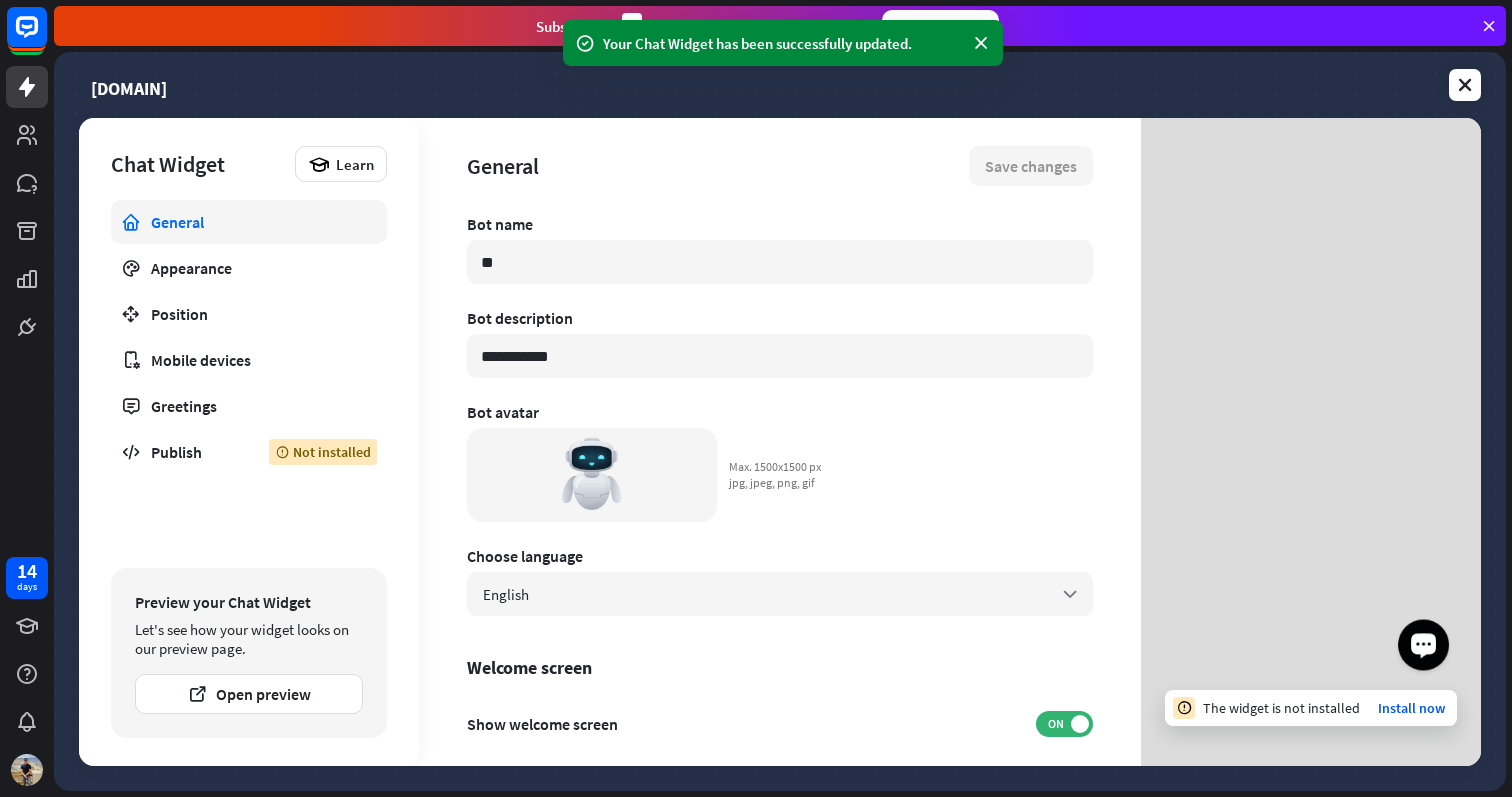 click 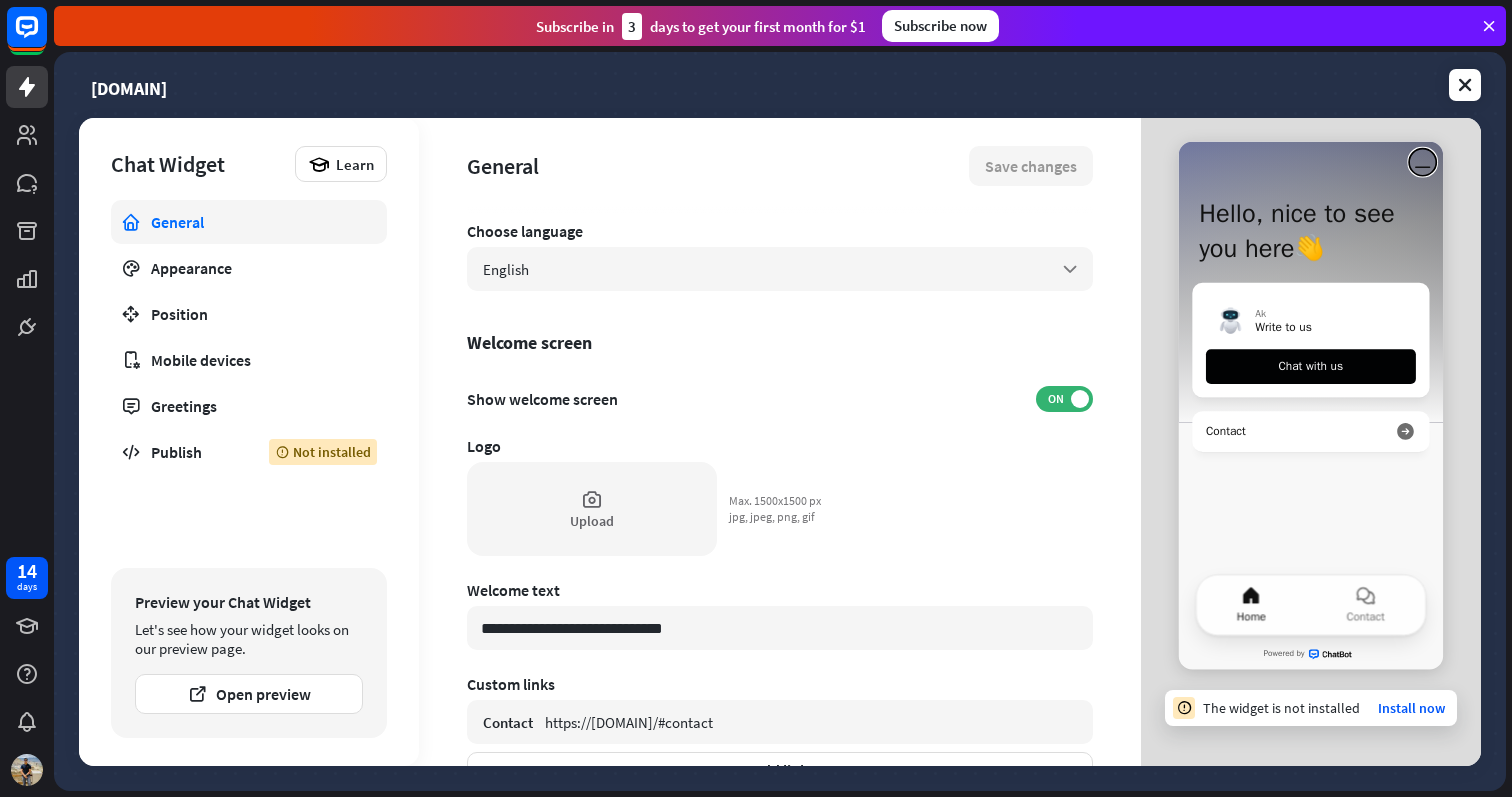 scroll, scrollTop: 340, scrollLeft: 0, axis: vertical 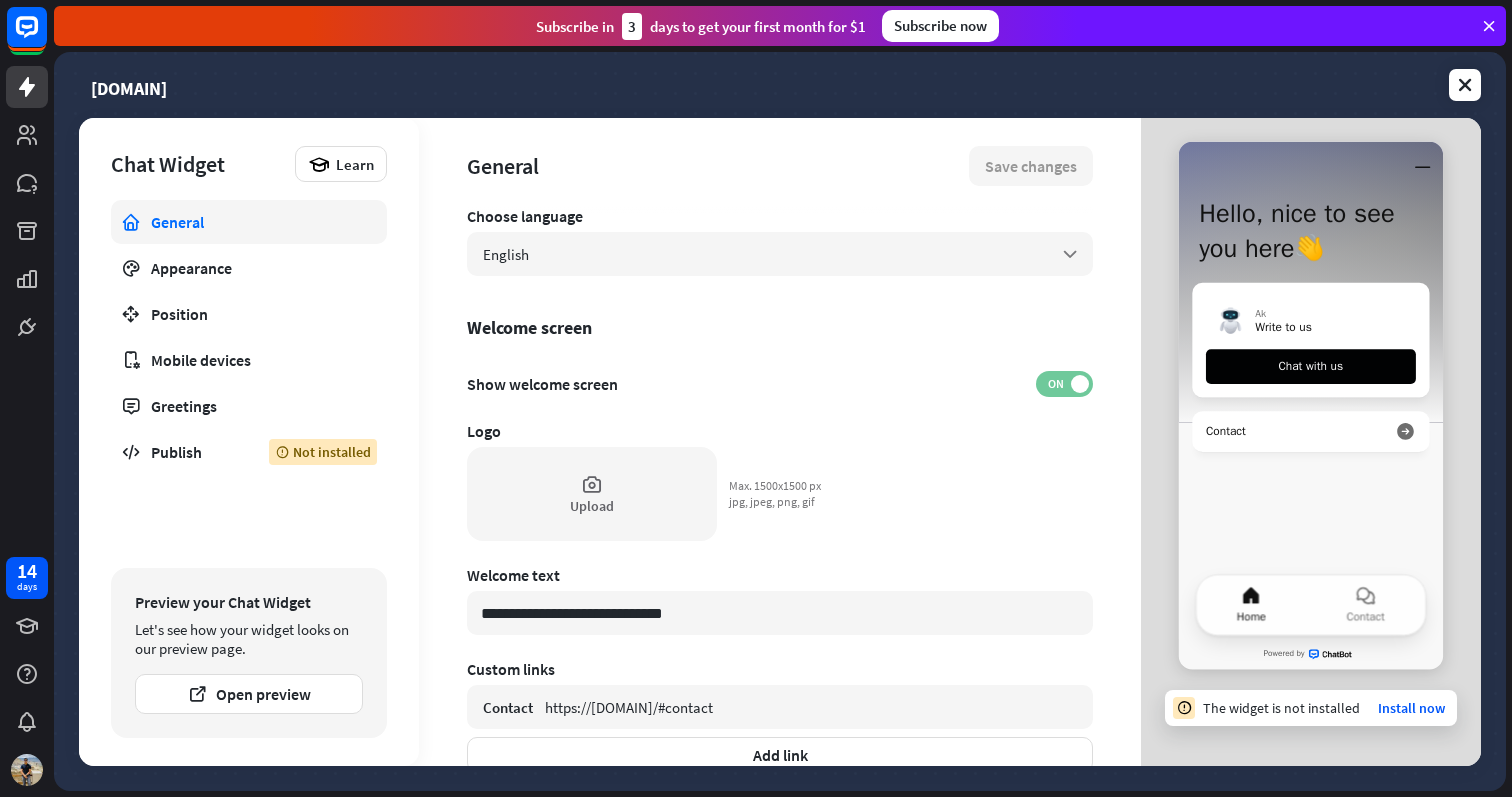 click on "ON" at bounding box center [1055, 384] 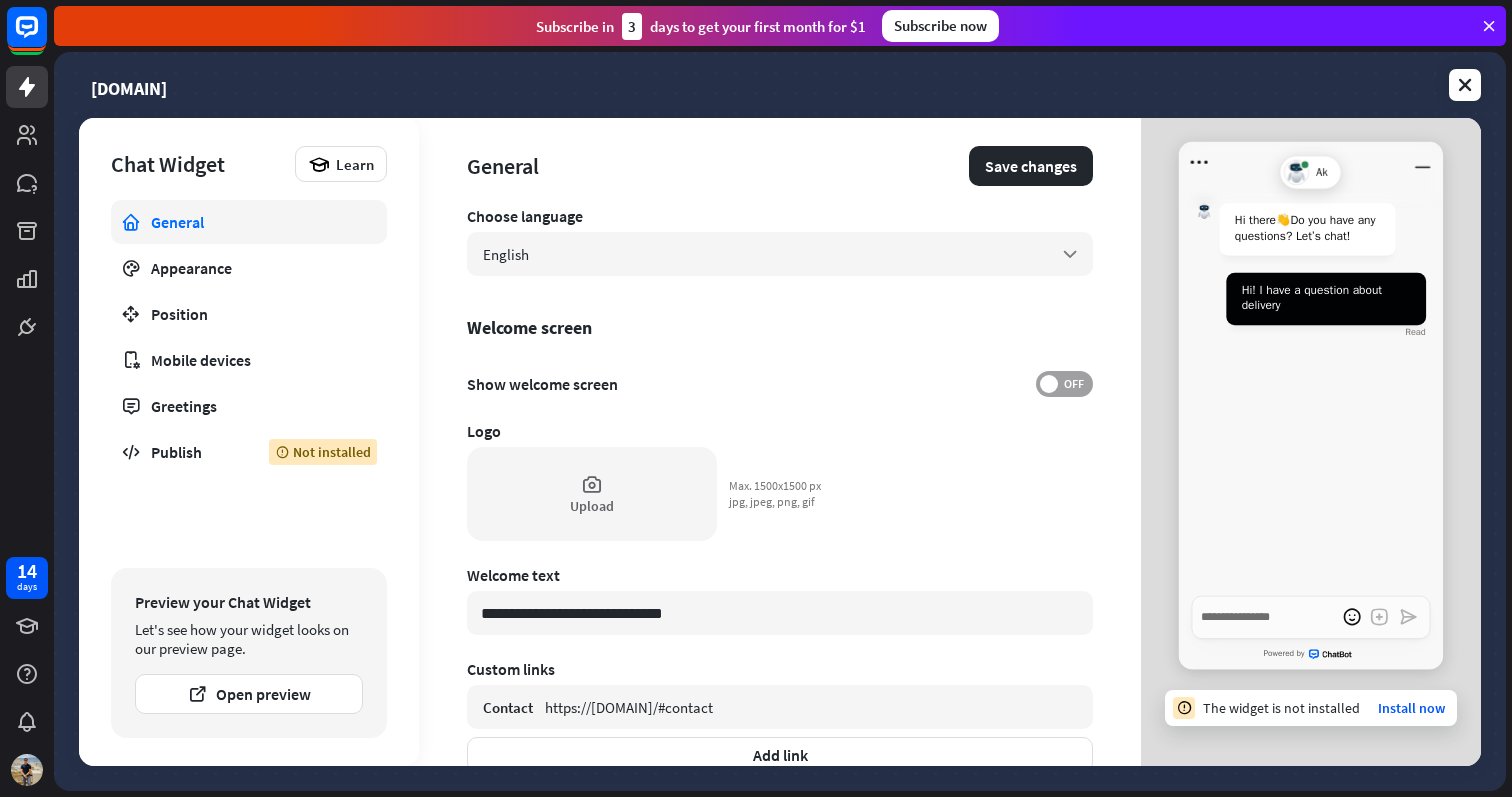 click on "OFF" at bounding box center [1073, 384] 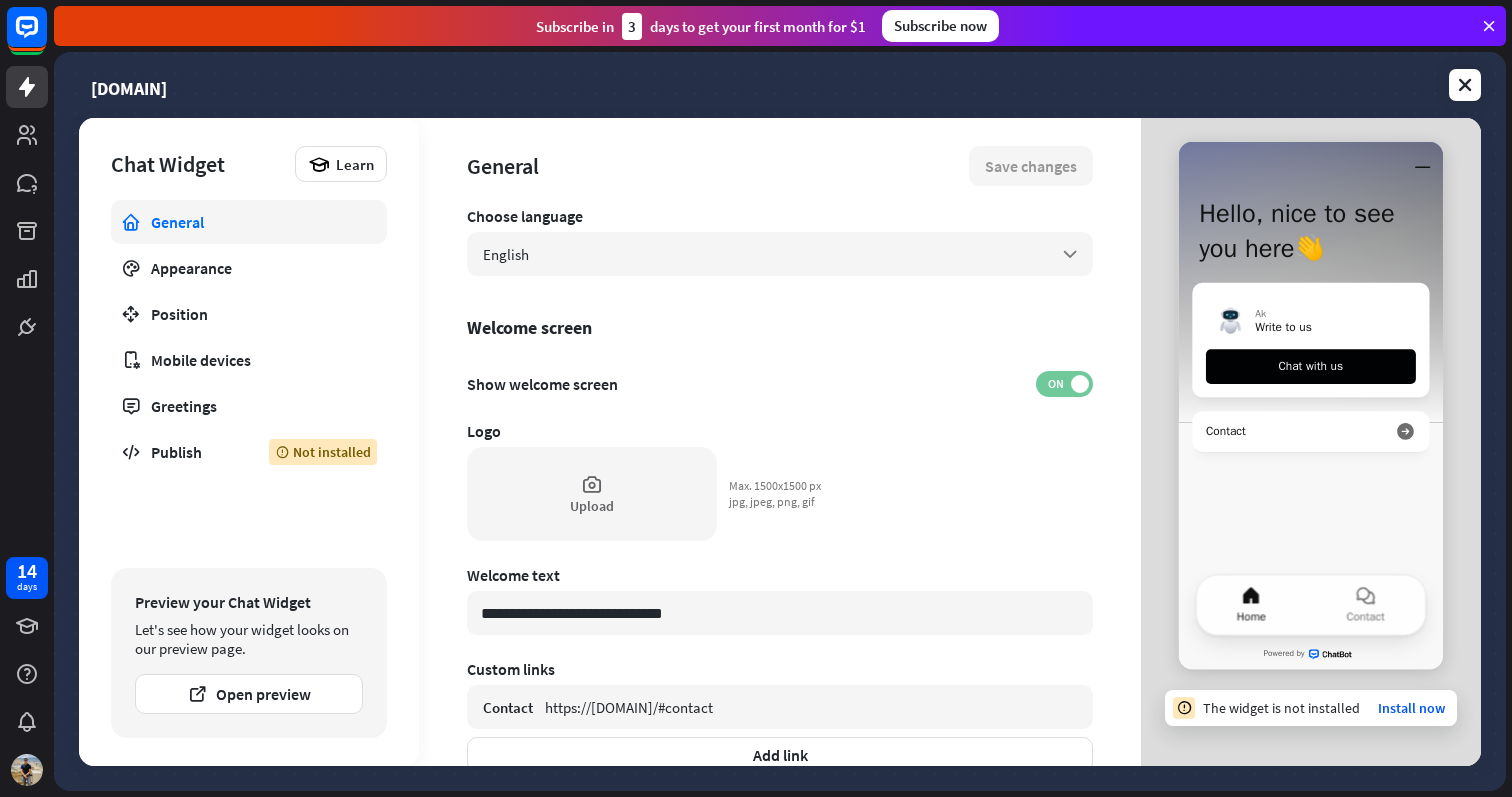 click on "ON" at bounding box center (1055, 384) 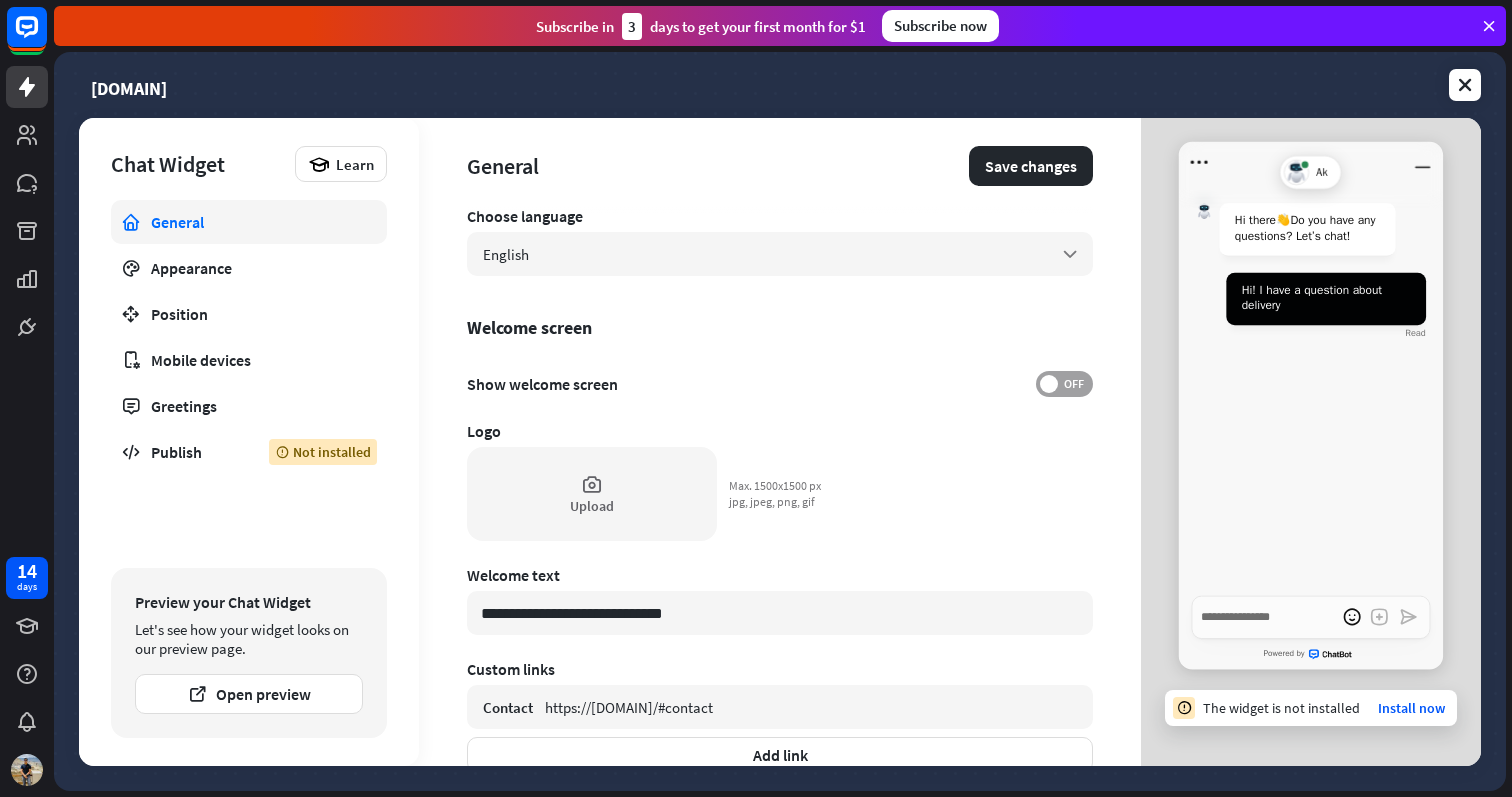 click on "OFF" at bounding box center (1073, 384) 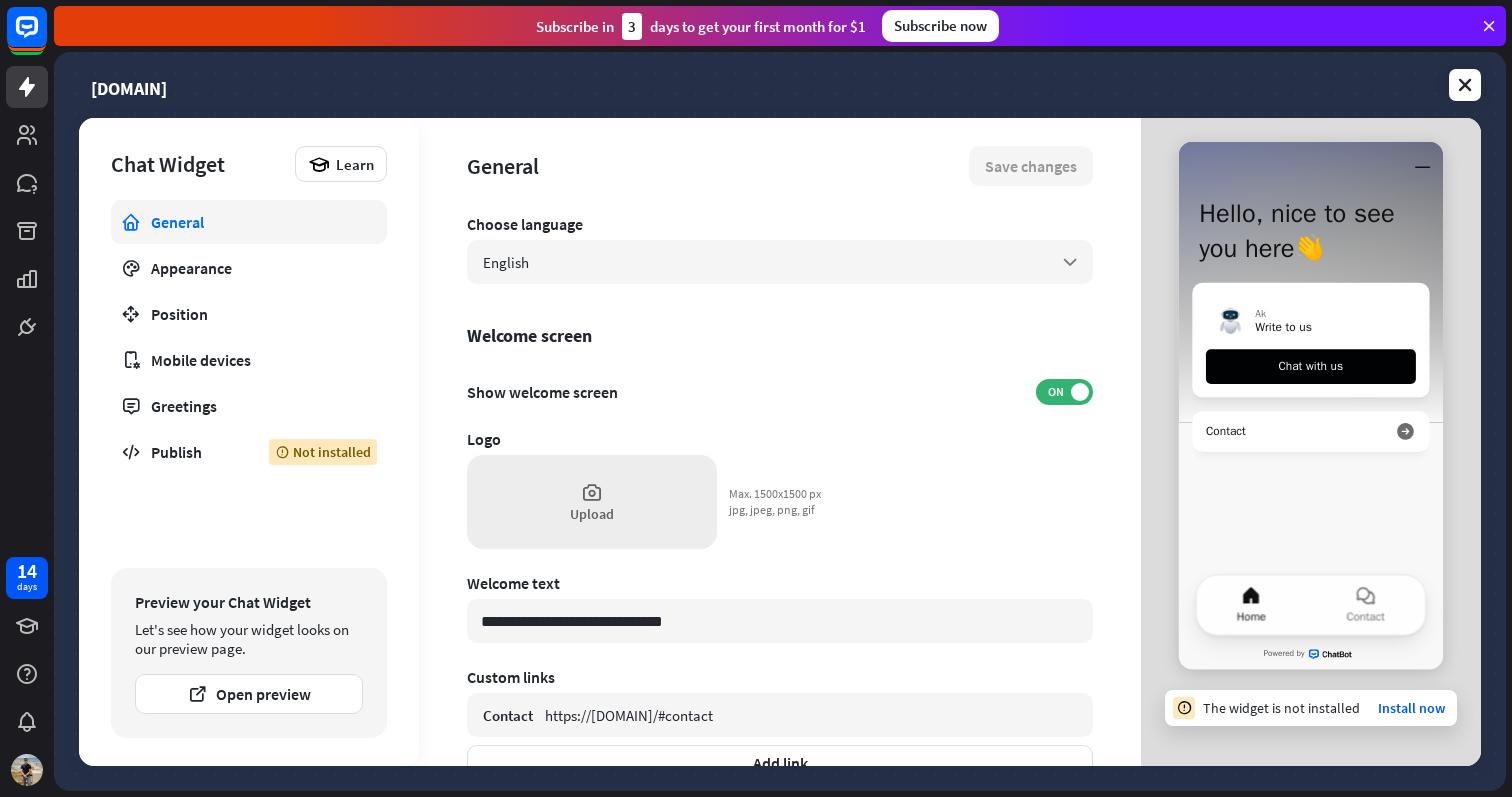 scroll, scrollTop: 317, scrollLeft: 0, axis: vertical 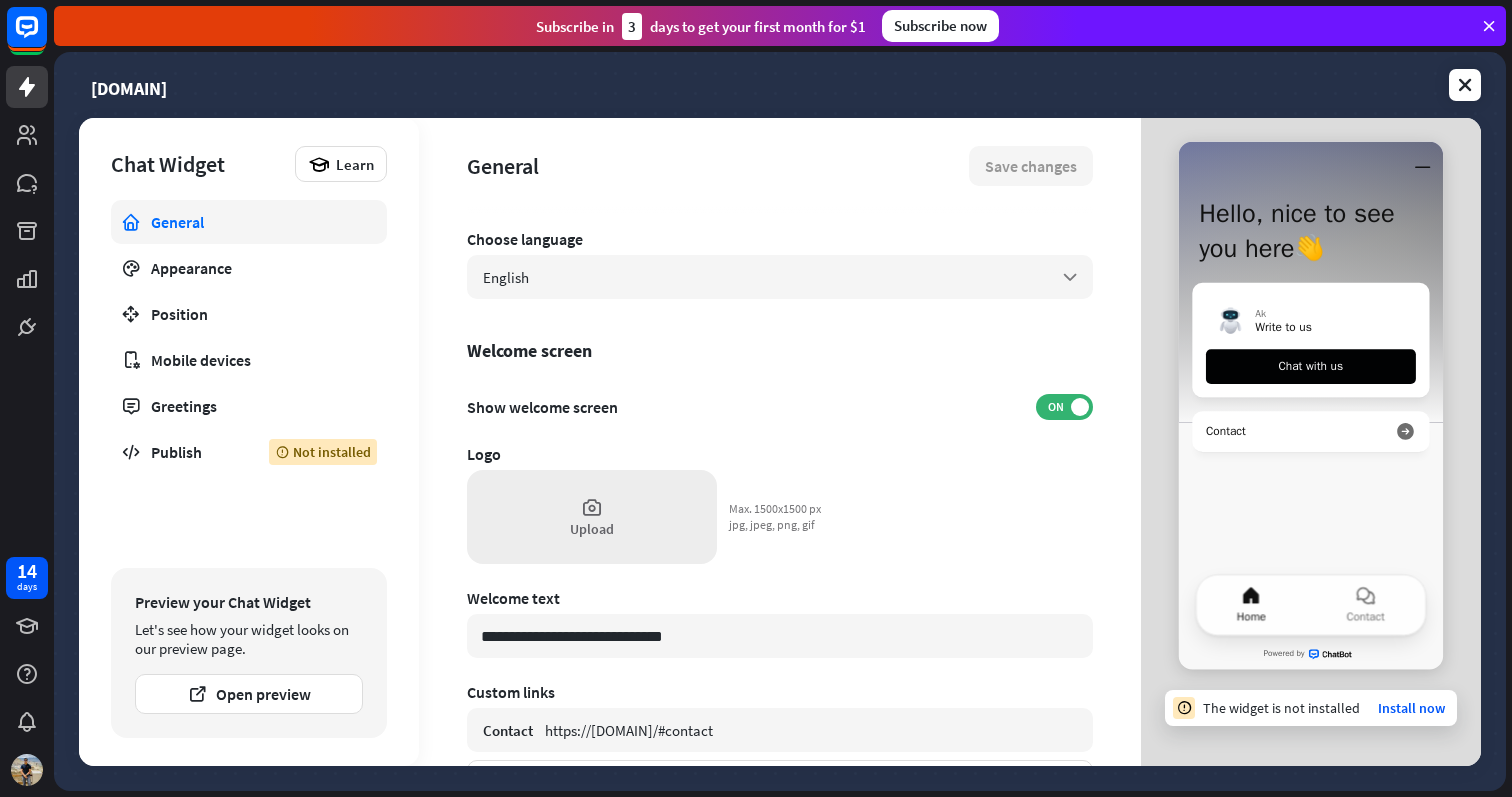 click on "Upload" at bounding box center (592, 517) 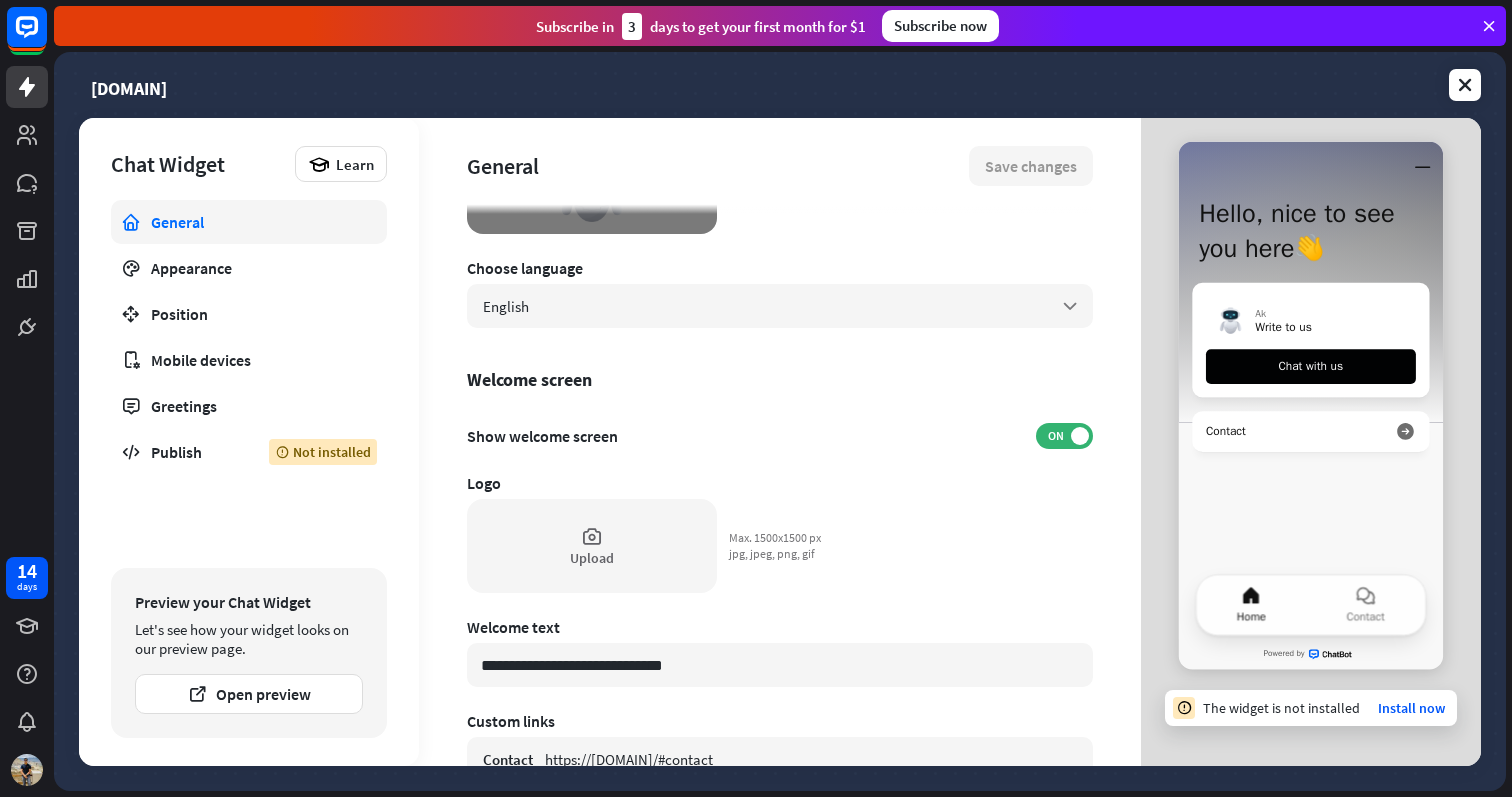 scroll, scrollTop: 295, scrollLeft: 0, axis: vertical 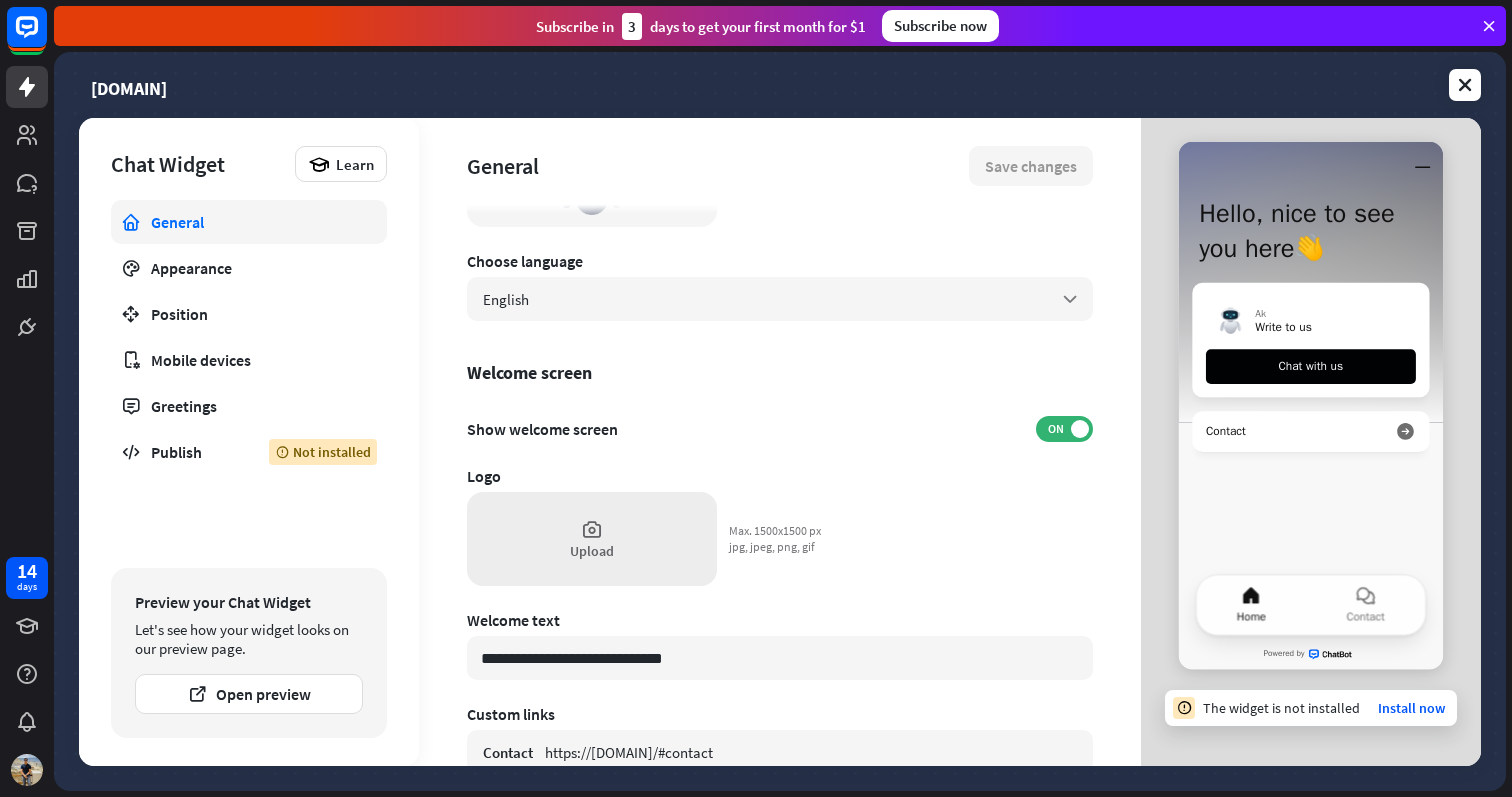 click at bounding box center (592, 529) 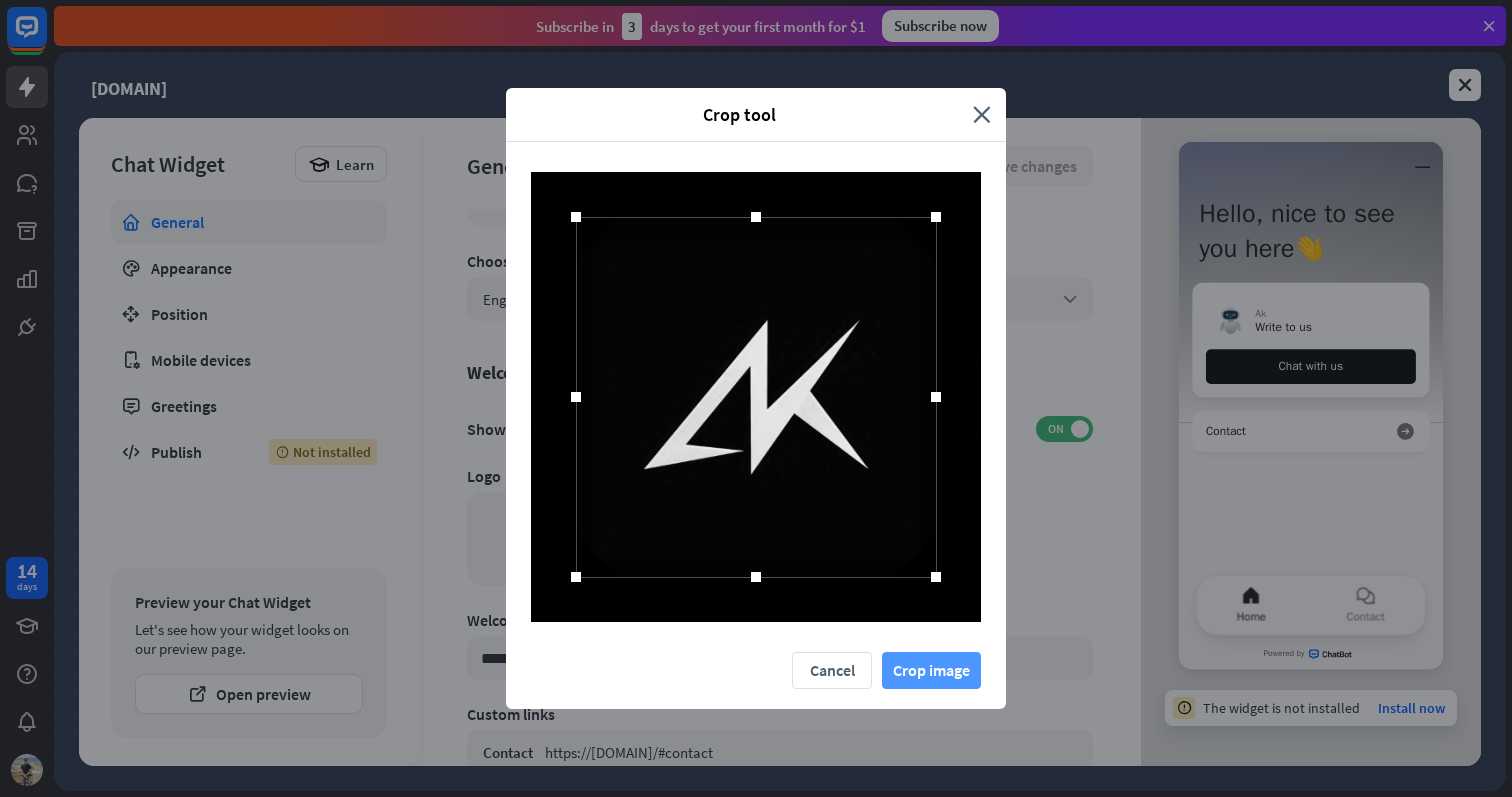 click on "Crop image" at bounding box center (931, 670) 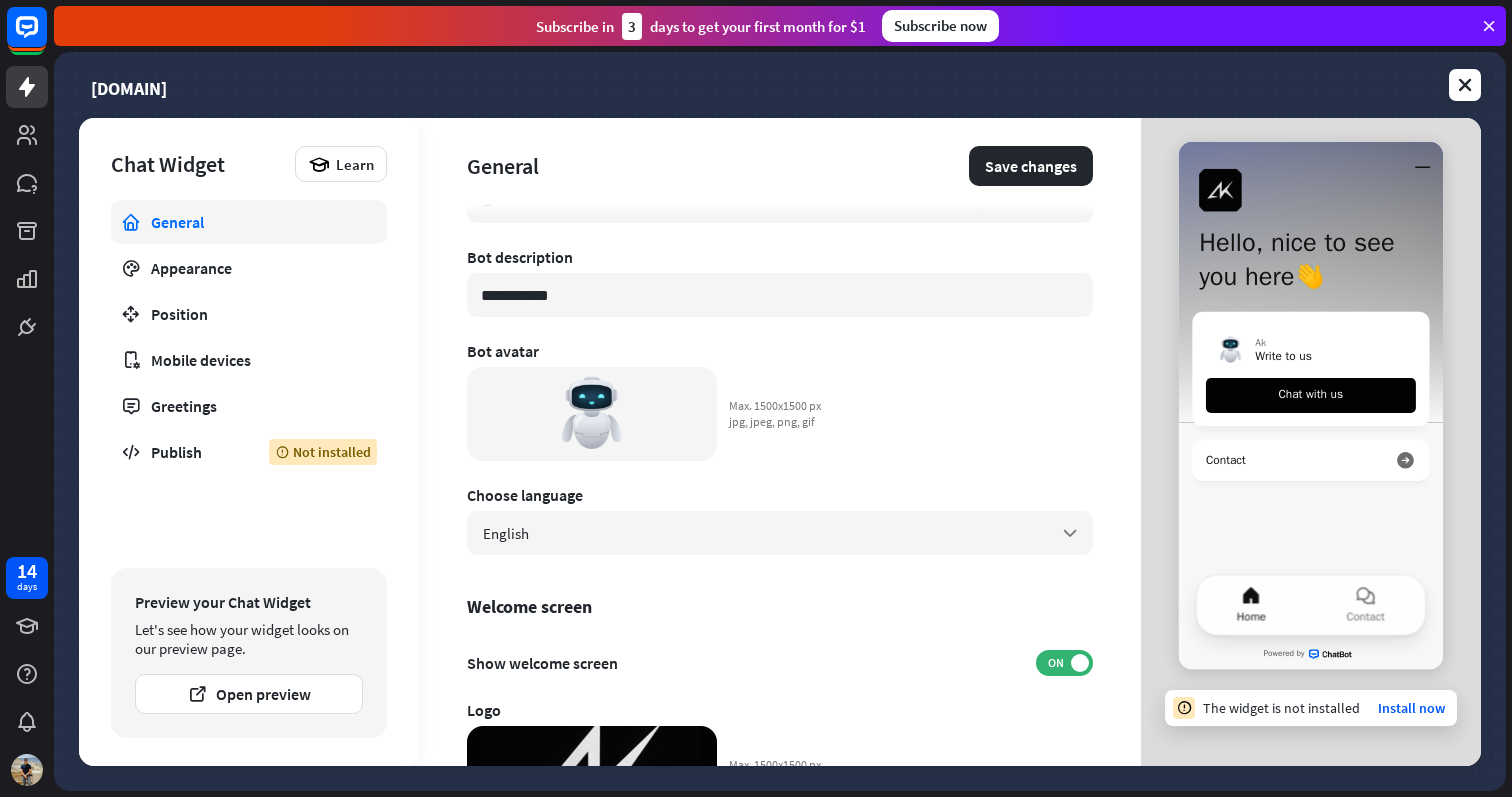 scroll, scrollTop: 0, scrollLeft: 0, axis: both 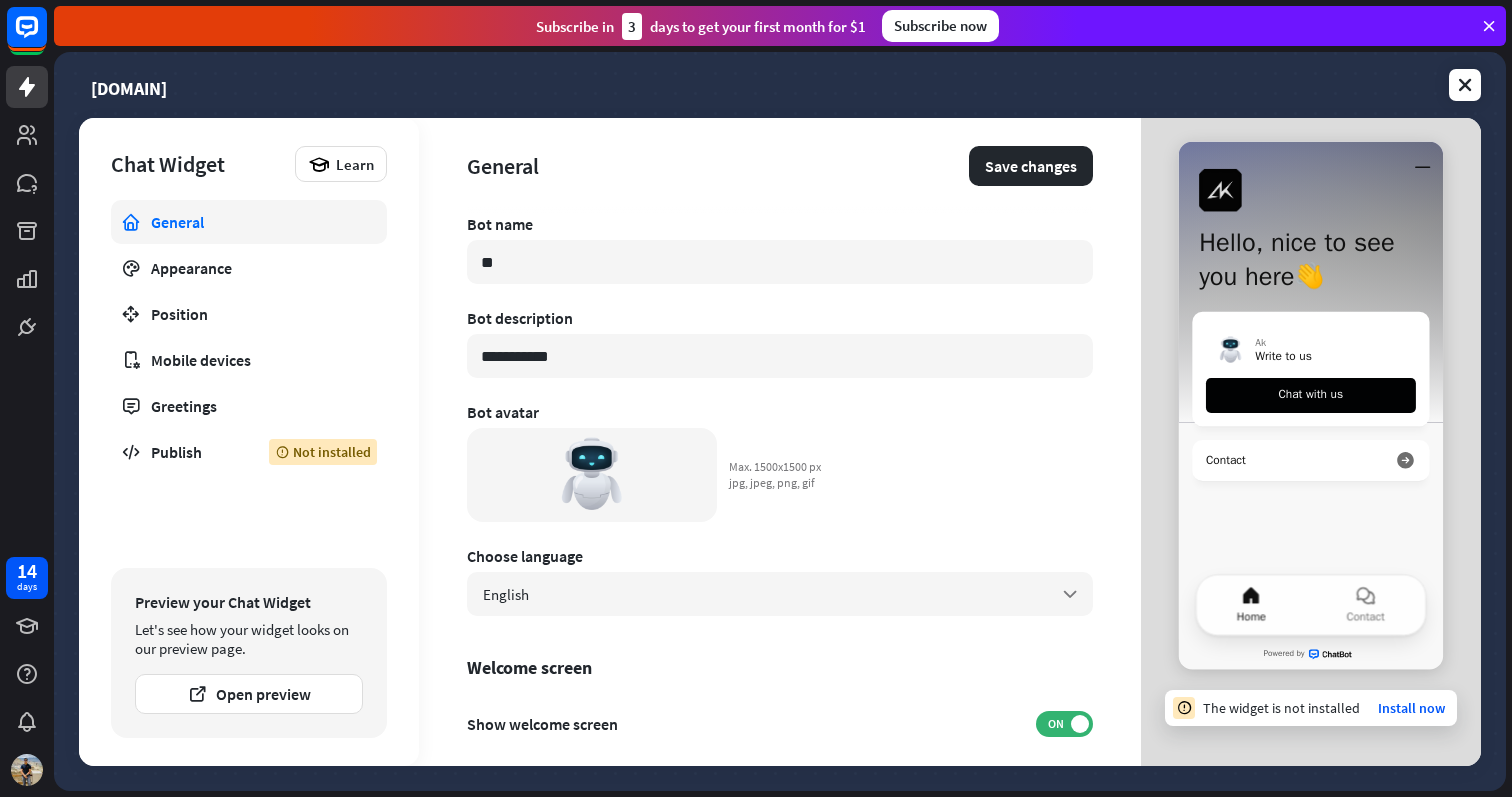 drag, startPoint x: 590, startPoint y: 345, endPoint x: 438, endPoint y: 354, distance: 152.26622 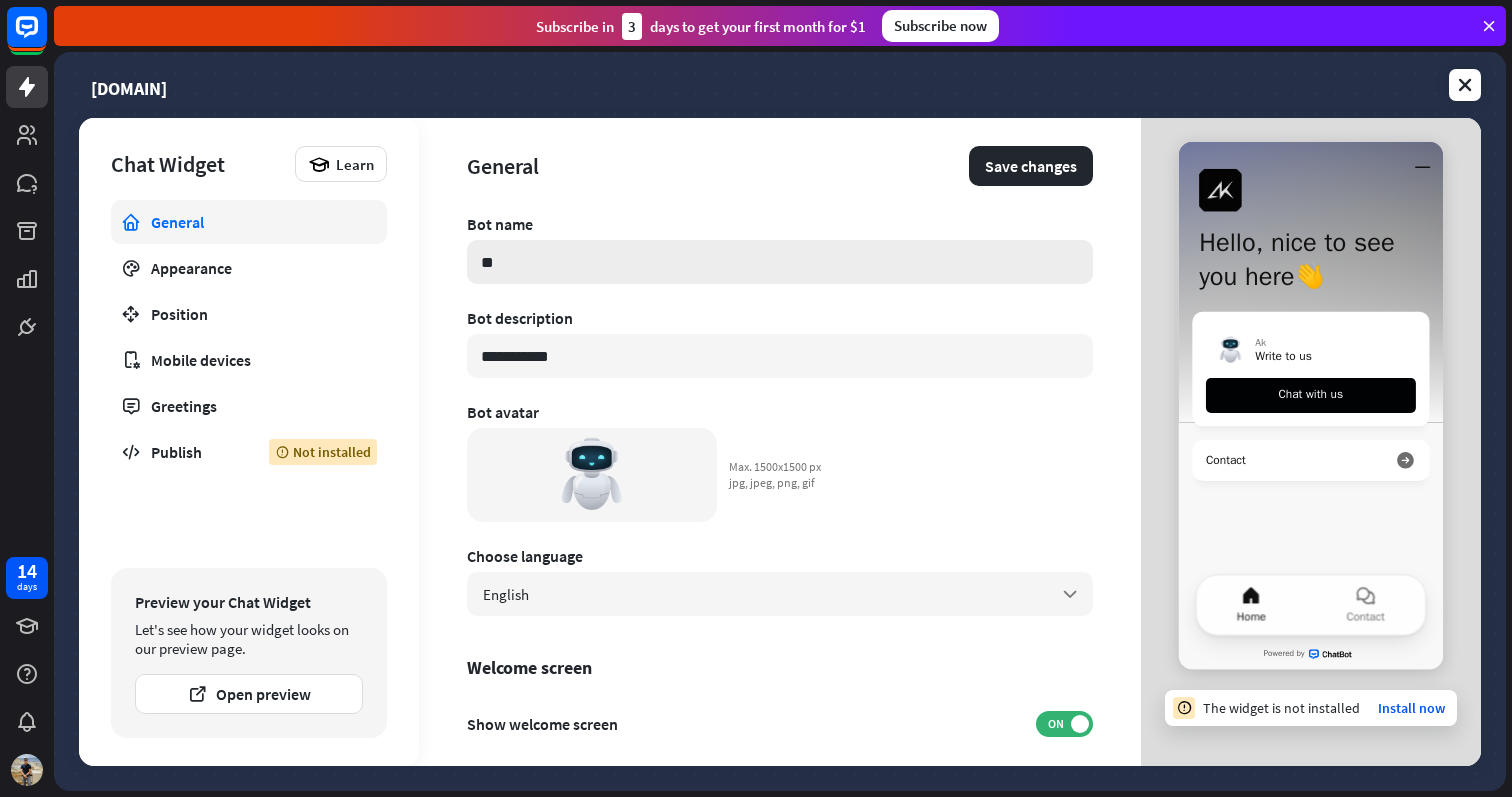 click on "**" at bounding box center (780, 262) 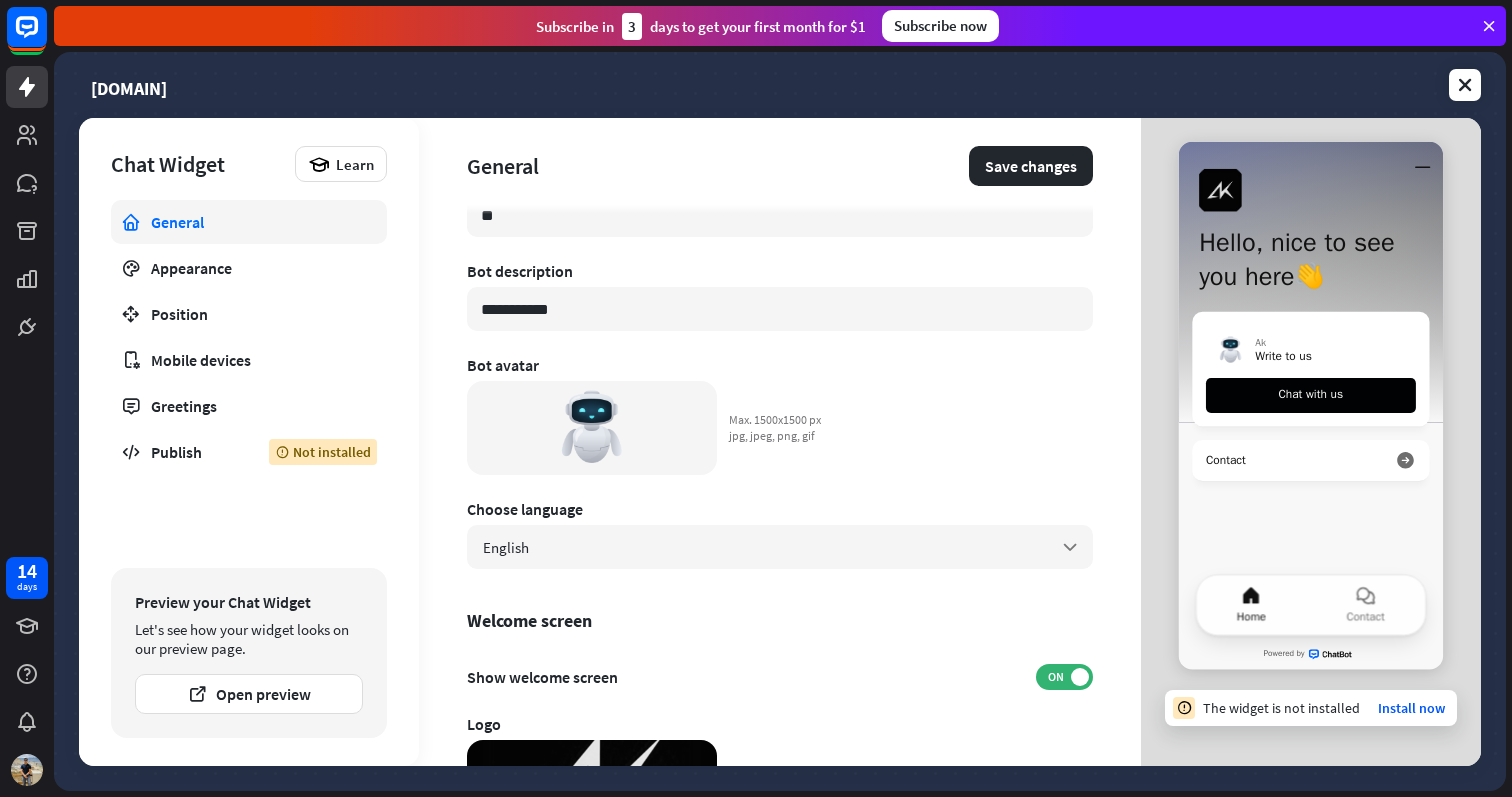 scroll, scrollTop: 30, scrollLeft: 0, axis: vertical 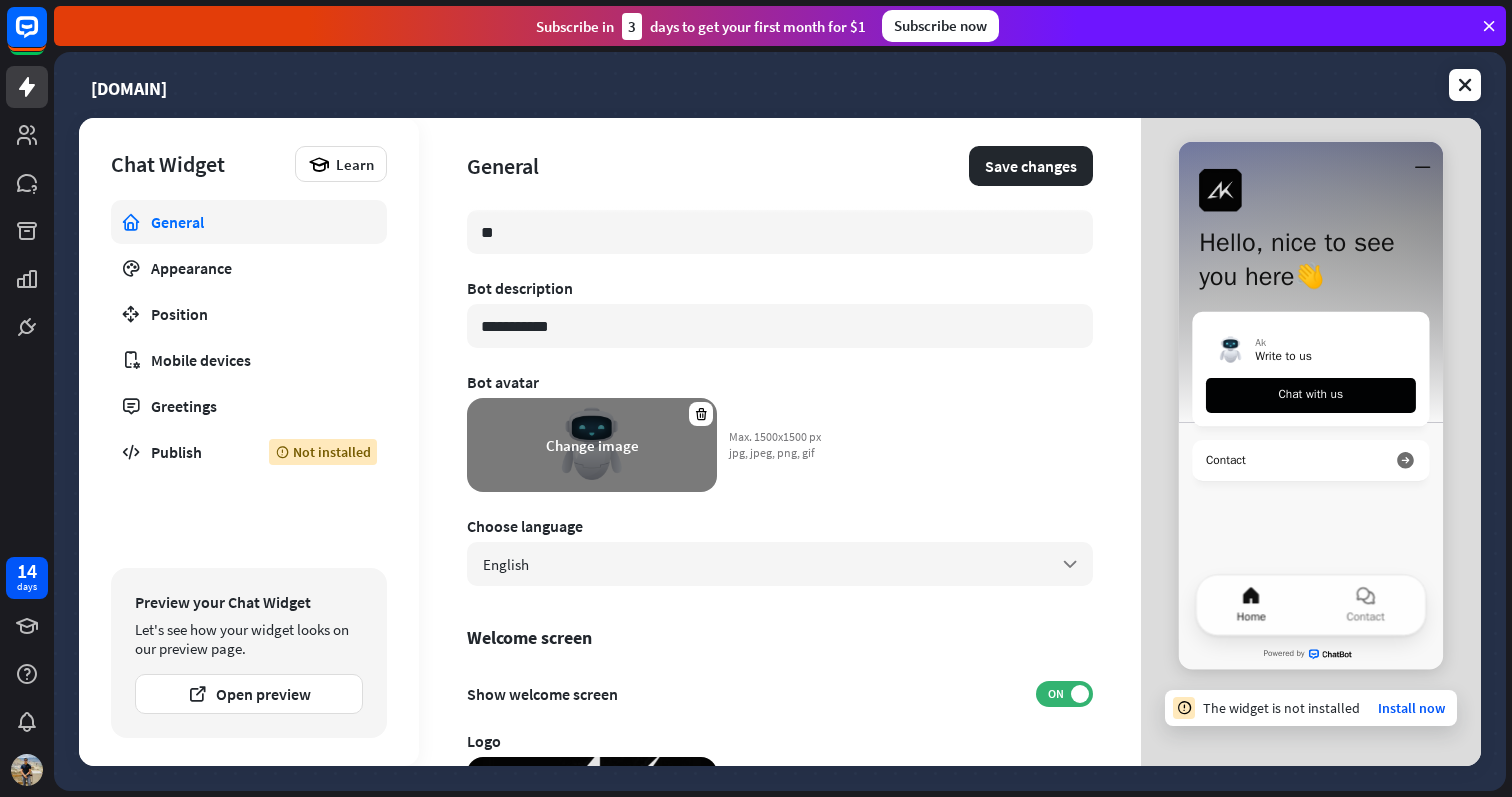 click on "Change image" at bounding box center [592, 445] 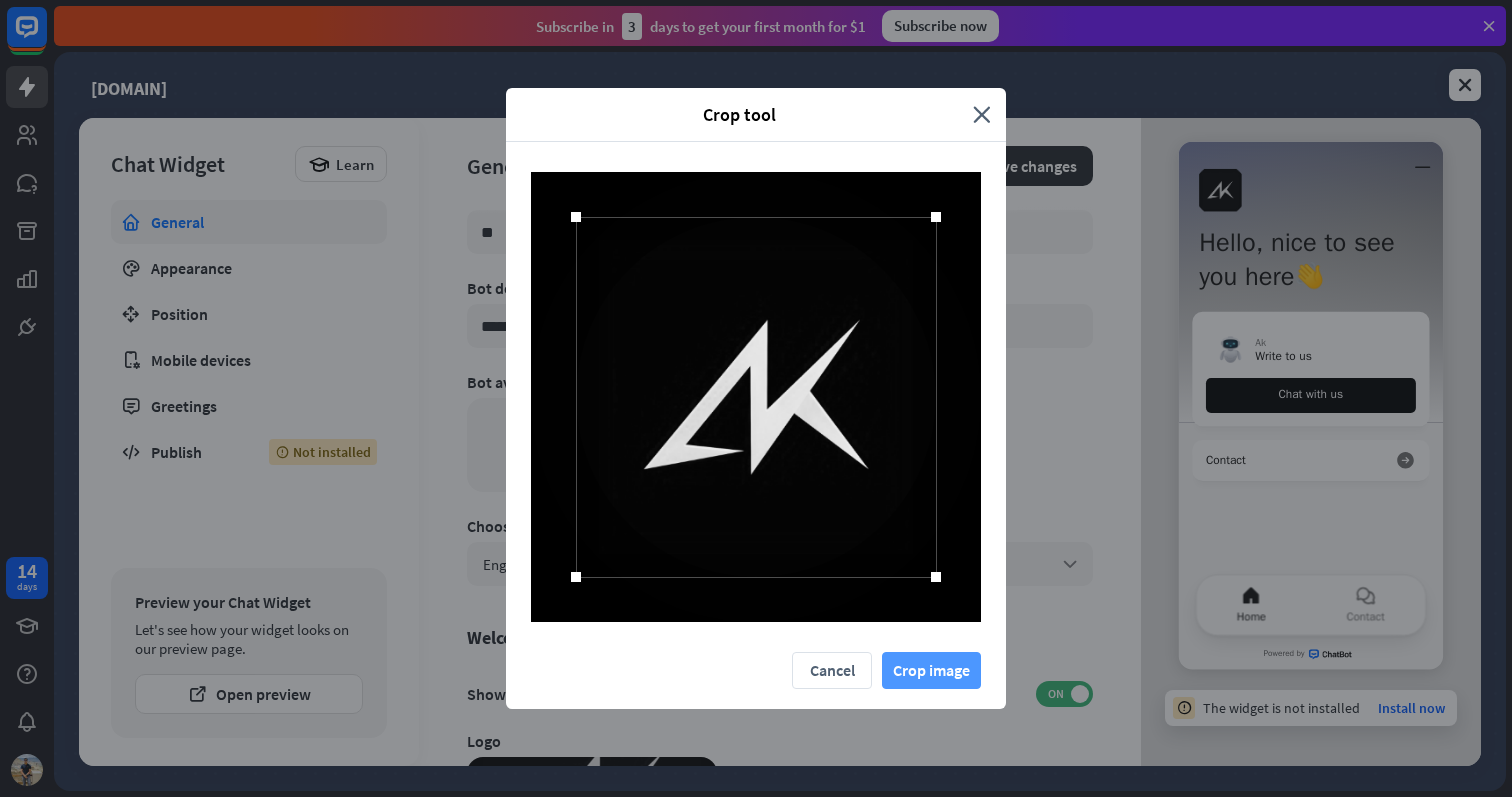 click on "Crop image" at bounding box center [931, 670] 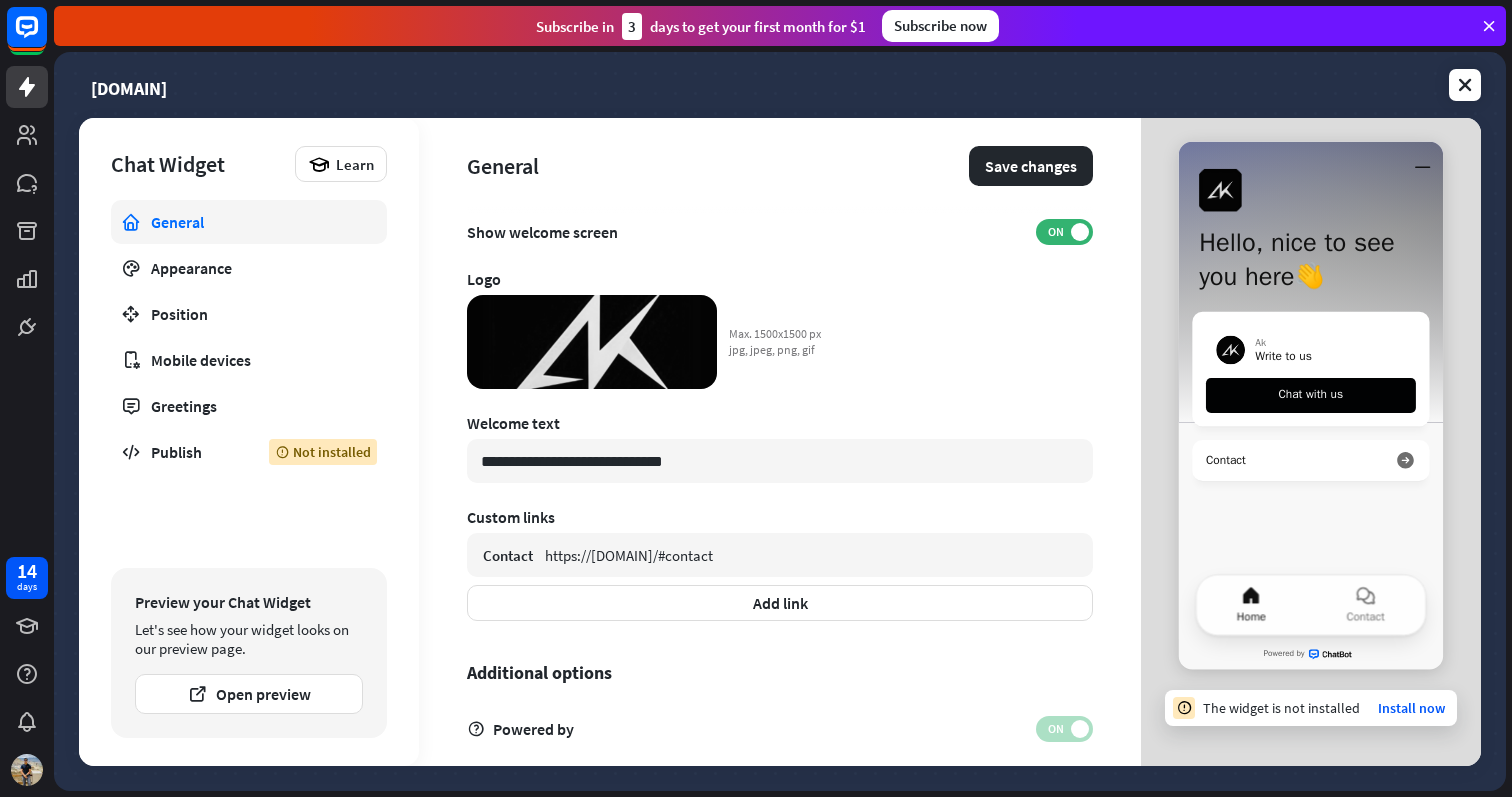 scroll, scrollTop: 419, scrollLeft: 0, axis: vertical 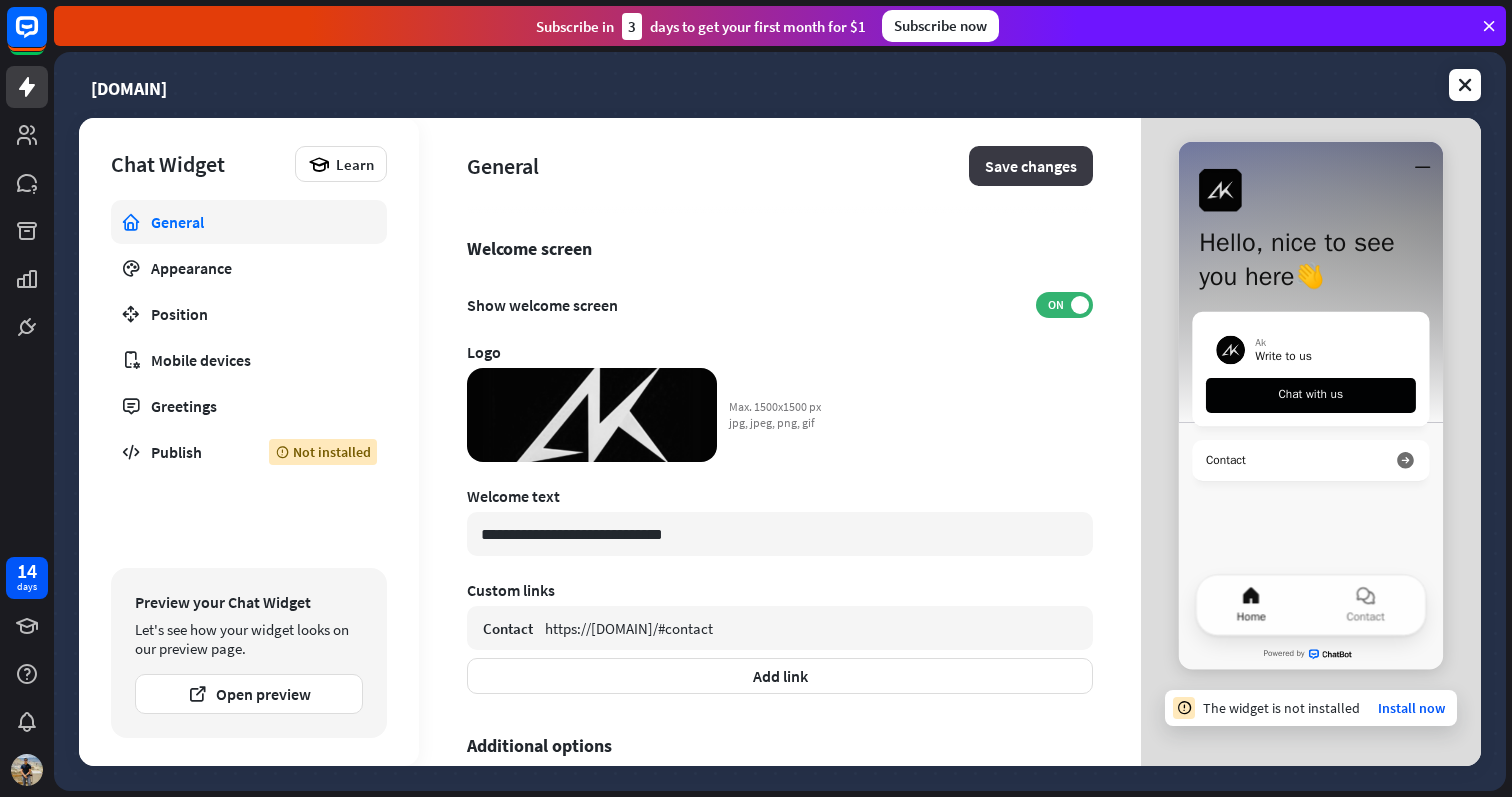 click on "Save changes" at bounding box center (1031, 166) 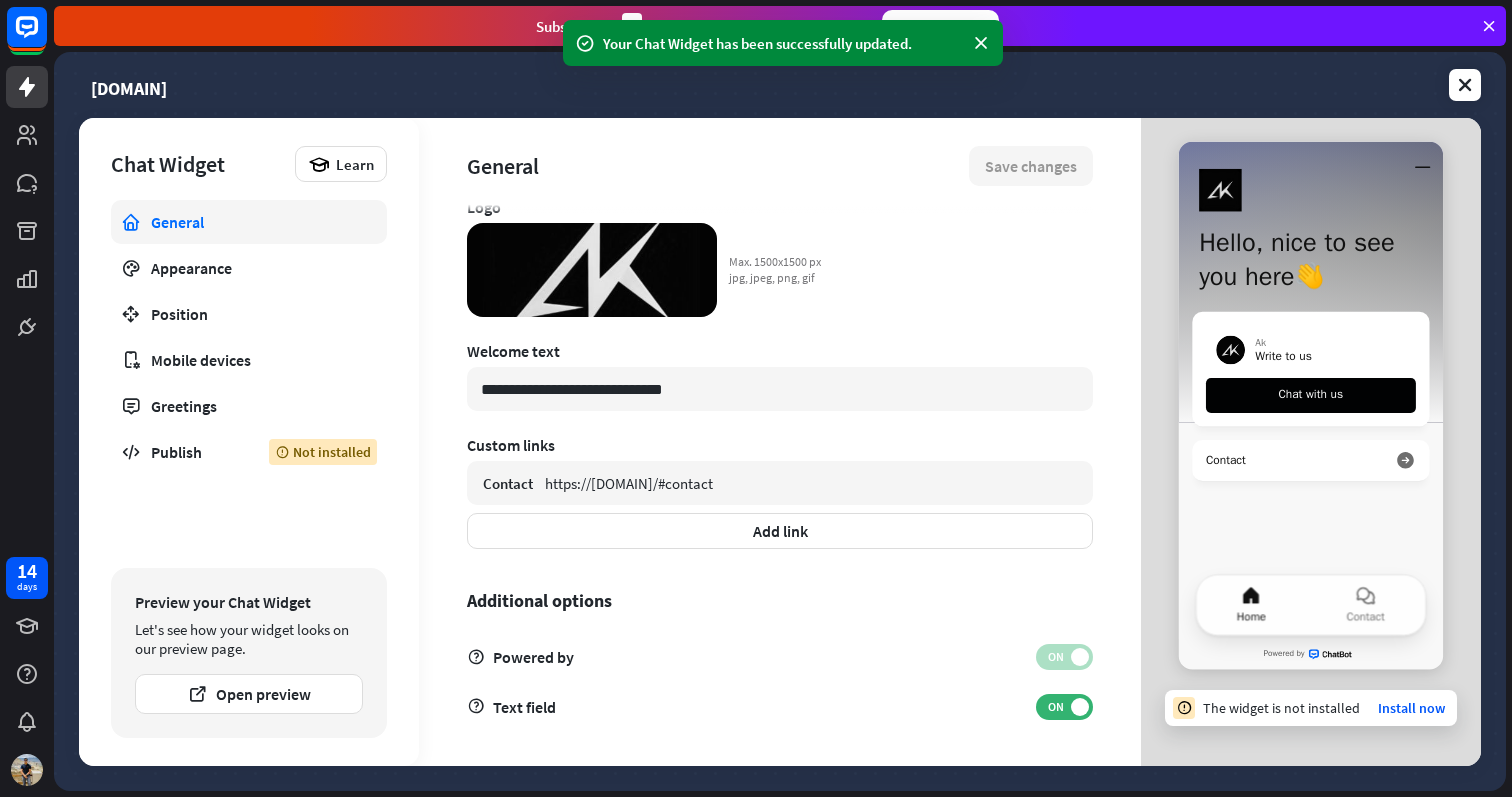 scroll, scrollTop: 0, scrollLeft: 0, axis: both 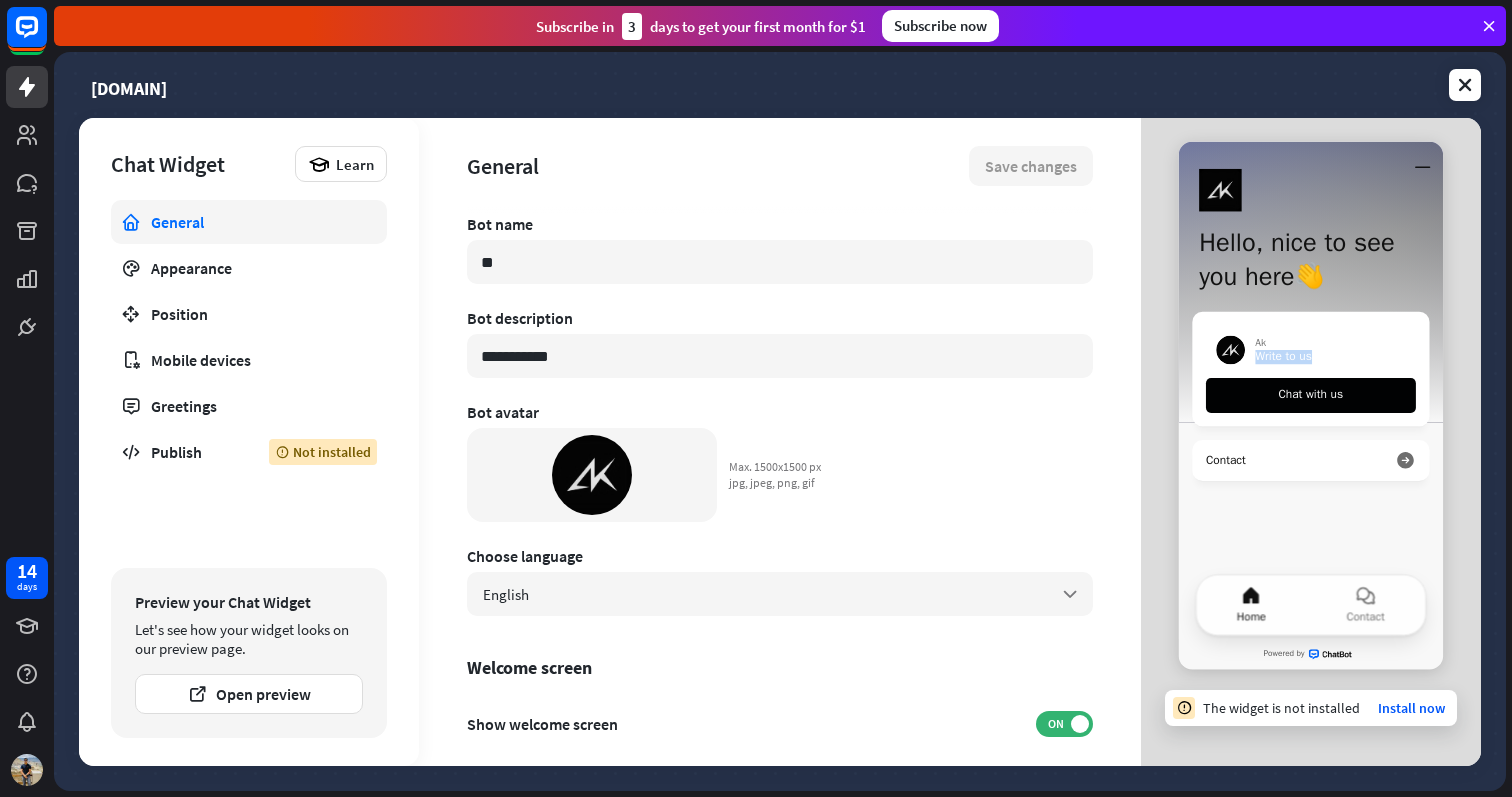 drag, startPoint x: 1258, startPoint y: 352, endPoint x: 1336, endPoint y: 351, distance: 78.00641 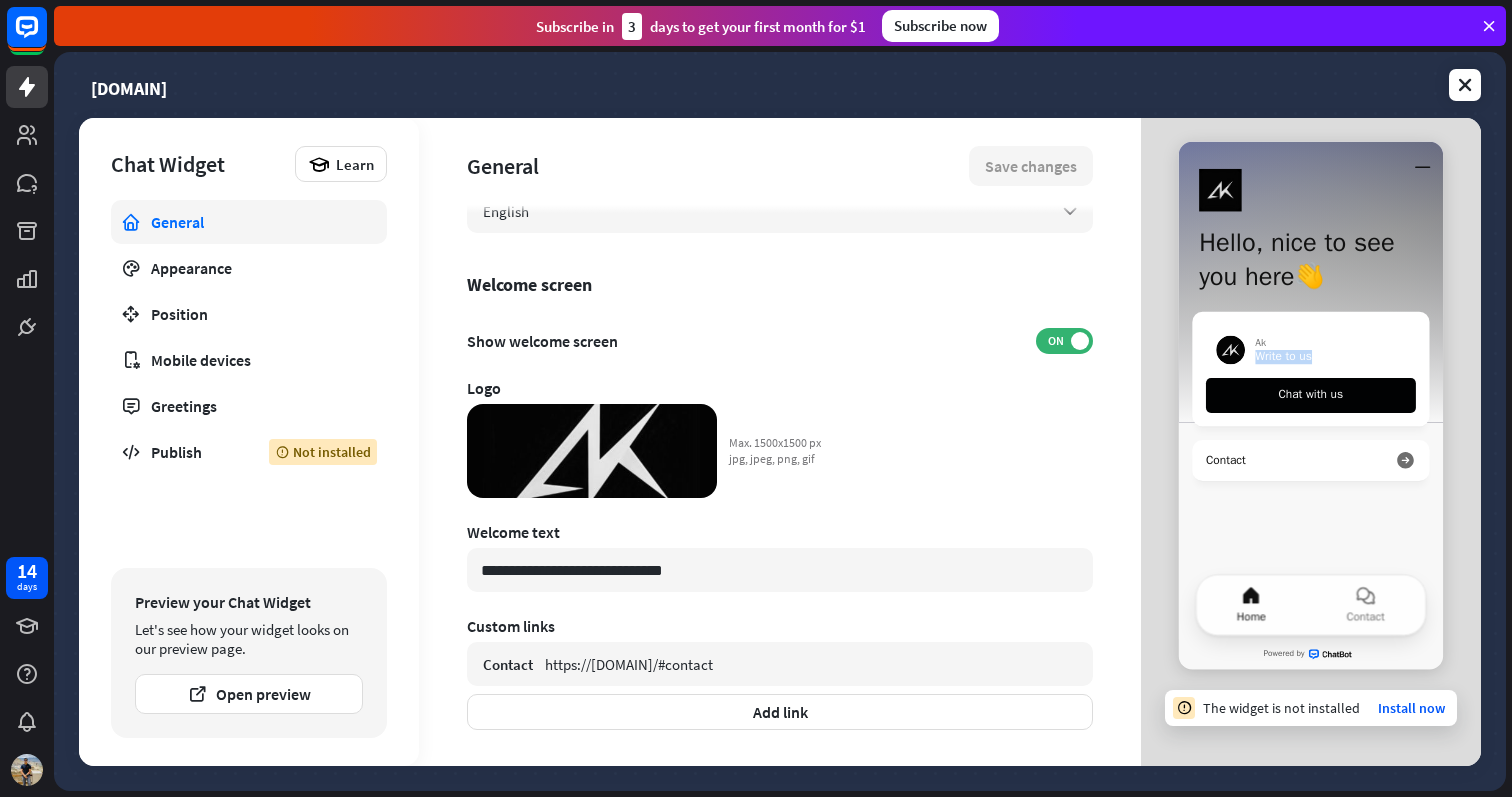 scroll, scrollTop: 421, scrollLeft: 0, axis: vertical 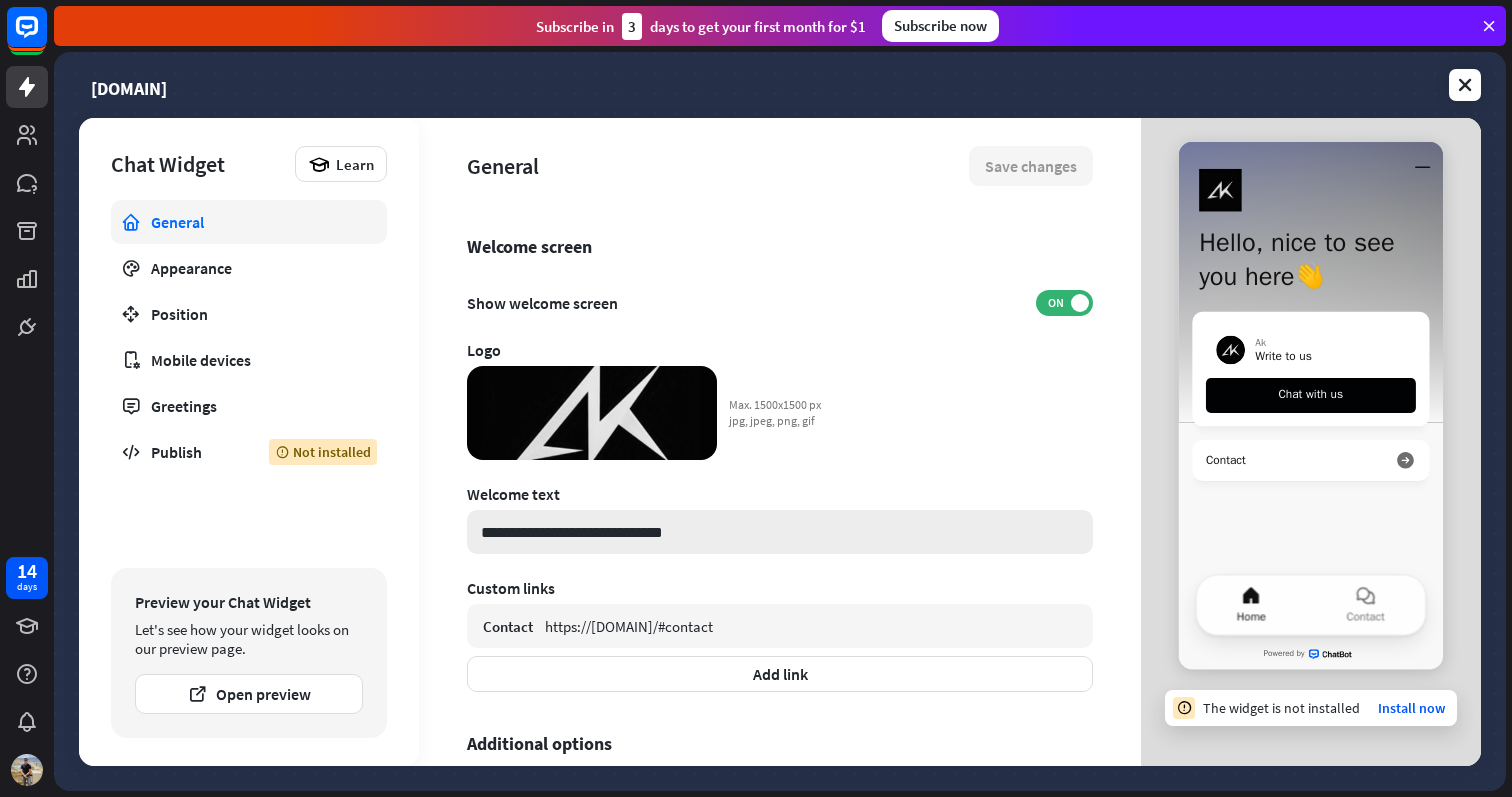 click on "**********" at bounding box center [780, 532] 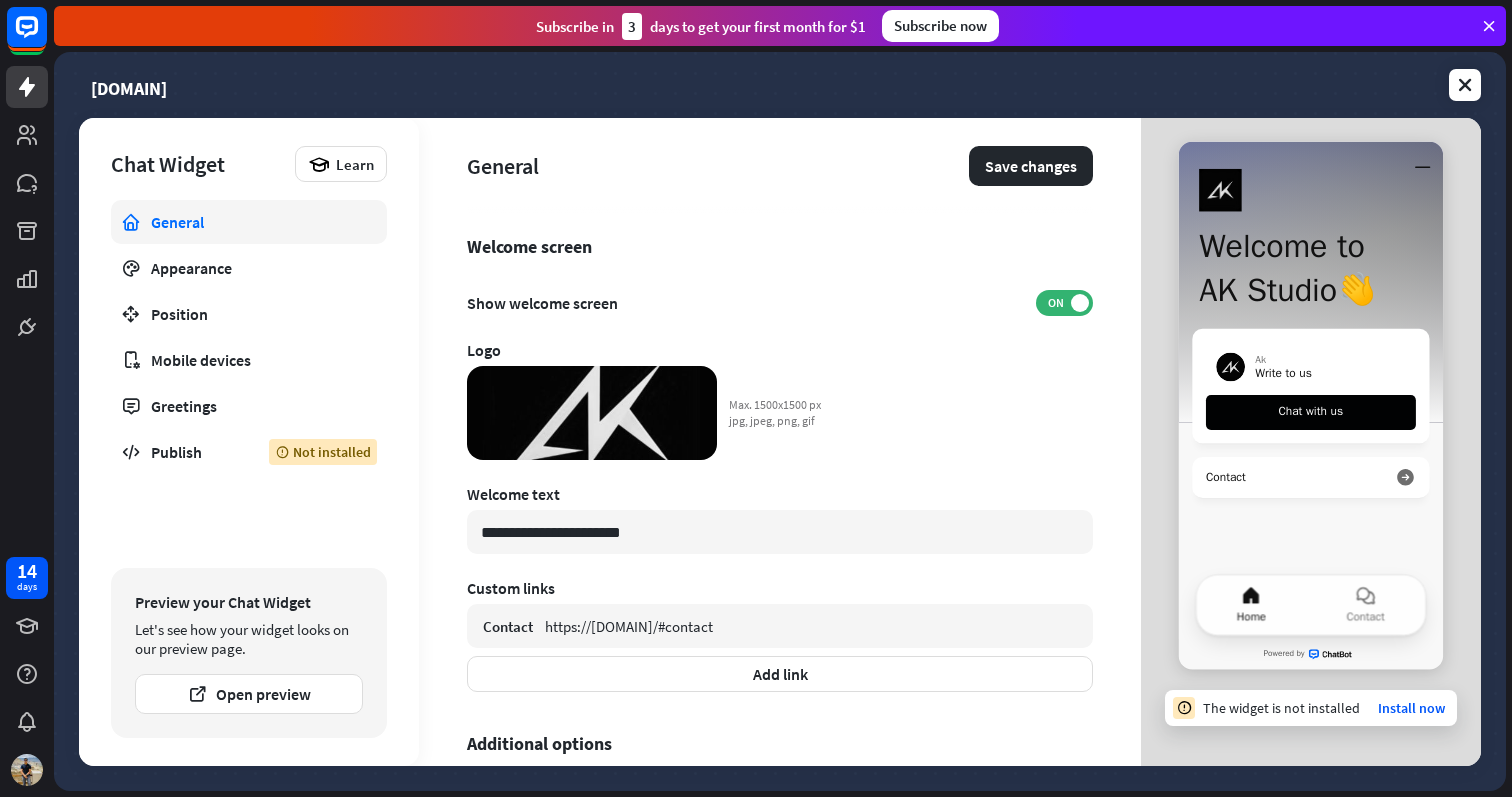 type on "**********" 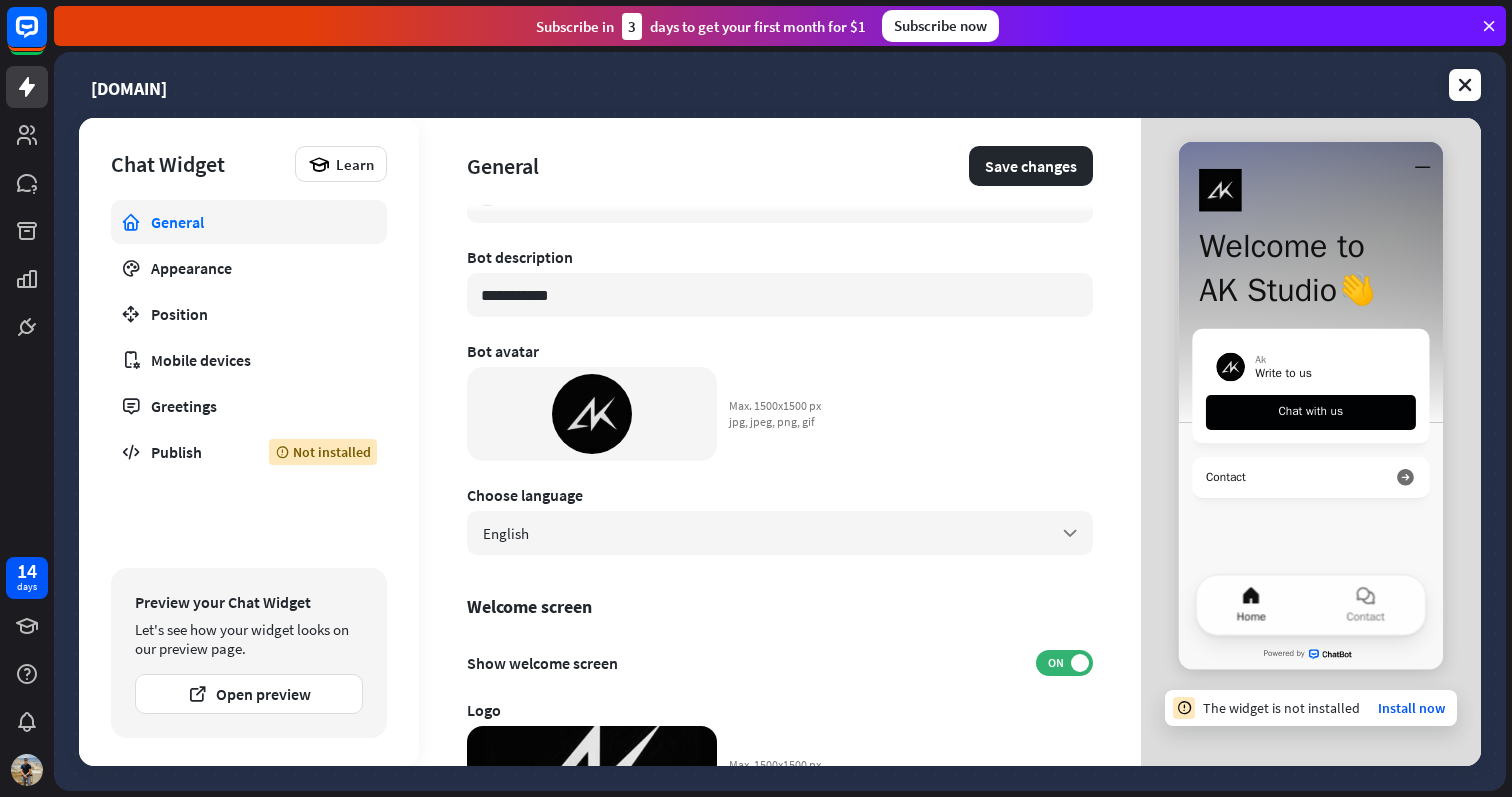 scroll, scrollTop: 0, scrollLeft: 0, axis: both 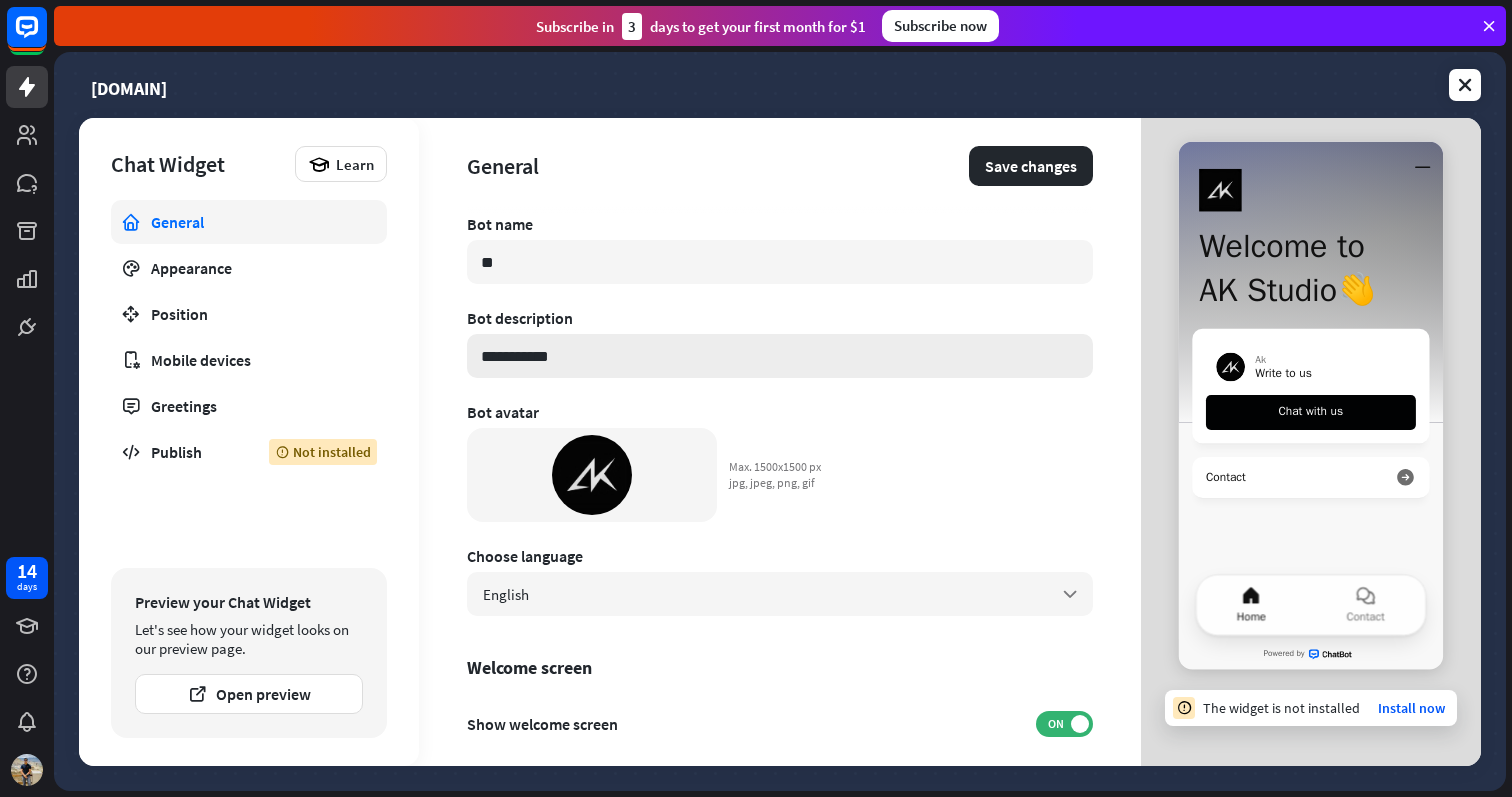 click on "**********" at bounding box center [780, 356] 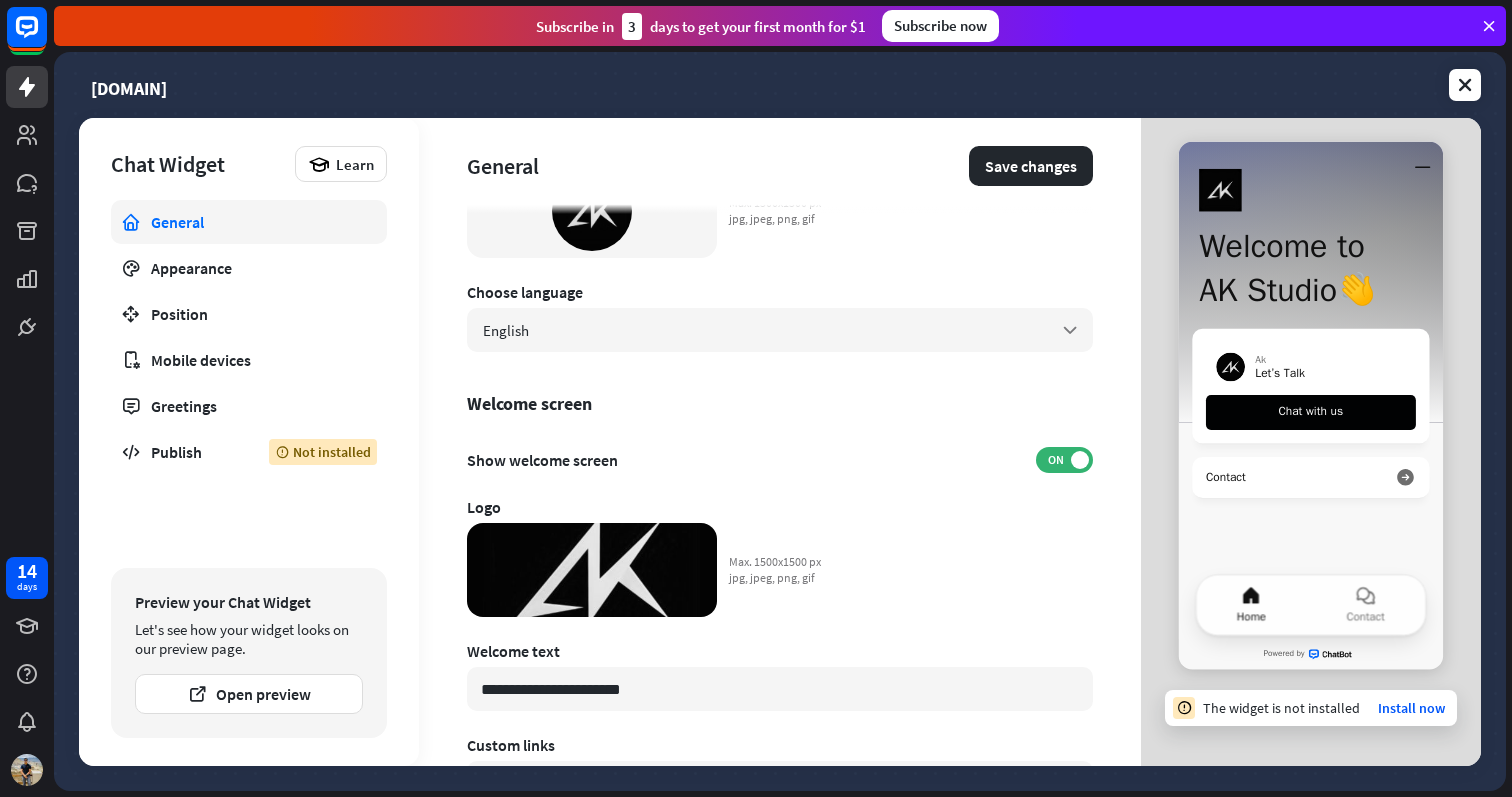 scroll, scrollTop: 564, scrollLeft: 0, axis: vertical 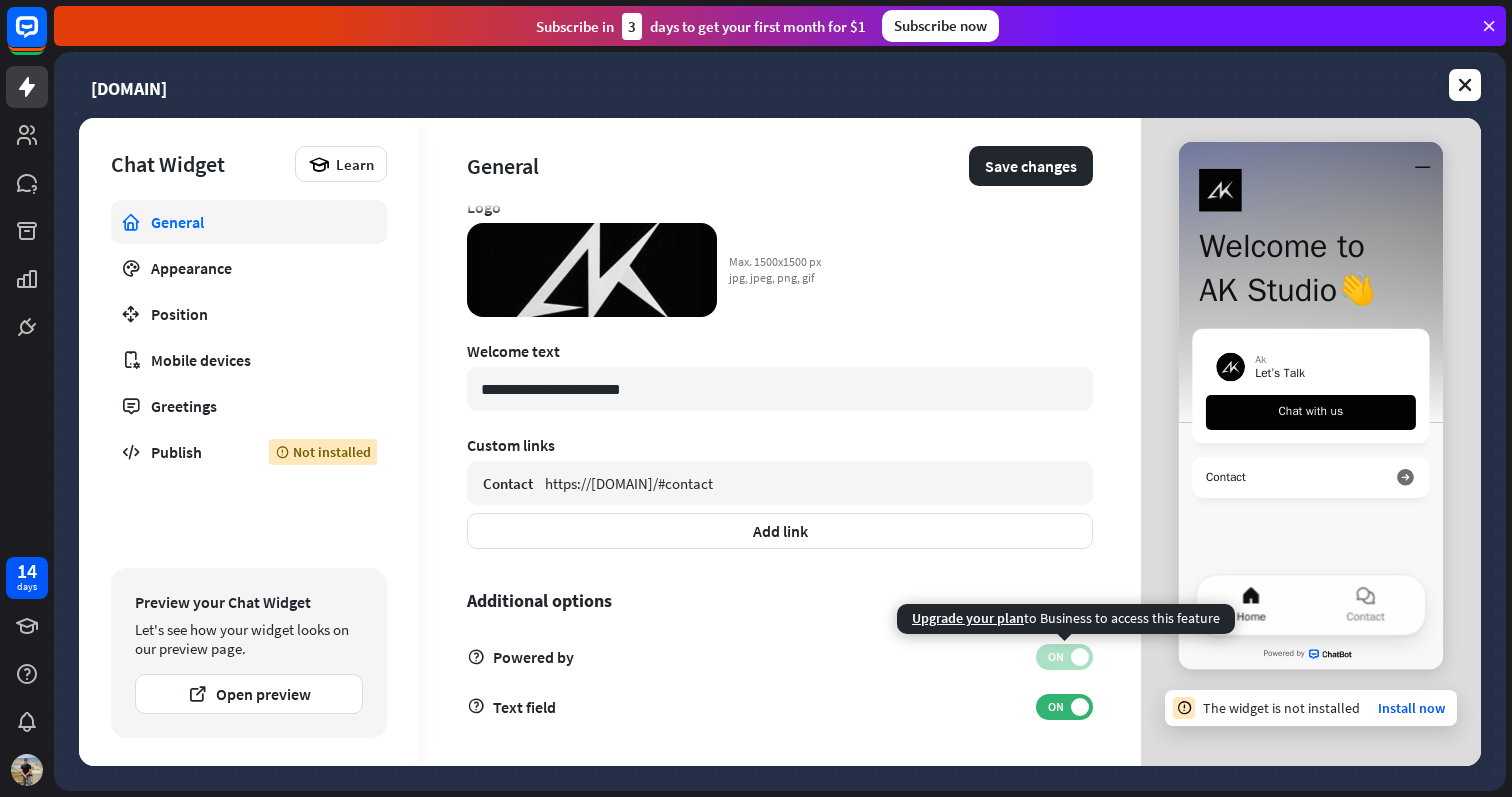 type on "**********" 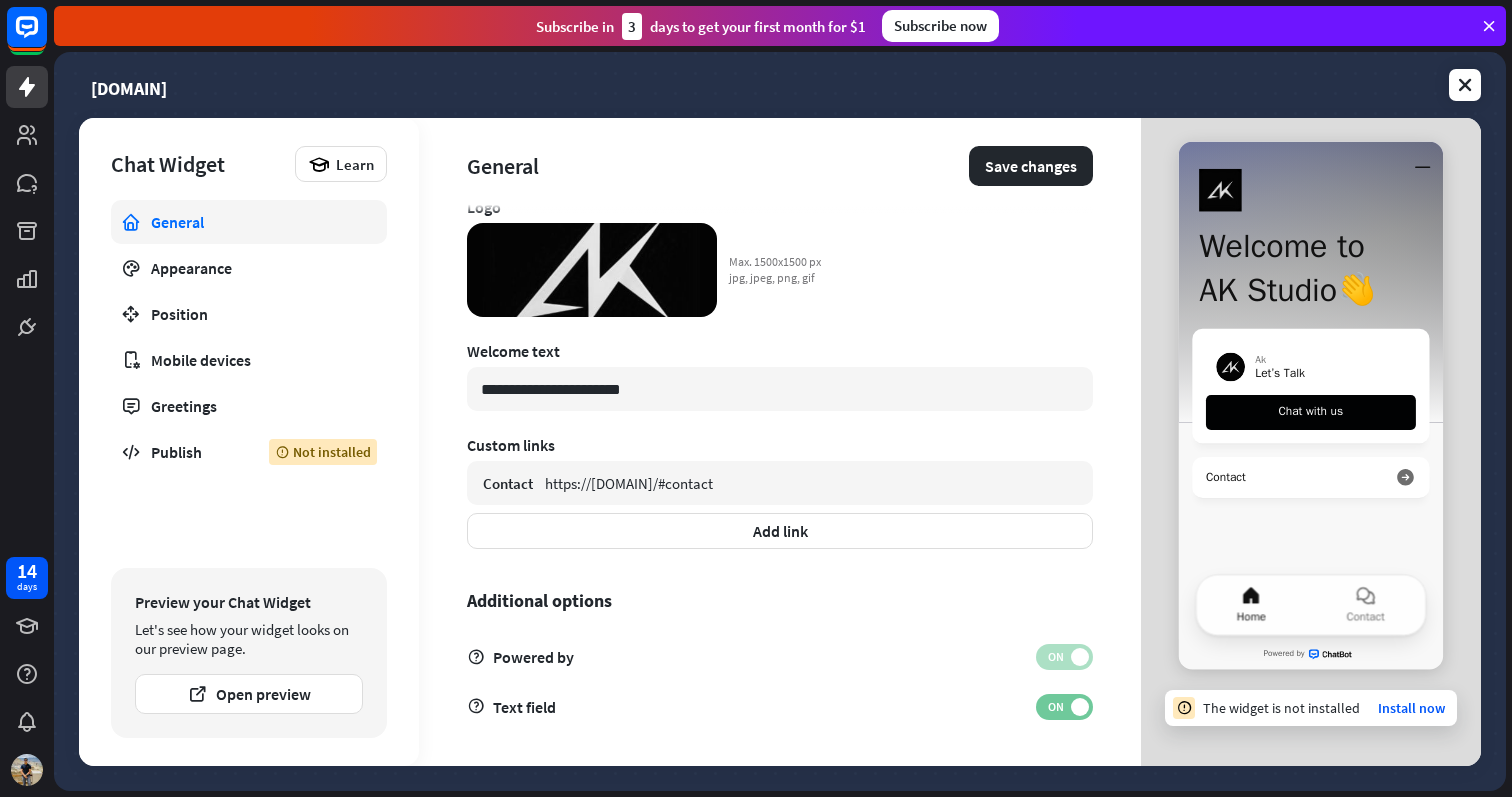 click on "ON" at bounding box center (1055, 707) 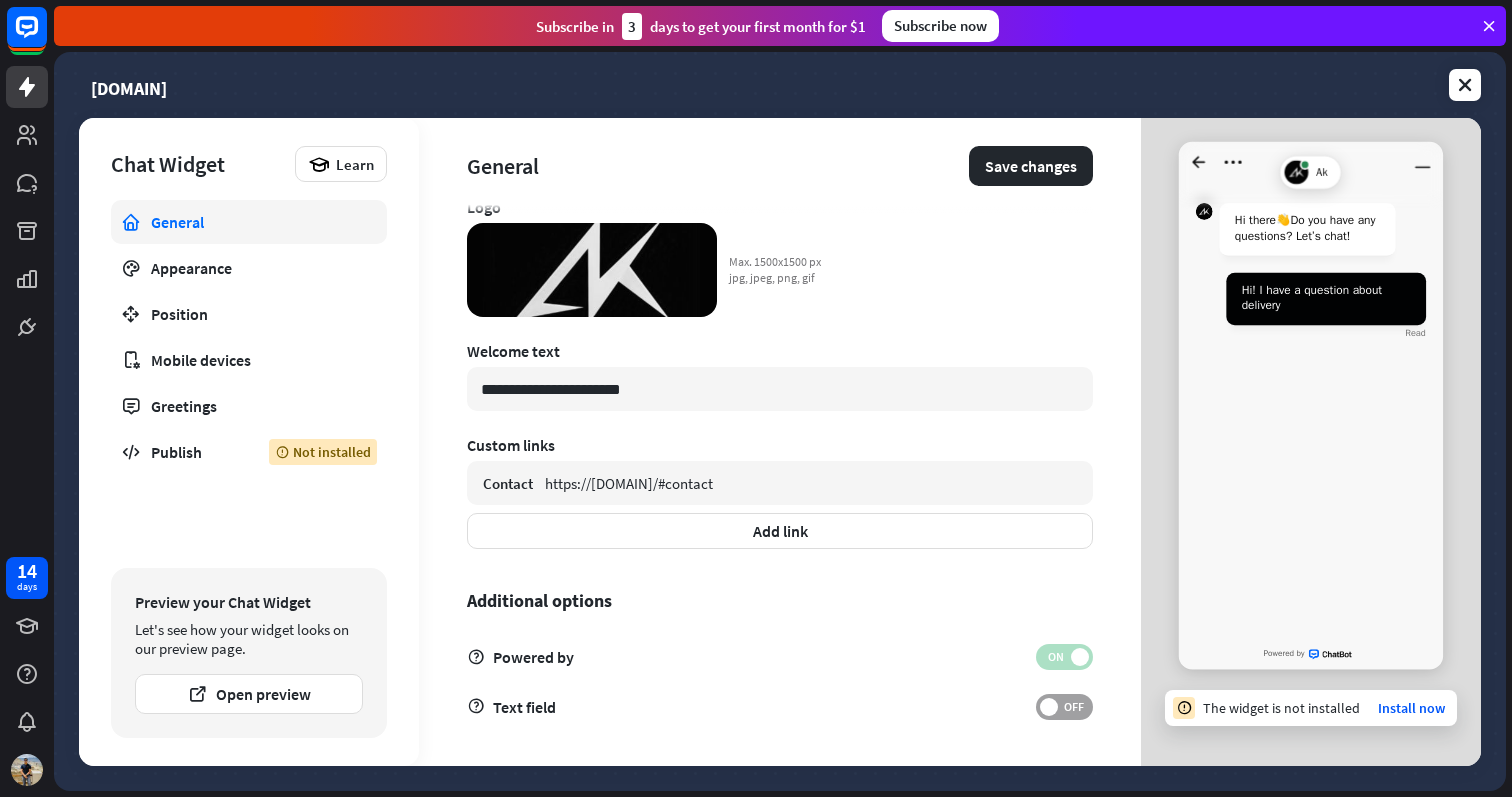 click on "OFF" at bounding box center [1073, 707] 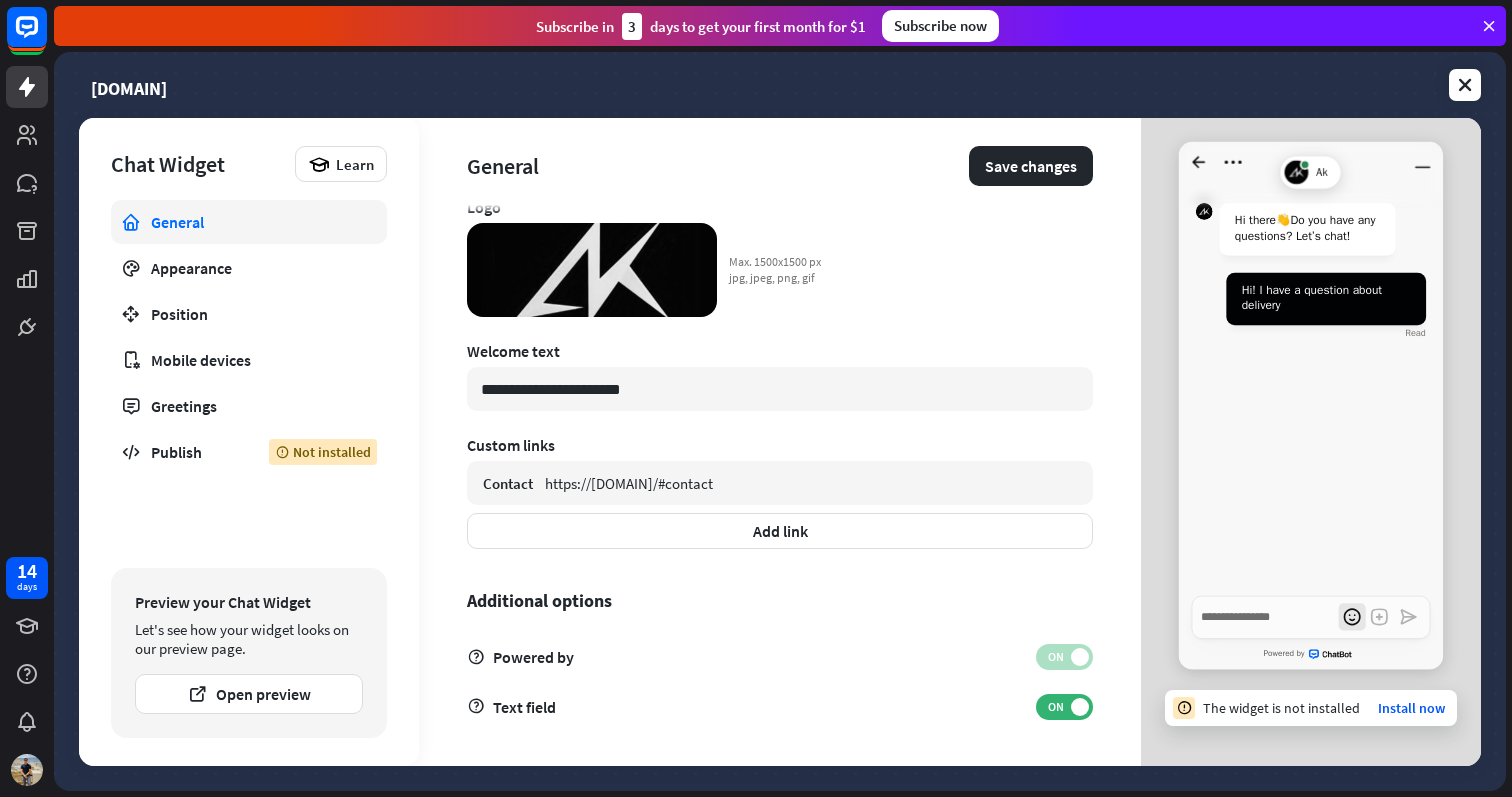 click 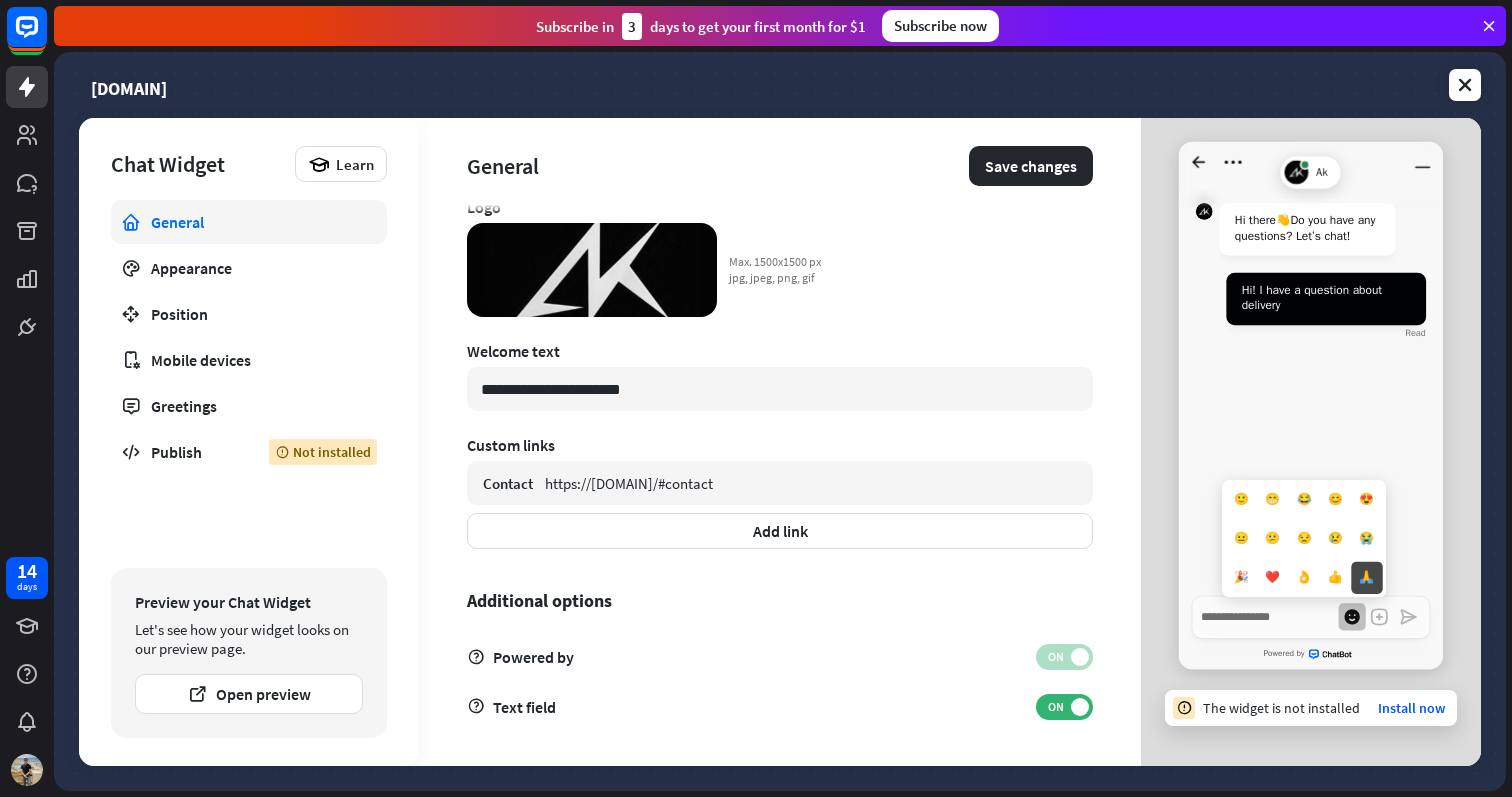 click on "🙏" at bounding box center [1366, 578] 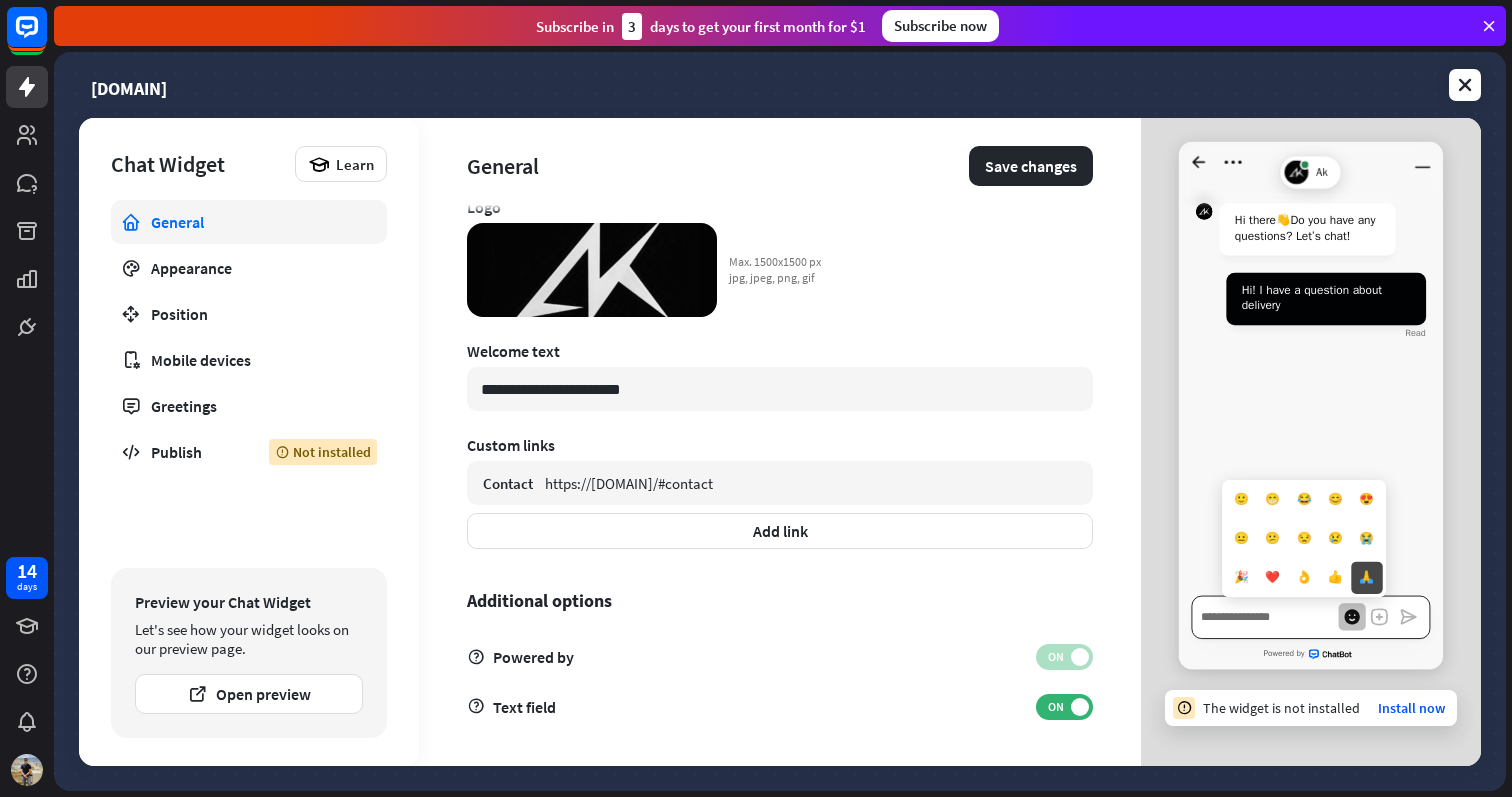 type on "*" 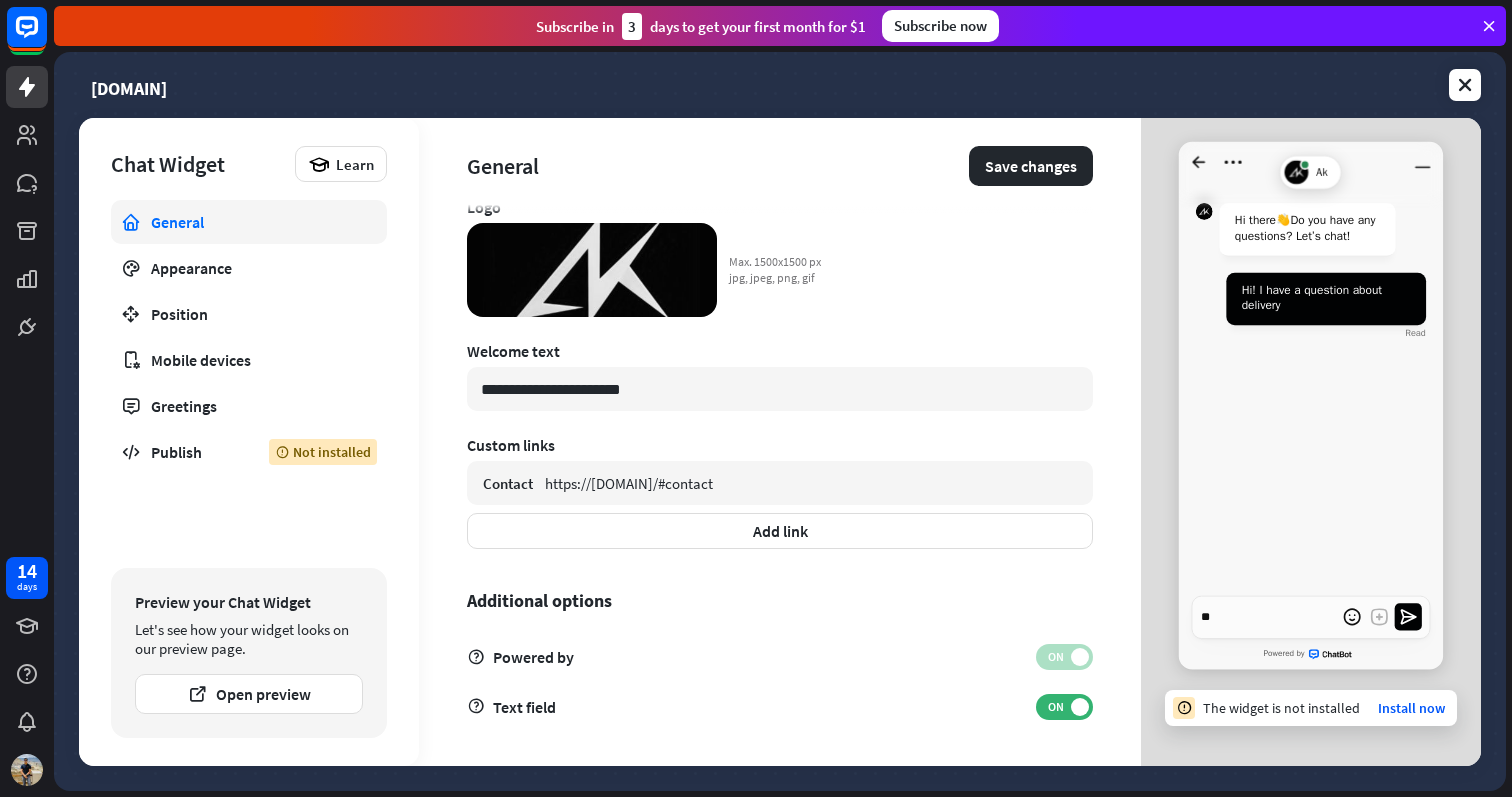 click 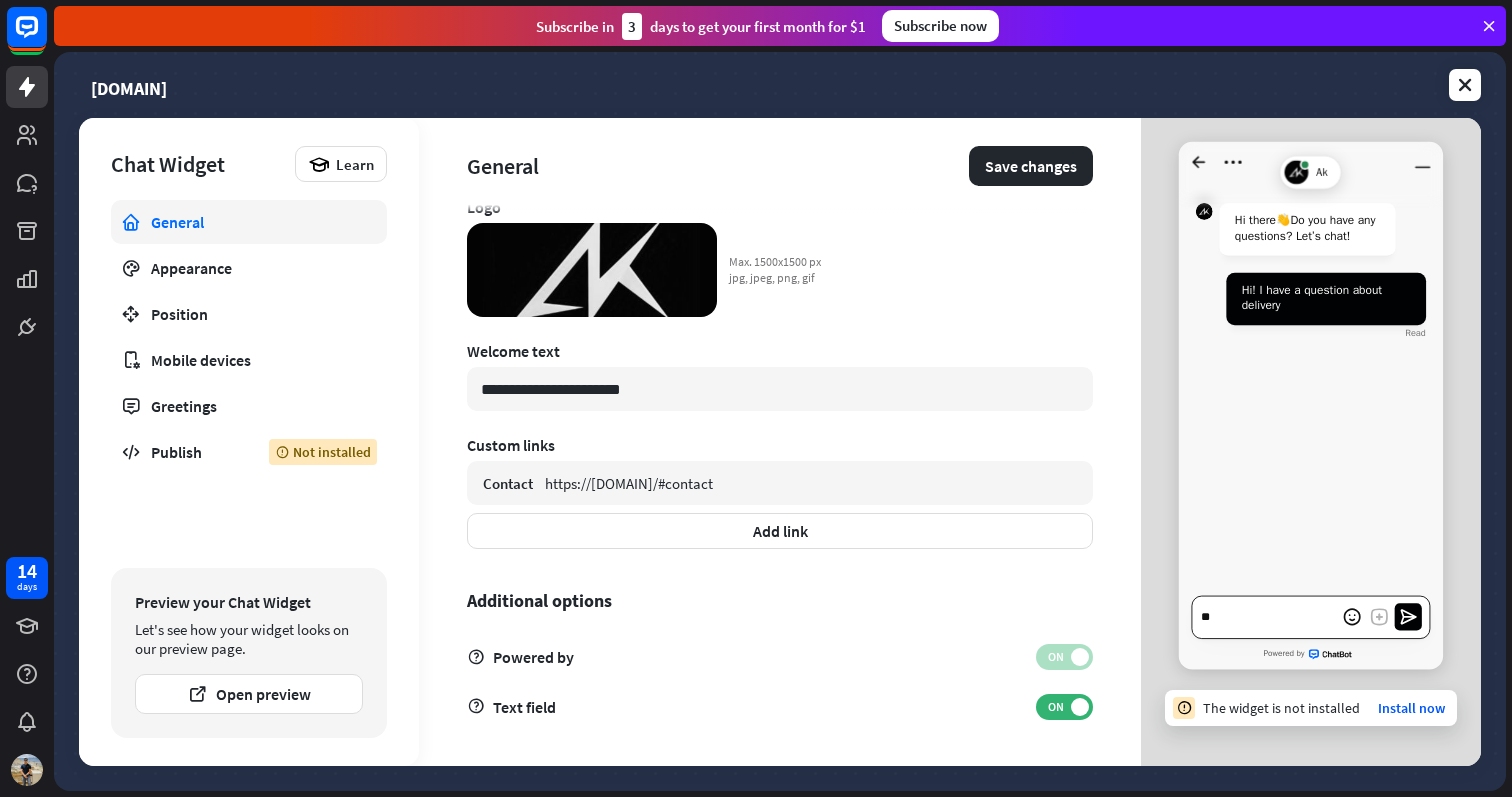 type on "*" 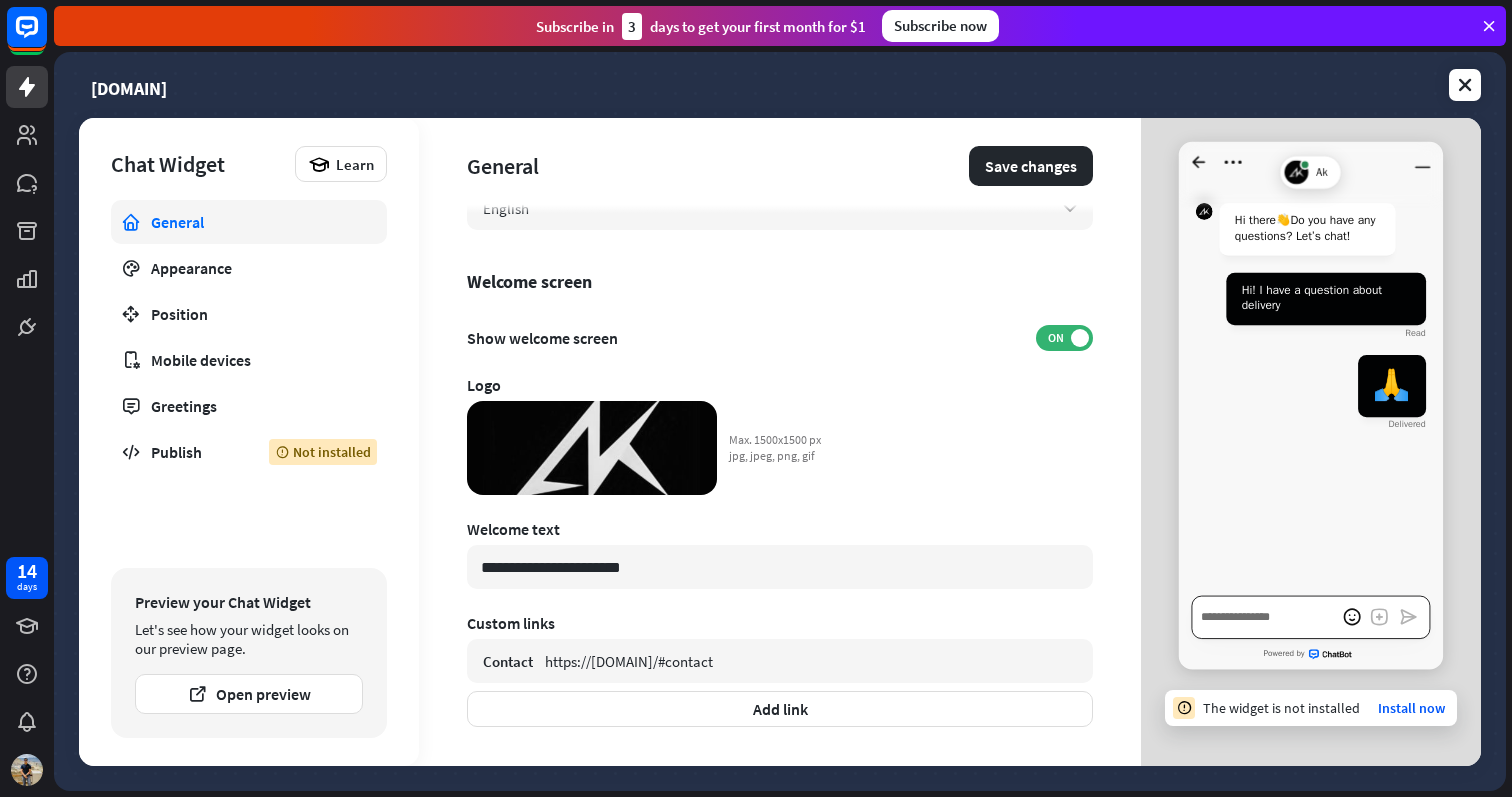 scroll, scrollTop: 564, scrollLeft: 0, axis: vertical 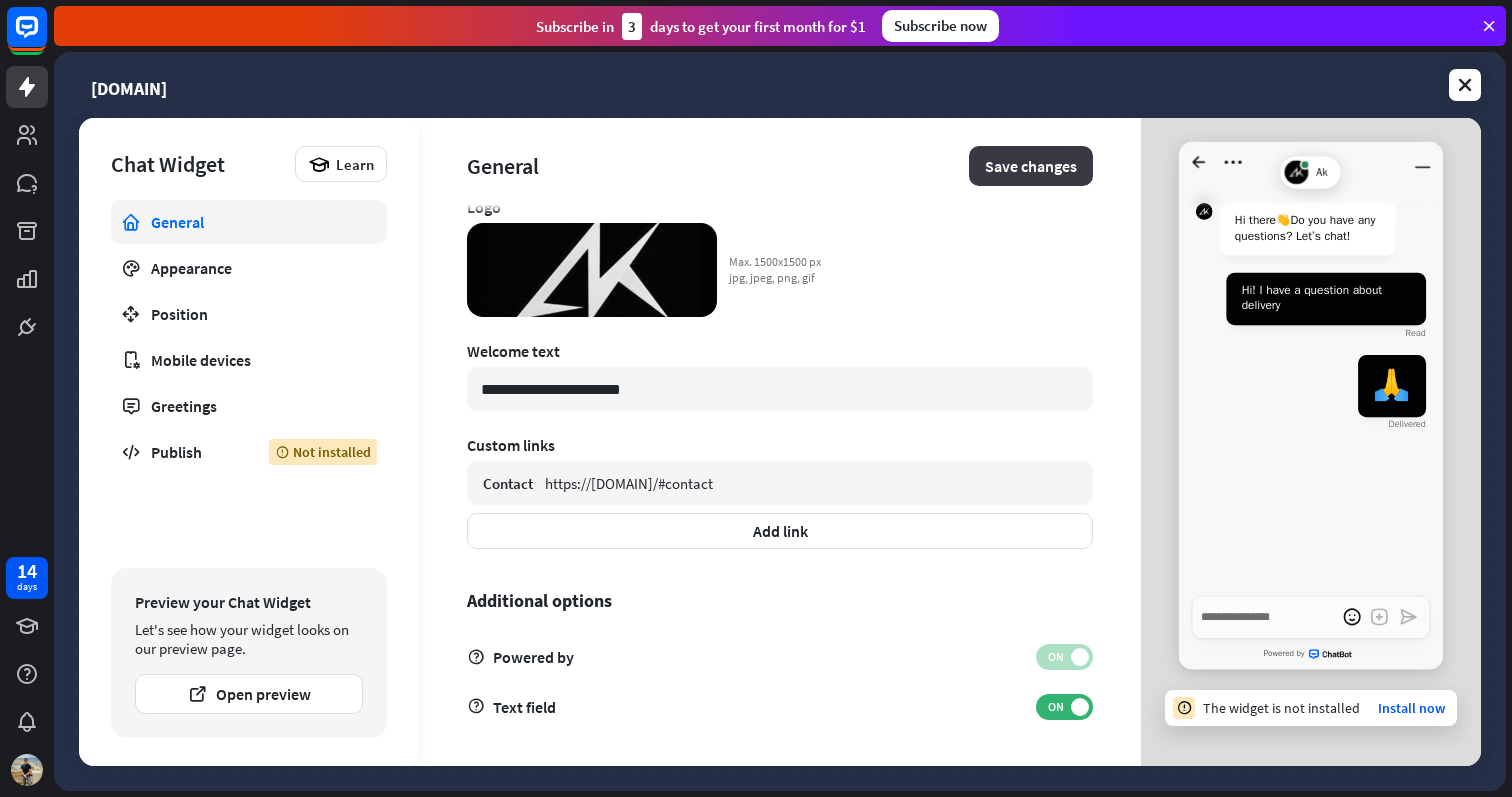 click on "Save changes" at bounding box center [1031, 166] 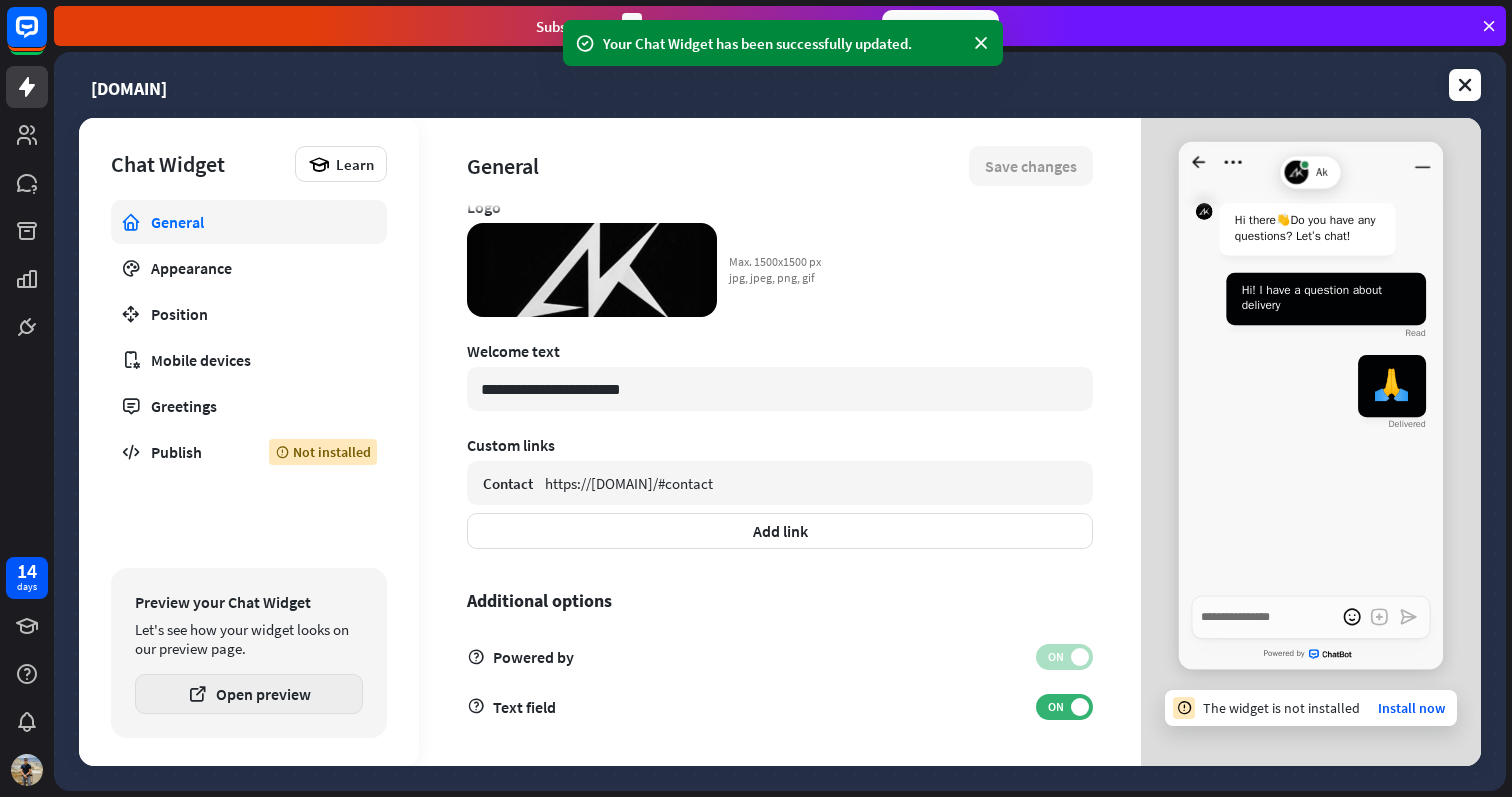 click on "Open preview" at bounding box center [249, 694] 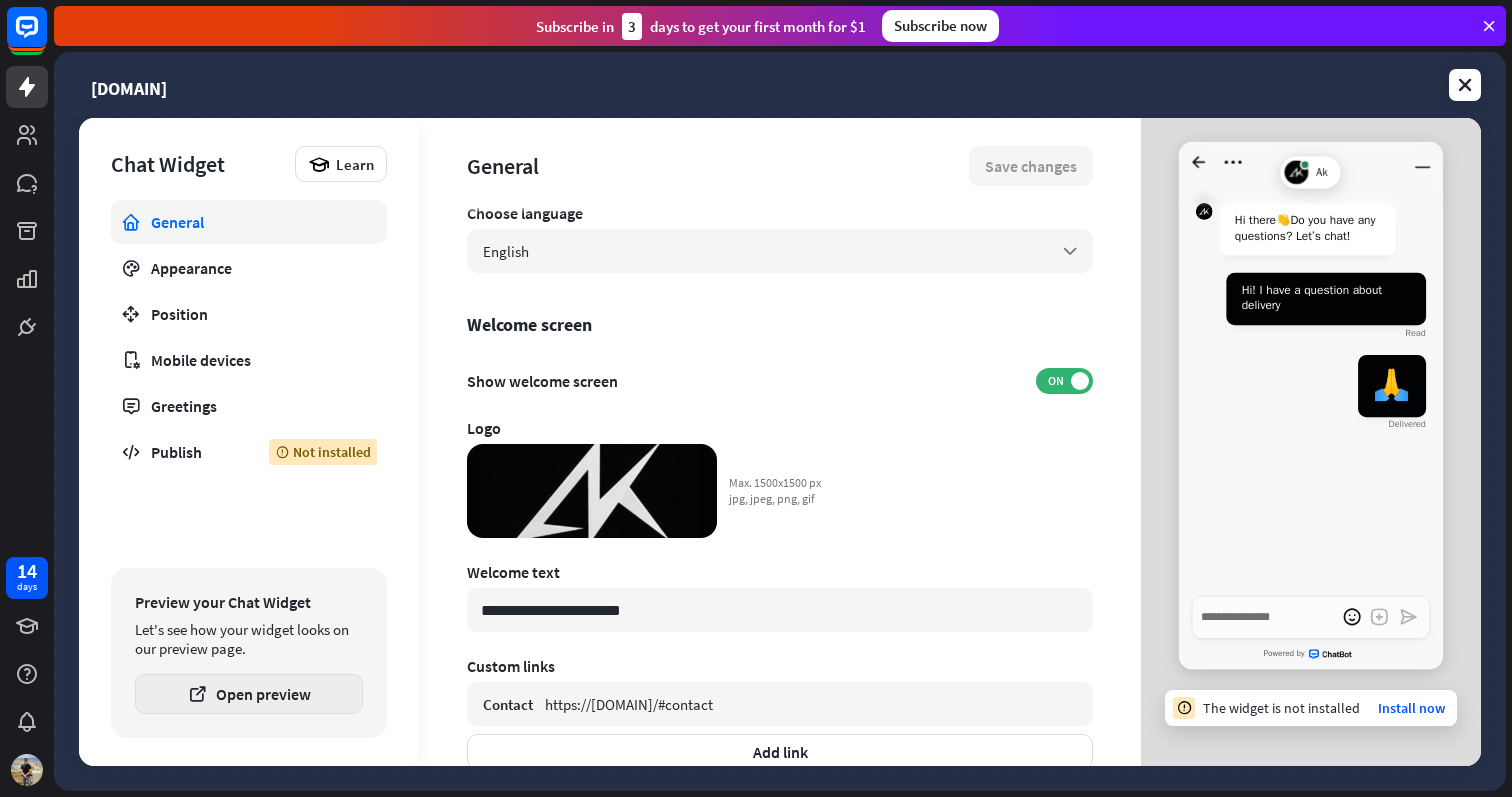 scroll, scrollTop: 268, scrollLeft: 0, axis: vertical 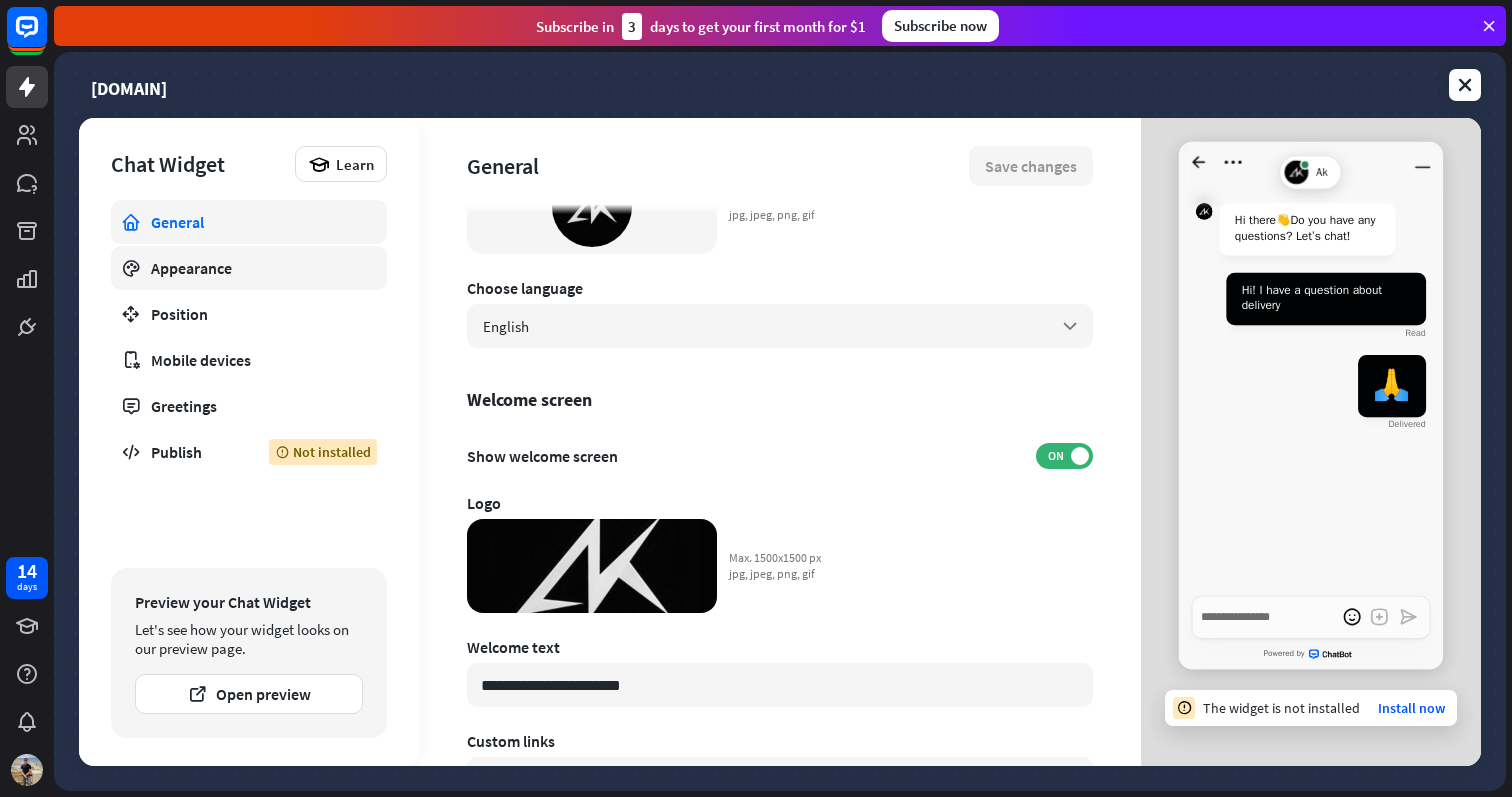 click on "Appearance" at bounding box center [249, 268] 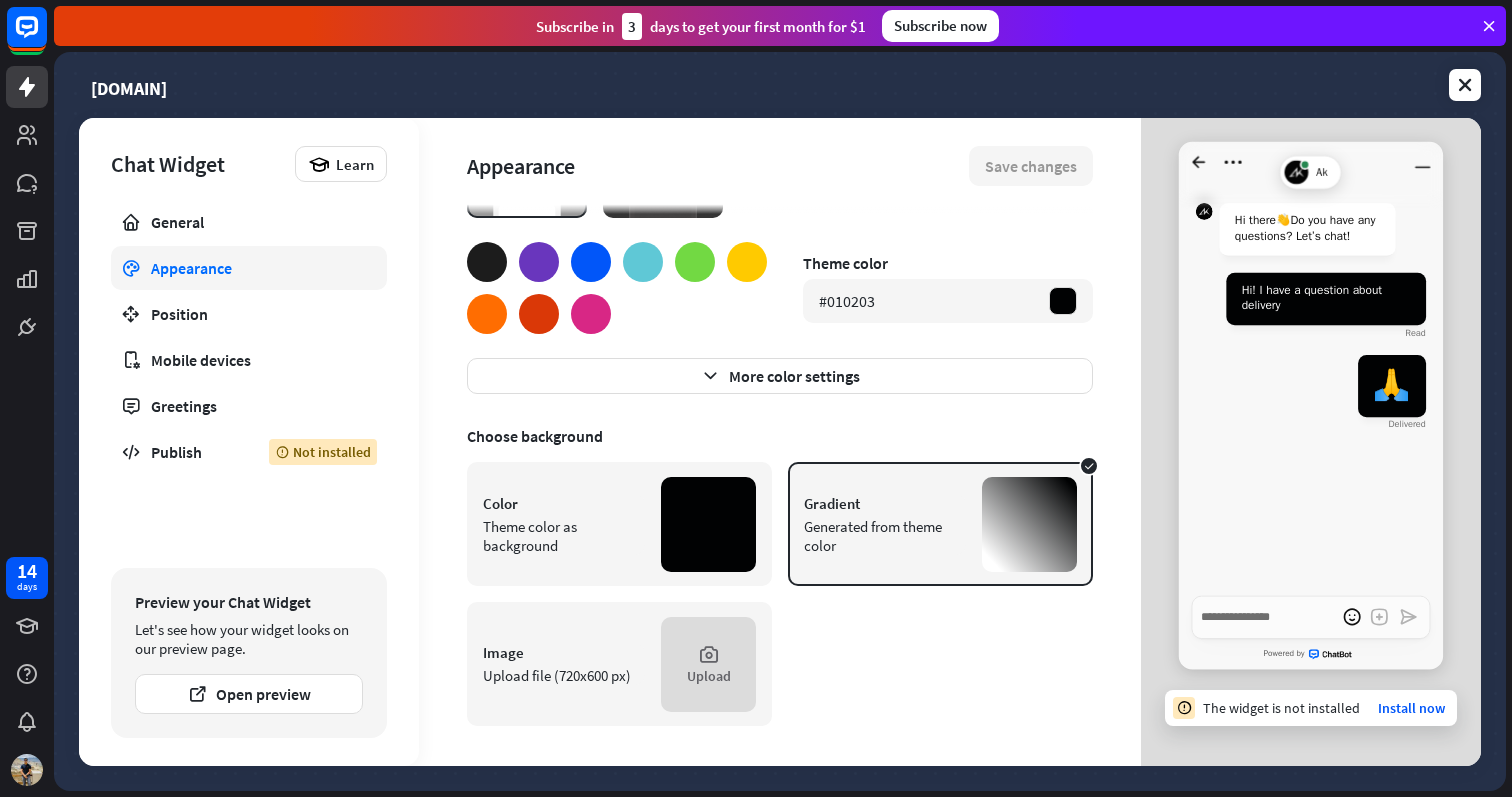 scroll, scrollTop: 0, scrollLeft: 0, axis: both 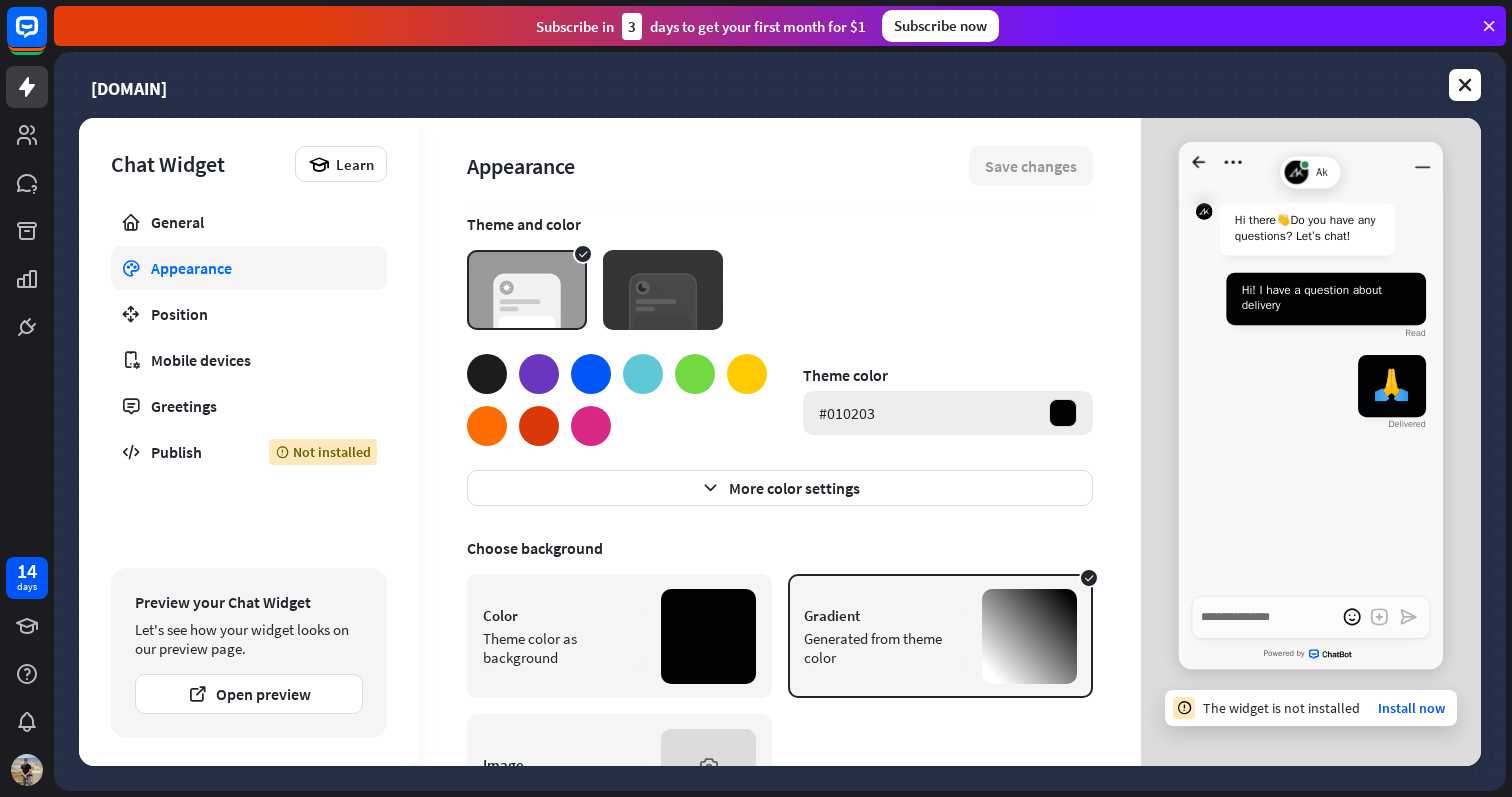 click at bounding box center (1063, 413) 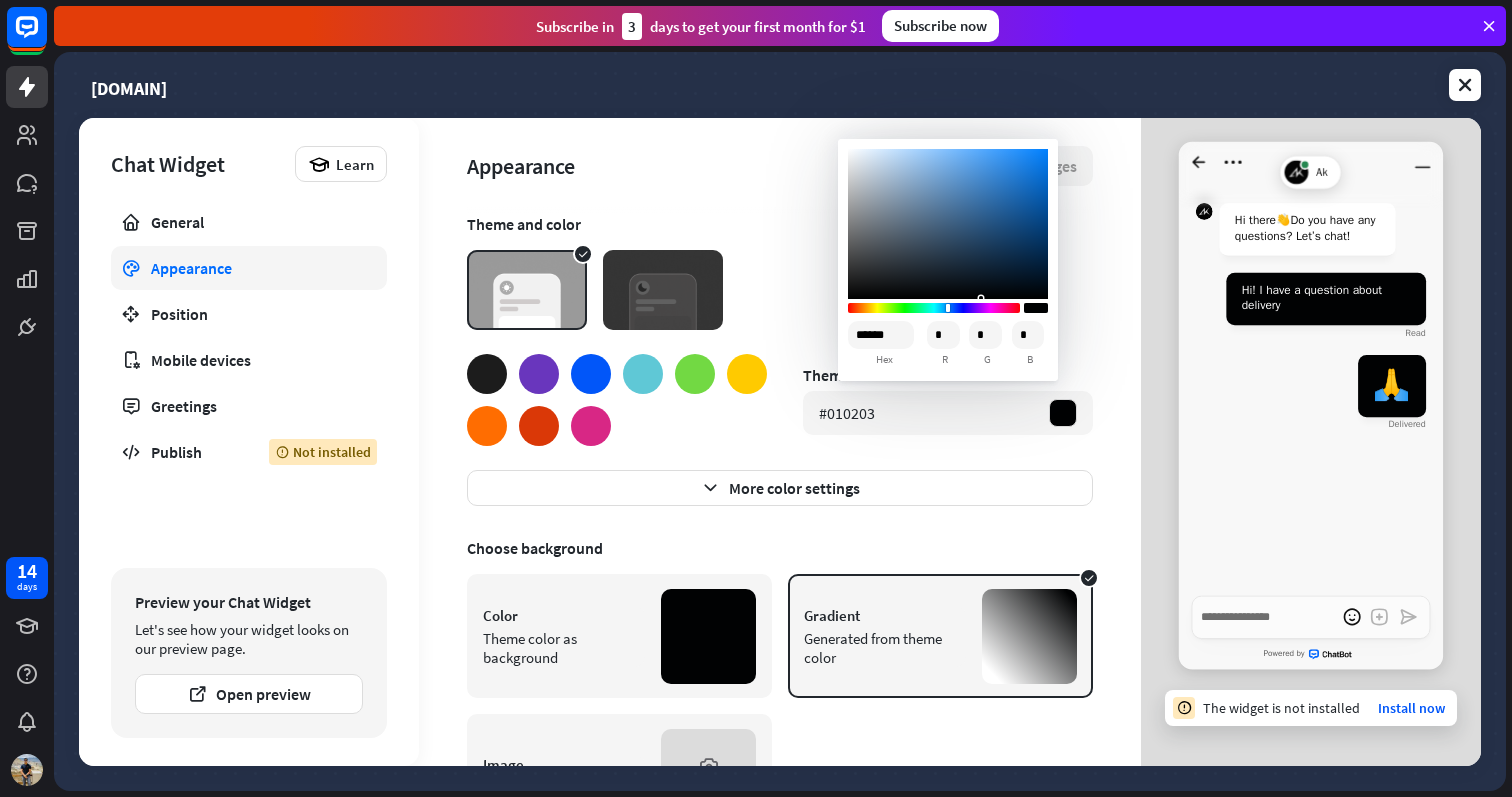 click at bounding box center [948, 224] 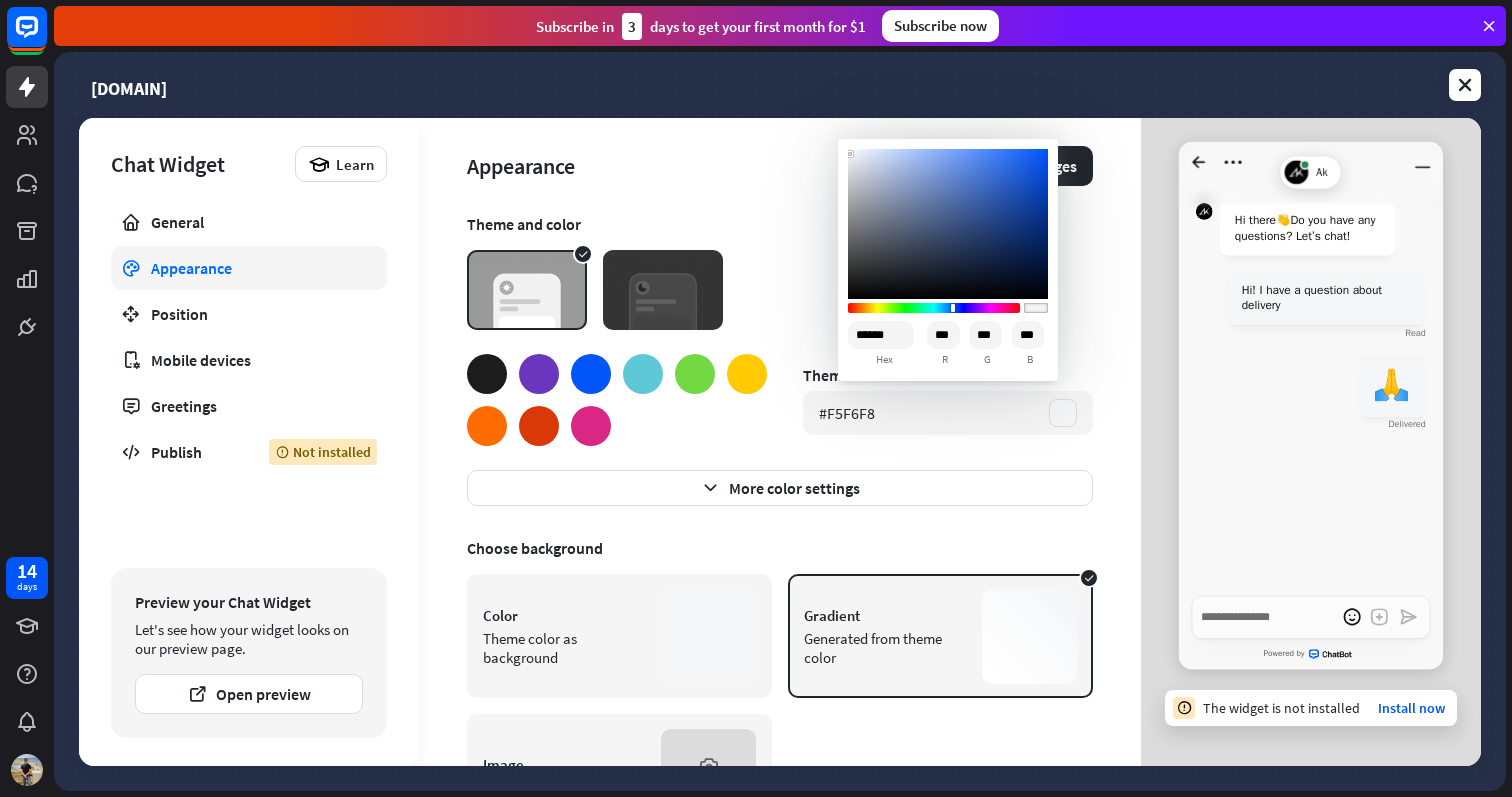 type on "*" 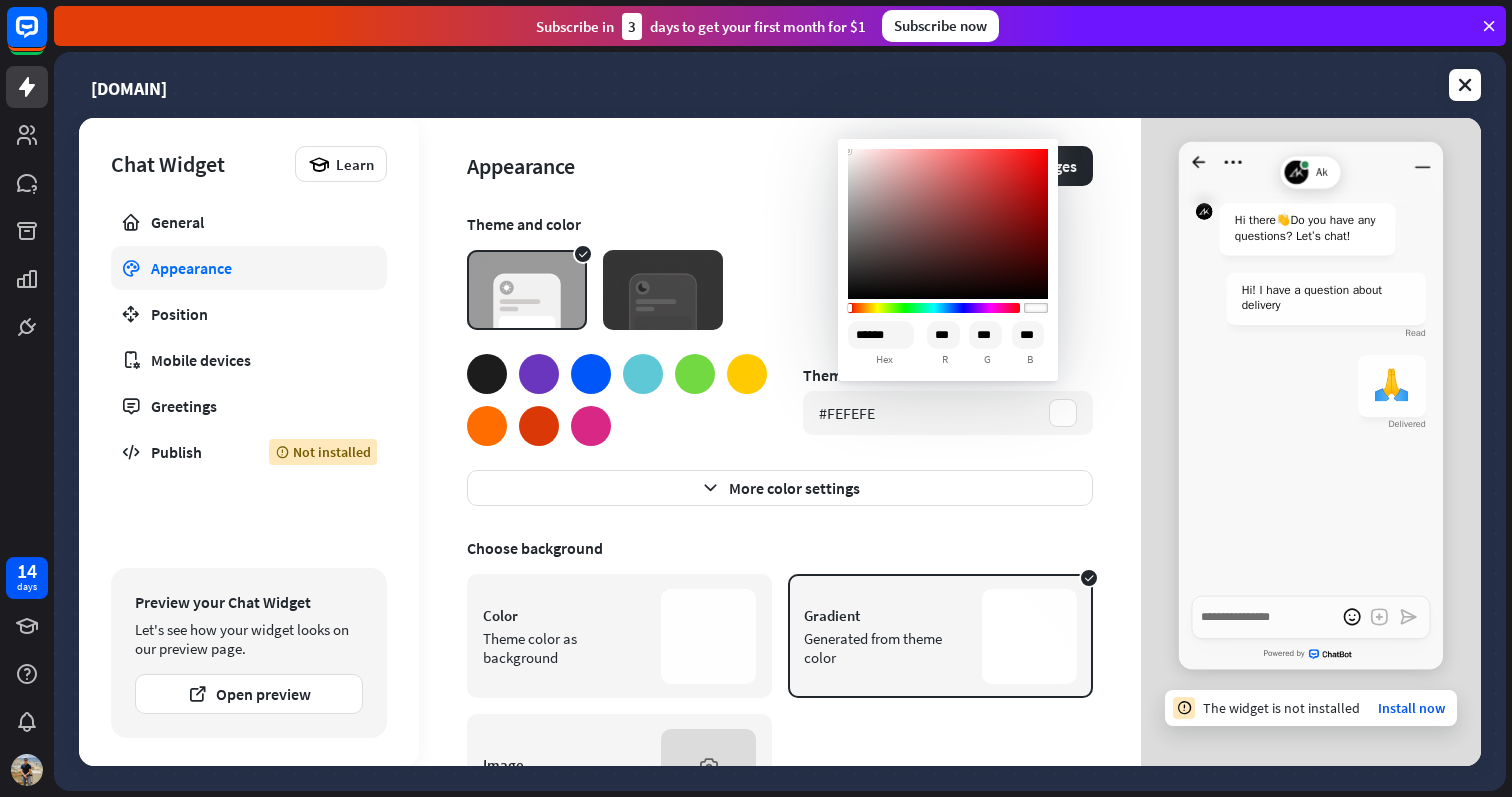 type on "*" 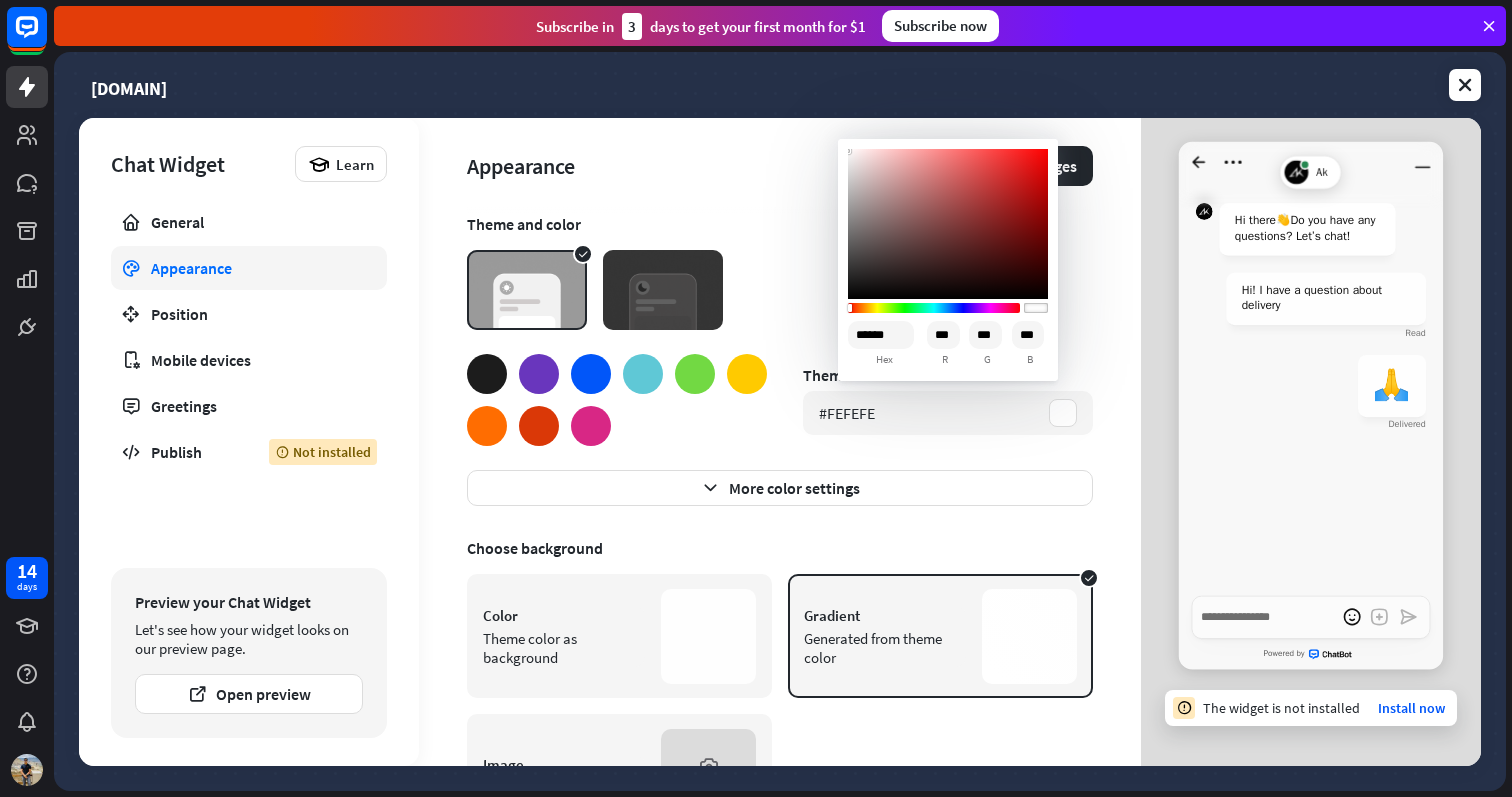 type on "******" 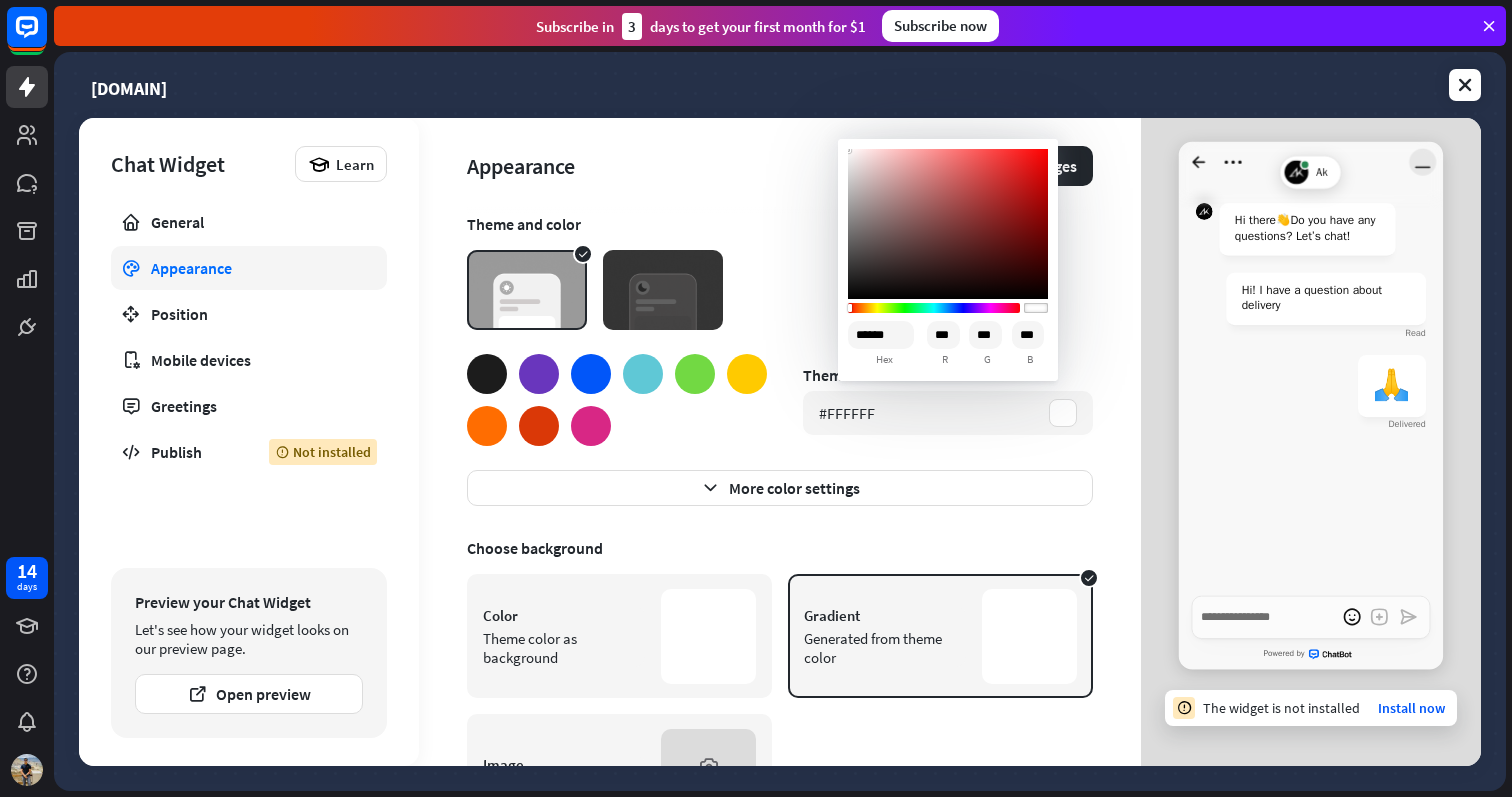 click 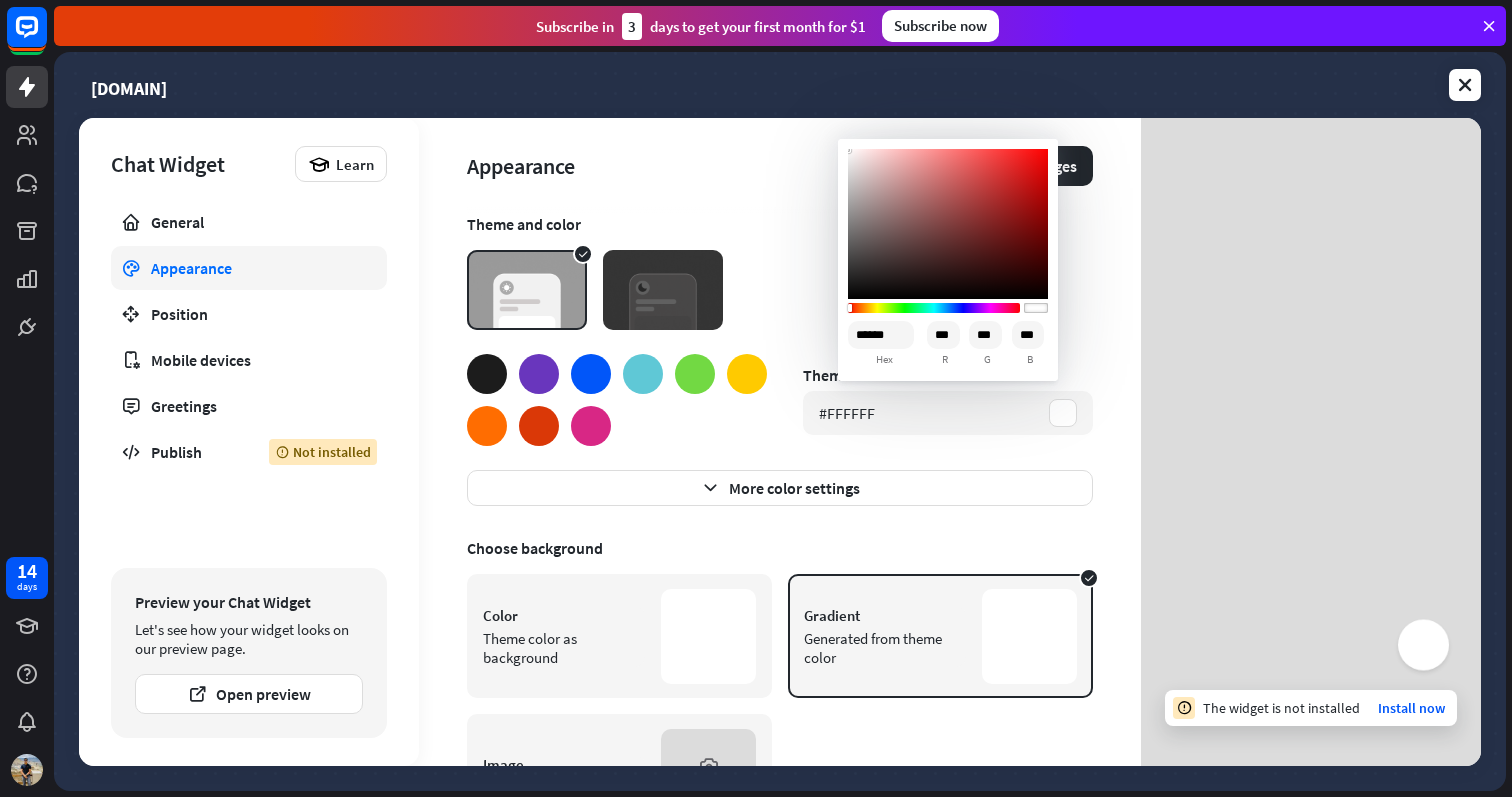 type on "*" 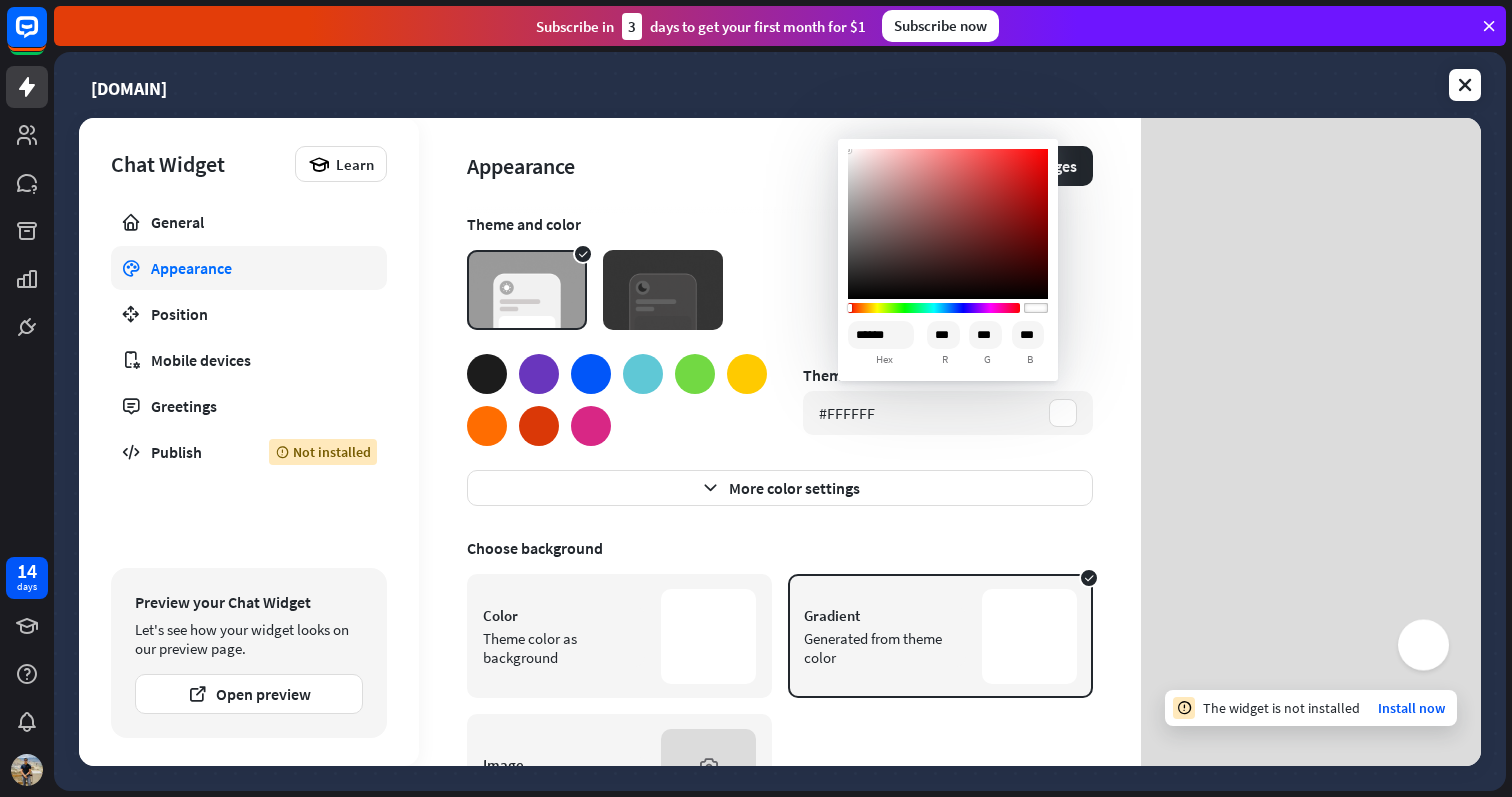 click at bounding box center (487, 374) 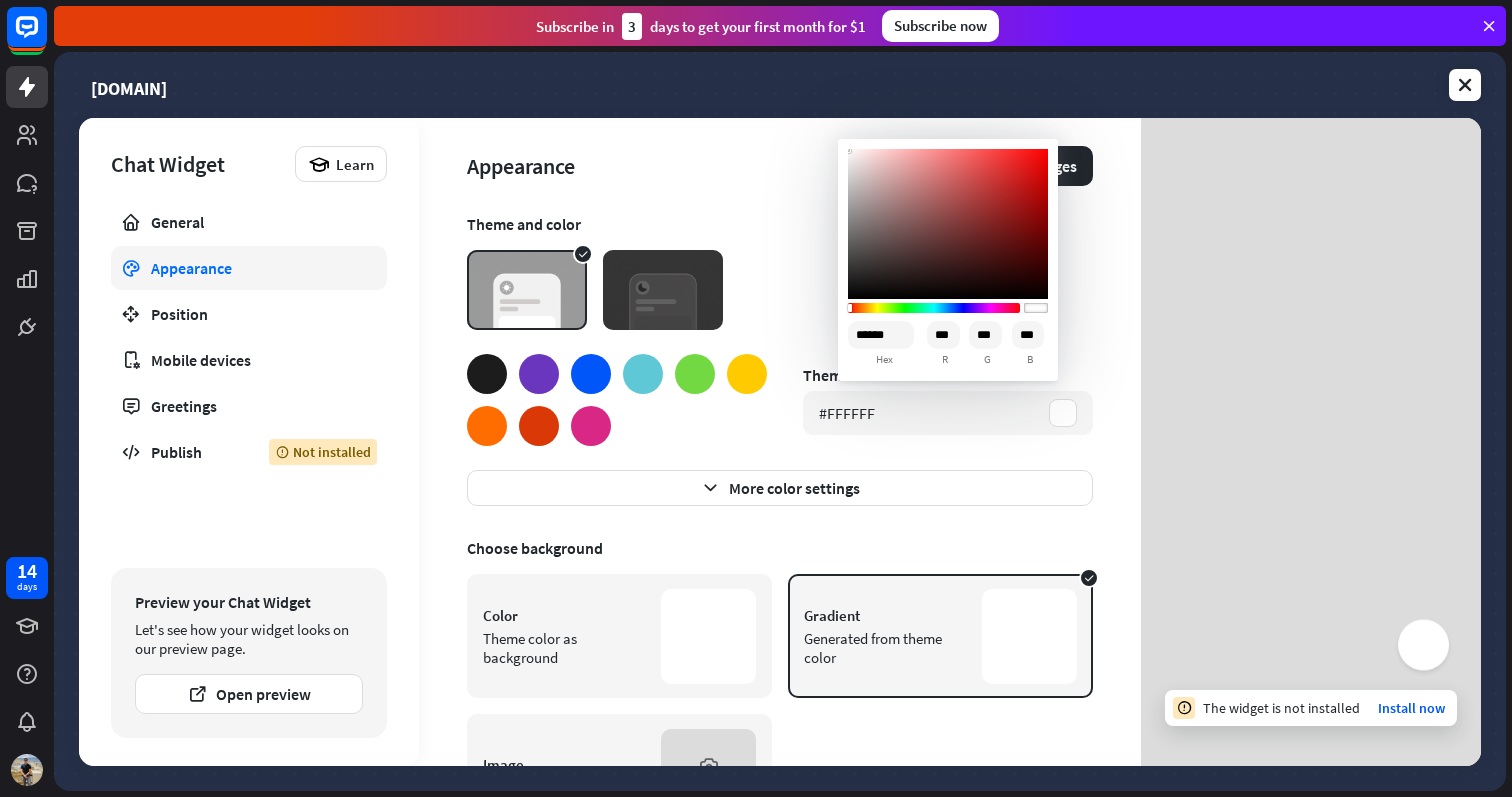 type on "******" 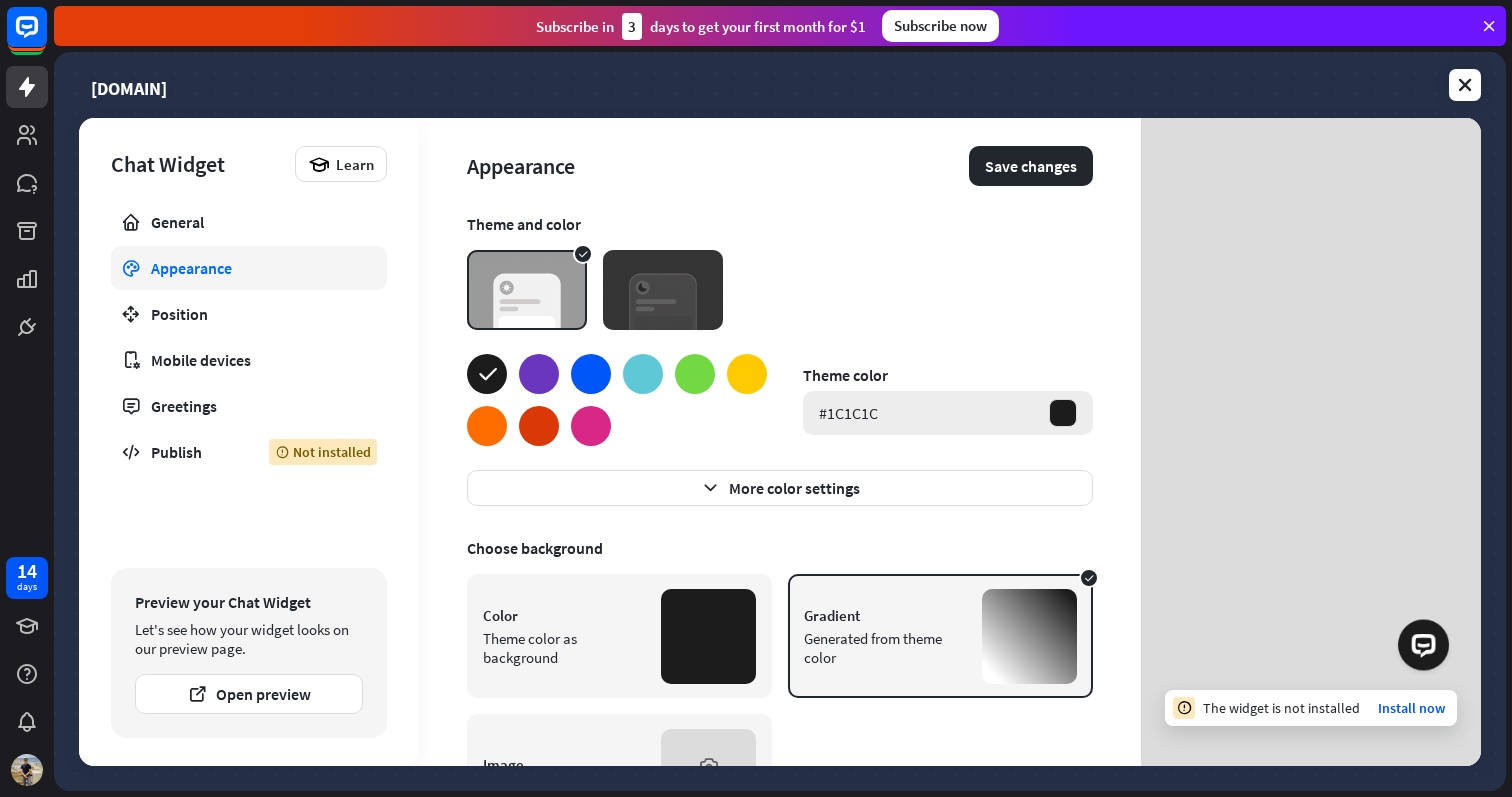 click on "#1C1C1C" at bounding box center (848, 413) 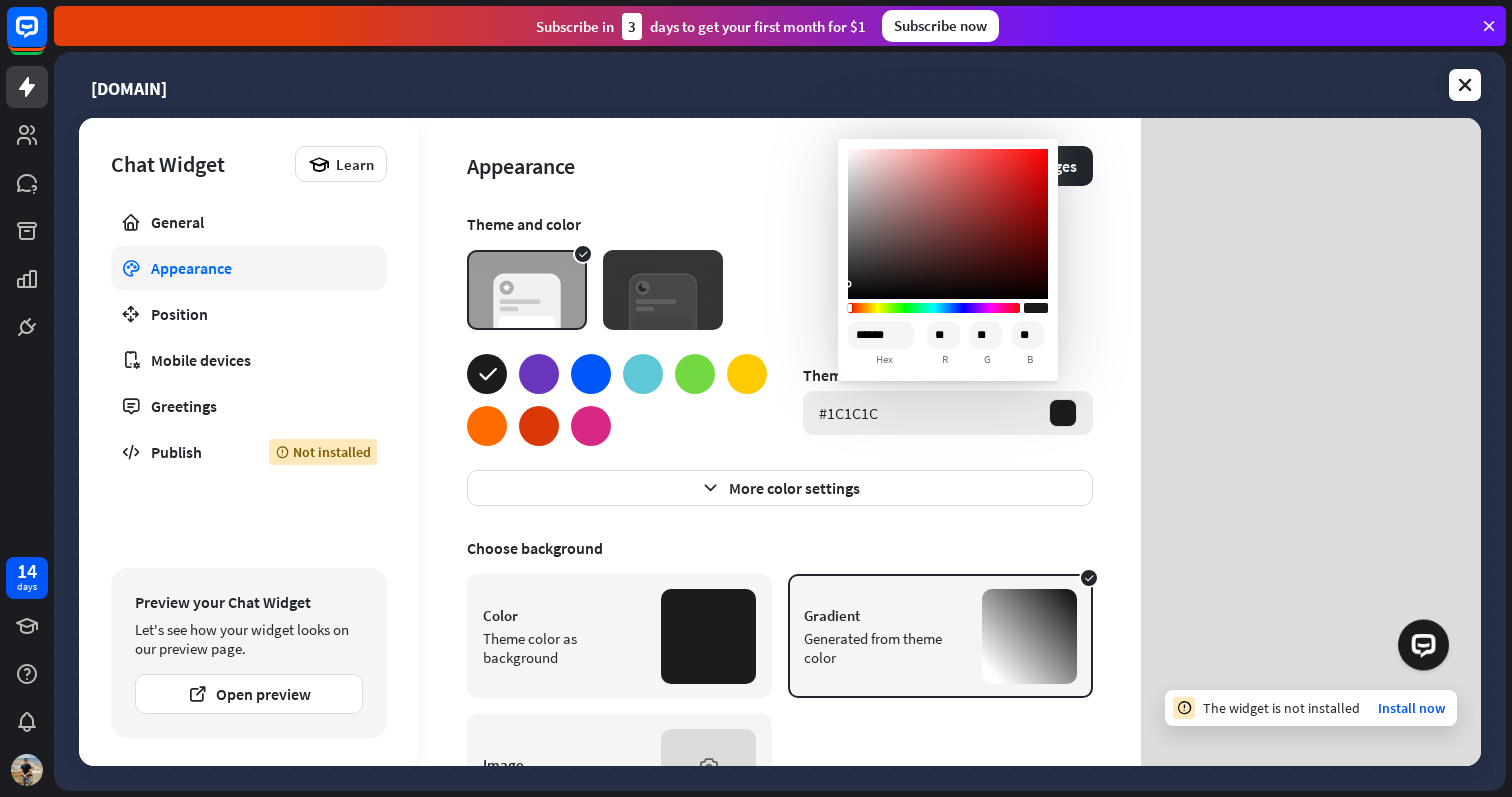 click on "#1C1C1C" at bounding box center (848, 413) 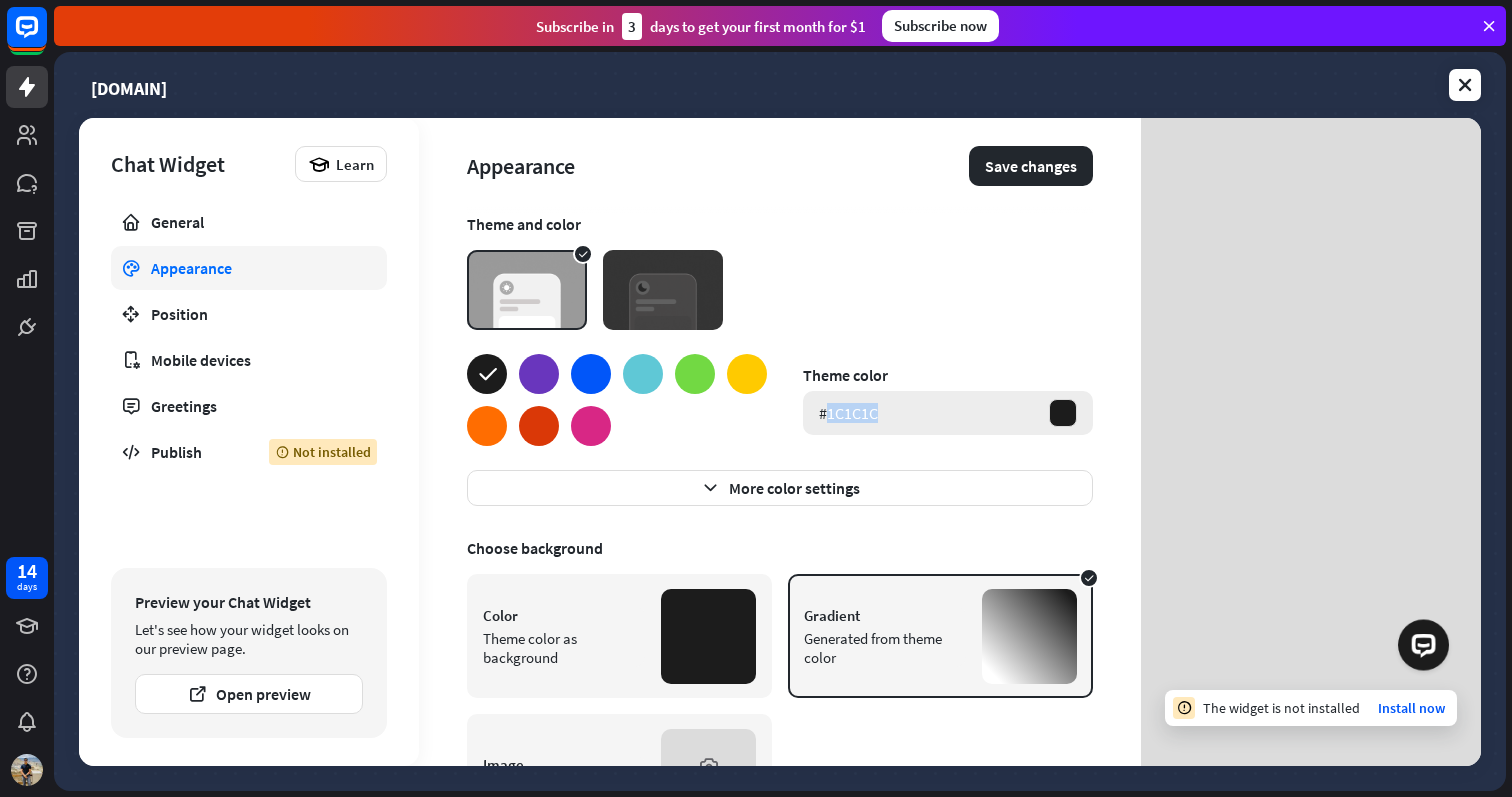 click on "#1C1C1C" at bounding box center [848, 413] 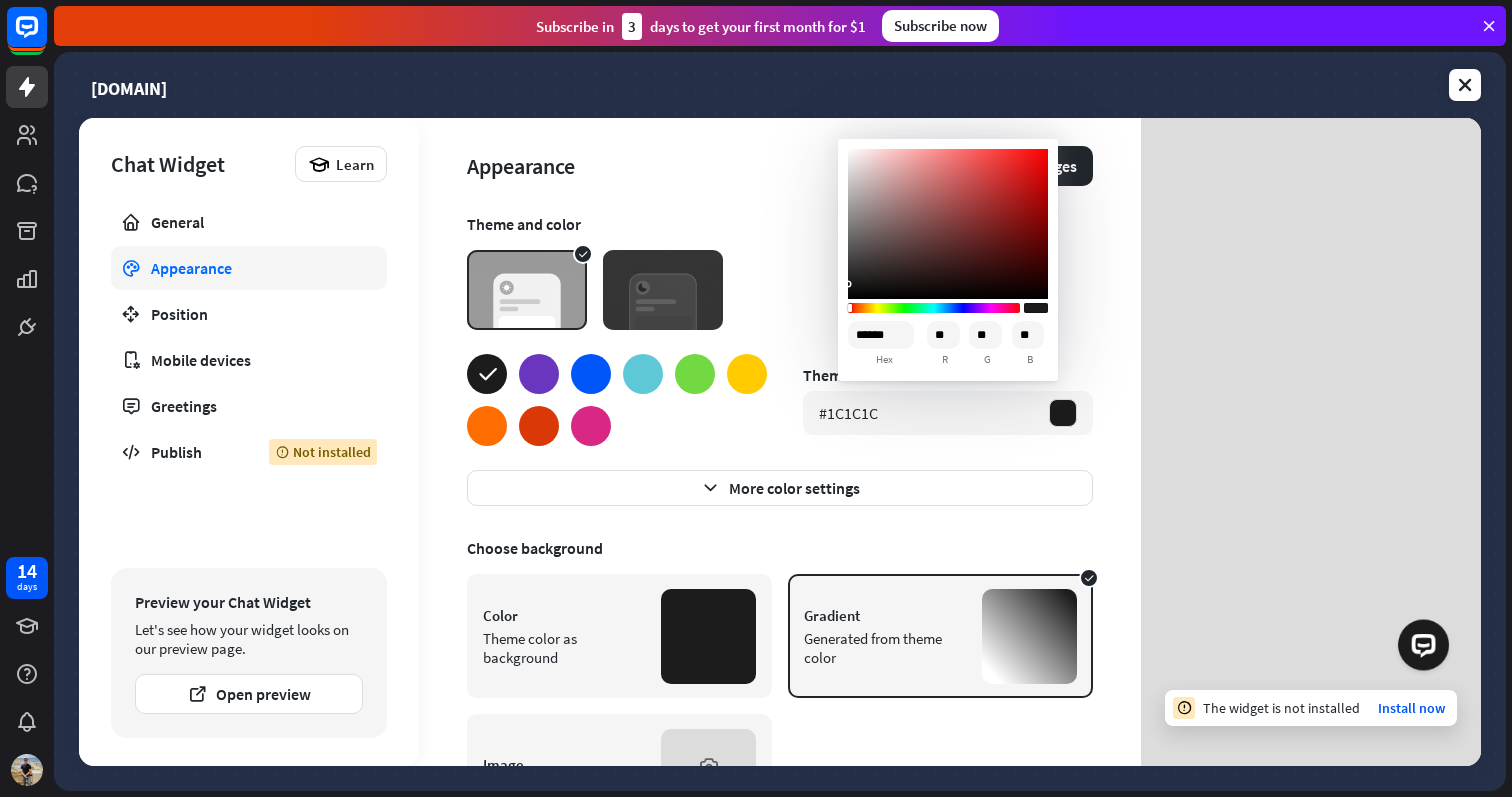 click on "******" at bounding box center (881, 335) 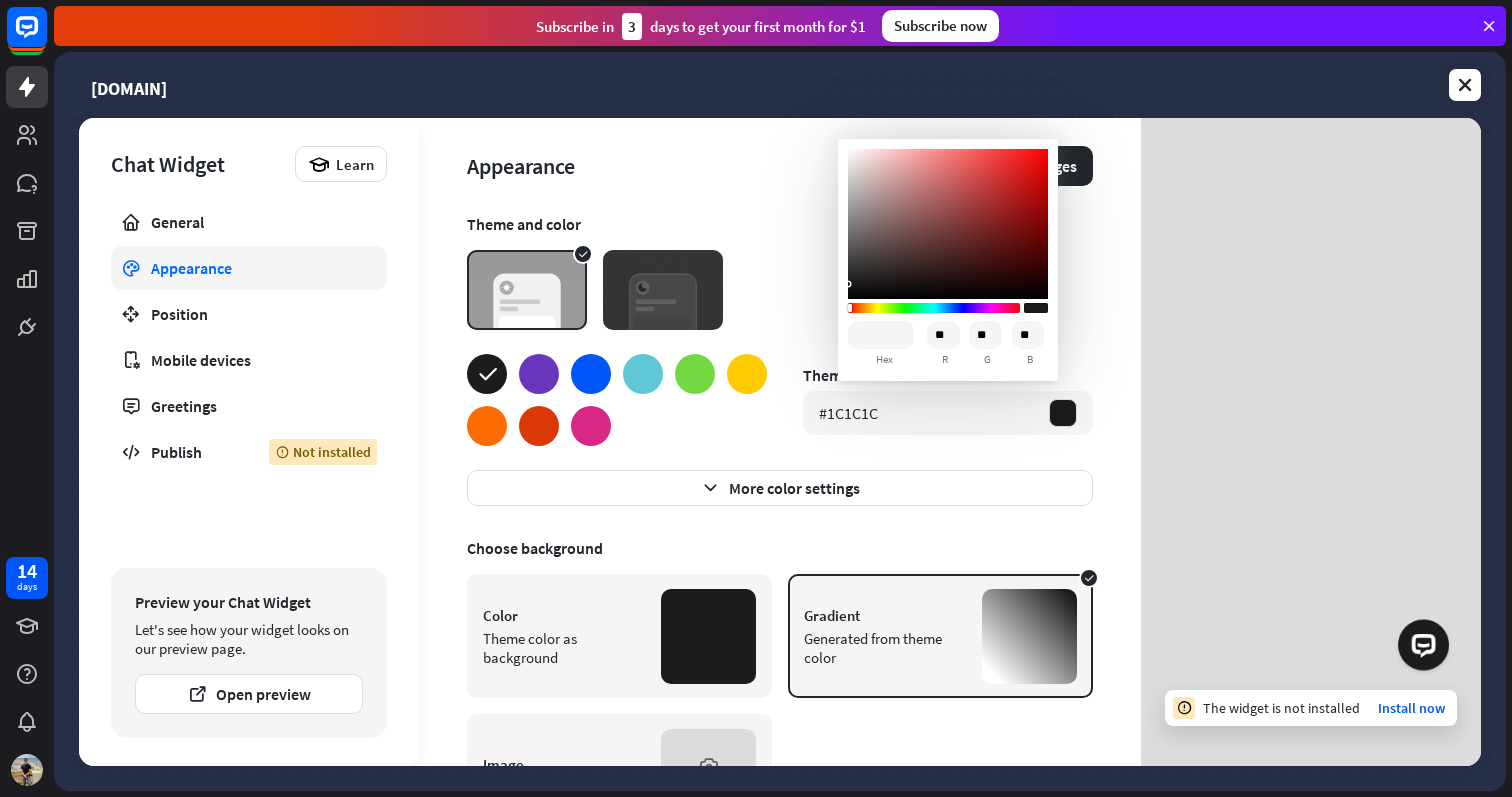paste on "******" 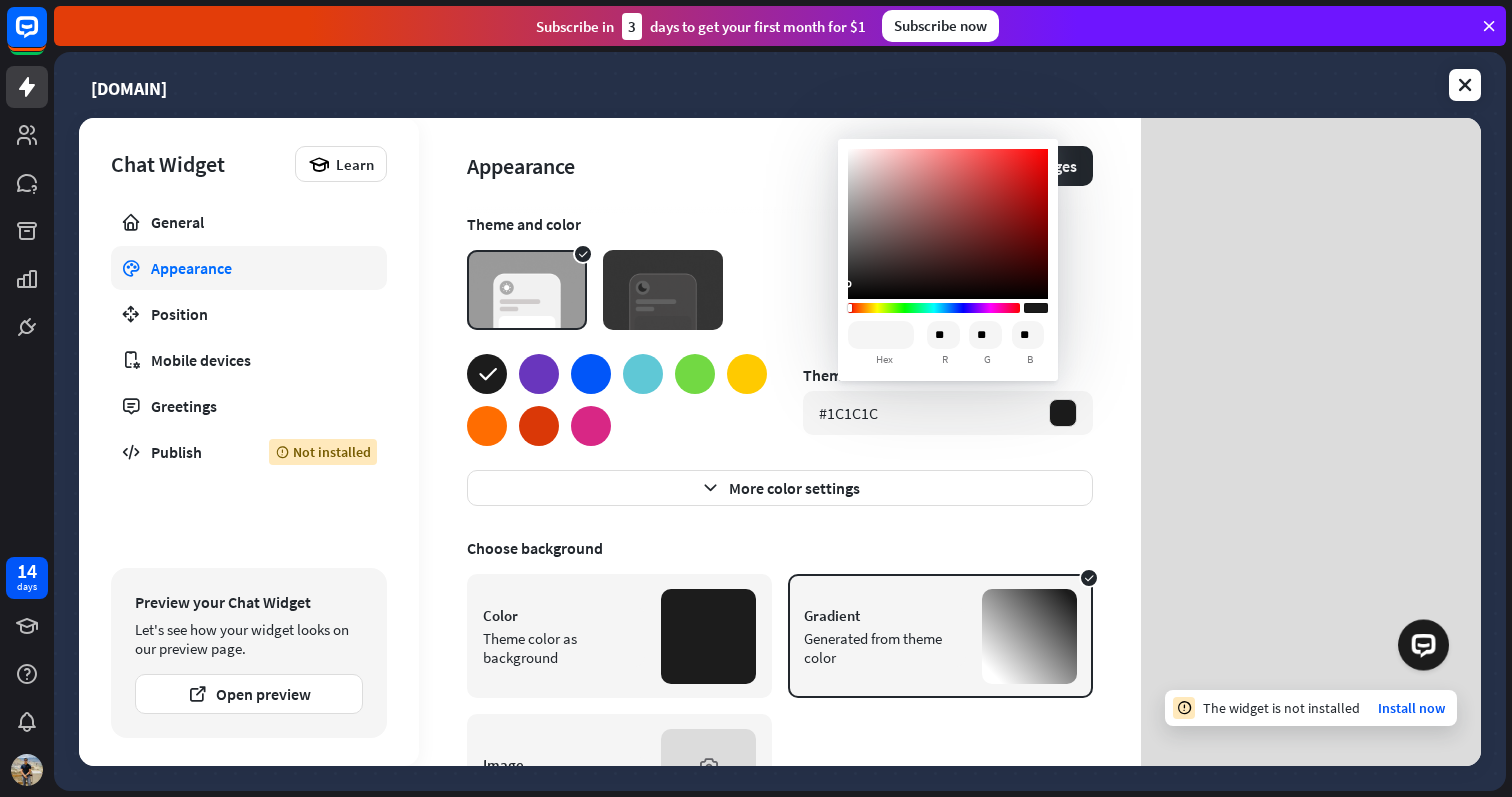 type on "******" 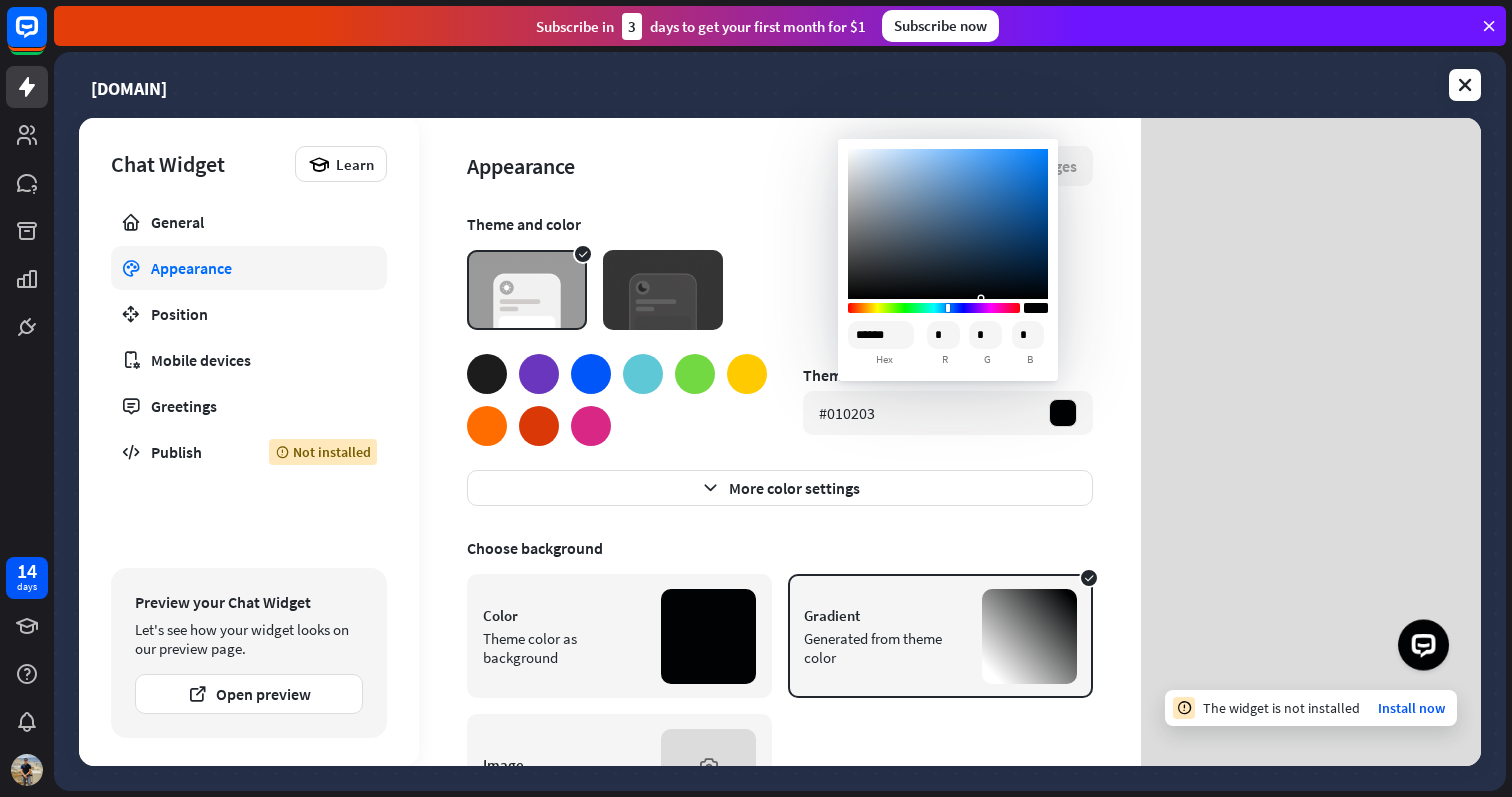 type on "******" 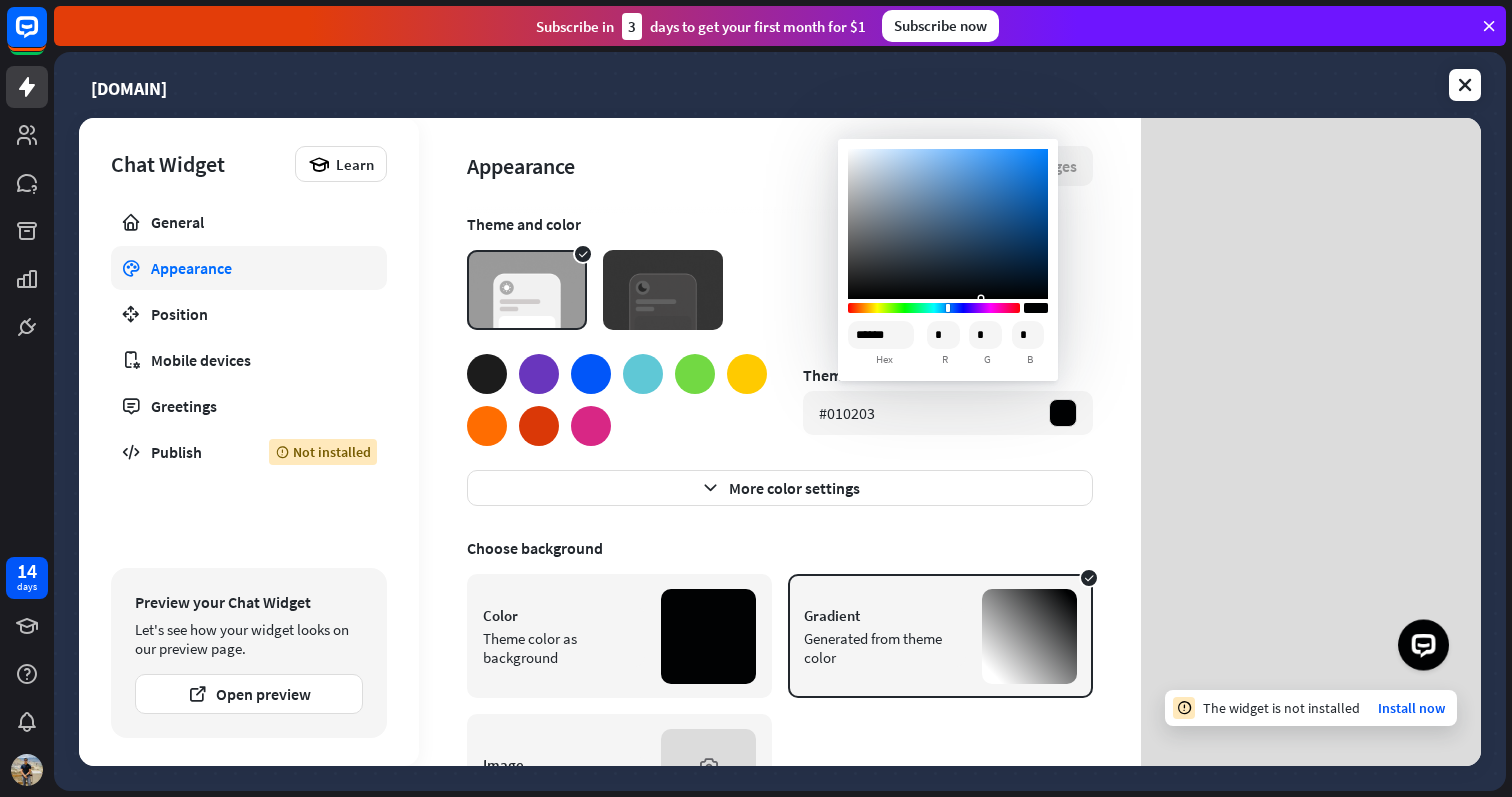 click on "Theme color     #010203" at bounding box center (780, 400) 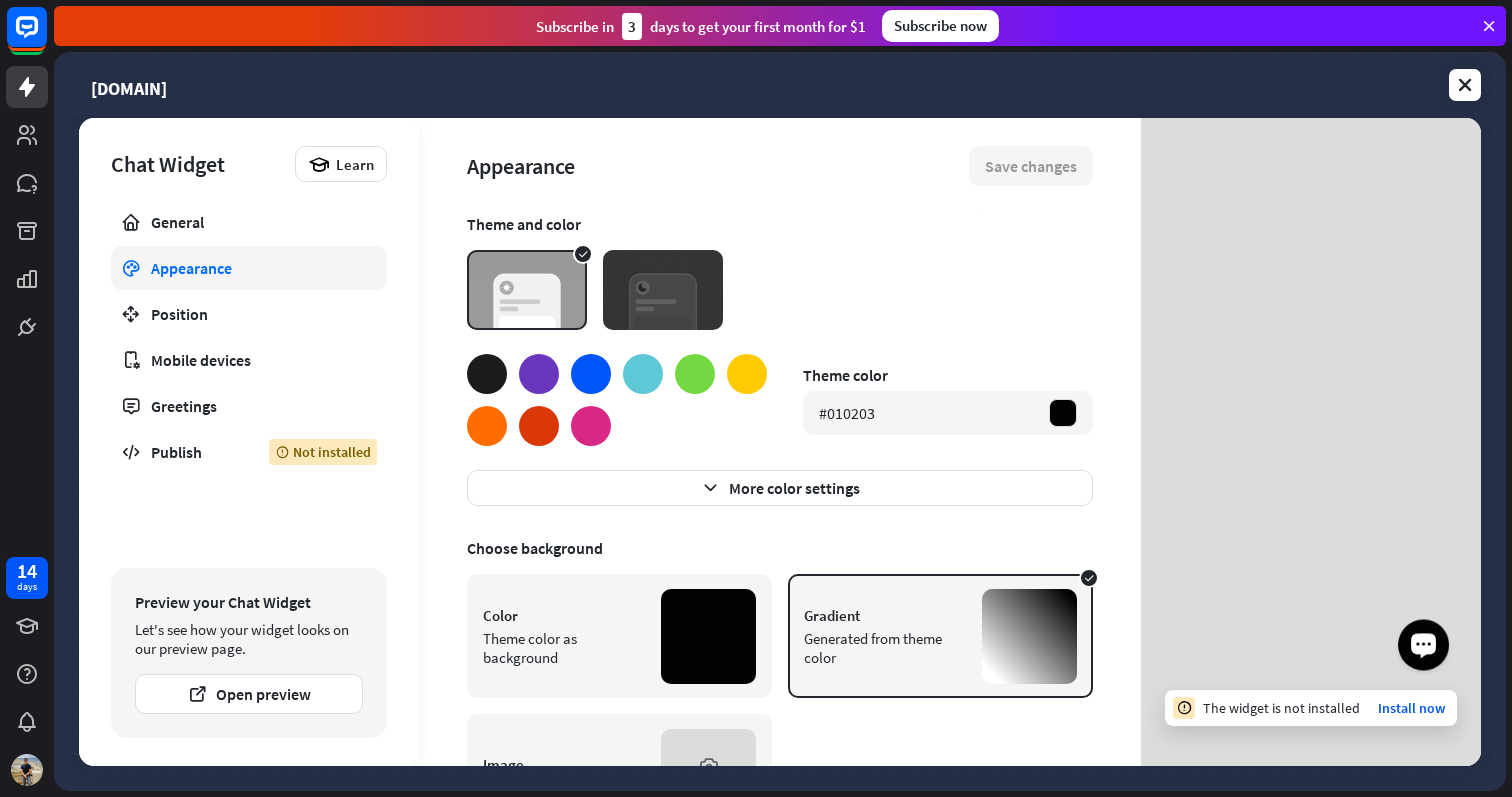 click at bounding box center [1421, 648] 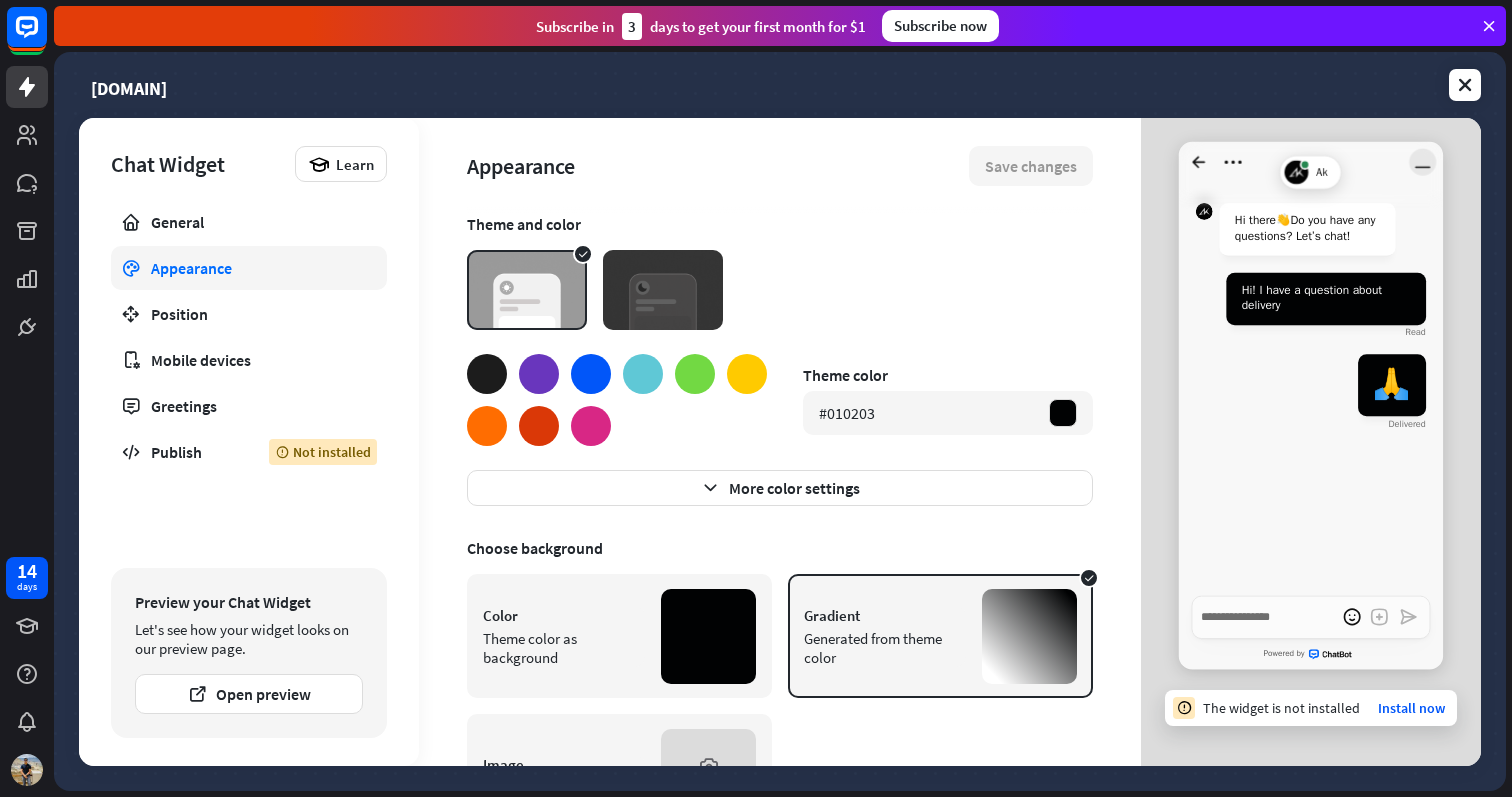 click 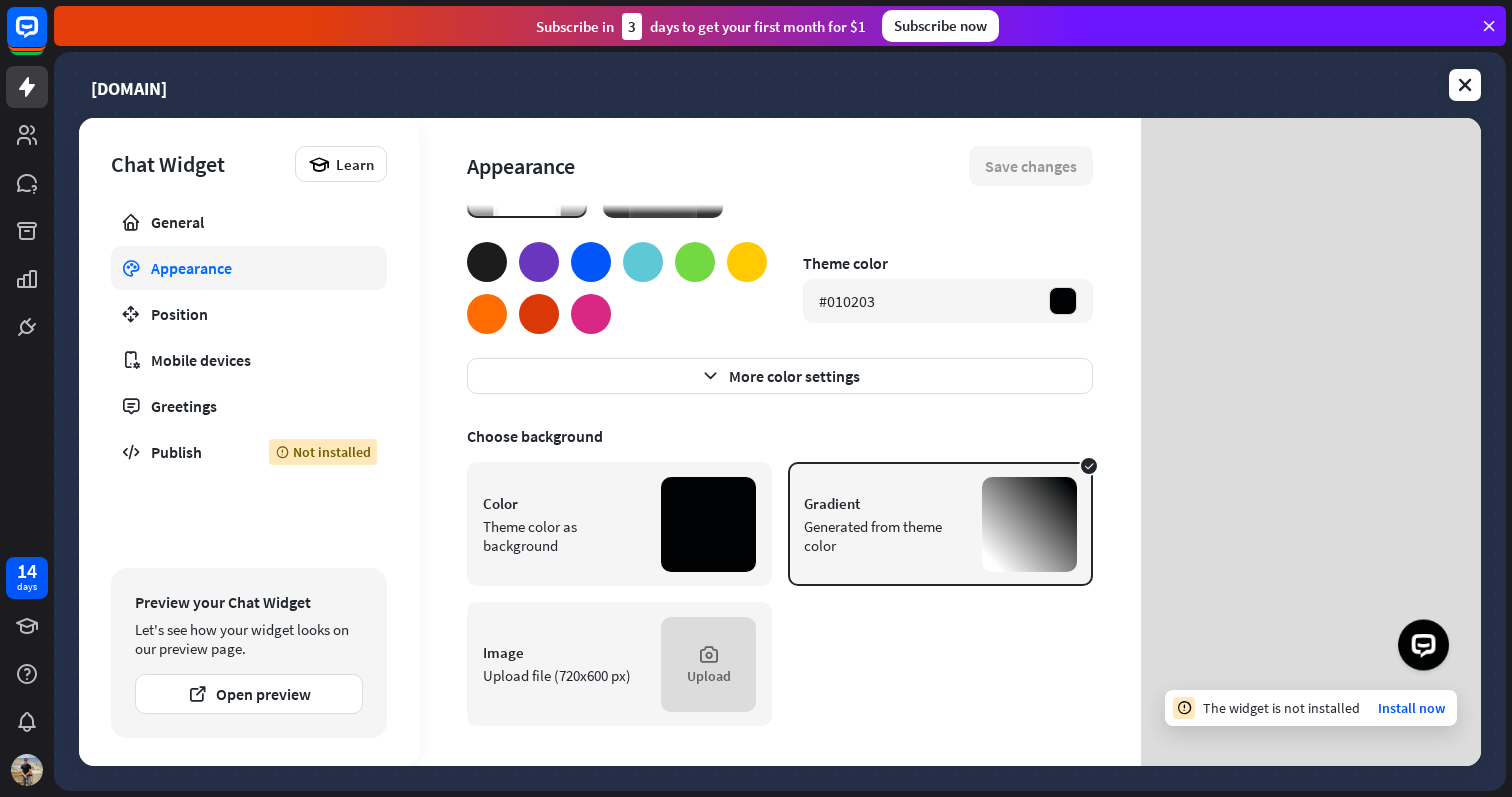 scroll, scrollTop: 0, scrollLeft: 0, axis: both 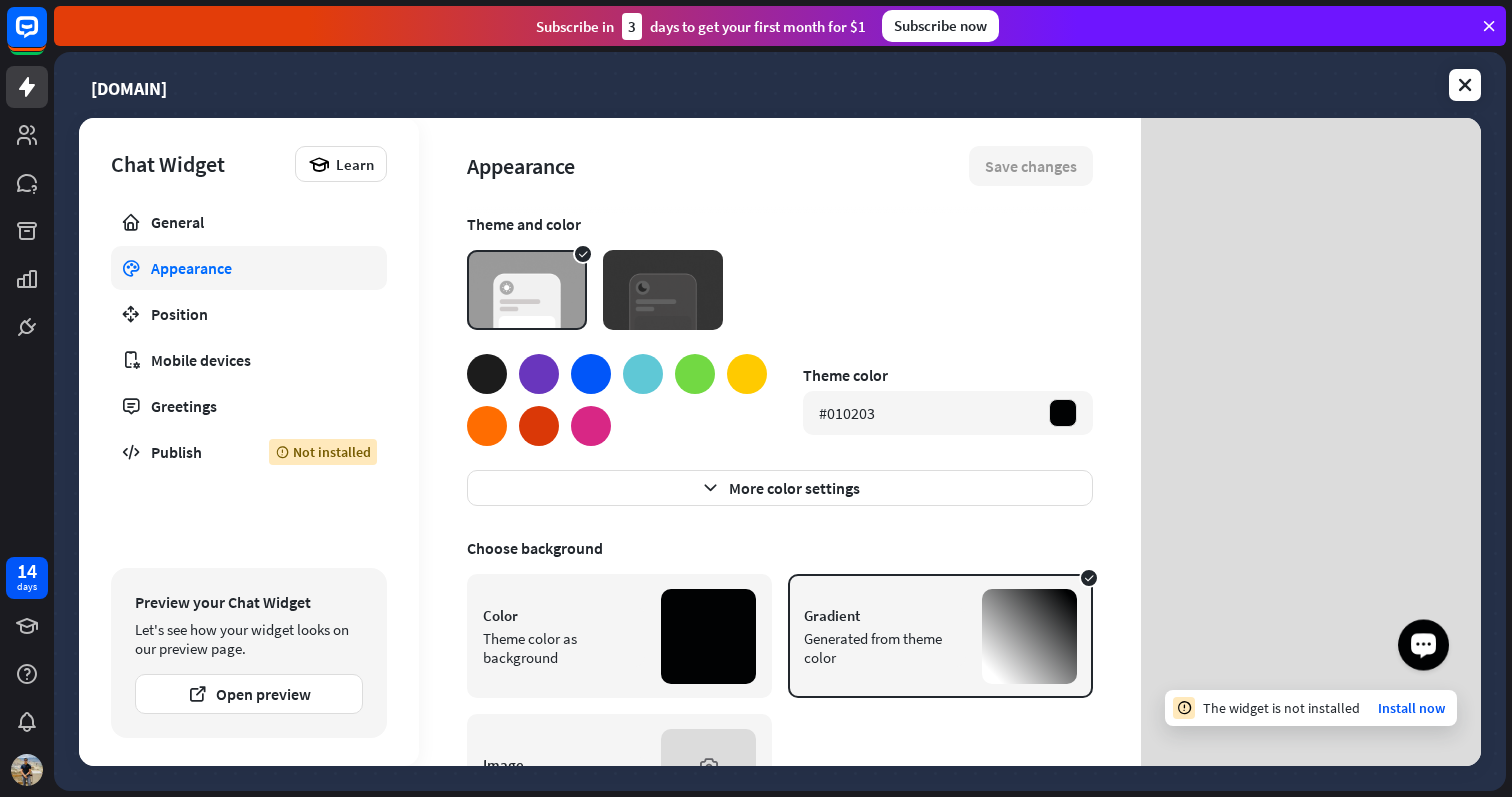 click at bounding box center (1423, 644) 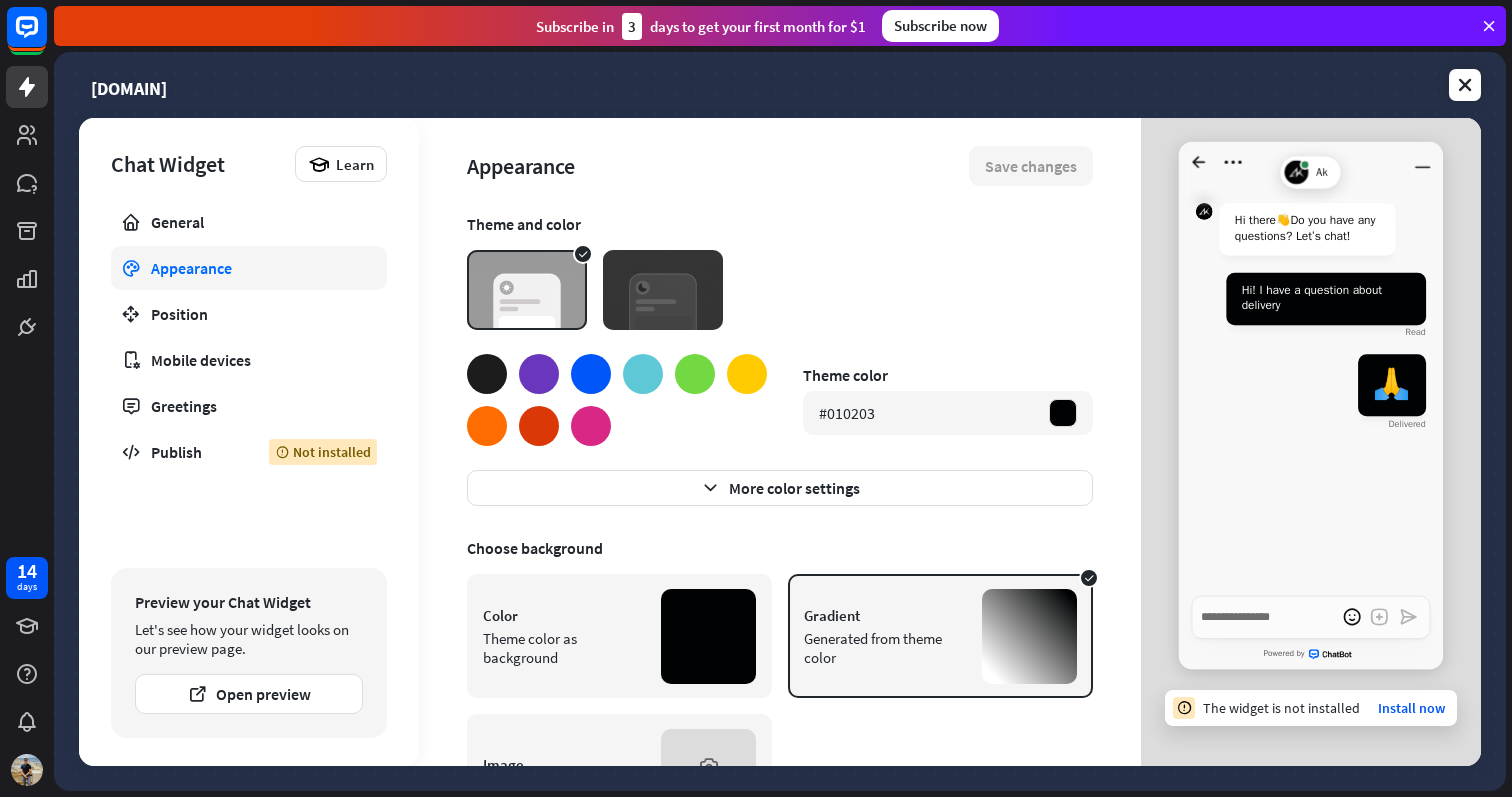 click at bounding box center (663, 290) 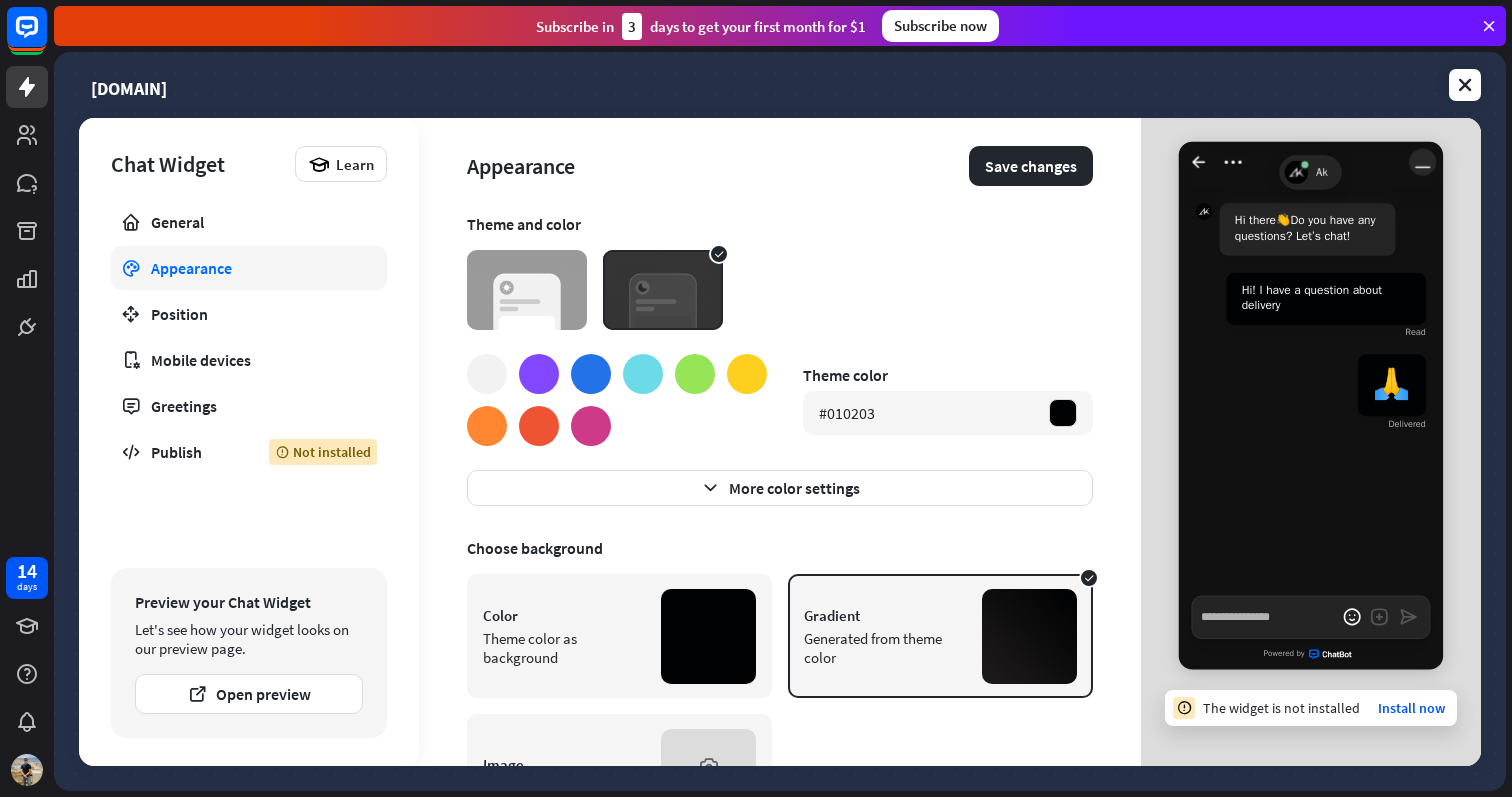 click 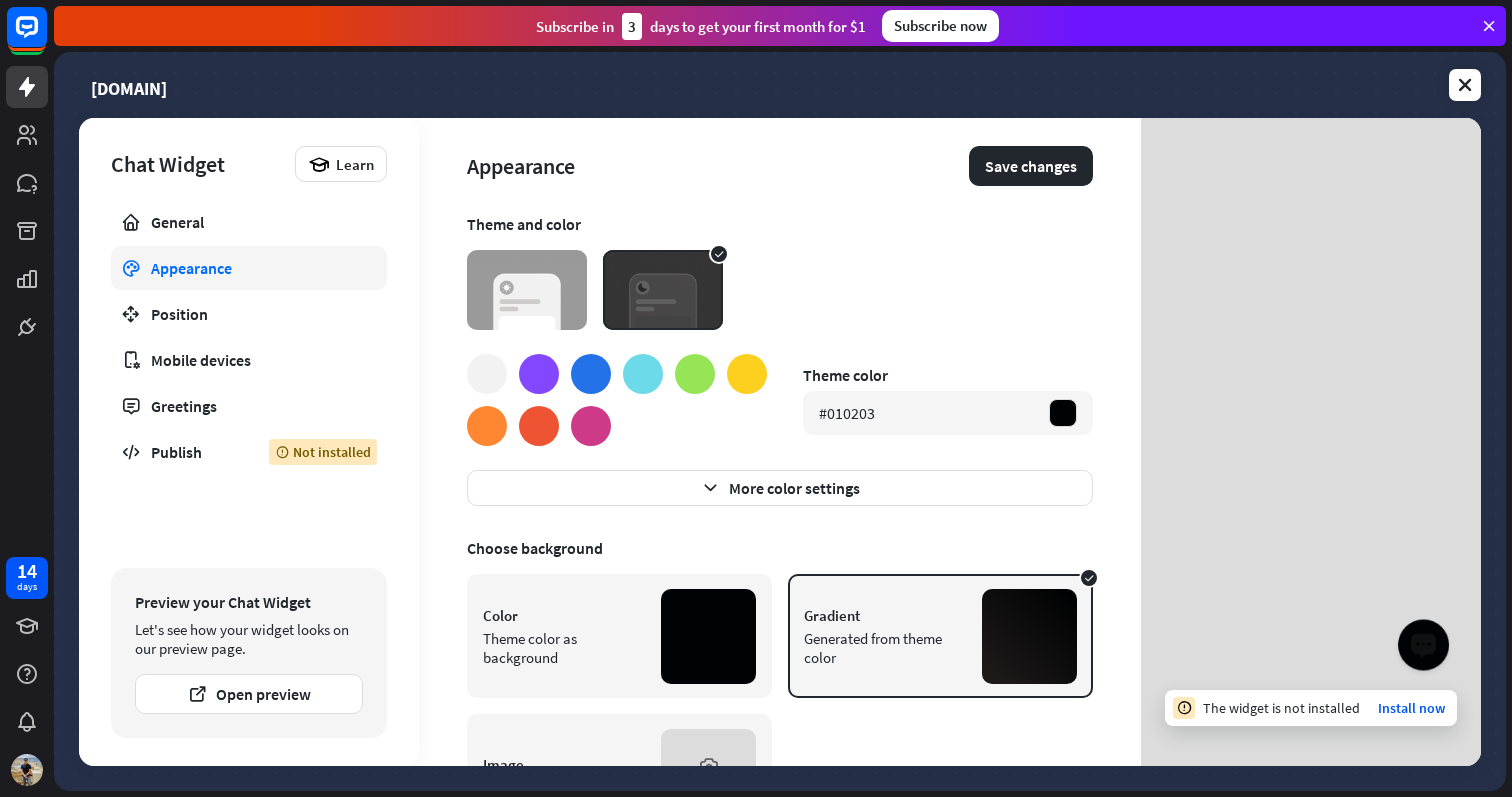 click at bounding box center (1424, 643) 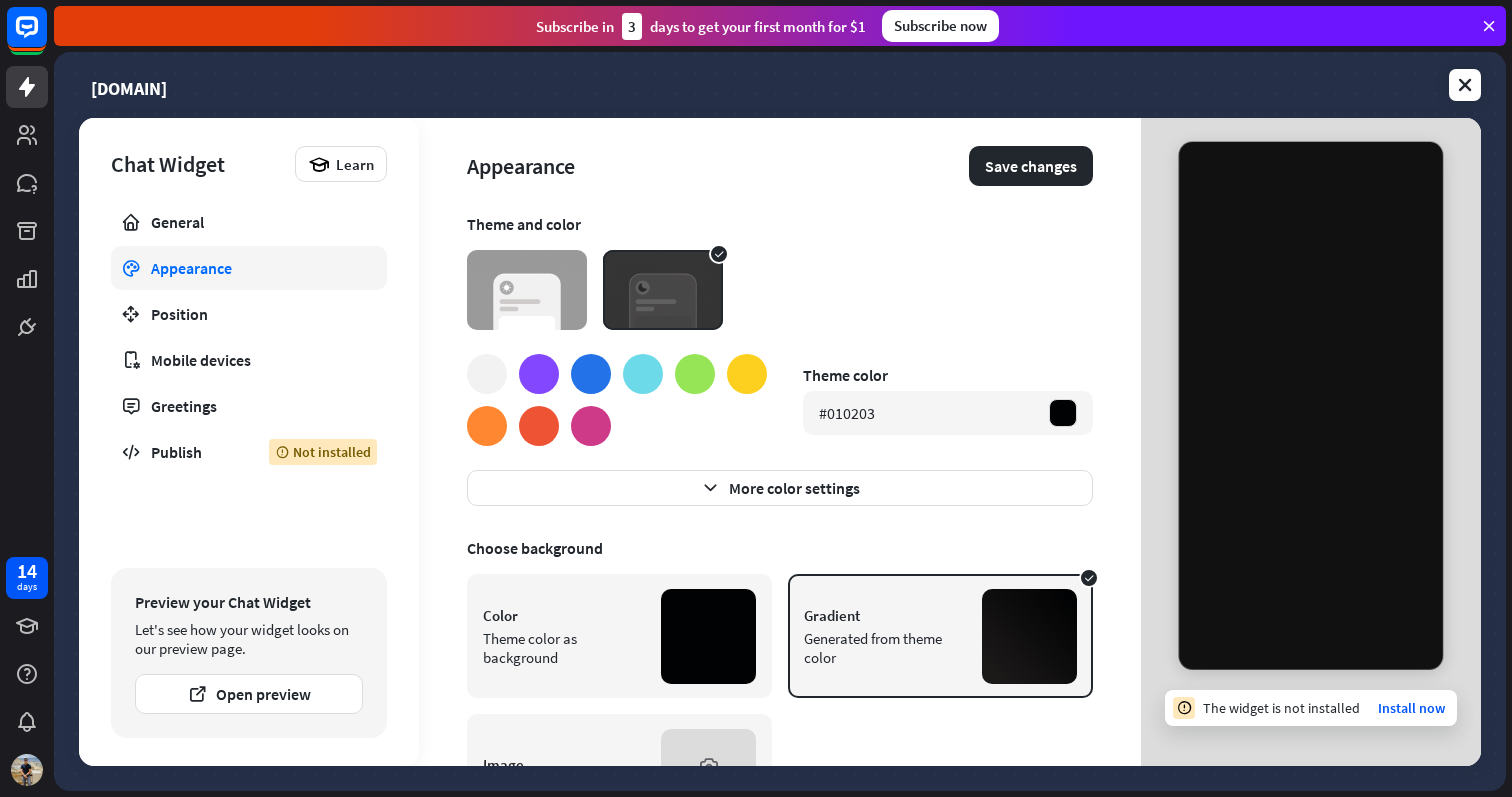 type on "*" 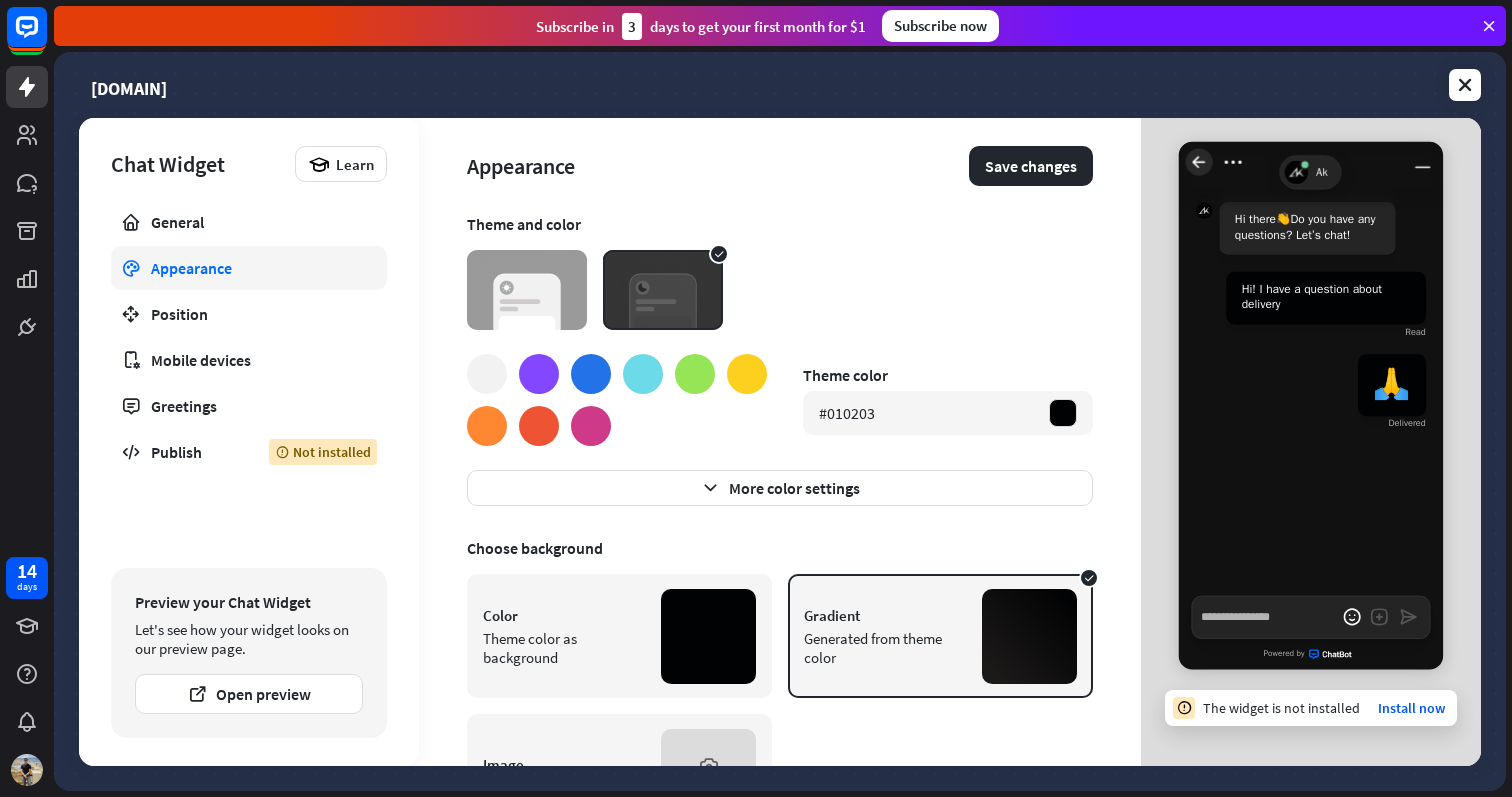 click 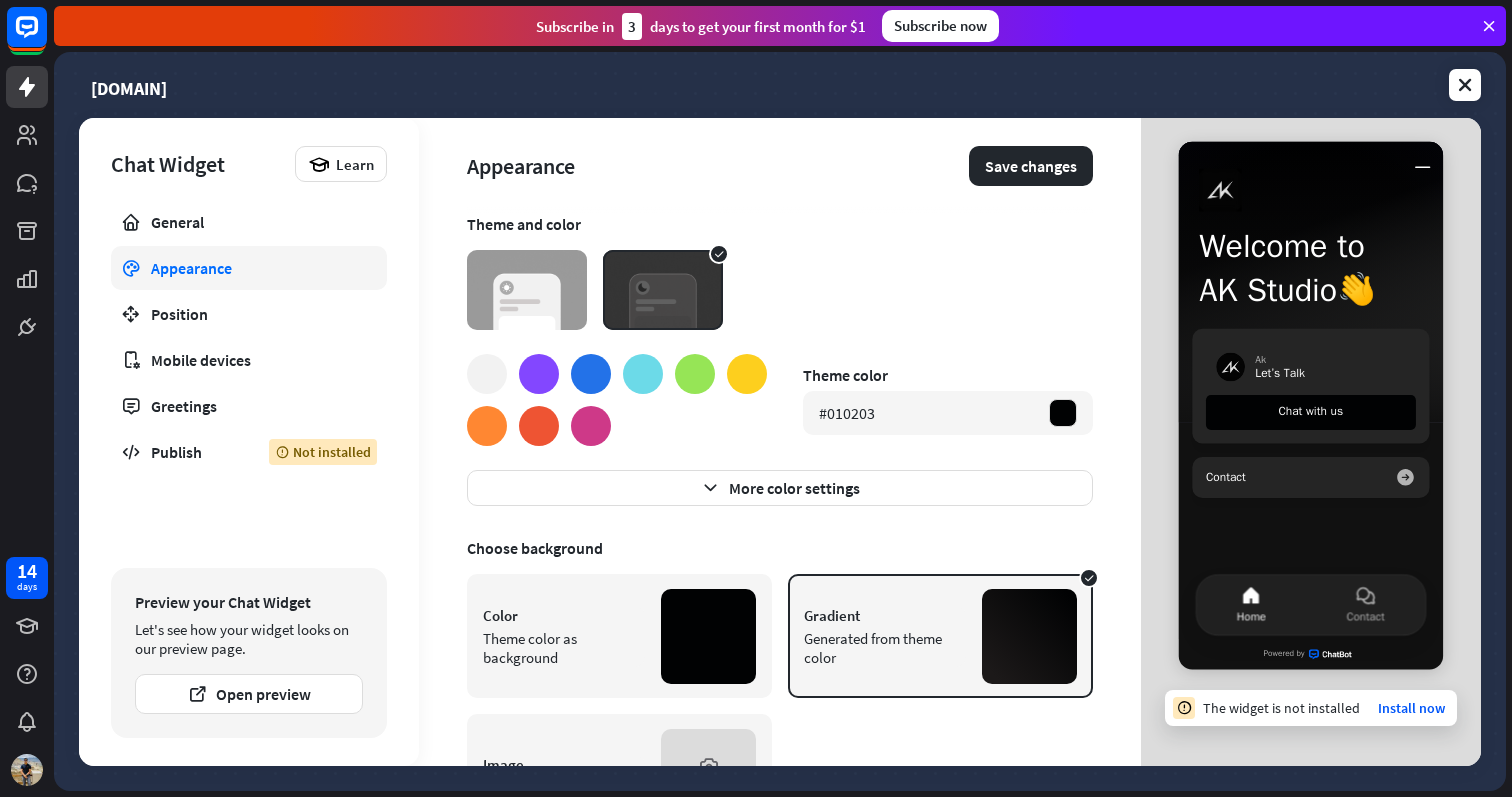 click at bounding box center [527, 290] 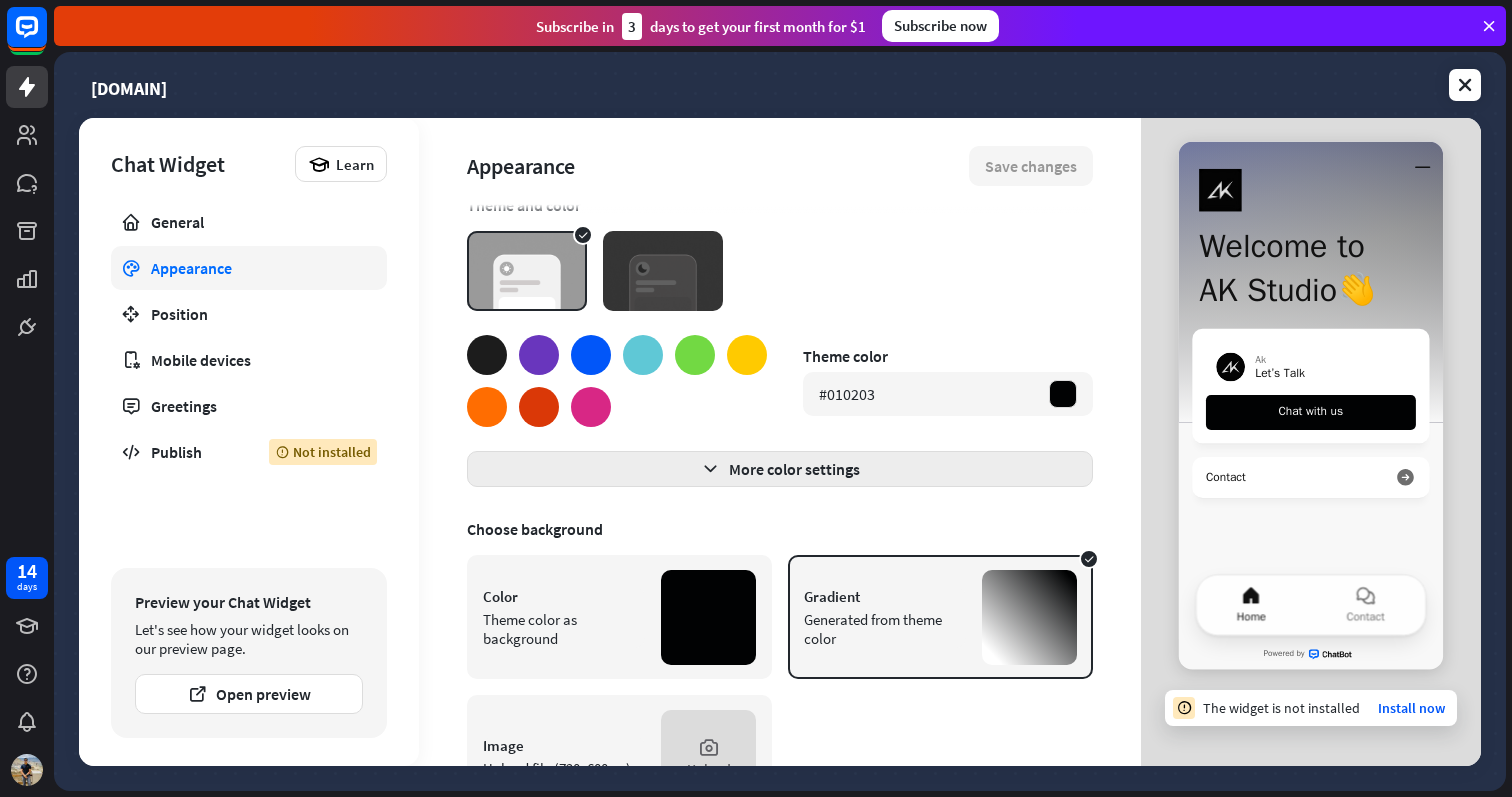 scroll, scrollTop: 9, scrollLeft: 0, axis: vertical 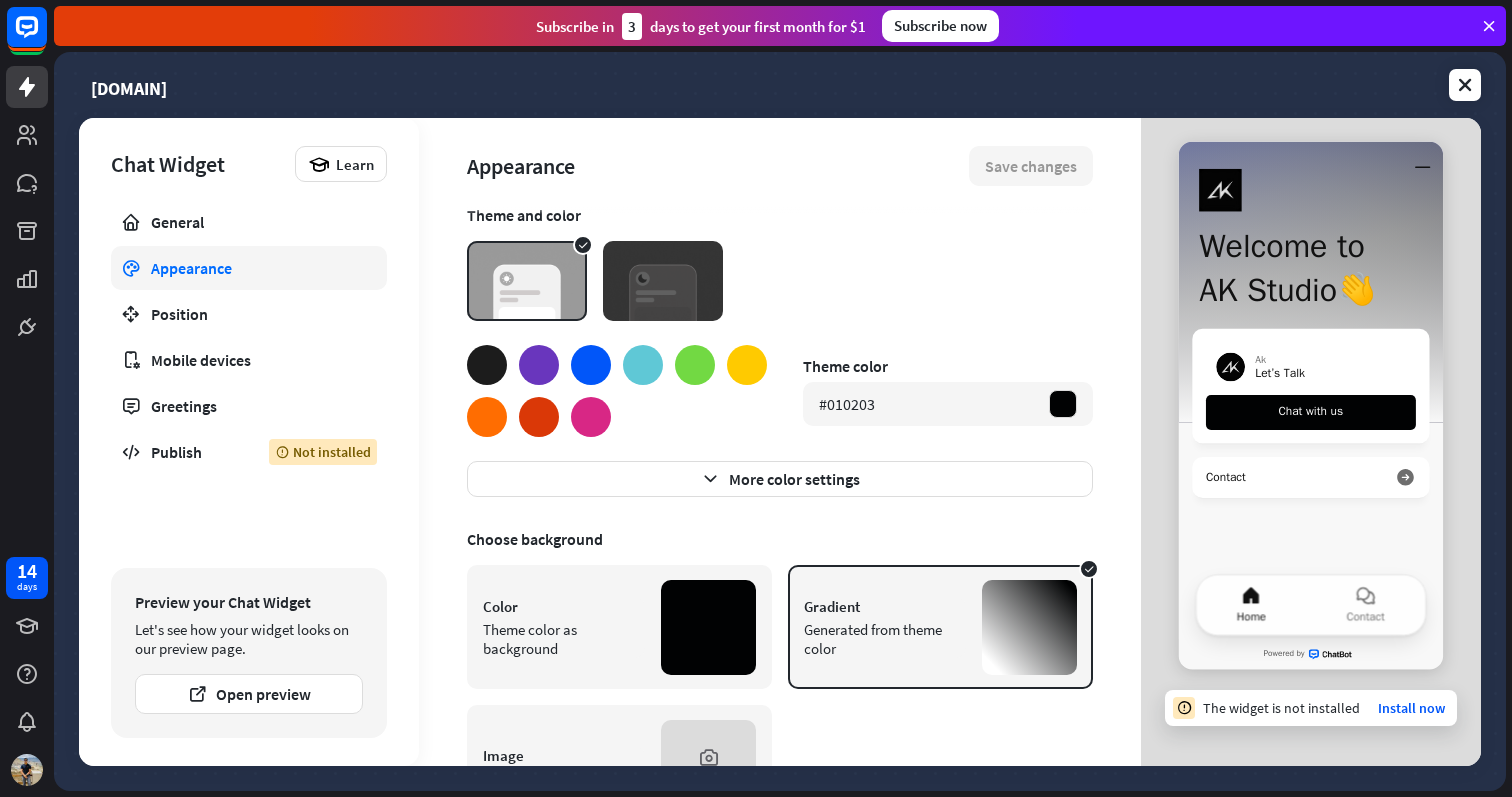 click at bounding box center [487, 365] 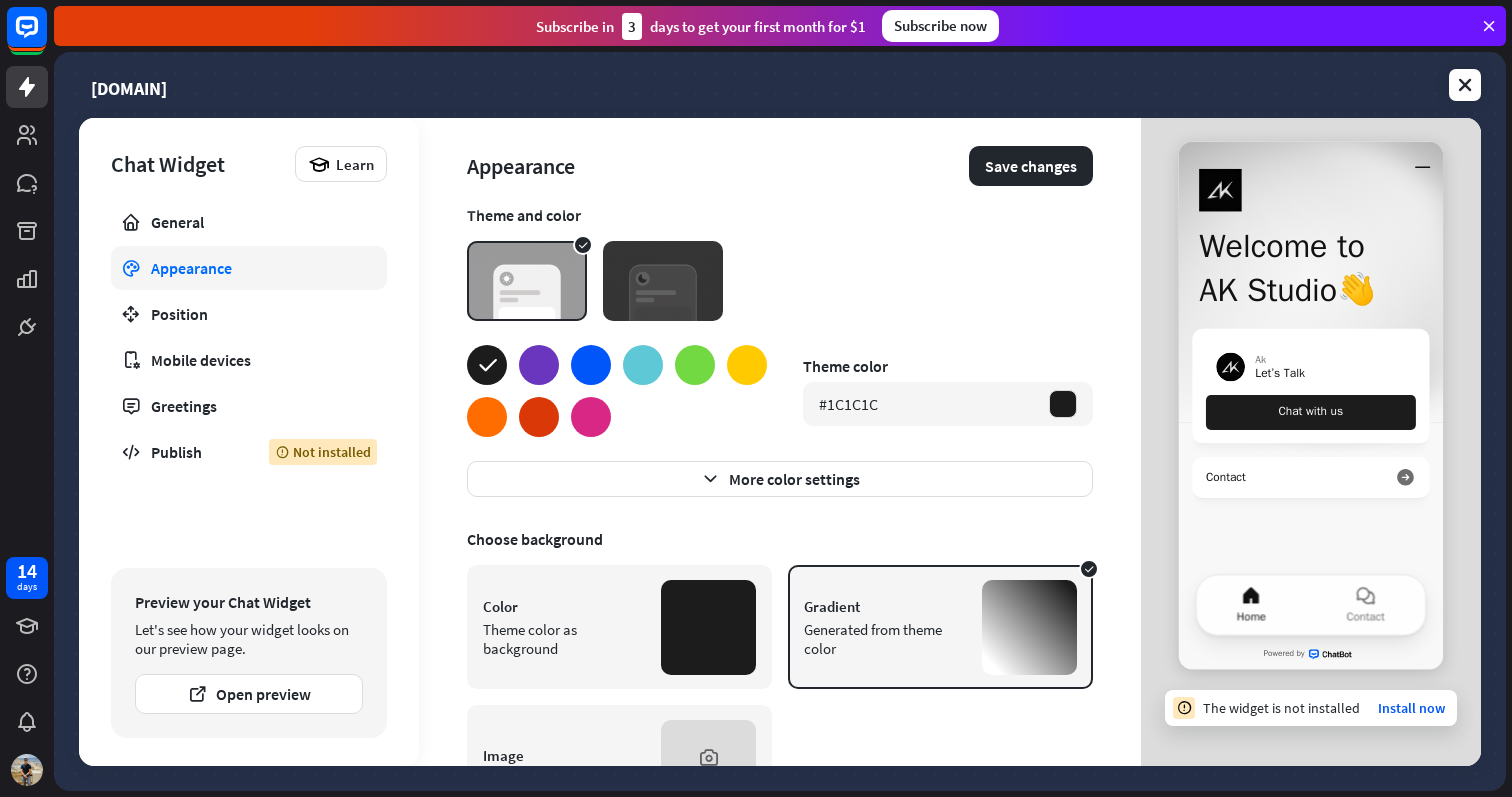 click at bounding box center (591, 365) 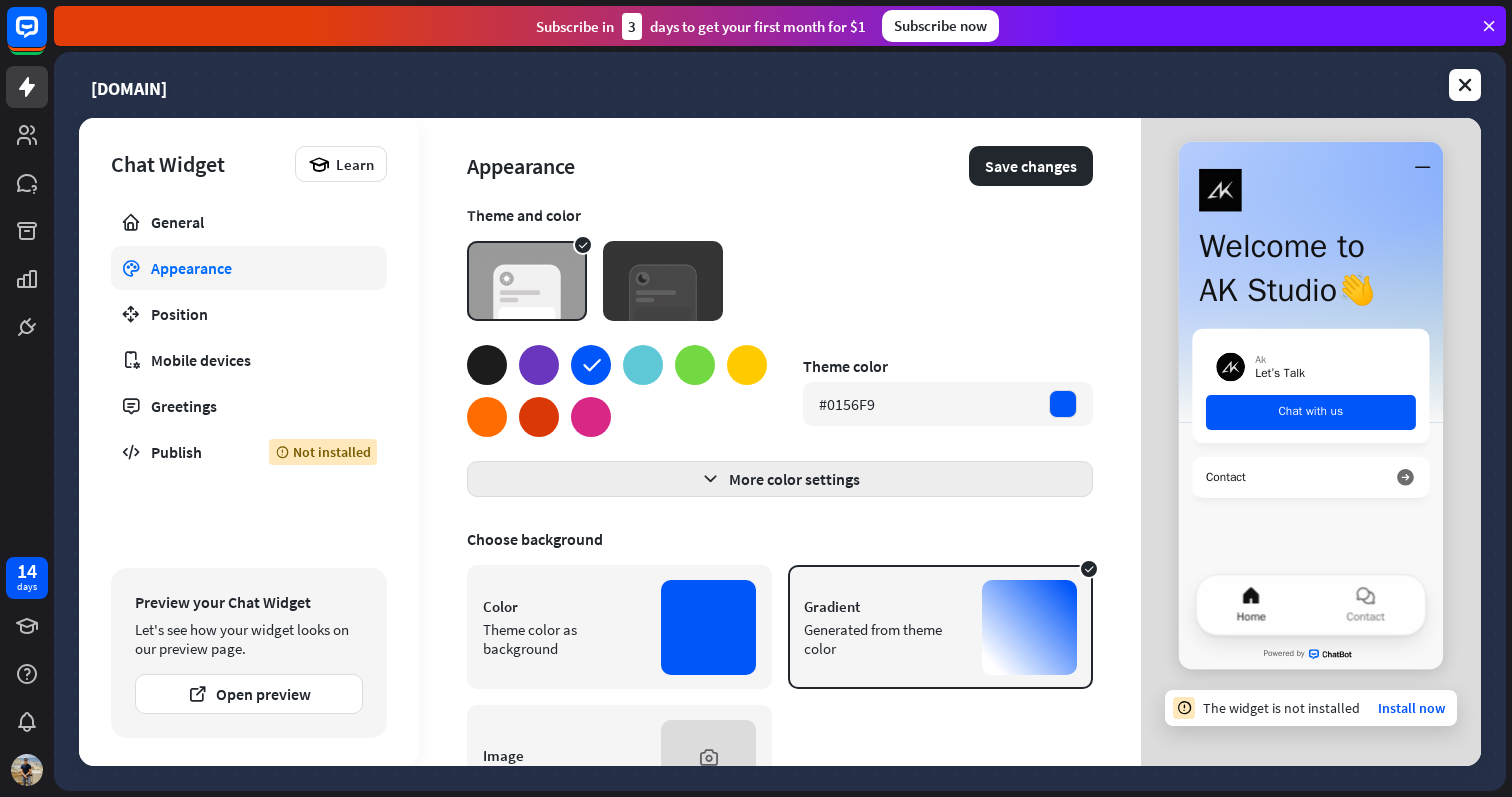 click on "More color settings" at bounding box center (780, 479) 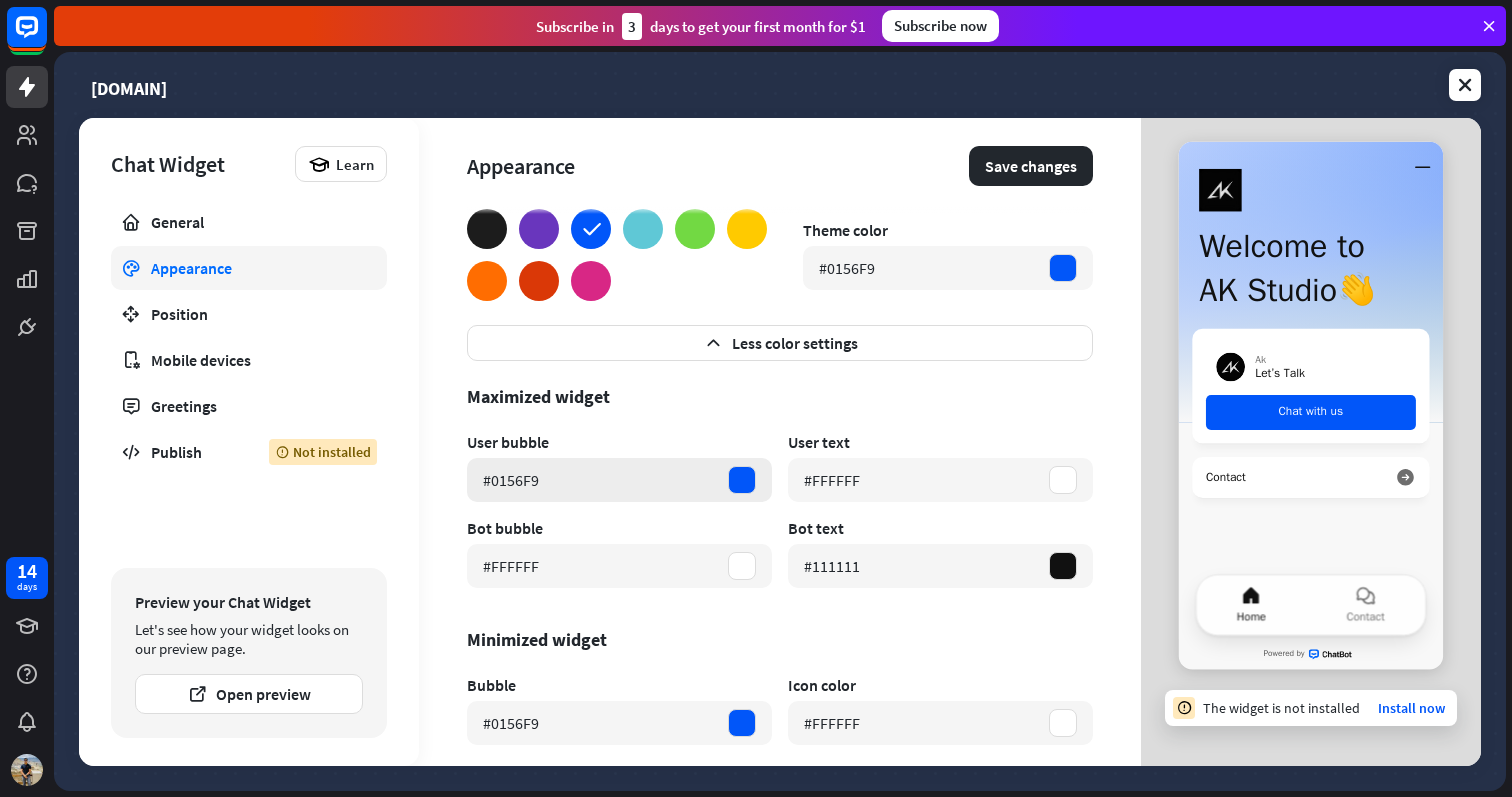 scroll, scrollTop: 81, scrollLeft: 0, axis: vertical 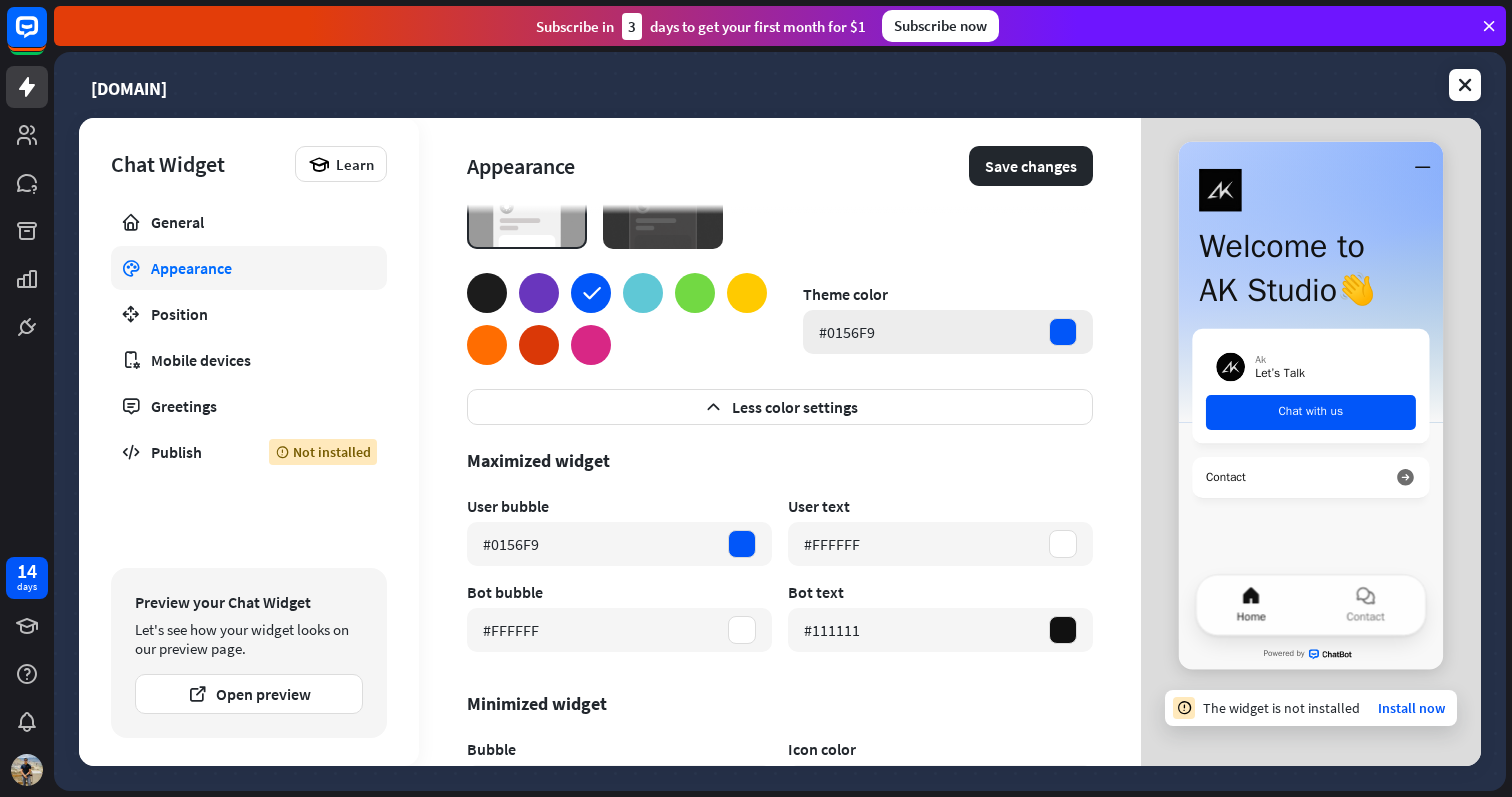 click on "#0156F9" at bounding box center [847, 332] 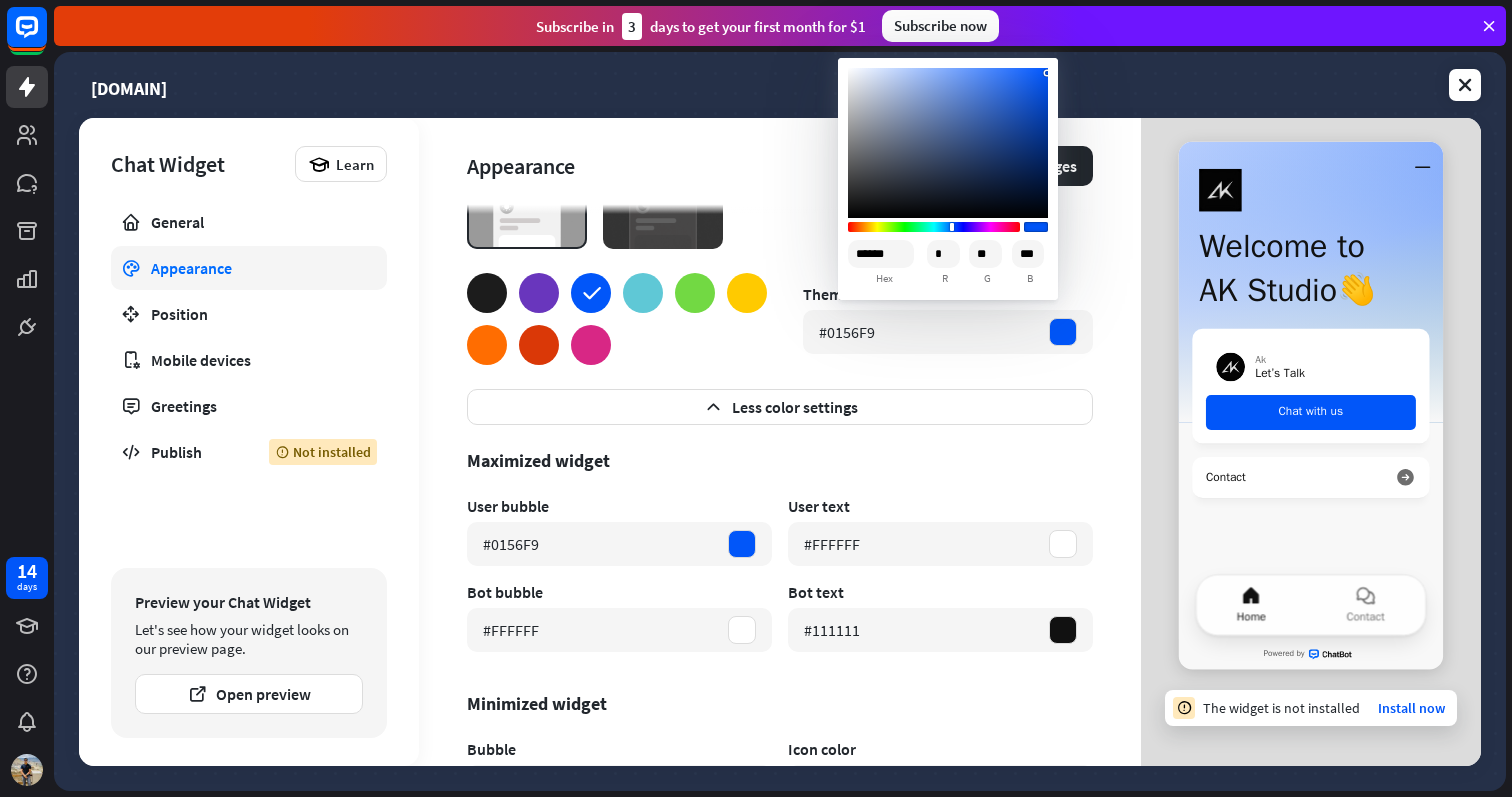 click on "******" at bounding box center (881, 254) 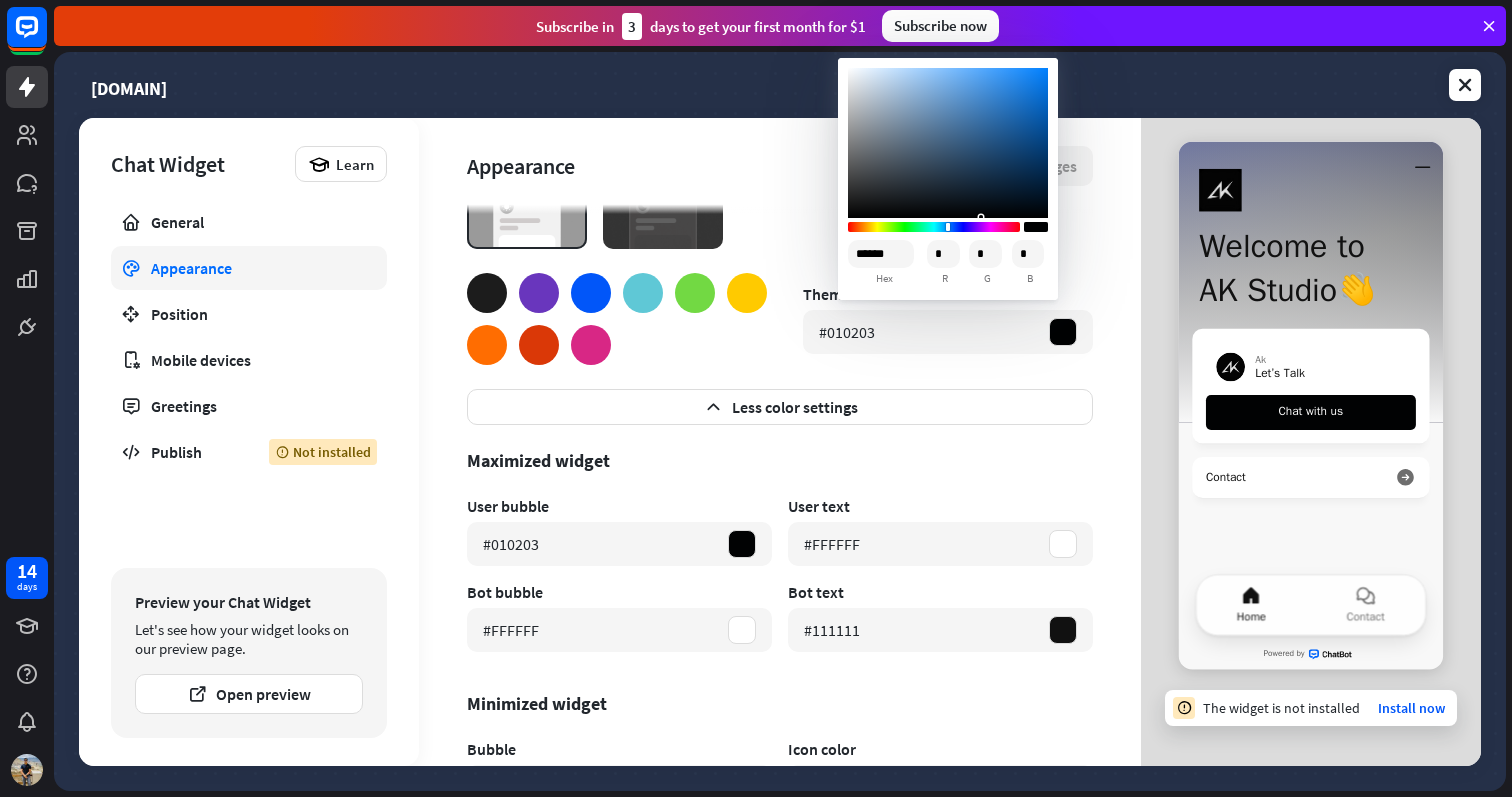 type on "******" 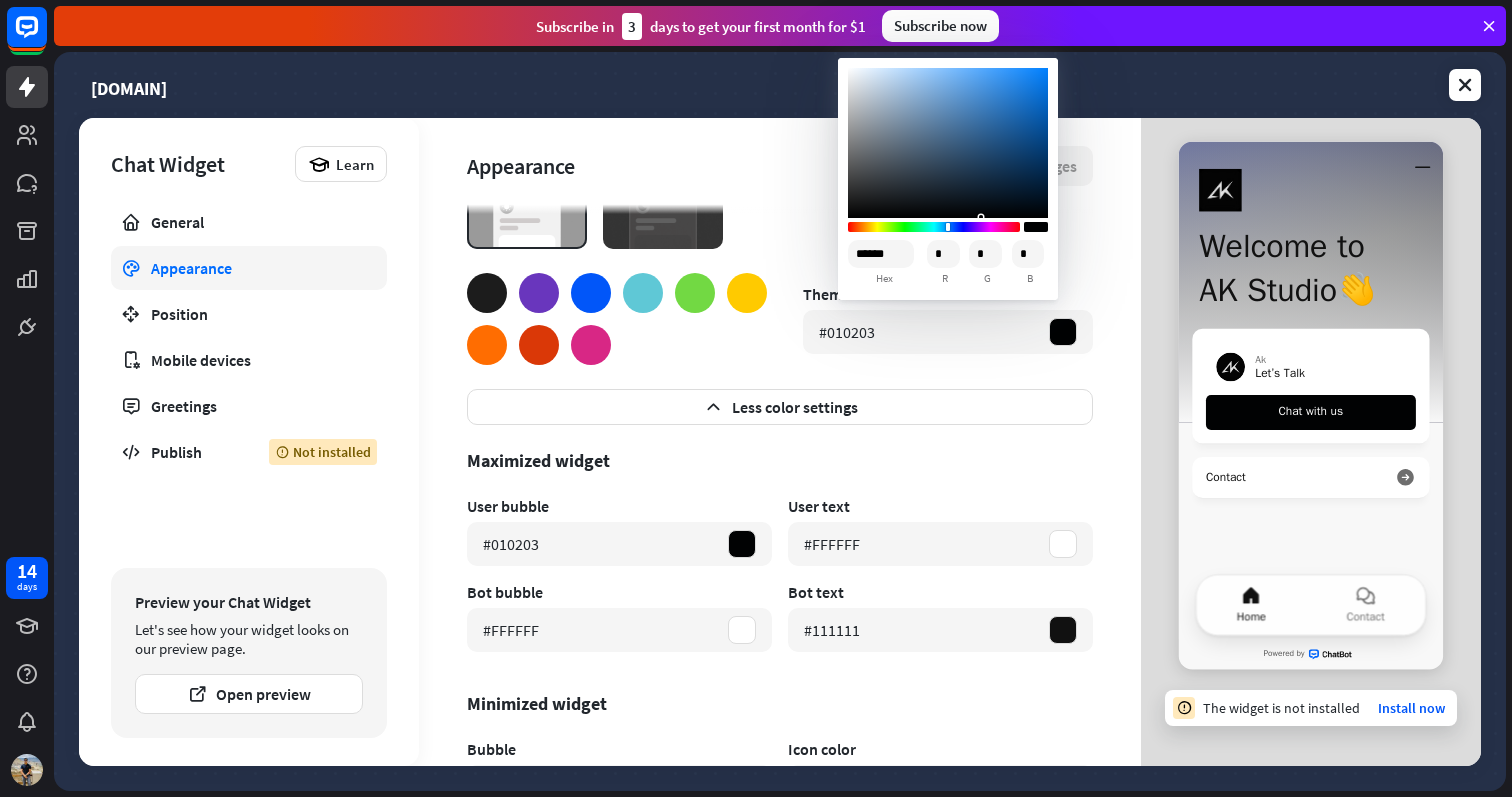 click on "Less color settings
Maximized widget
User bubble     #010203     User text     #FFFFFF     Bot bubble     #FFFFFF     Bot text     #111111
Minimized widget
Bubble     #010203     Icon color     #FFFFFF" at bounding box center (780, 599) 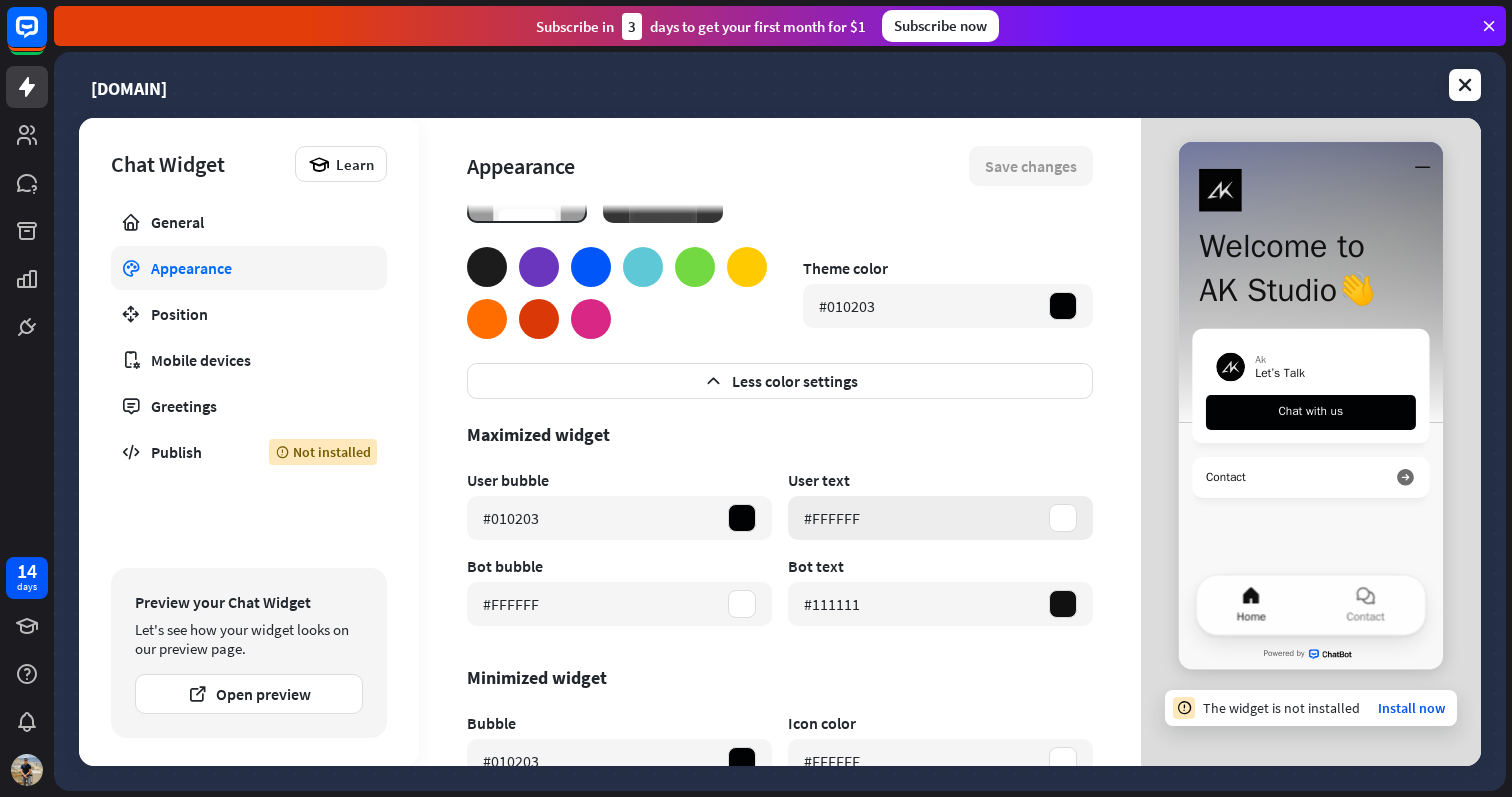 scroll, scrollTop: 114, scrollLeft: 0, axis: vertical 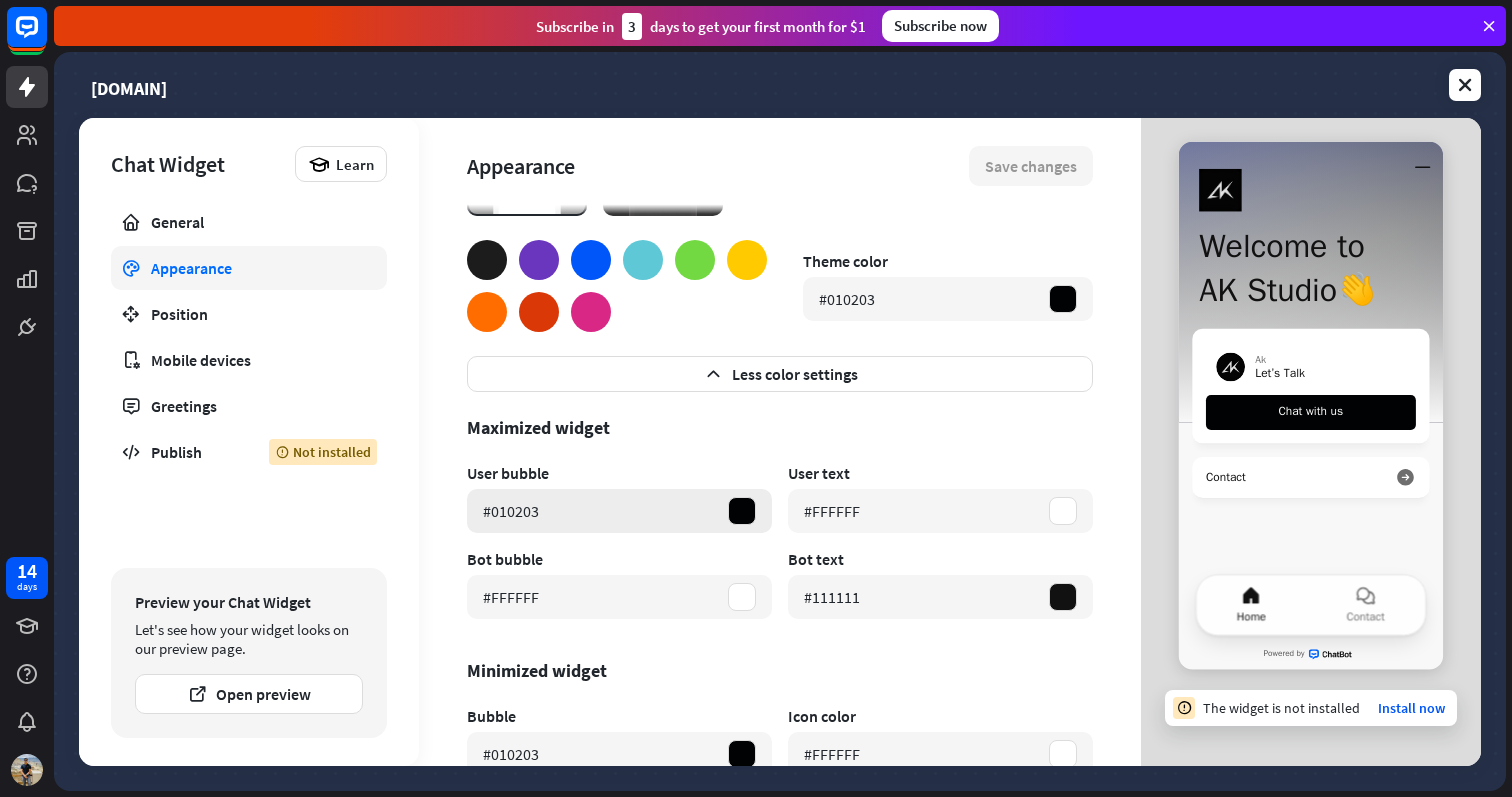 click at bounding box center (742, 511) 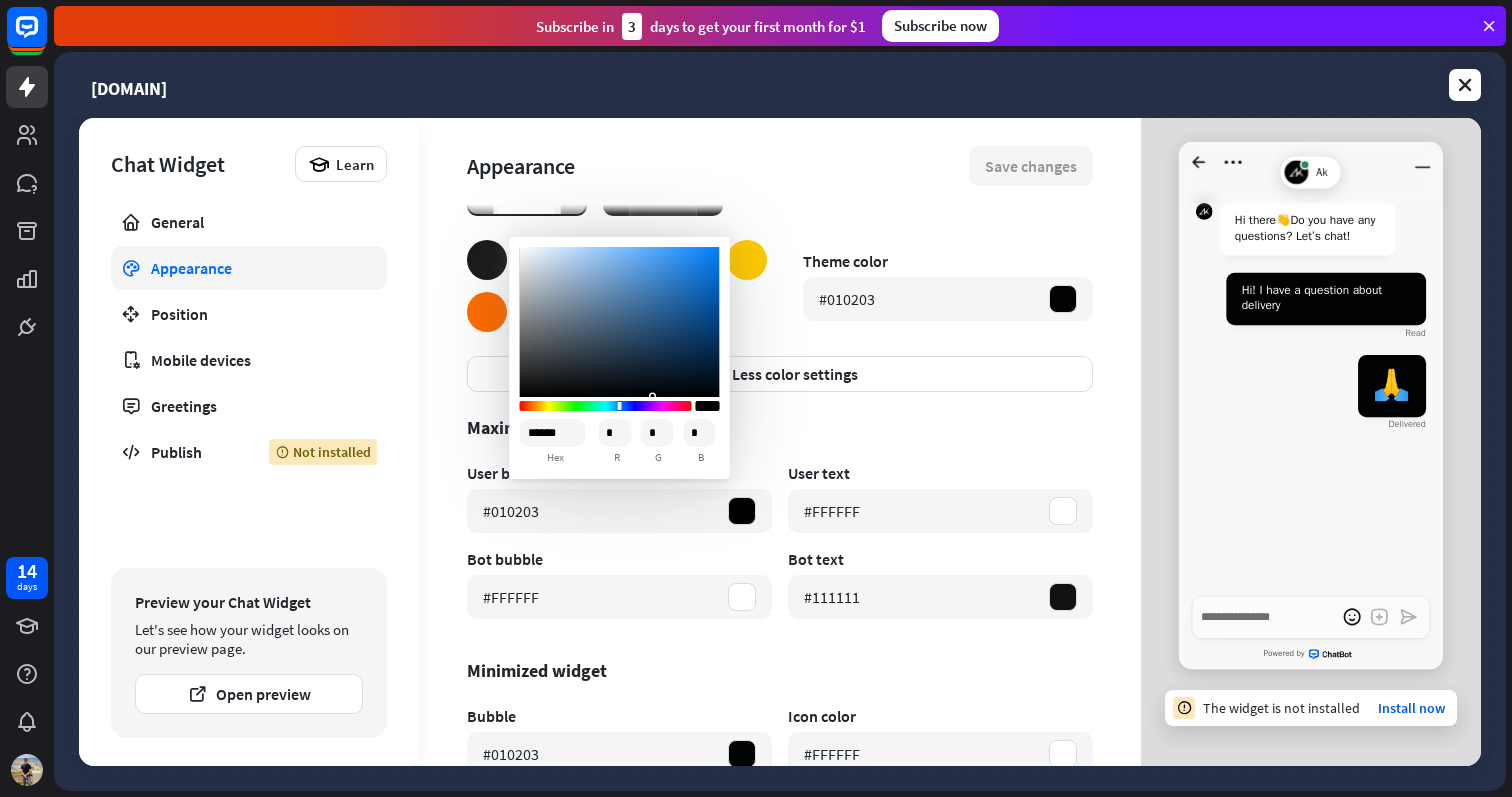 type on "*" 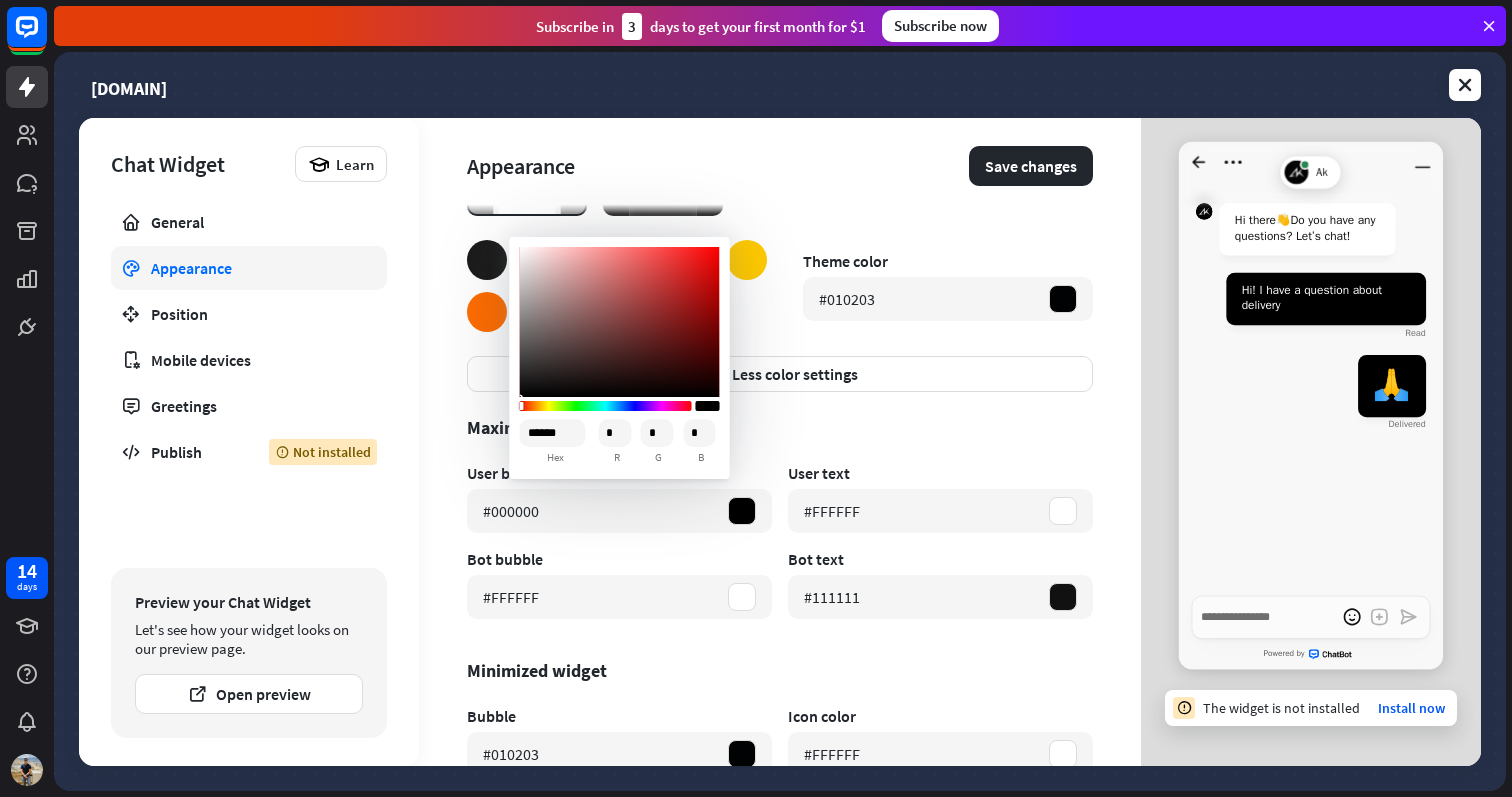 drag, startPoint x: 526, startPoint y: 383, endPoint x: 505, endPoint y: 429, distance: 50.566788 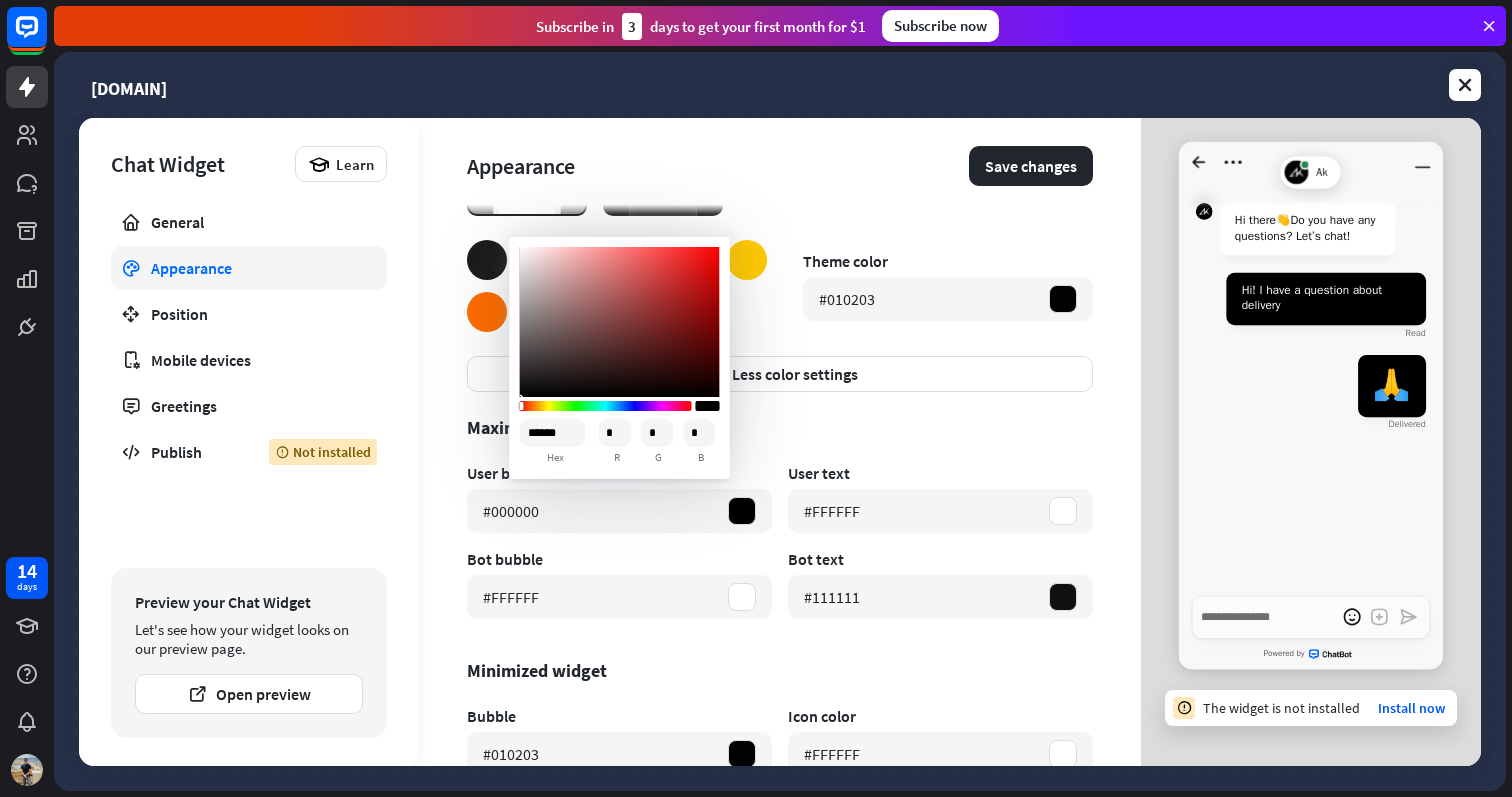click on "14   days
close
Product Help
First steps   Get started with ChatBot       Help Center   Follow step-by-step tutorials       Academy   Level up your skill set       Contact us   Connect with our Product Experts
Subscribe in
3
days
to get your first month for $1
Subscribe now
[DOMAIN]
Chat Widget     Learn       General     Appearance     Position     Mobile devices     Greetings     Publish
Not installed
Preview your Chat Widget
Let's see how your widget looks on our preview page.
Open preview" at bounding box center (756, 398) 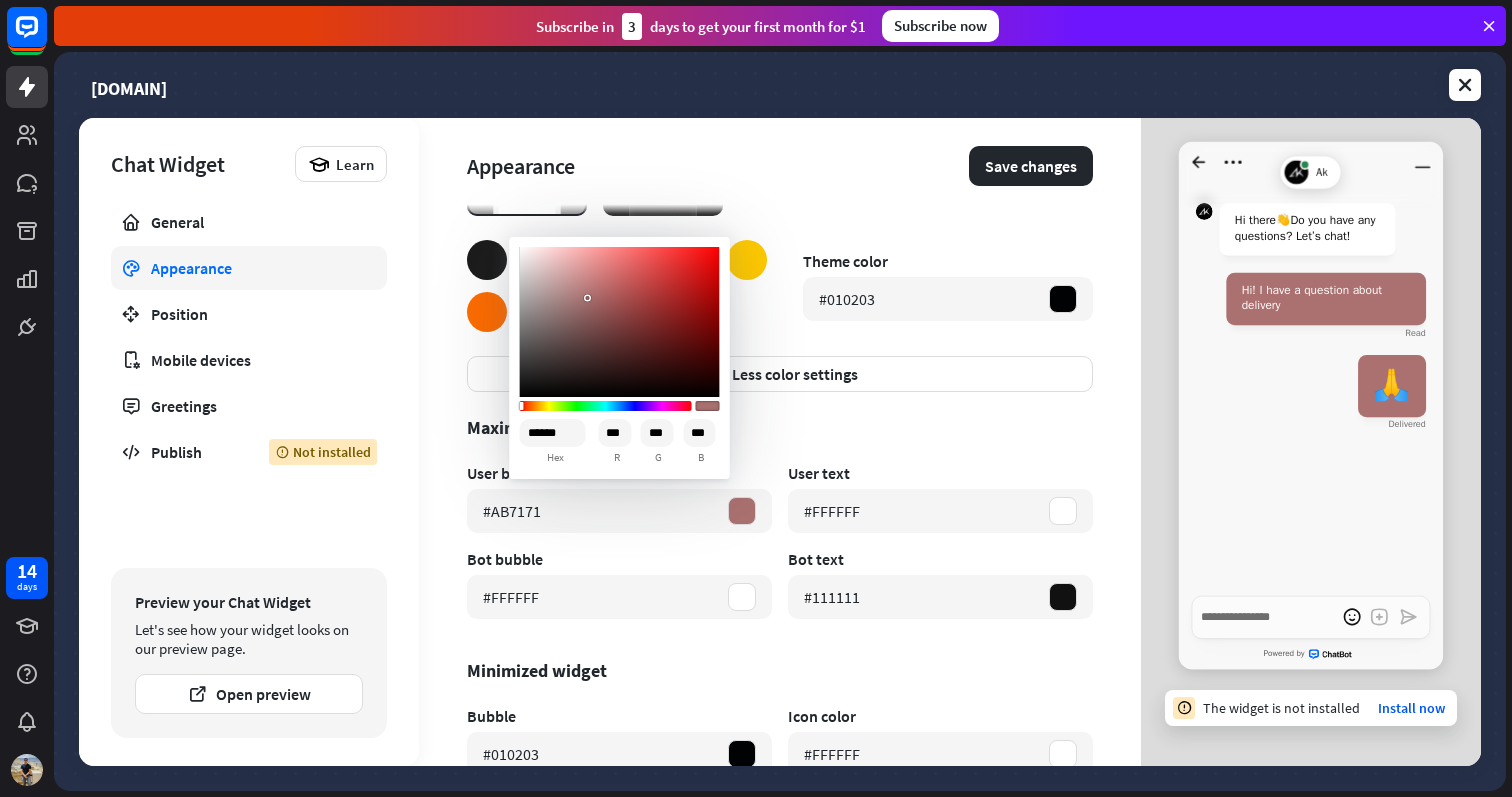 type on "*" 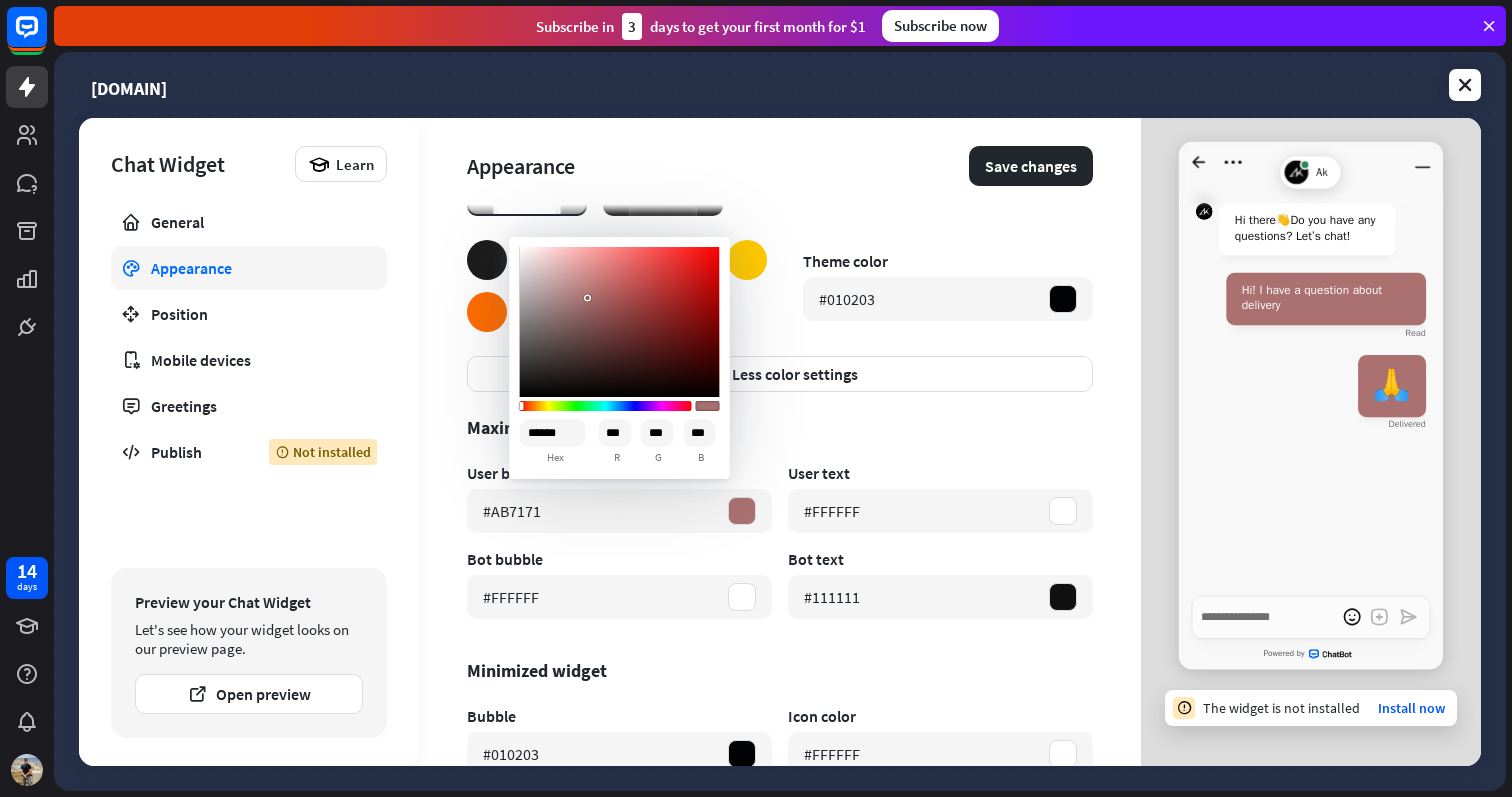 type on "******" 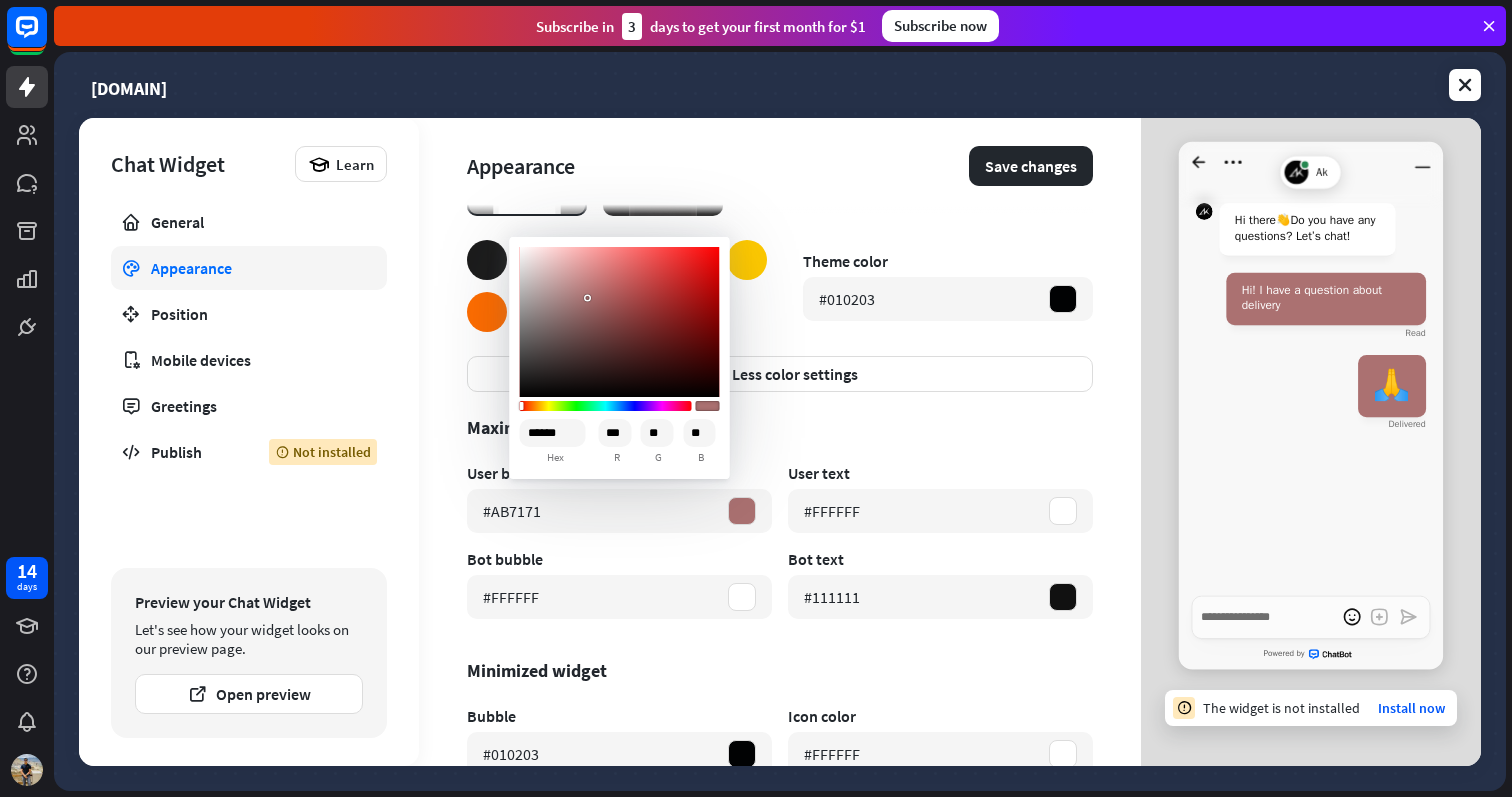 type on "*" 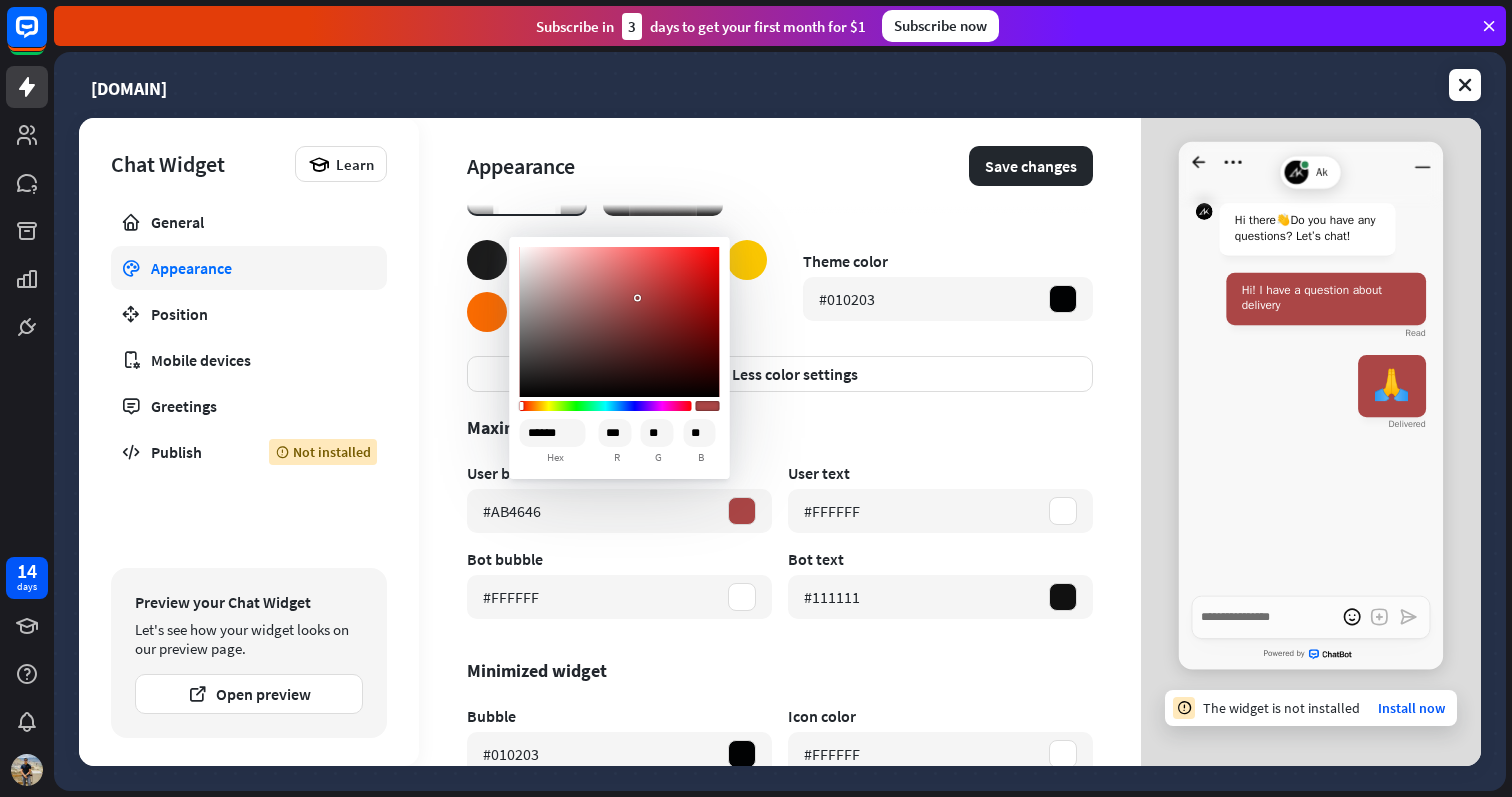 type on "*" 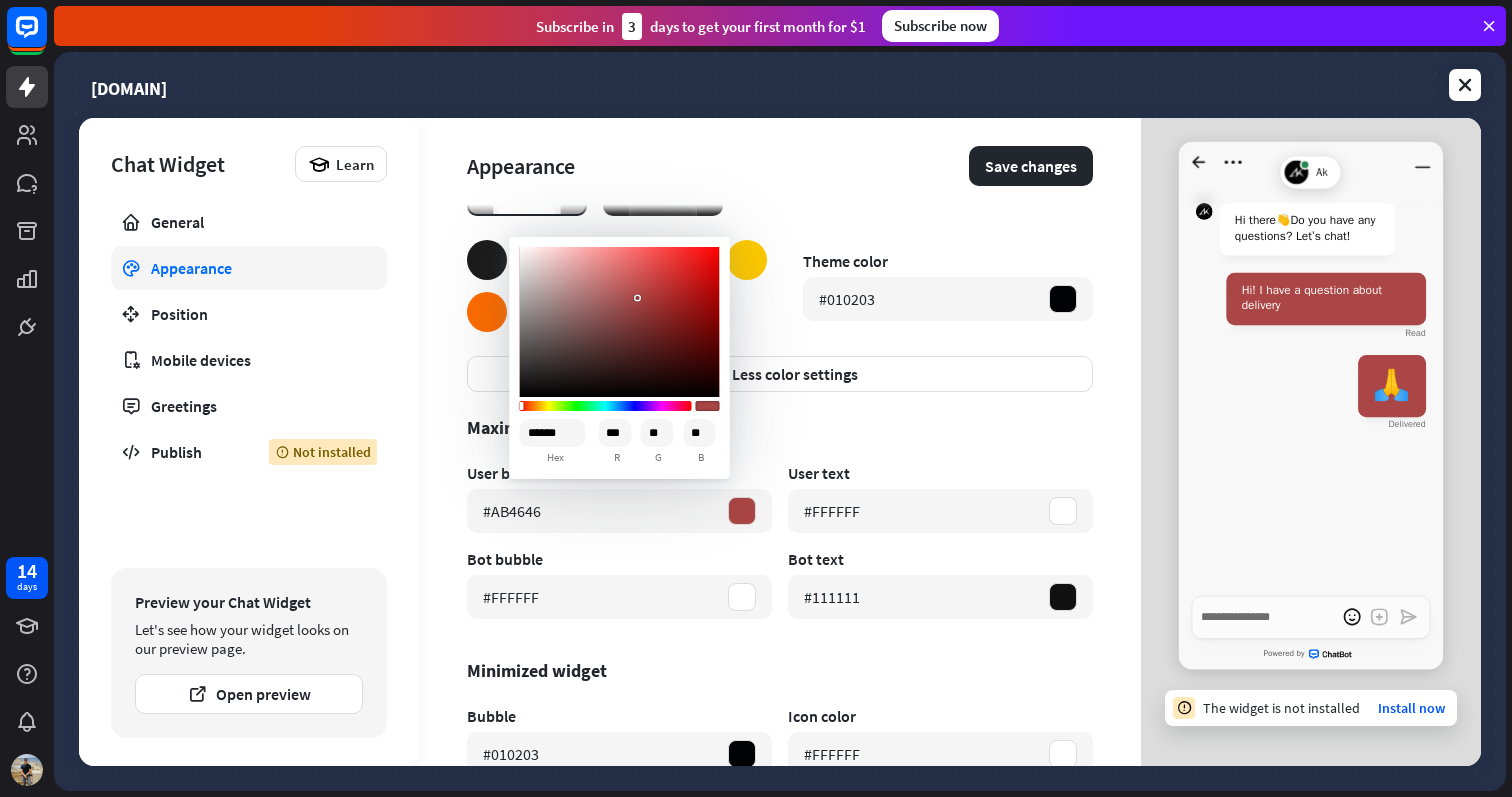type on "******" 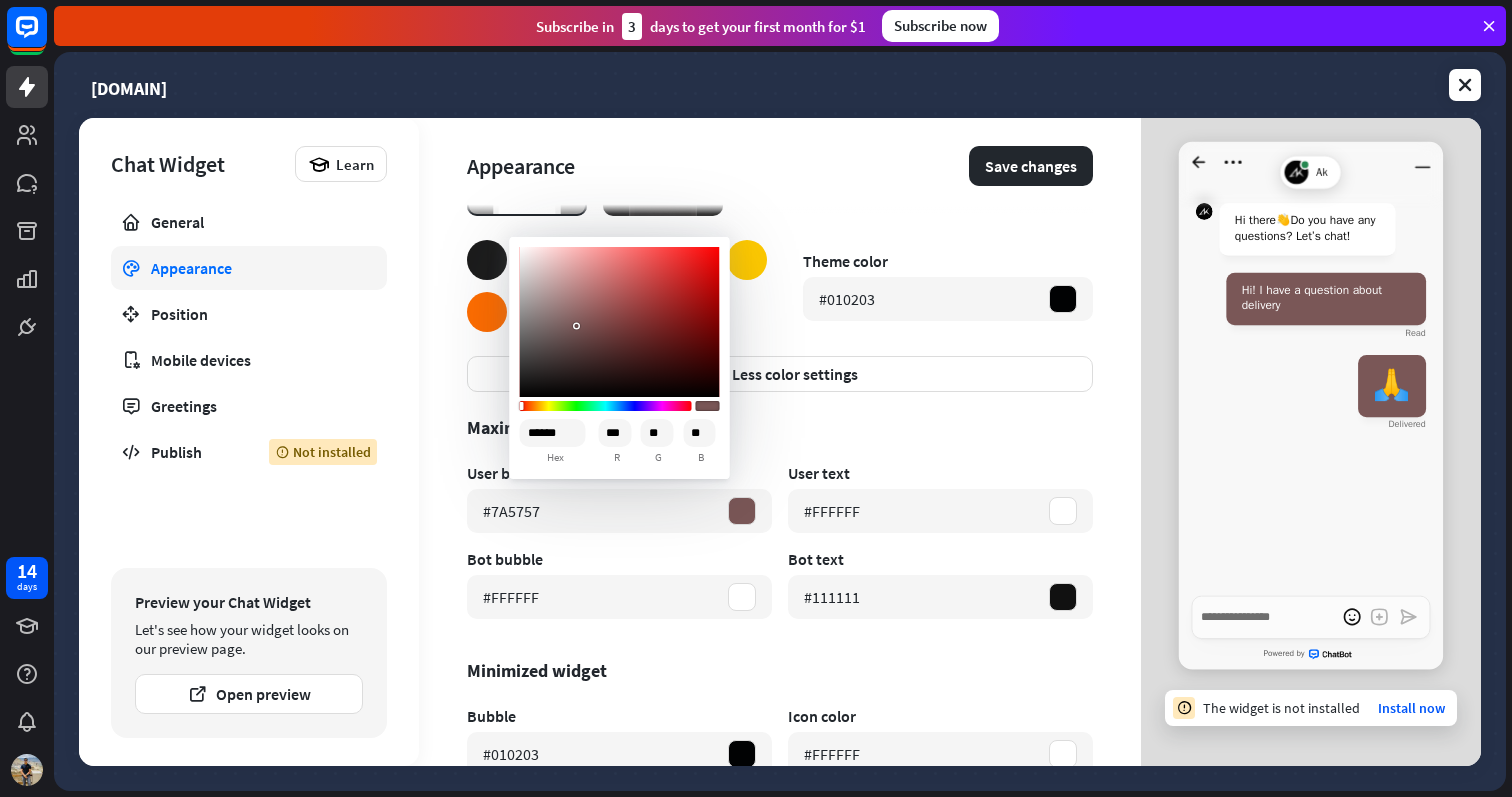 type on "*" 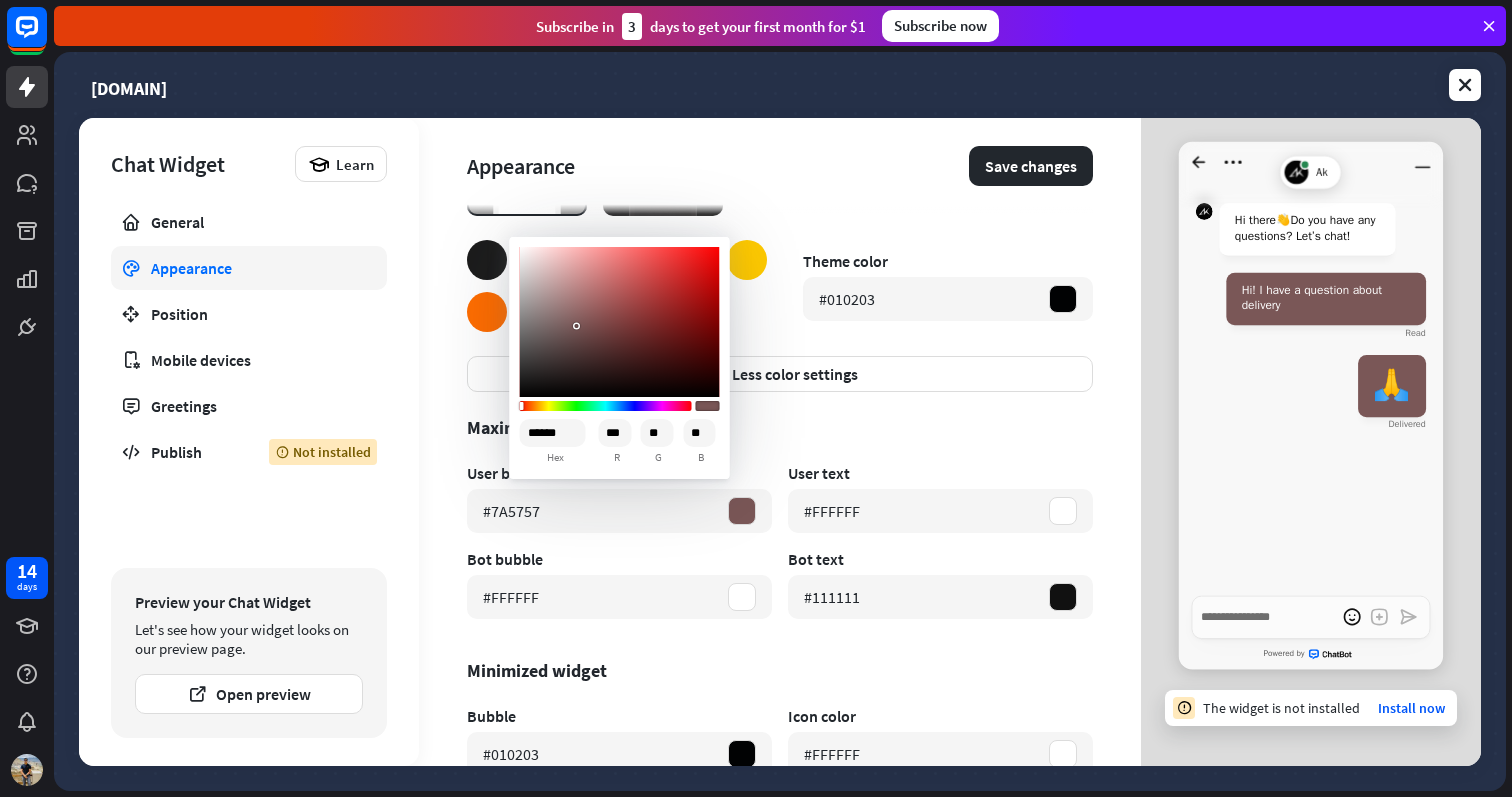 type on "******" 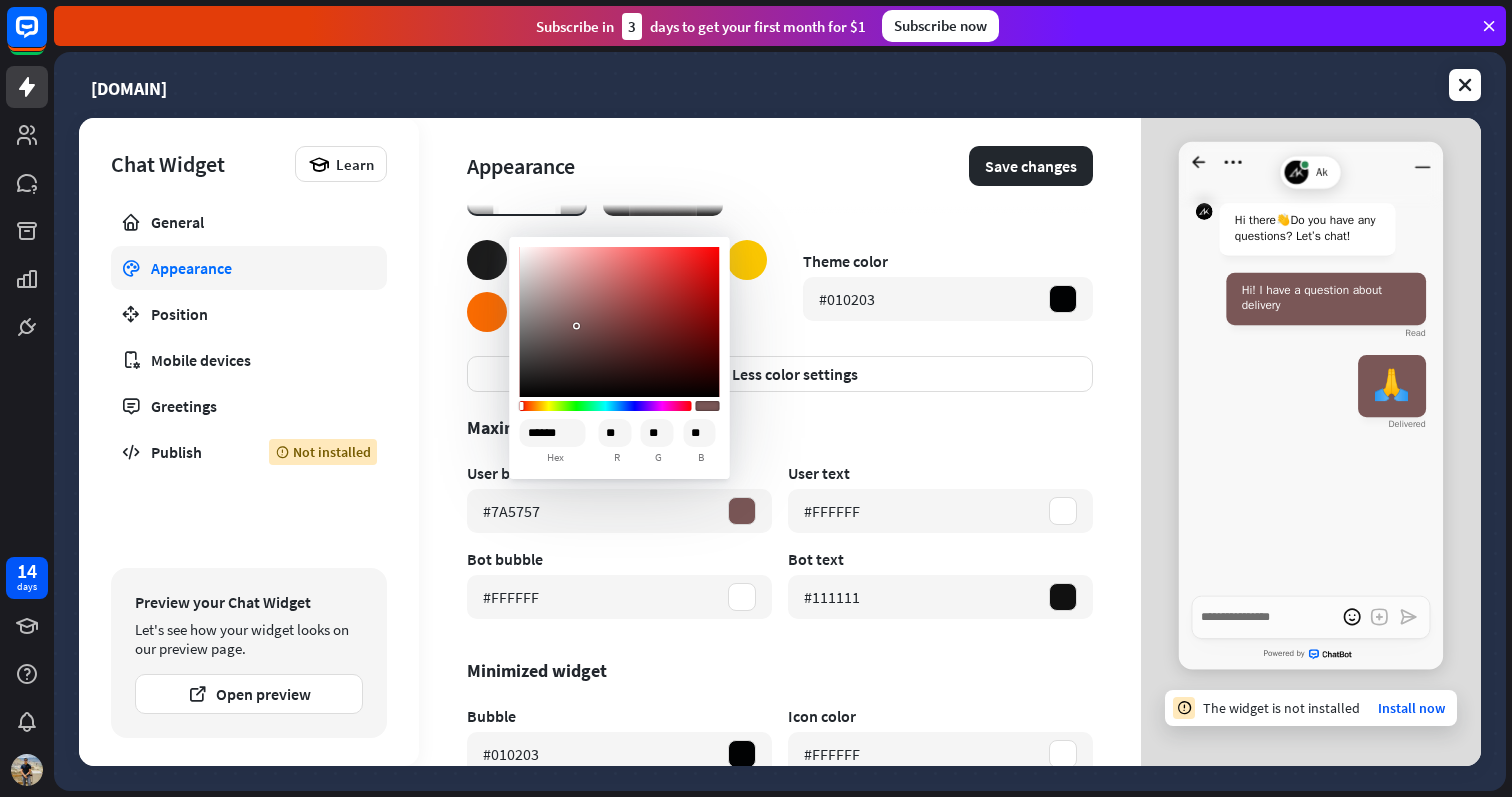 type on "*" 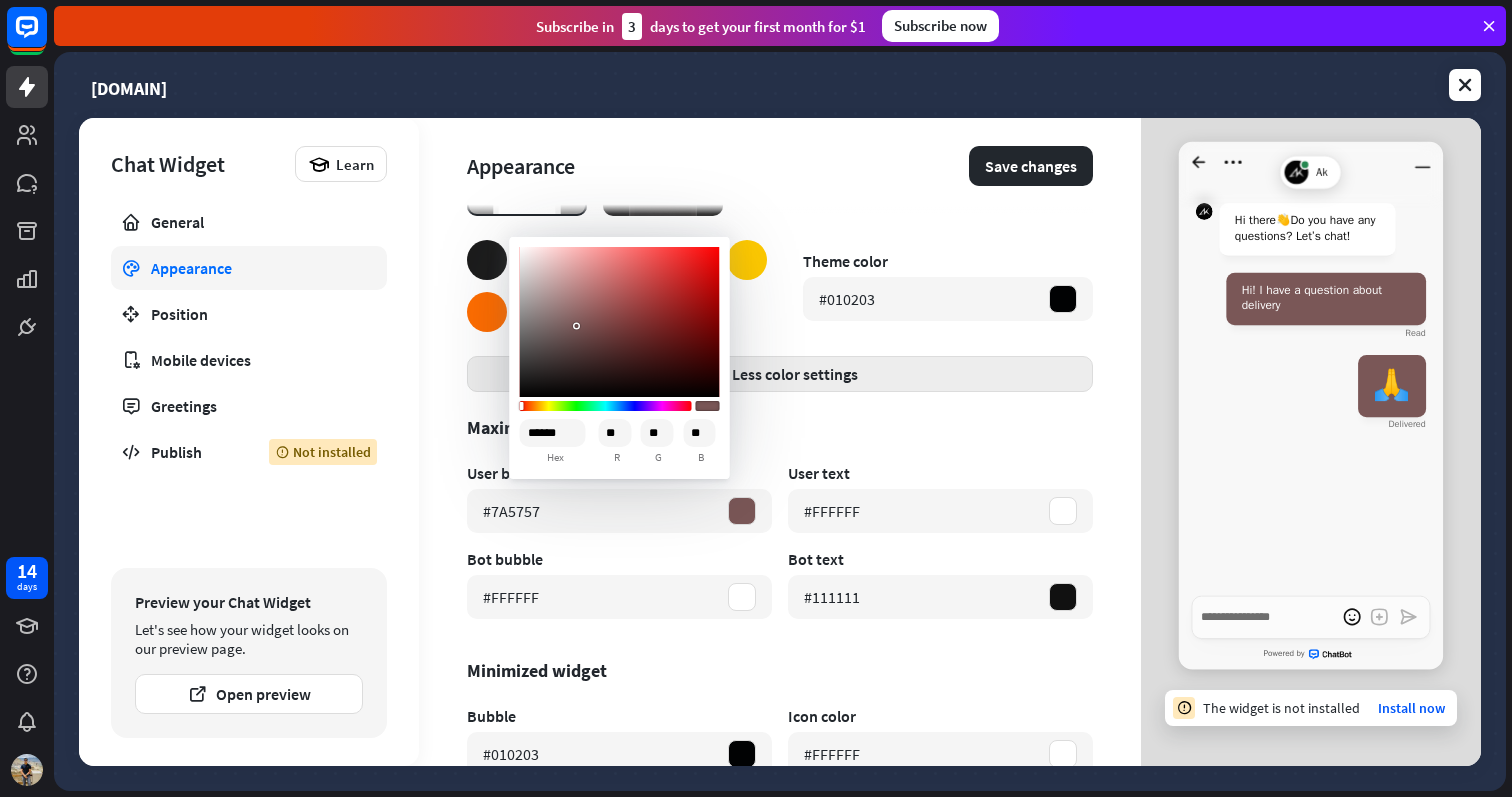 type on "*" 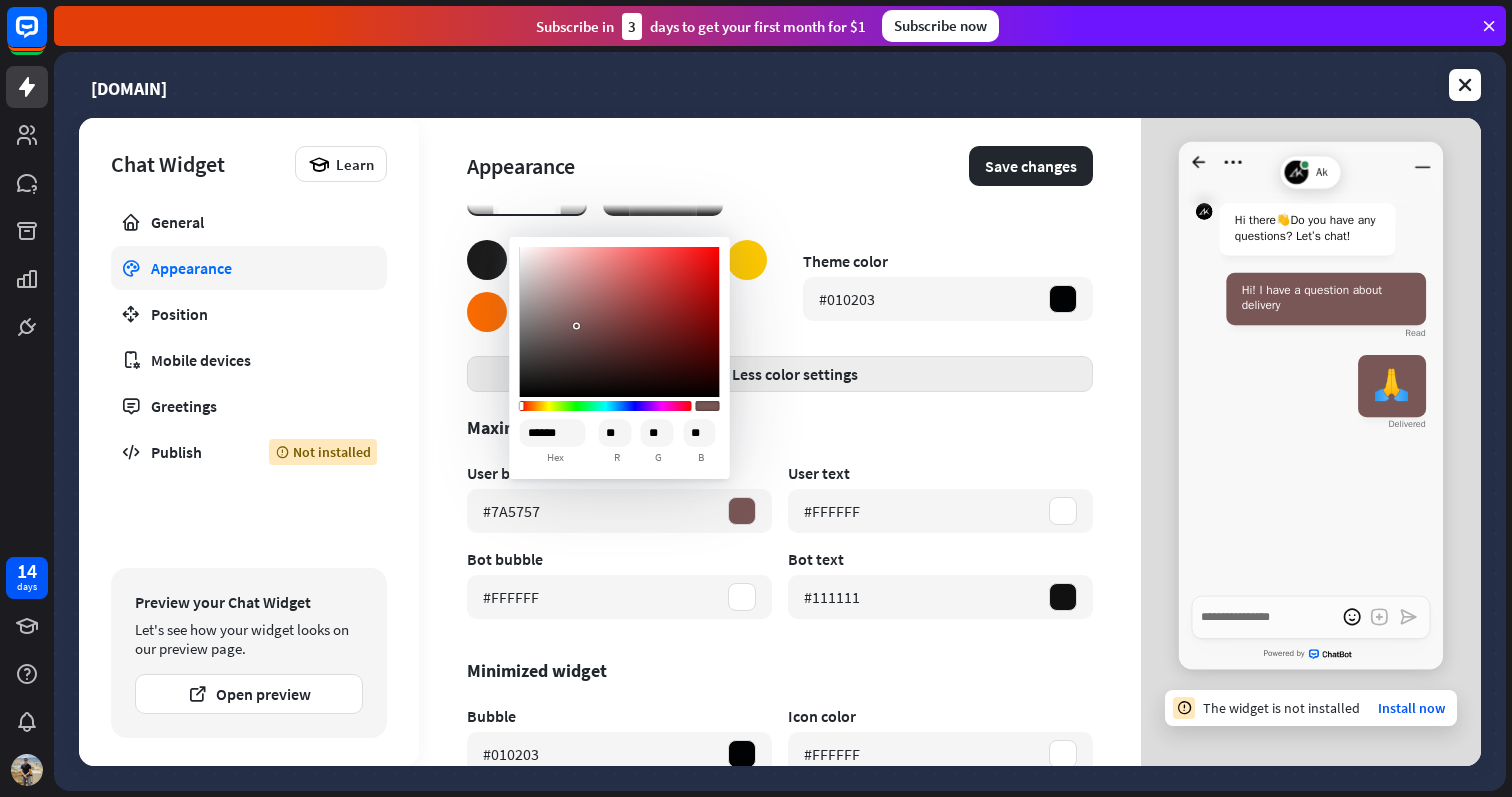 type on "******" 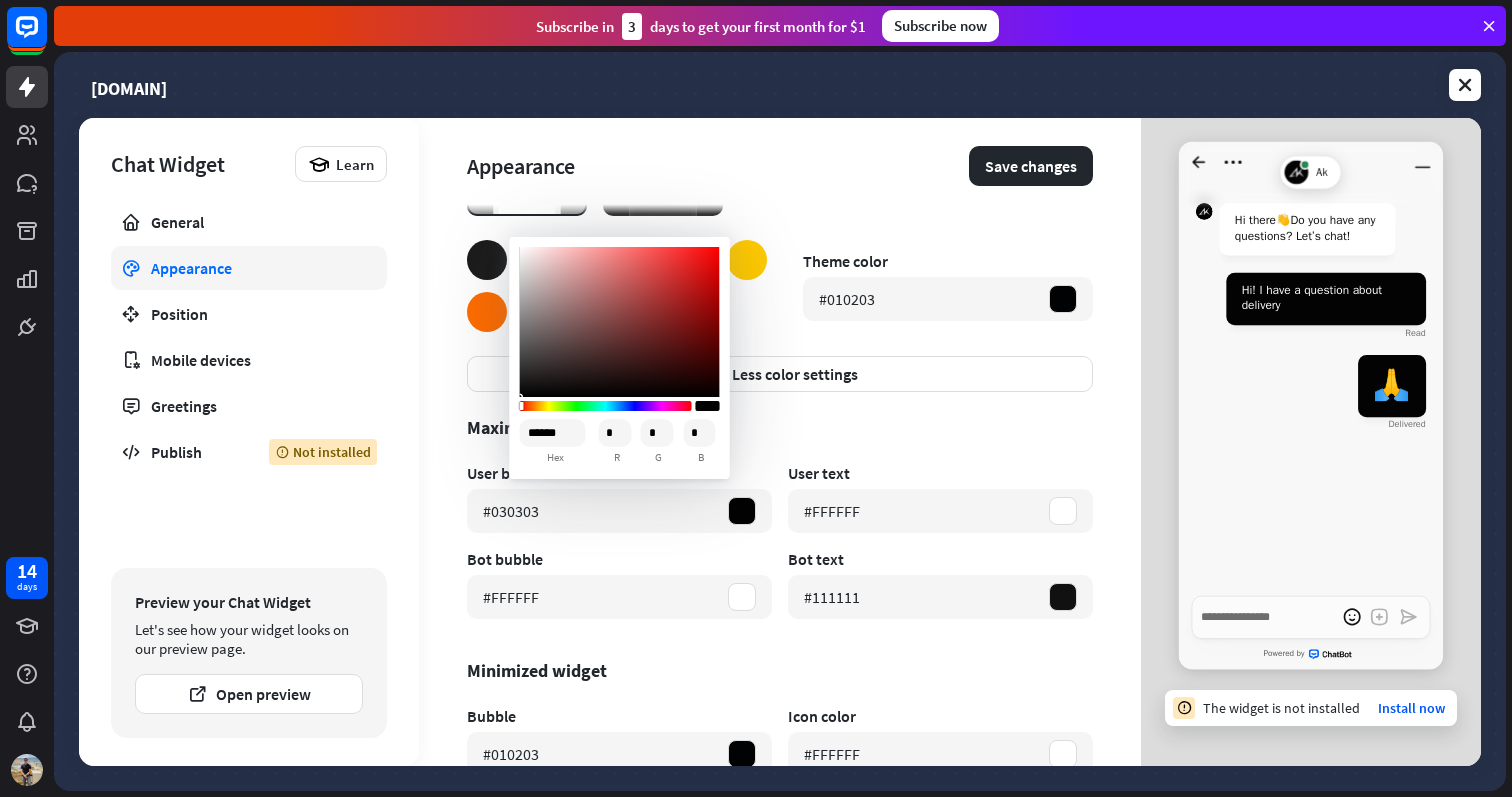 drag, startPoint x: 587, startPoint y: 296, endPoint x: 518, endPoint y: 395, distance: 120.67311 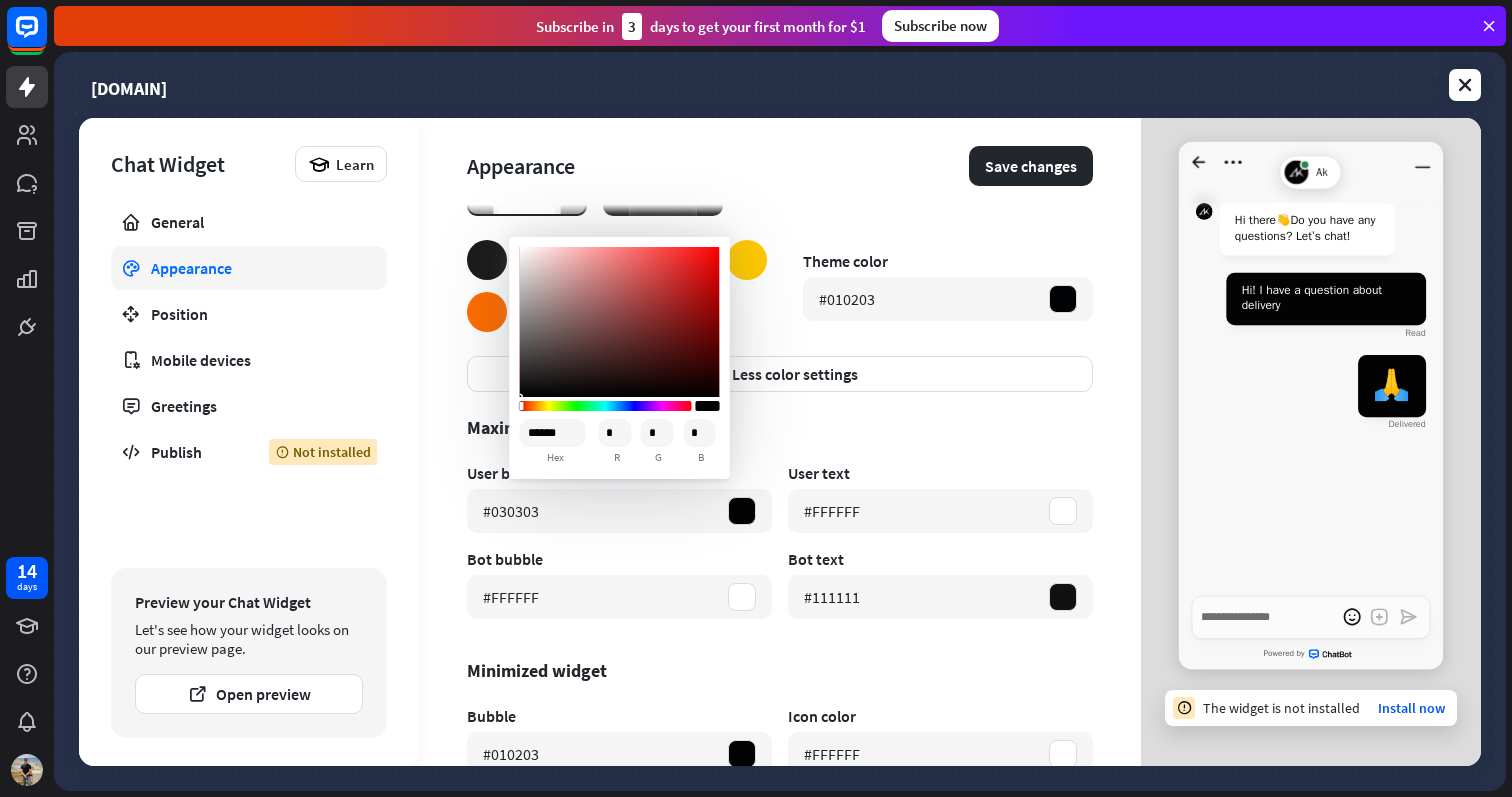 click on "******   hex     *   r     *   g     *   b" at bounding box center (620, 358) 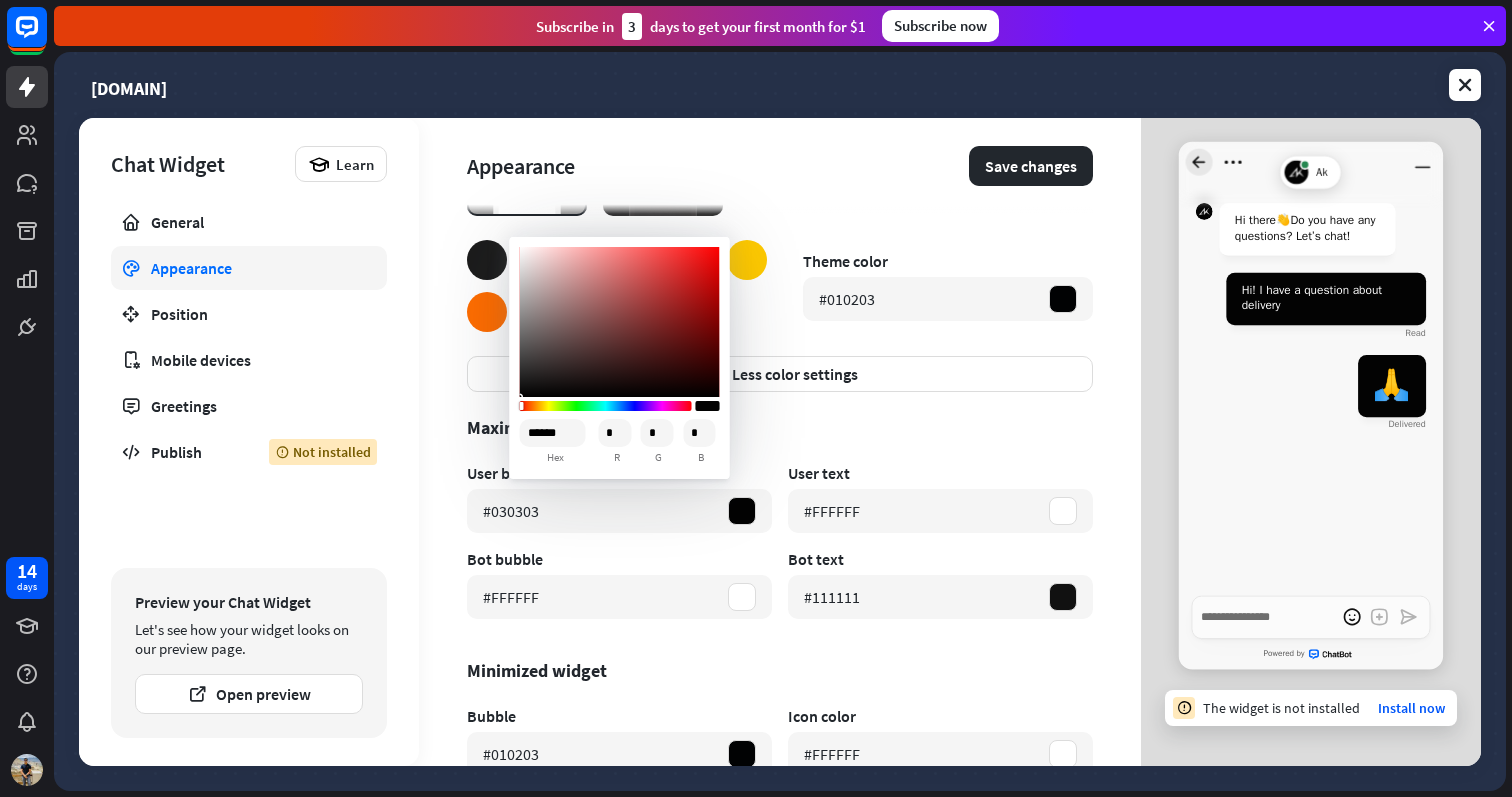 click 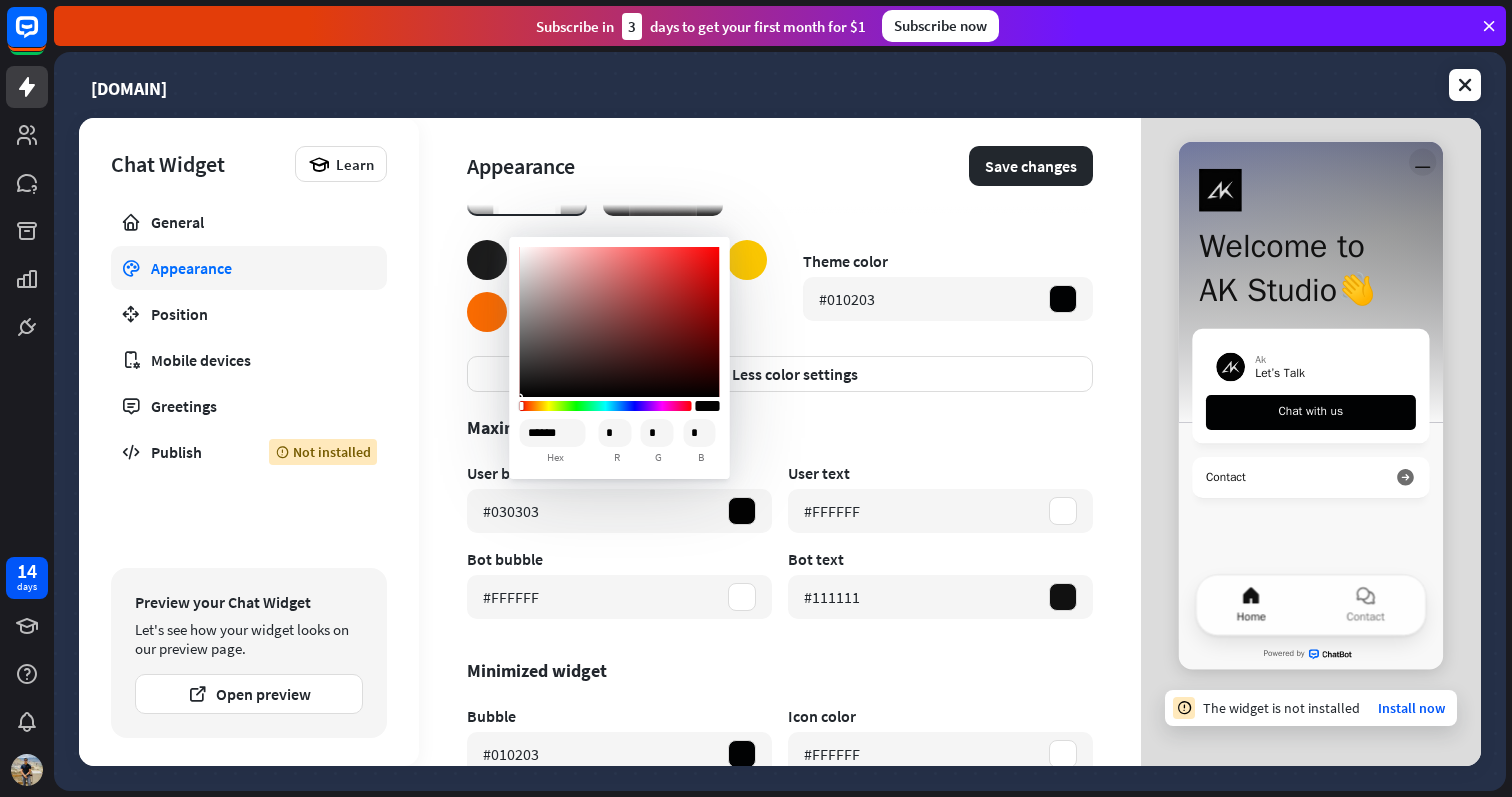 click 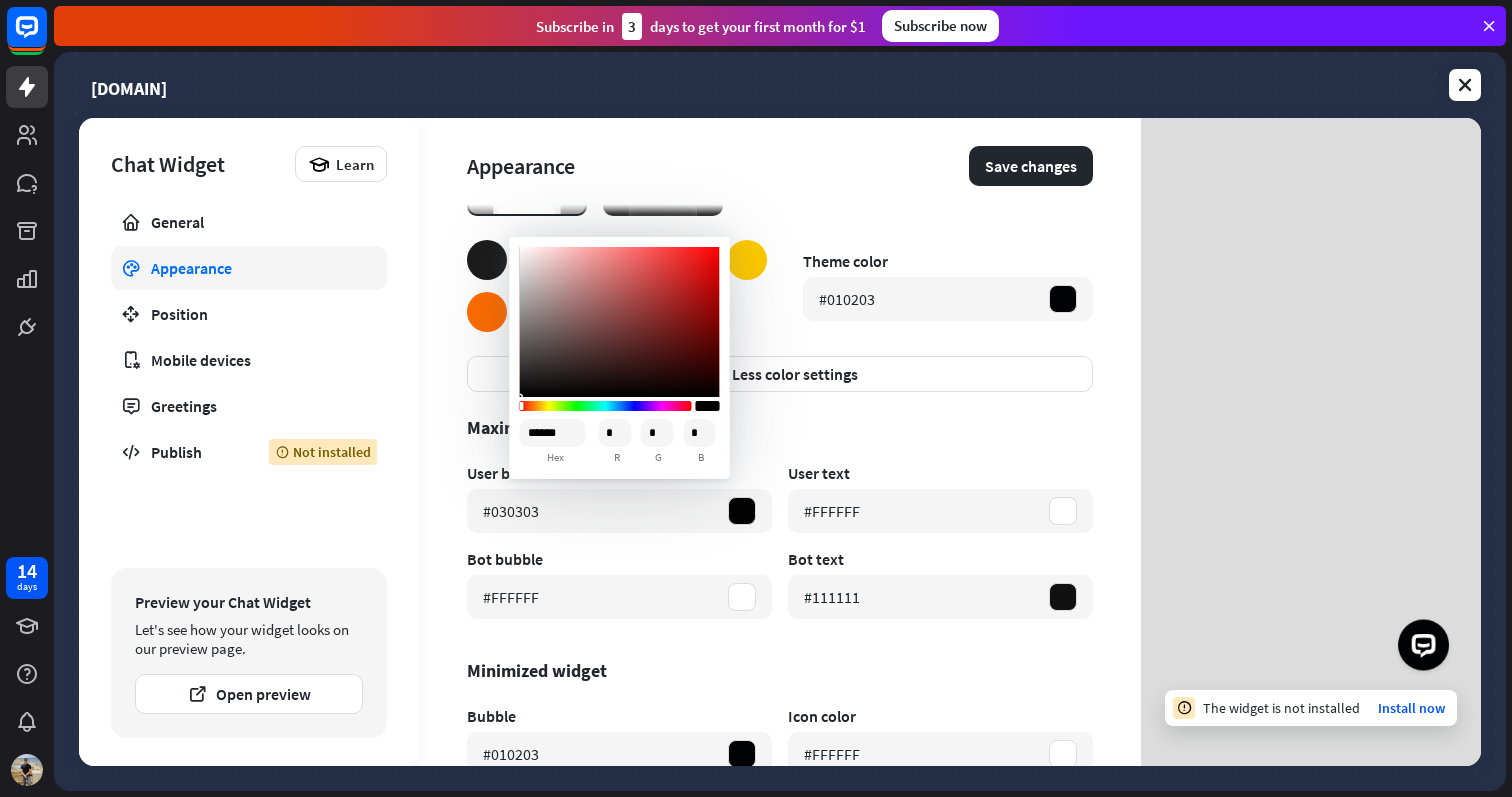 click on "User text" at bounding box center (940, 473) 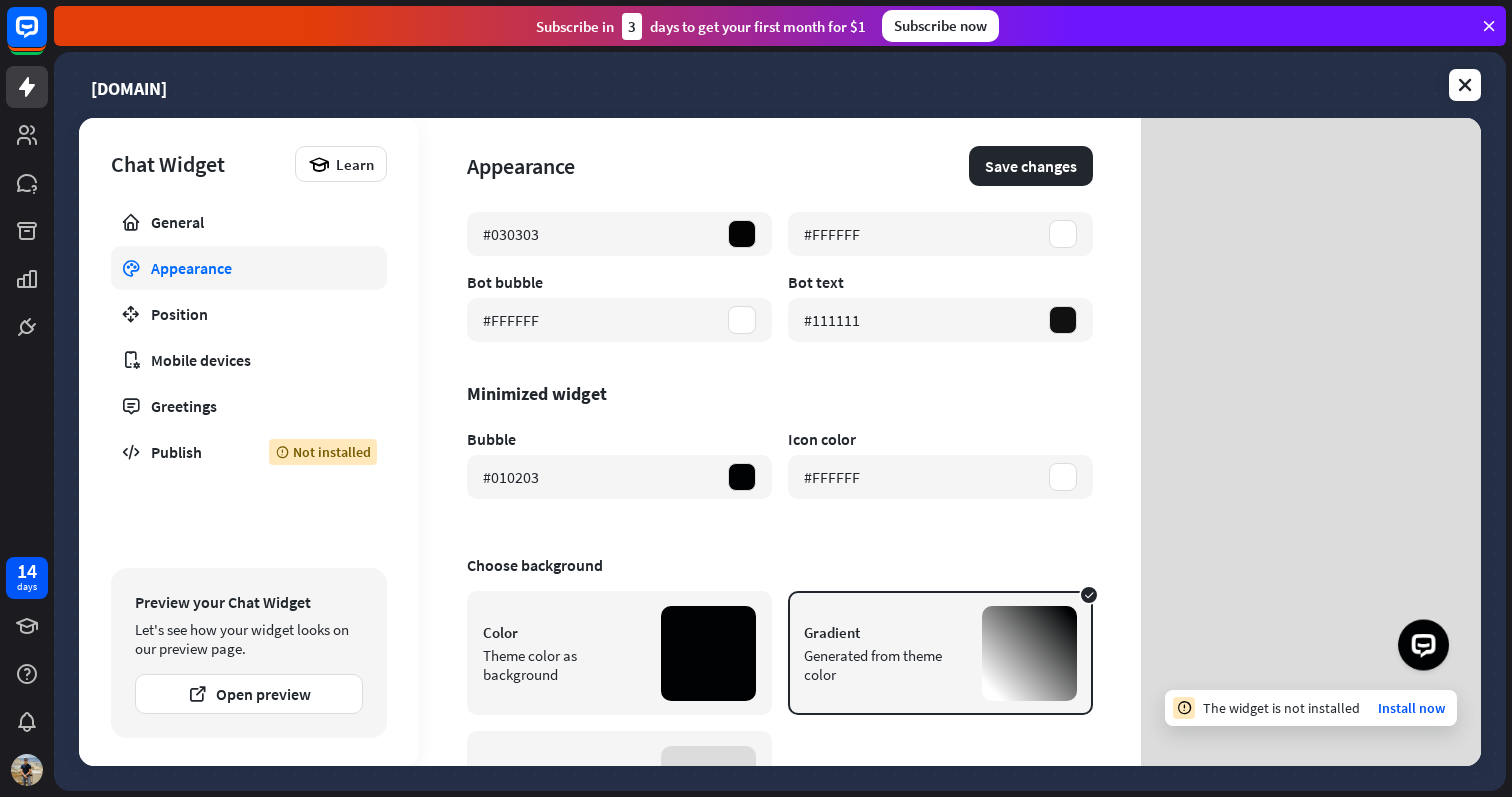scroll, scrollTop: 377, scrollLeft: 0, axis: vertical 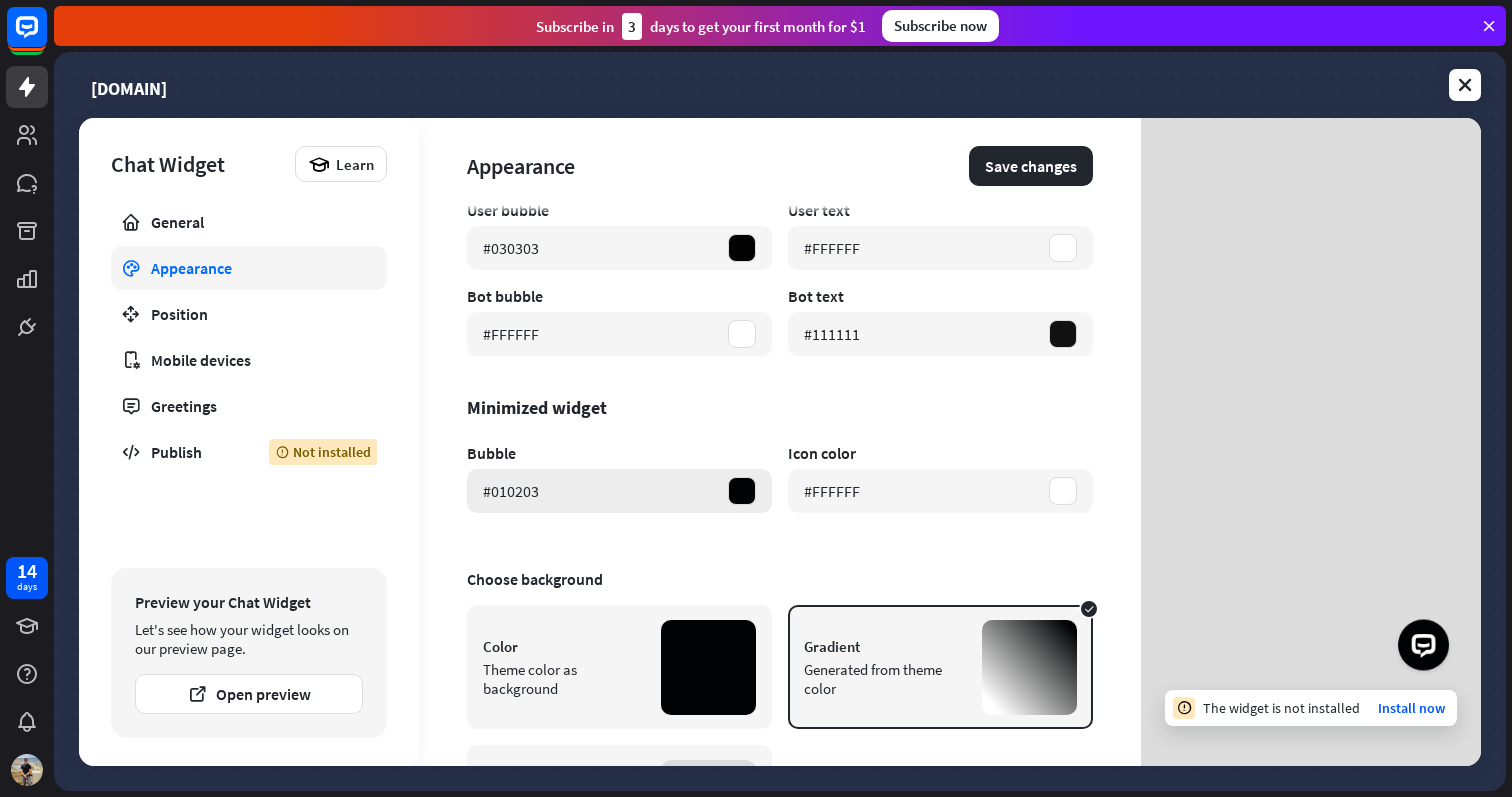 click at bounding box center (742, 491) 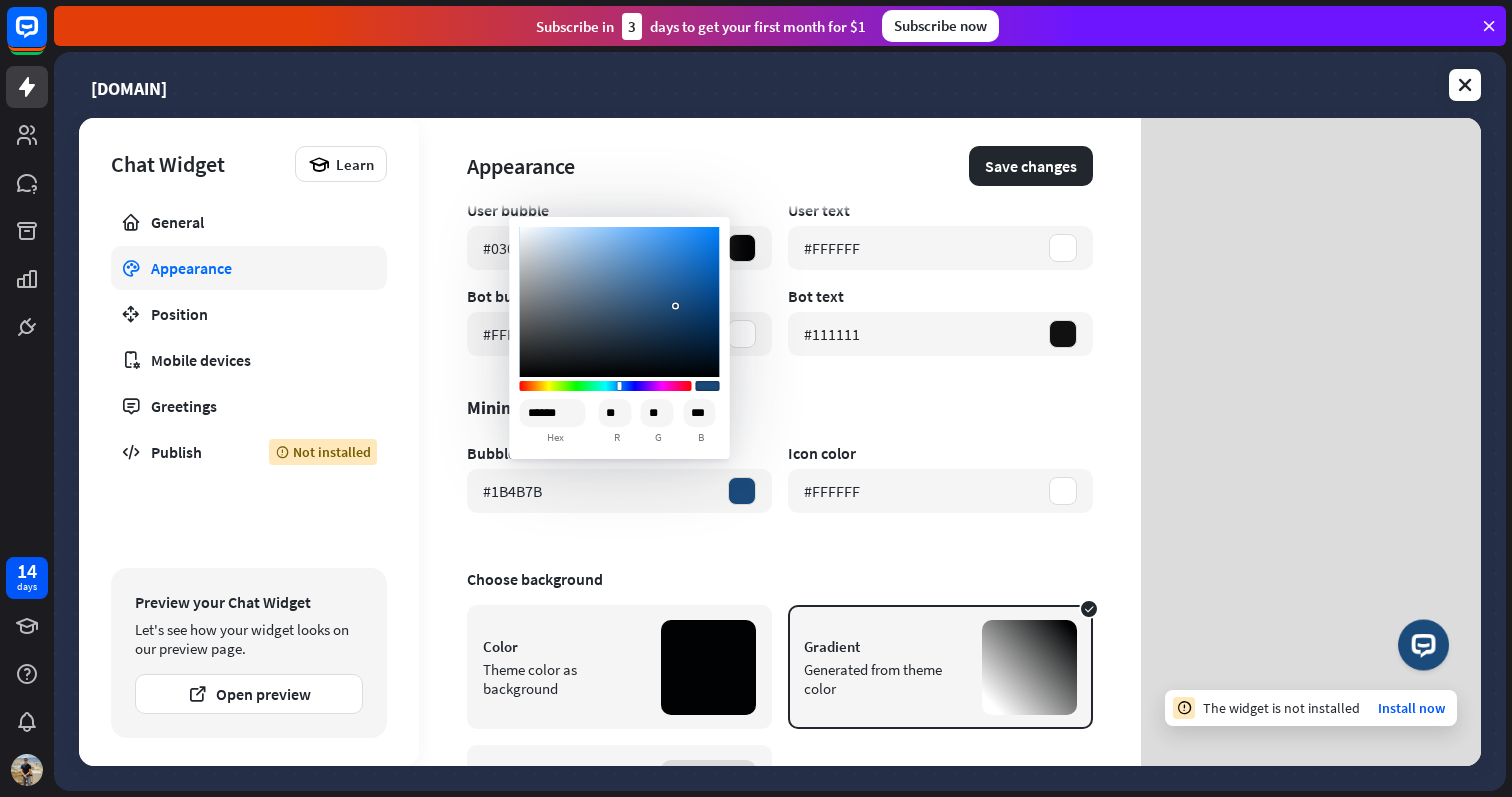 click at bounding box center (620, 302) 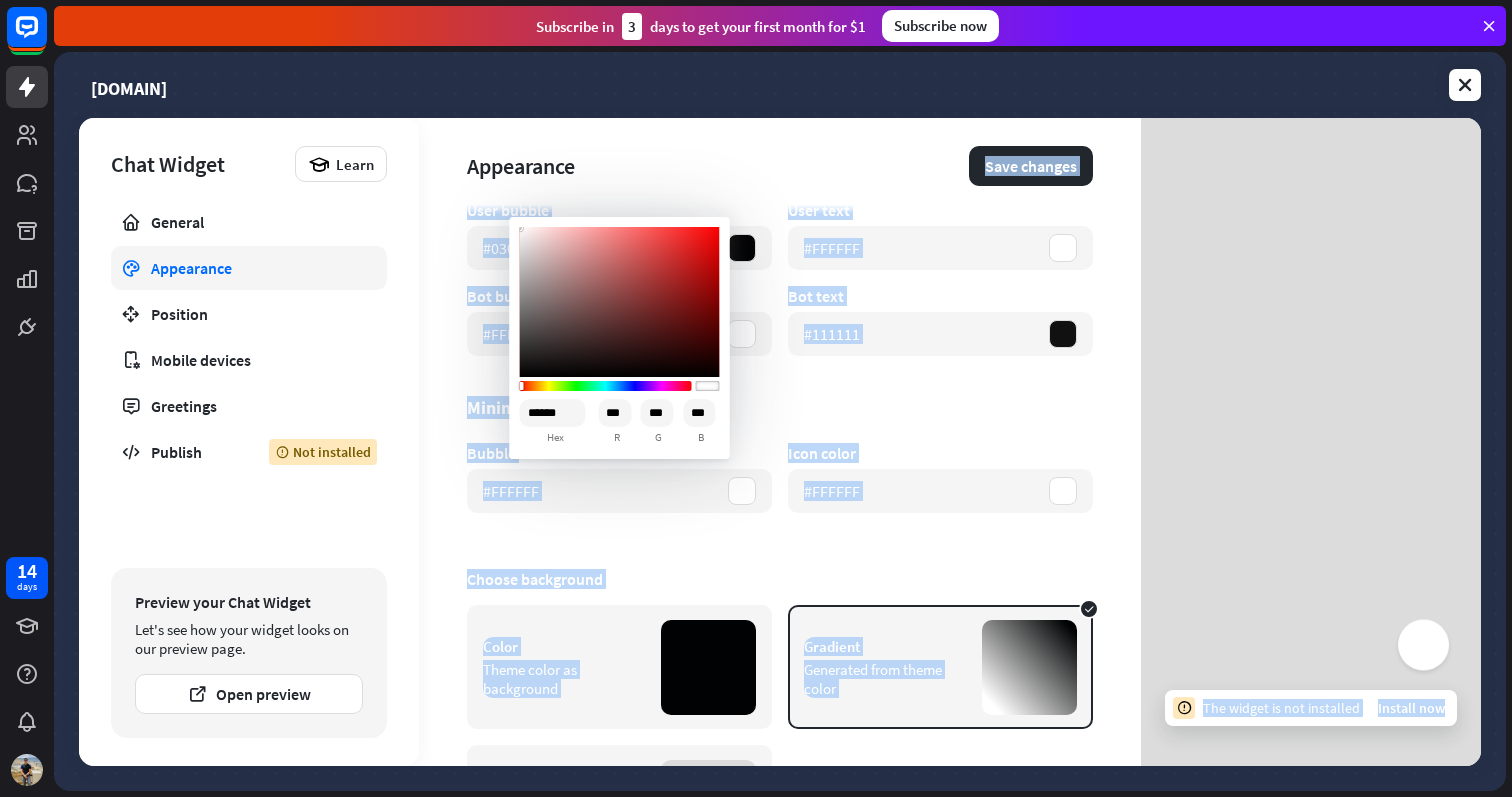 drag, startPoint x: 676, startPoint y: 304, endPoint x: 500, endPoint y: 186, distance: 211.8962 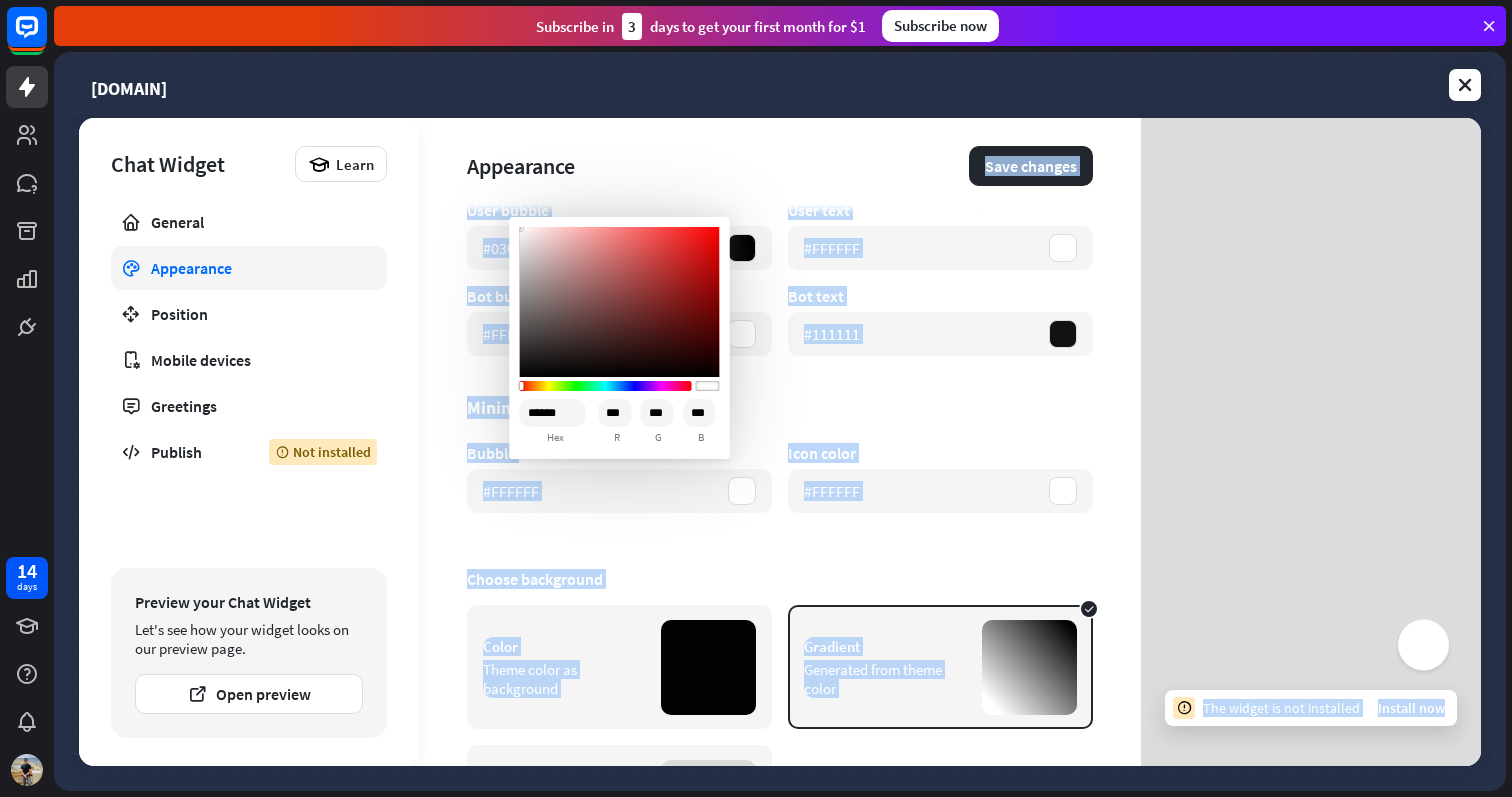 click on "14   days
close
Product Help
First steps   Get started with ChatBot       Help Center   Follow step-by-step tutorials       Academy   Level up your skill set       Contact us   Connect with our Product Experts
Subscribe in
3
days
to get your first month for $1
Subscribe now
[DOMAIN]
Chat Widget     Learn       General     Appearance     Position     Mobile devices     Greetings     Publish
Not installed
Preview your Chat Widget
Let's see how your widget looks on our preview page.
Open preview" at bounding box center [756, 398] 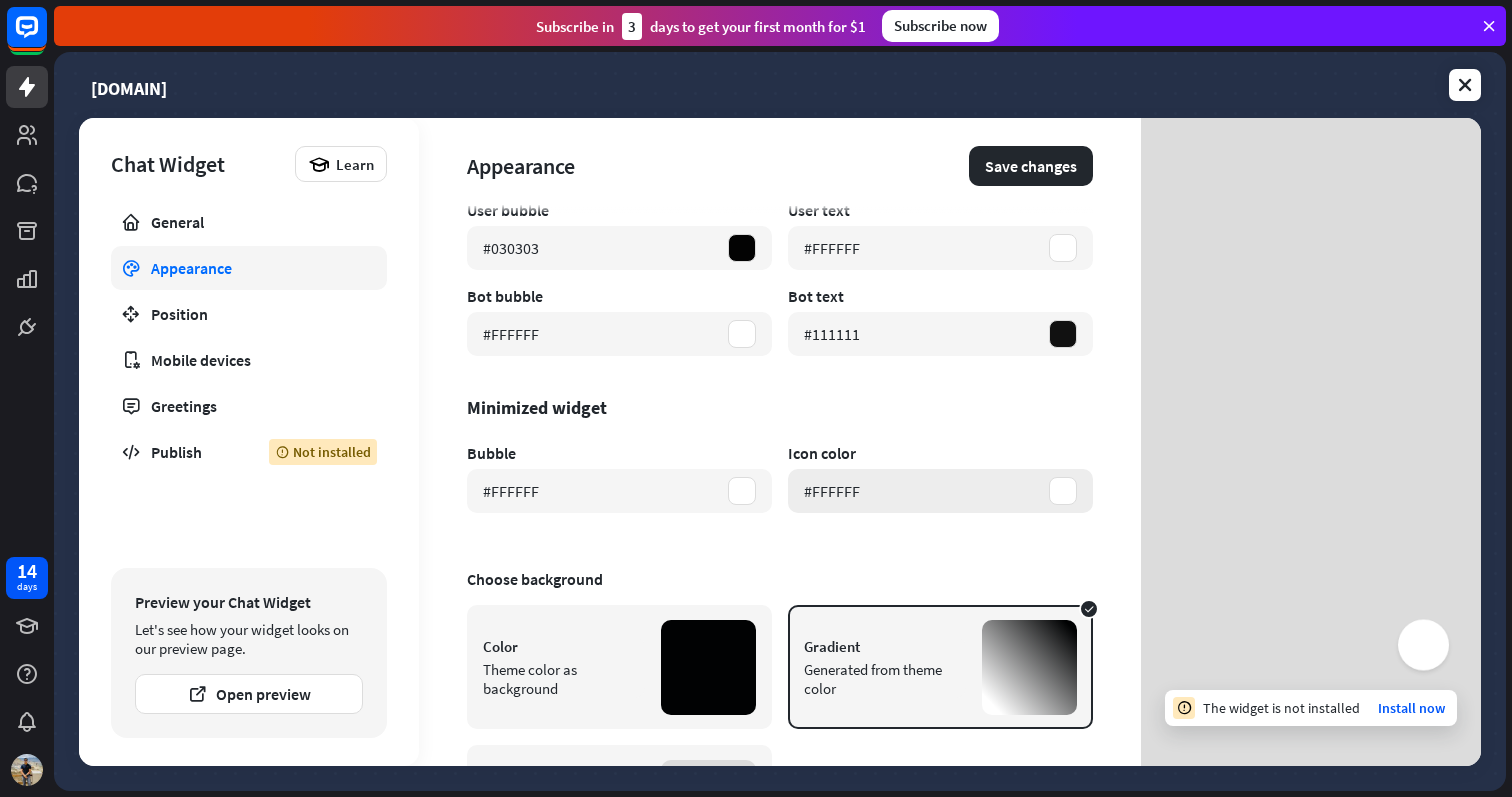 click at bounding box center (1063, 491) 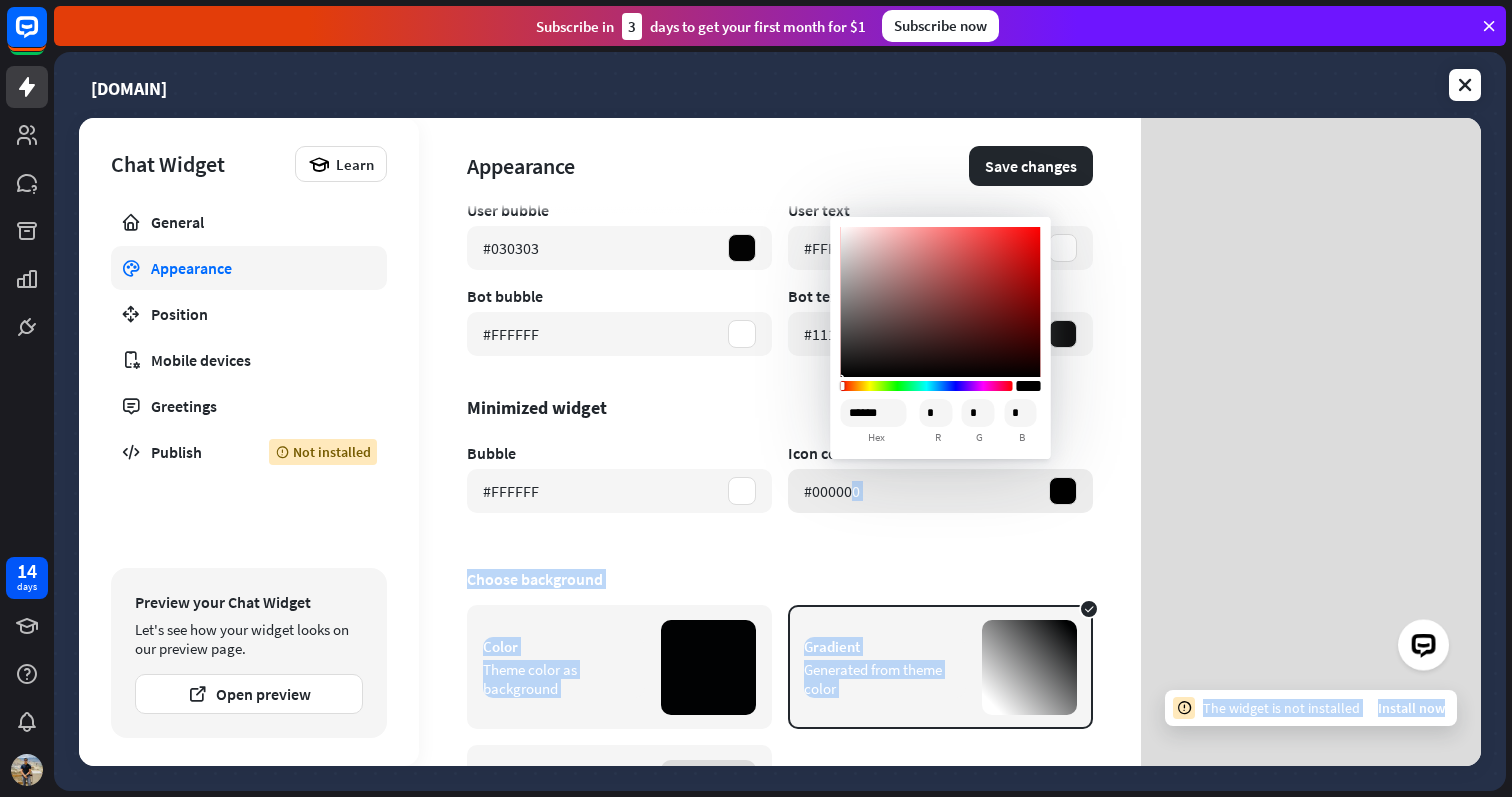 drag, startPoint x: 842, startPoint y: 228, endPoint x: 847, endPoint y: 500, distance: 272.04596 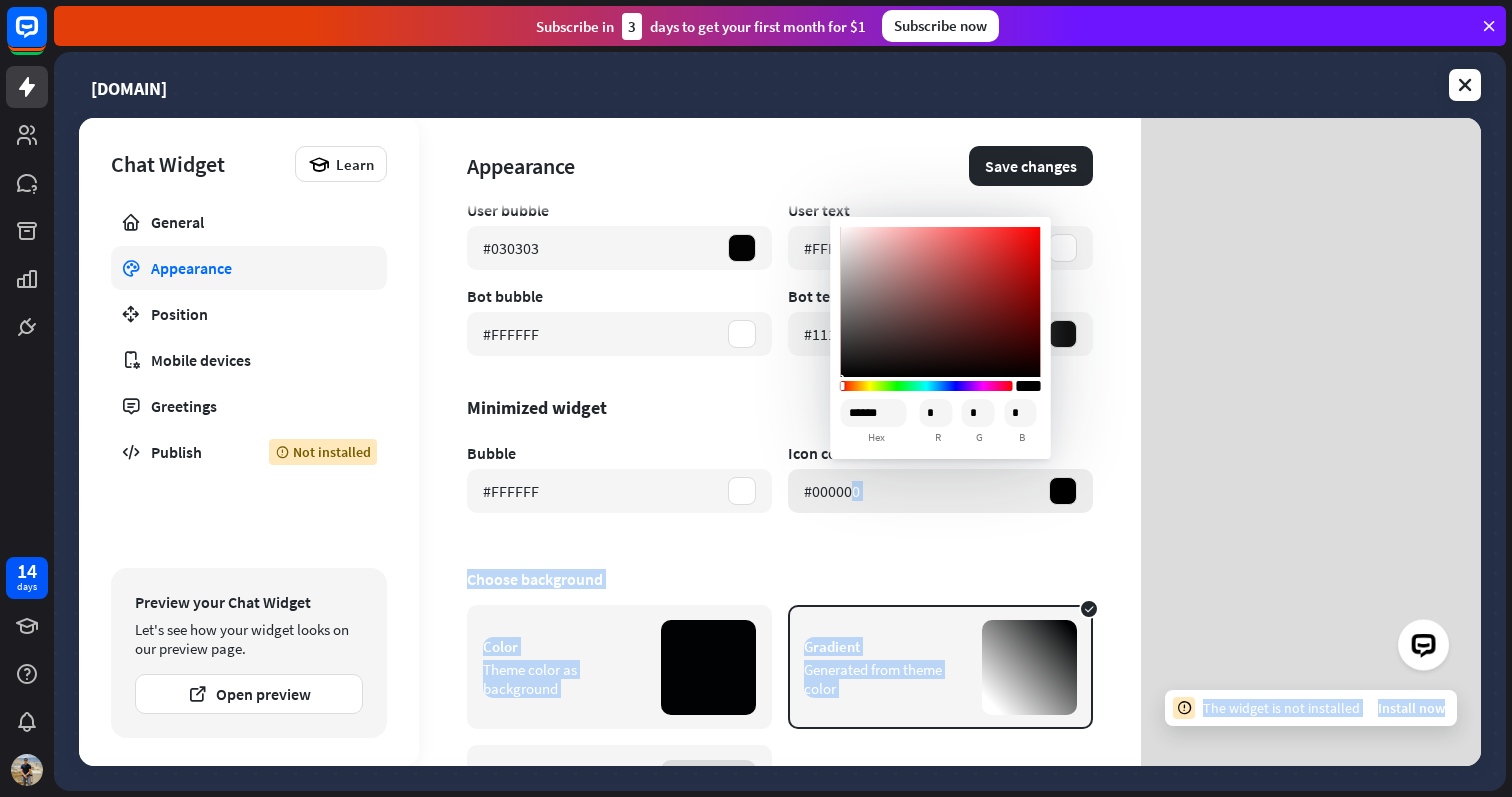click on "14   days
close
Product Help
First steps   Get started with ChatBot       Help Center   Follow step-by-step tutorials       Academy   Level up your skill set       Contact us   Connect with our Product Experts
Subscribe in
3
days
to get your first month for $1
Subscribe now
[DOMAIN]
Chat Widget     Learn       General     Appearance     Position     Mobile devices     Greetings     Publish
Not installed
Preview your Chat Widget
Let's see how your widget looks on our preview page.
Open preview" at bounding box center [756, 398] 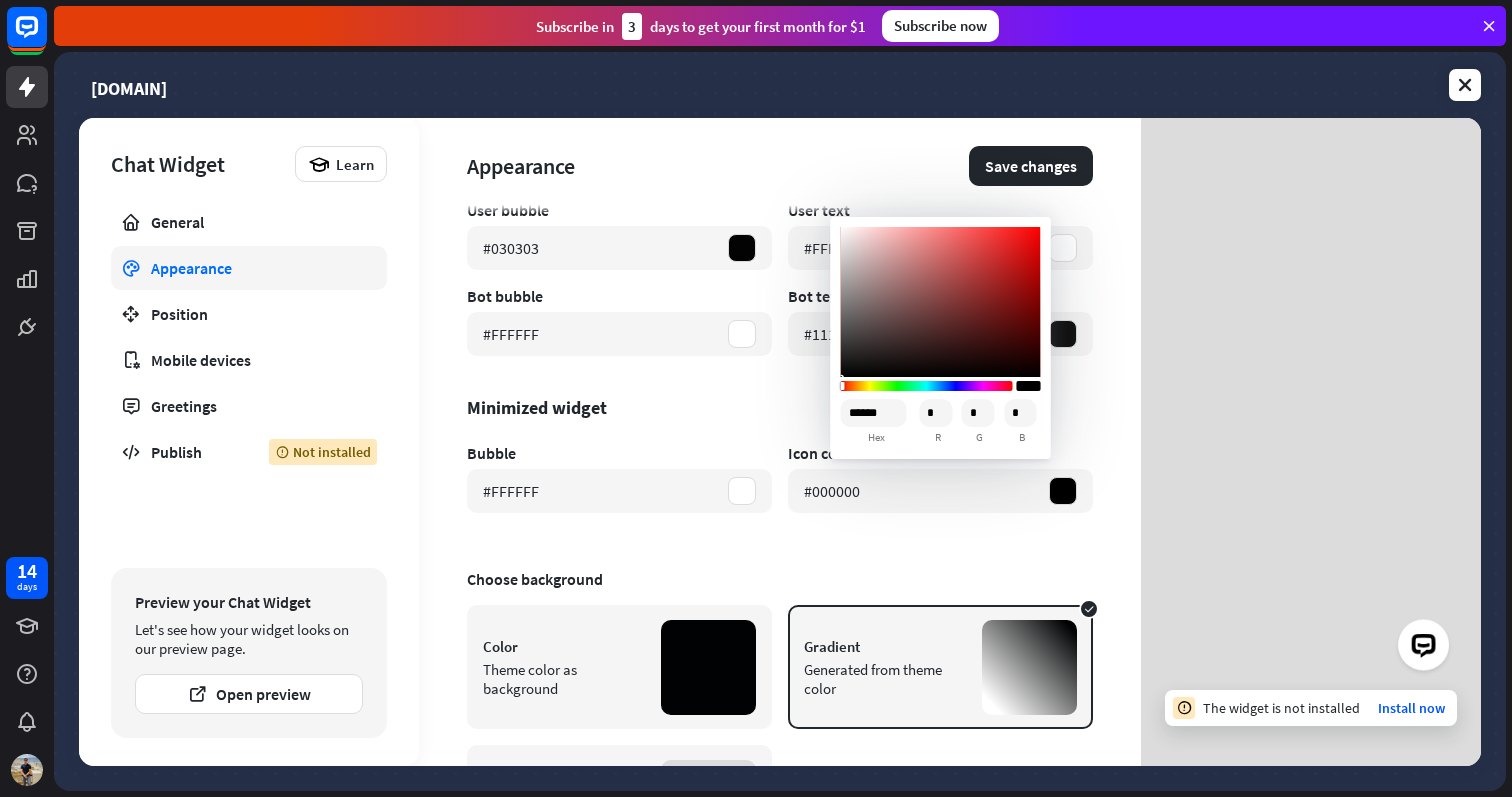click on "Choose background" at bounding box center (780, 579) 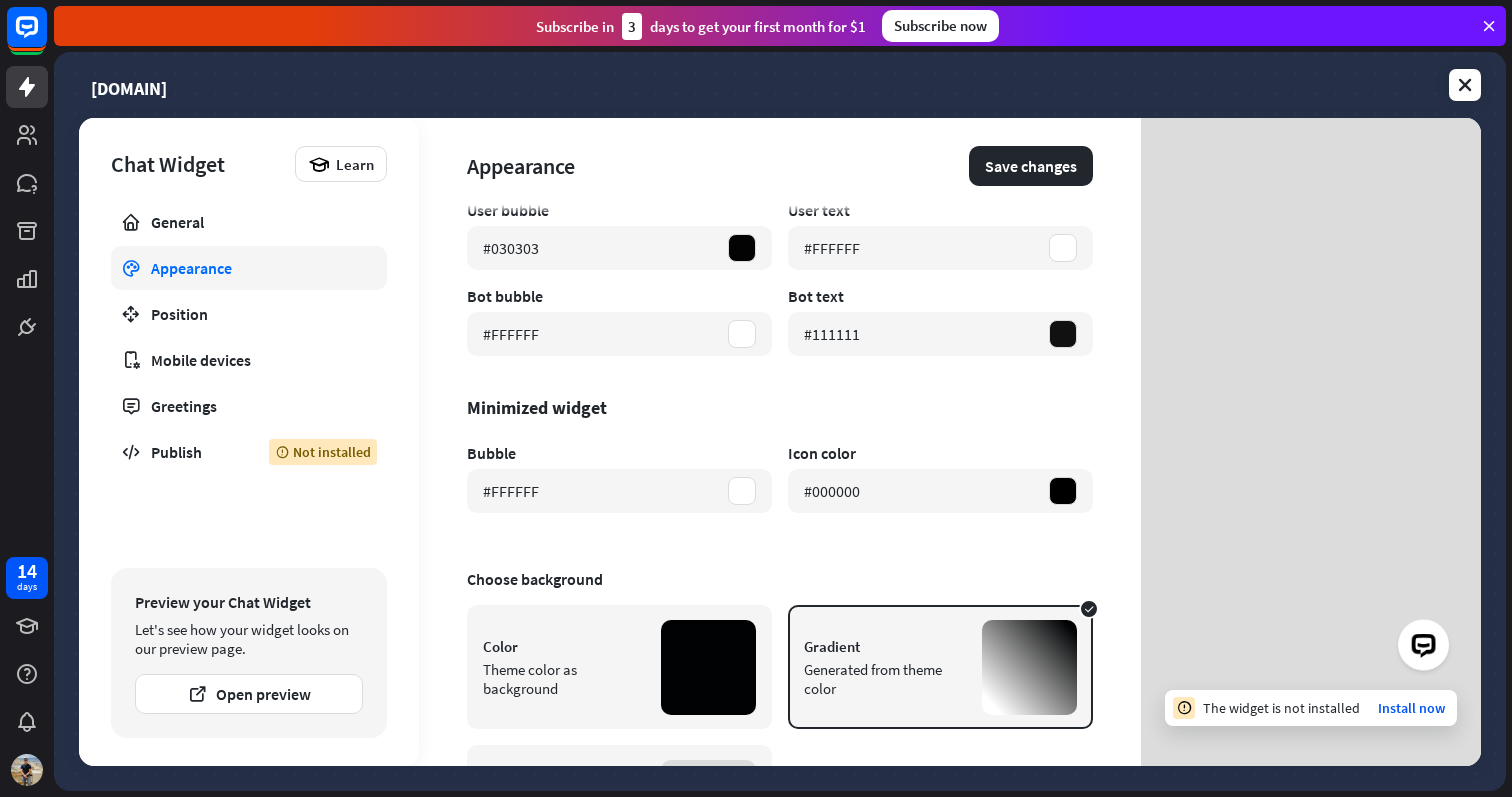 click at bounding box center (1423, 643) 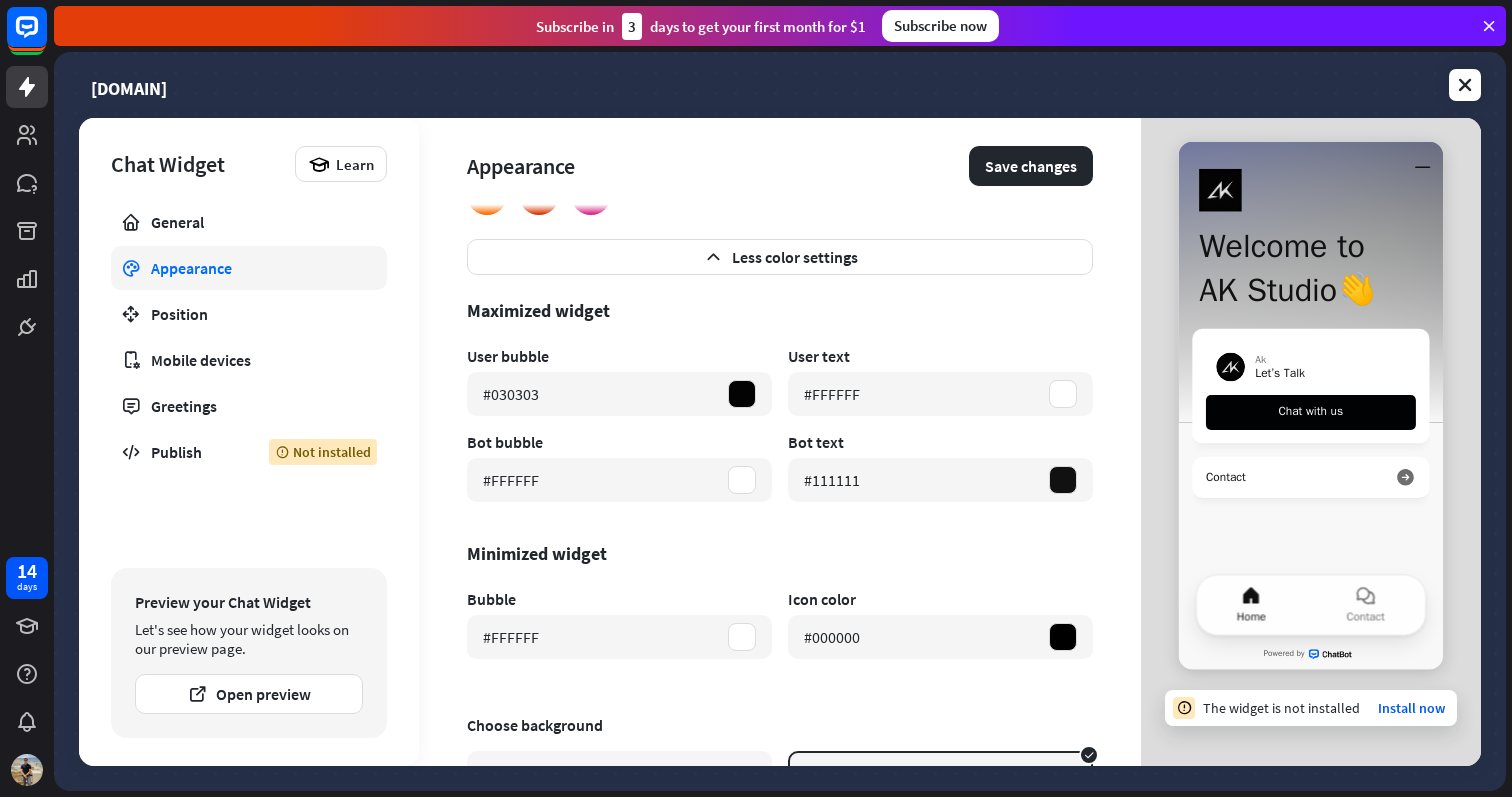 scroll, scrollTop: 220, scrollLeft: 0, axis: vertical 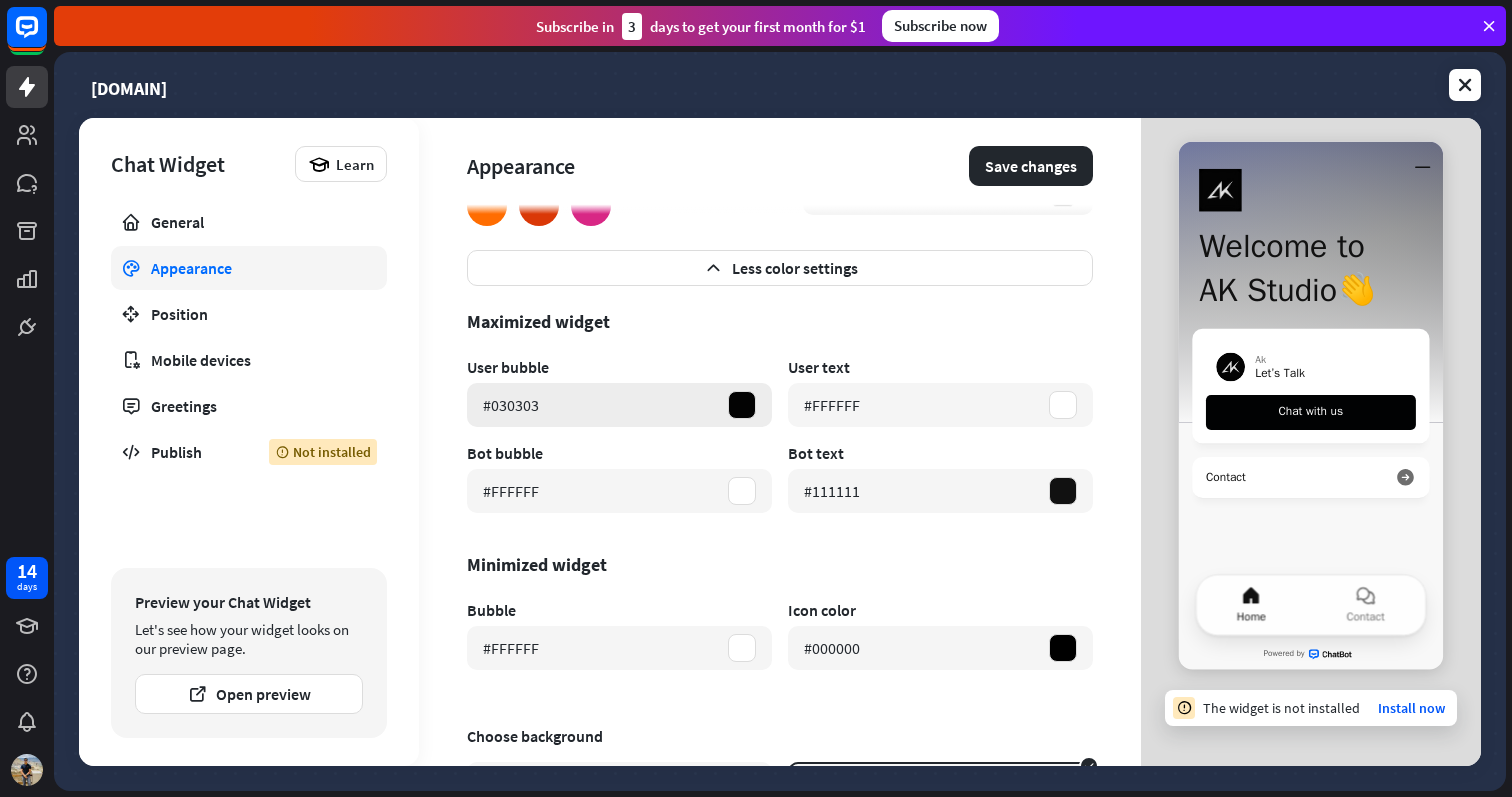 click on "#030303" at bounding box center (619, 405) 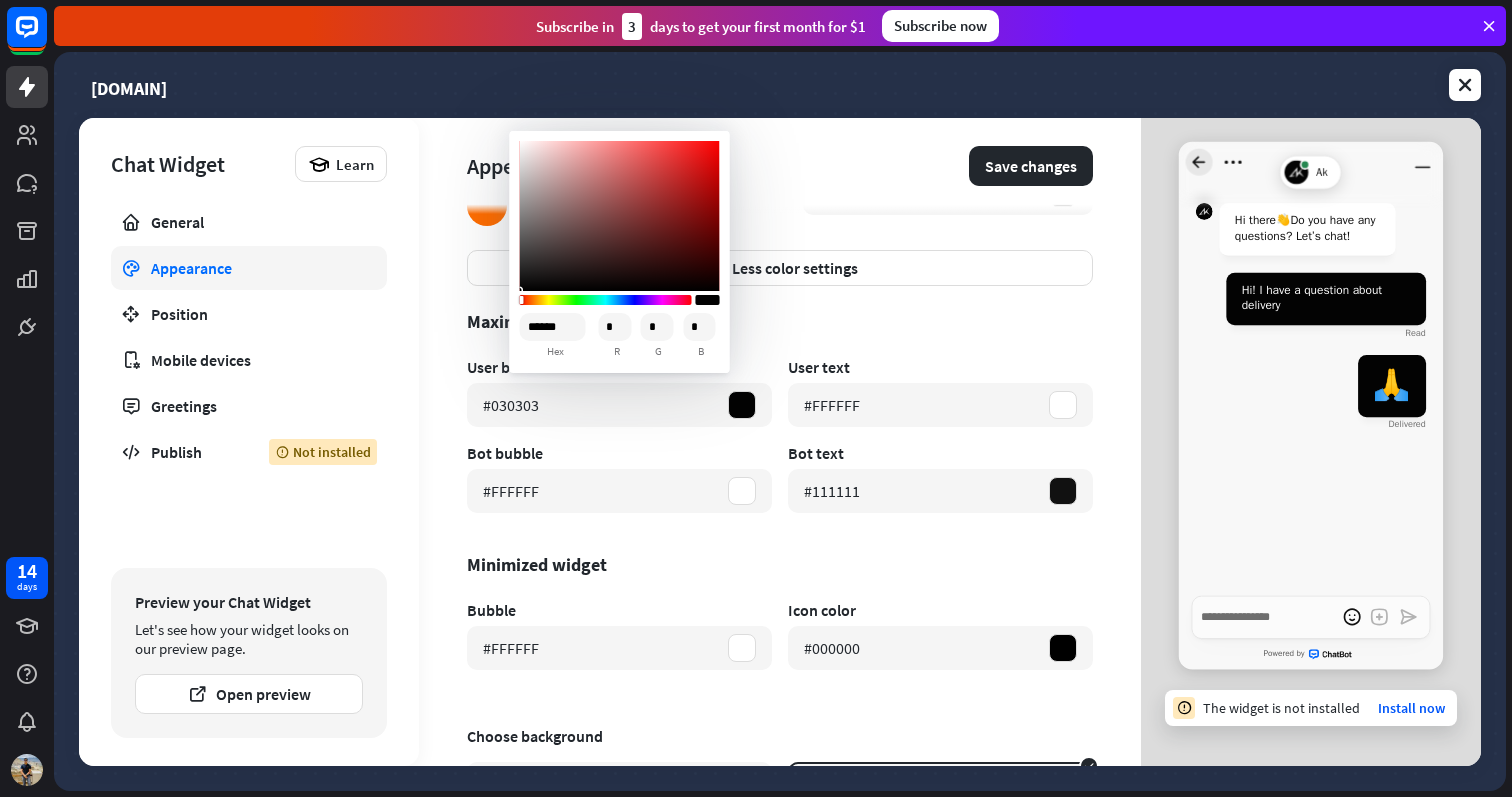 click 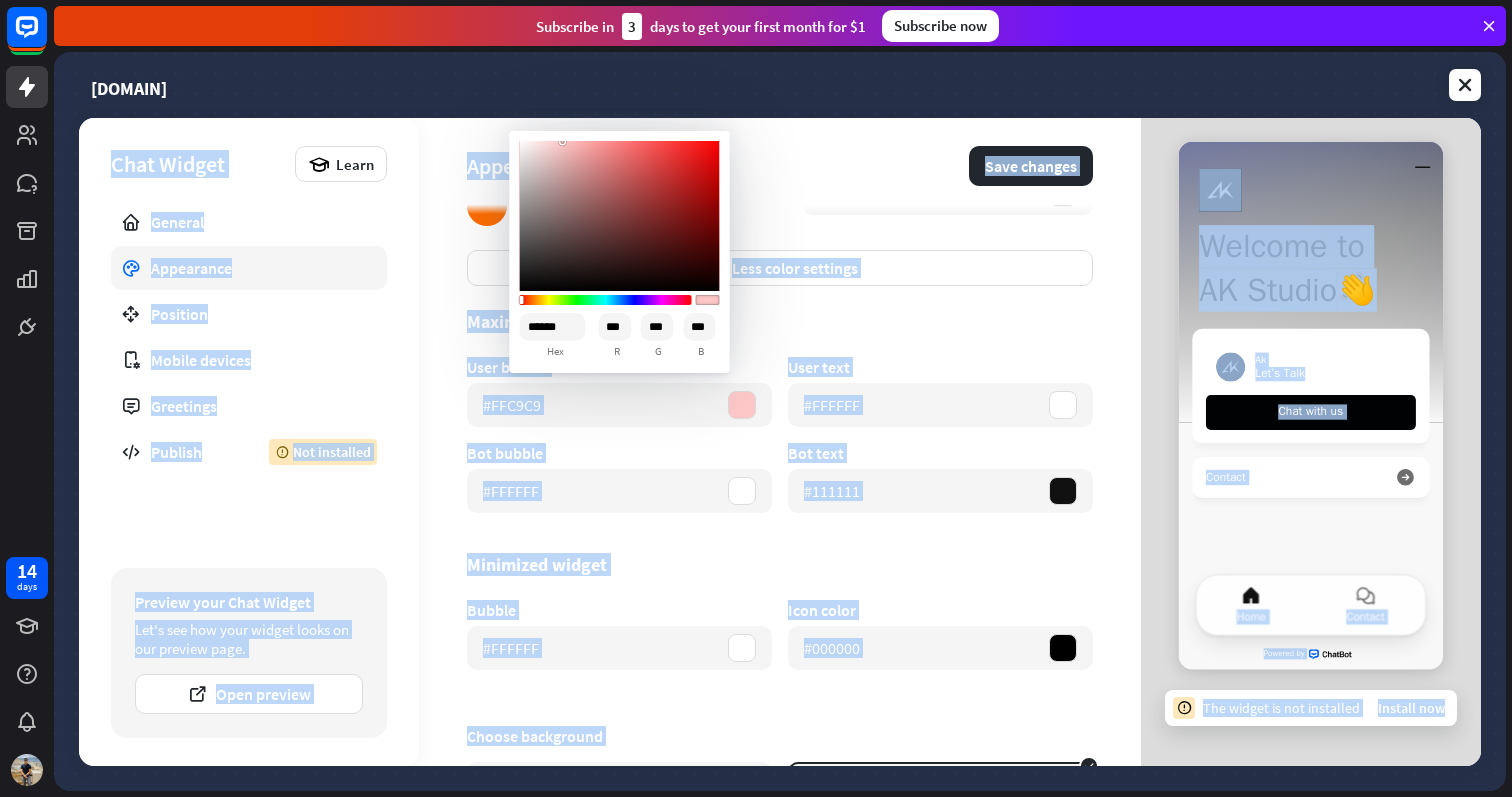 drag, startPoint x: 594, startPoint y: 239, endPoint x: 563, endPoint y: 103, distance: 139.48836 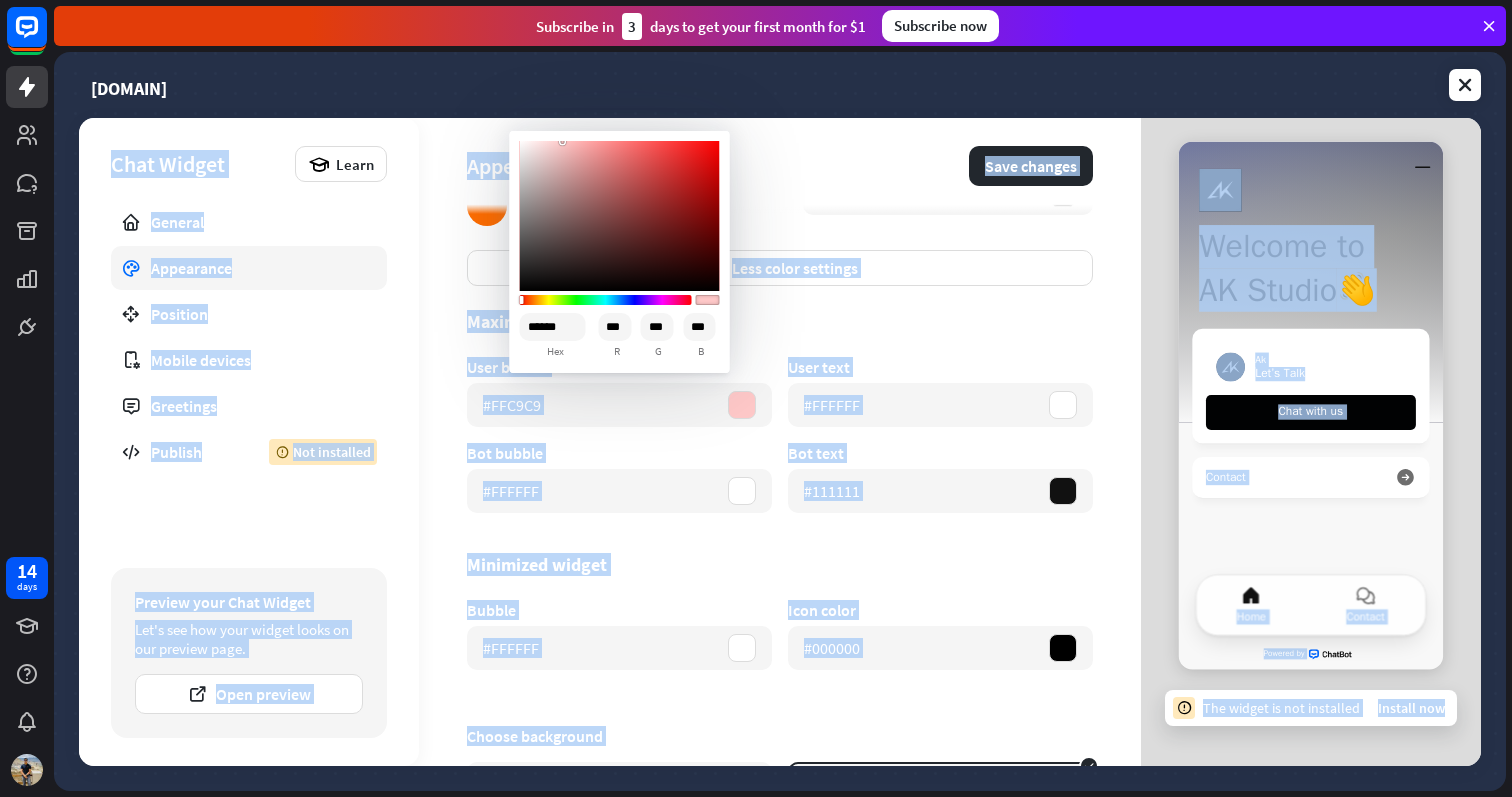click on "14   days
close
Product Help
First steps   Get started with ChatBot       Help Center   Follow step-by-step tutorials       Academy   Level up your skill set       Contact us   Connect with our Product Experts
Subscribe in
3
days
to get your first month for $1
Subscribe now
[DOMAIN]
Chat Widget     Learn       General     Appearance     Position     Mobile devices     Greetings     Publish
Not installed
Preview your Chat Widget
Let's see how your widget looks on our preview page.
Open preview" at bounding box center [756, 398] 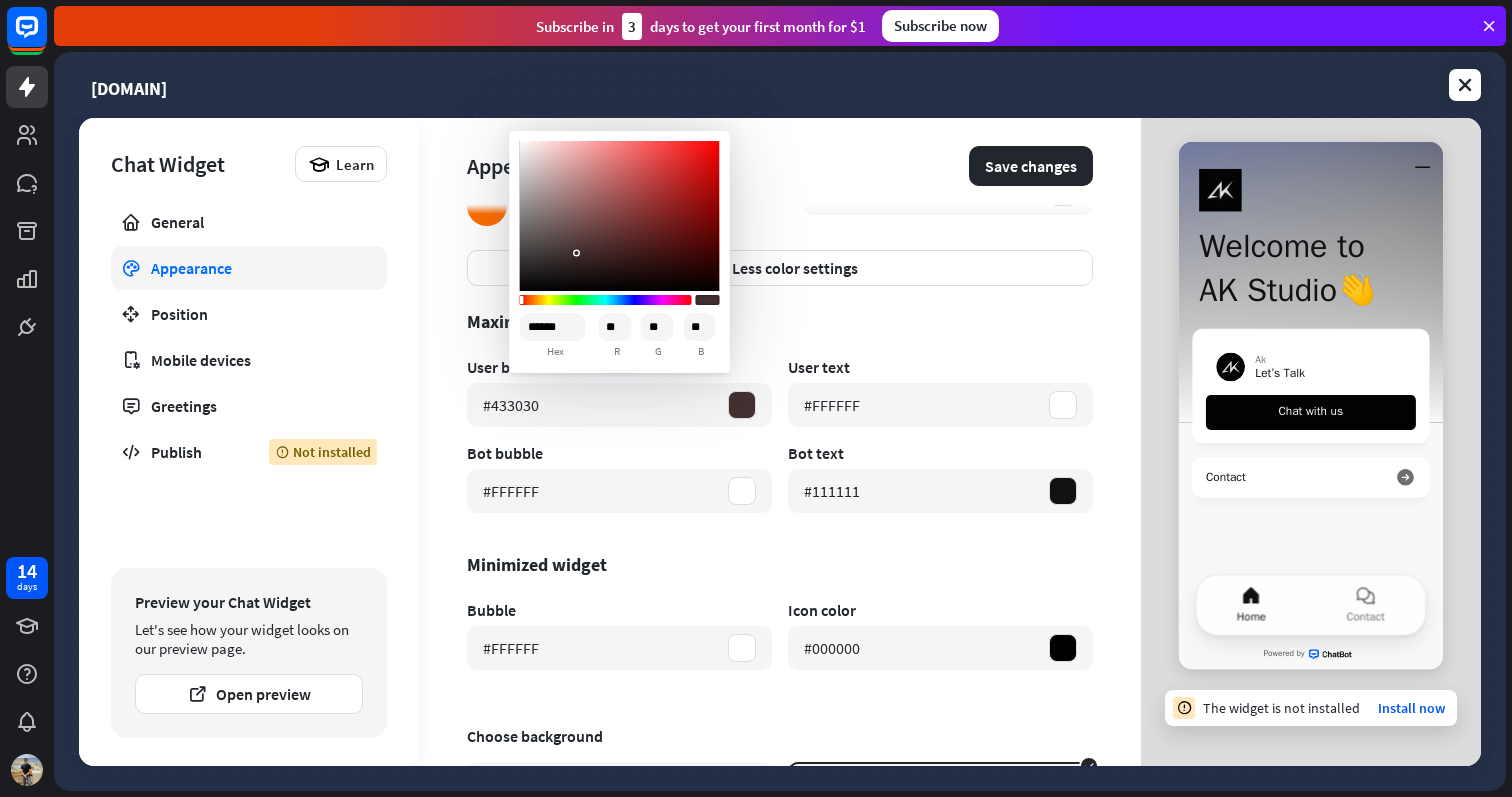 click at bounding box center [620, 216] 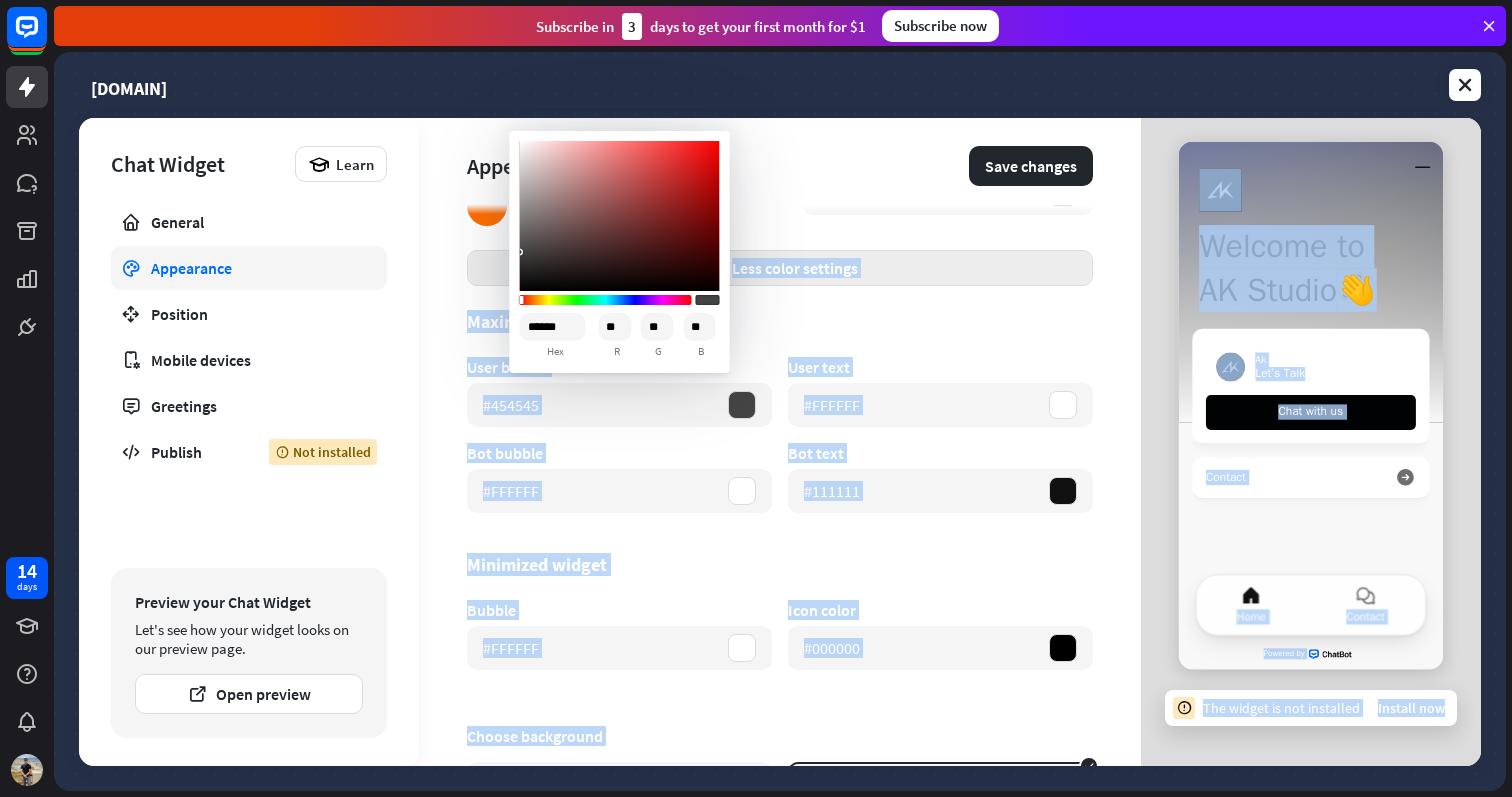 drag, startPoint x: 577, startPoint y: 251, endPoint x: 489, endPoint y: 263, distance: 88.814415 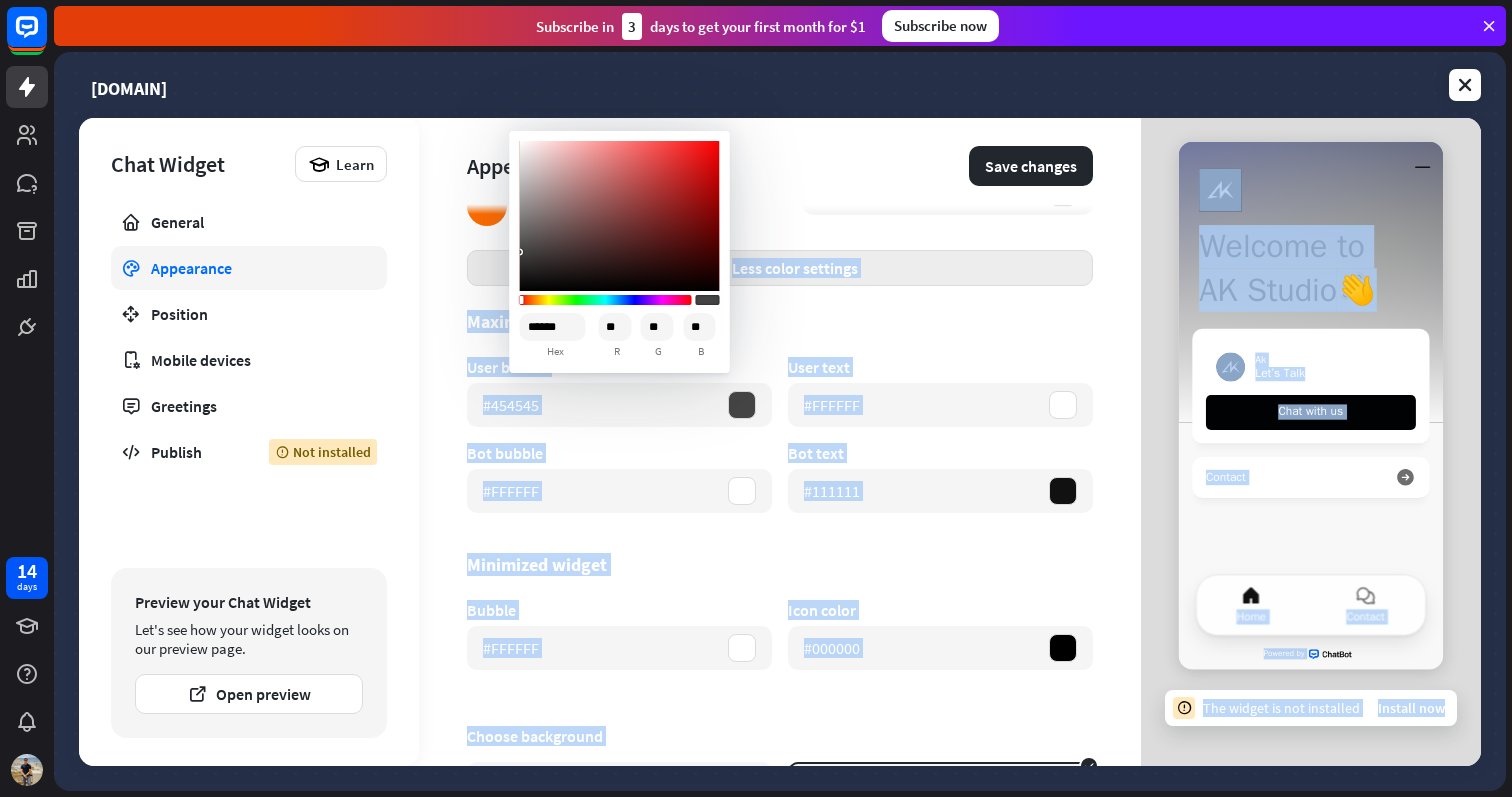 click on "14   days
close
Product Help
First steps   Get started with ChatBot       Help Center   Follow step-by-step tutorials       Academy   Level up your skill set       Contact us   Connect with our Product Experts
Subscribe in
3
days
to get your first month for $1
Subscribe now
[DOMAIN]
Chat Widget     Learn       General     Appearance     Position     Mobile devices     Greetings     Publish
Not installed
Preview your Chat Widget
Let's see how your widget looks on our preview page.
Open preview" at bounding box center [756, 398] 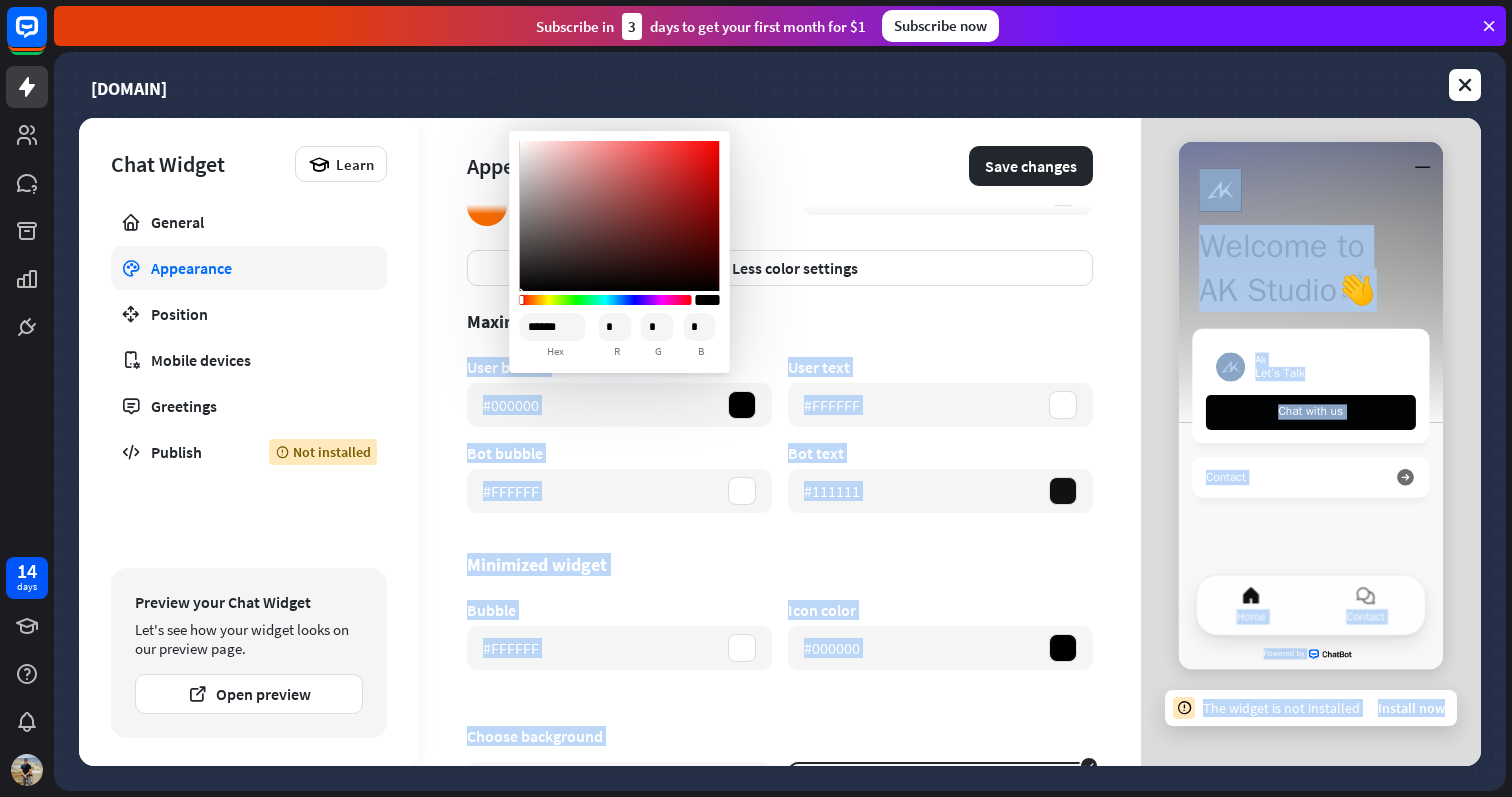 drag, startPoint x: 521, startPoint y: 281, endPoint x: 505, endPoint y: 308, distance: 31.38471 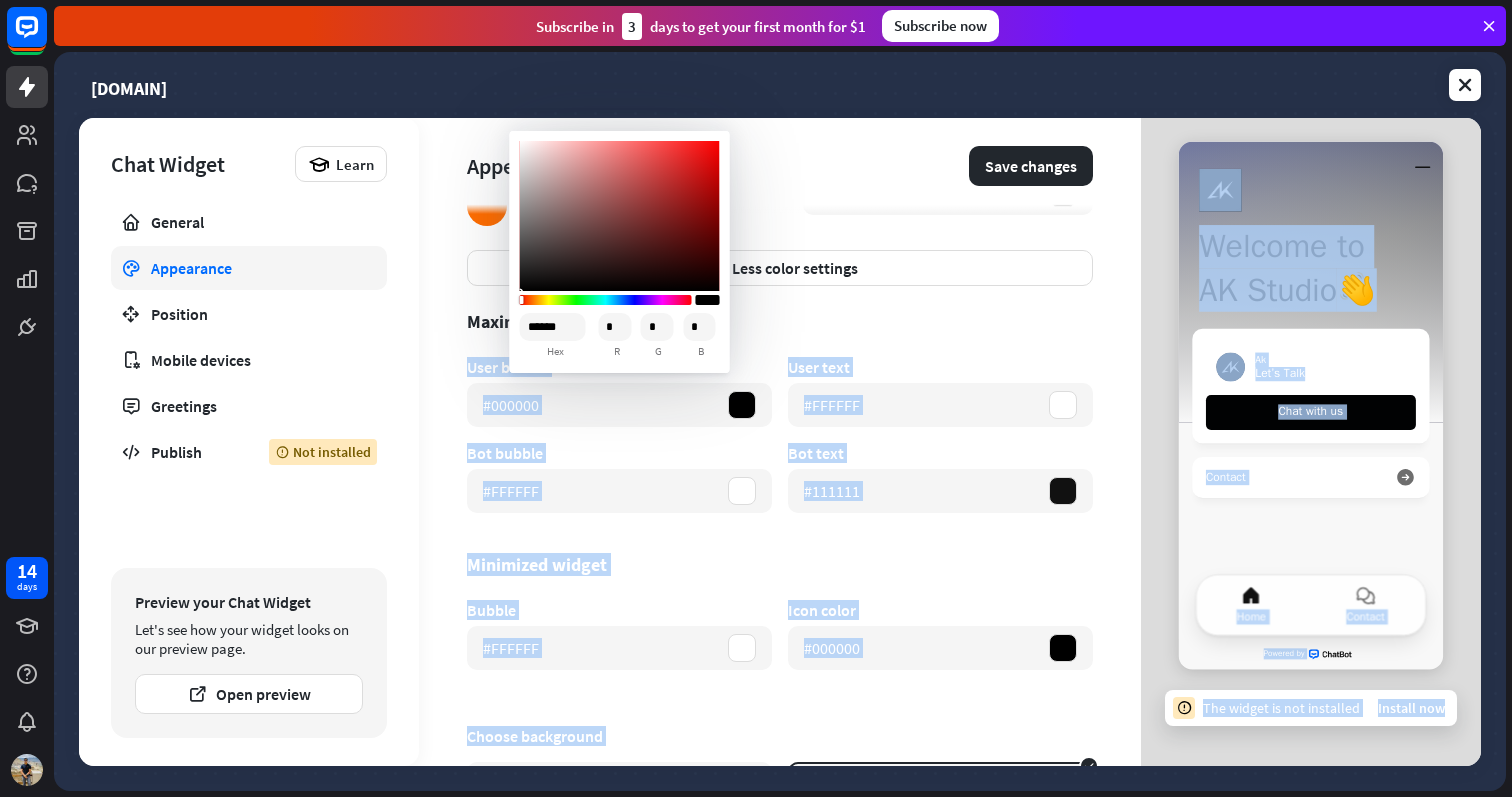 click on "14   days
close
Product Help
First steps   Get started with ChatBot       Help Center   Follow step-by-step tutorials       Academy   Level up your skill set       Contact us   Connect with our Product Experts
Subscribe in
3
days
to get your first month for $1
Subscribe now
[DOMAIN]
Chat Widget     Learn       General     Appearance     Position     Mobile devices     Greetings     Publish
Not installed
Preview your Chat Widget
Let's see how your widget looks on our preview page.
Open preview" at bounding box center (756, 398) 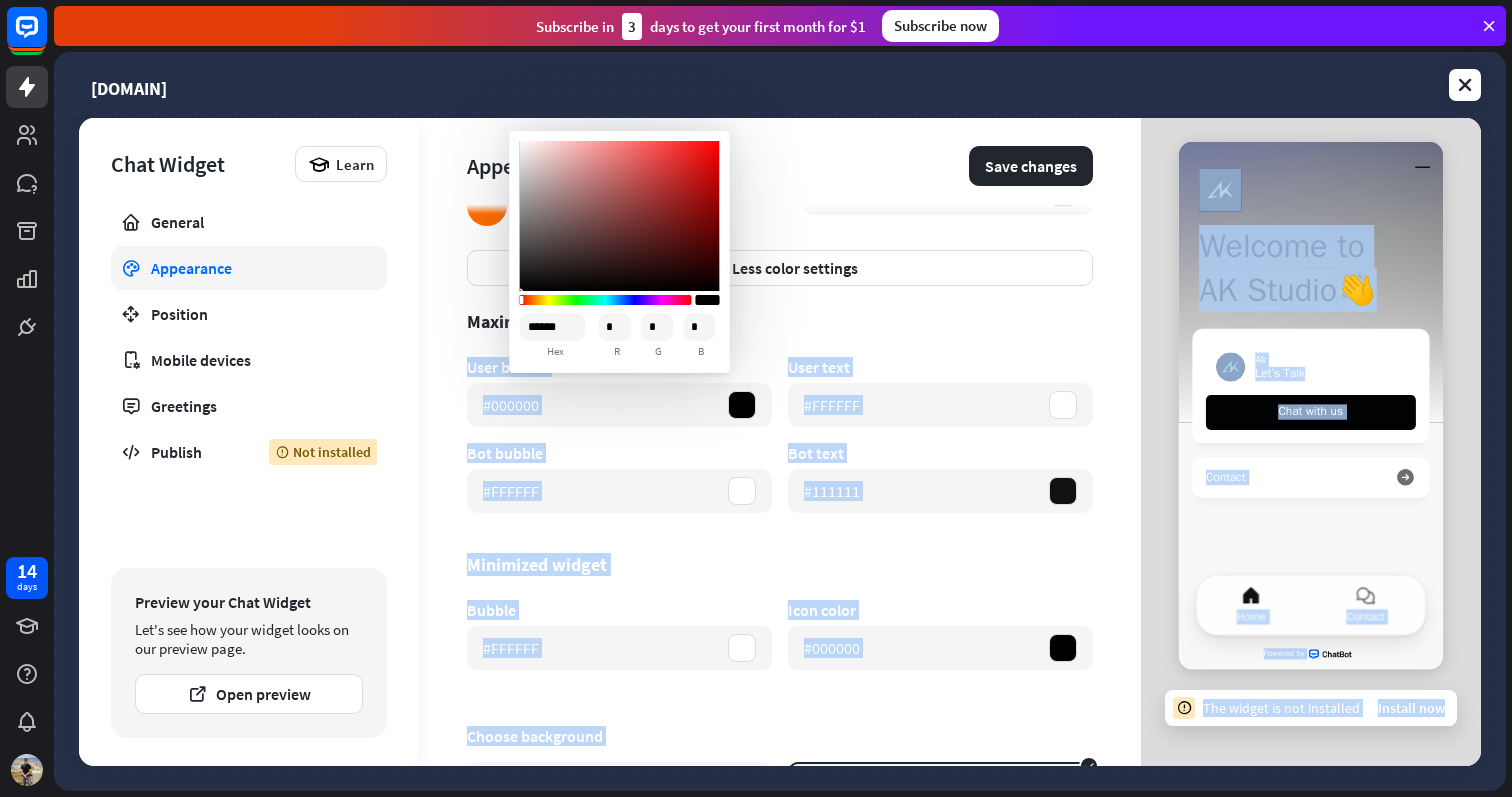 click on "User text" at bounding box center (940, 367) 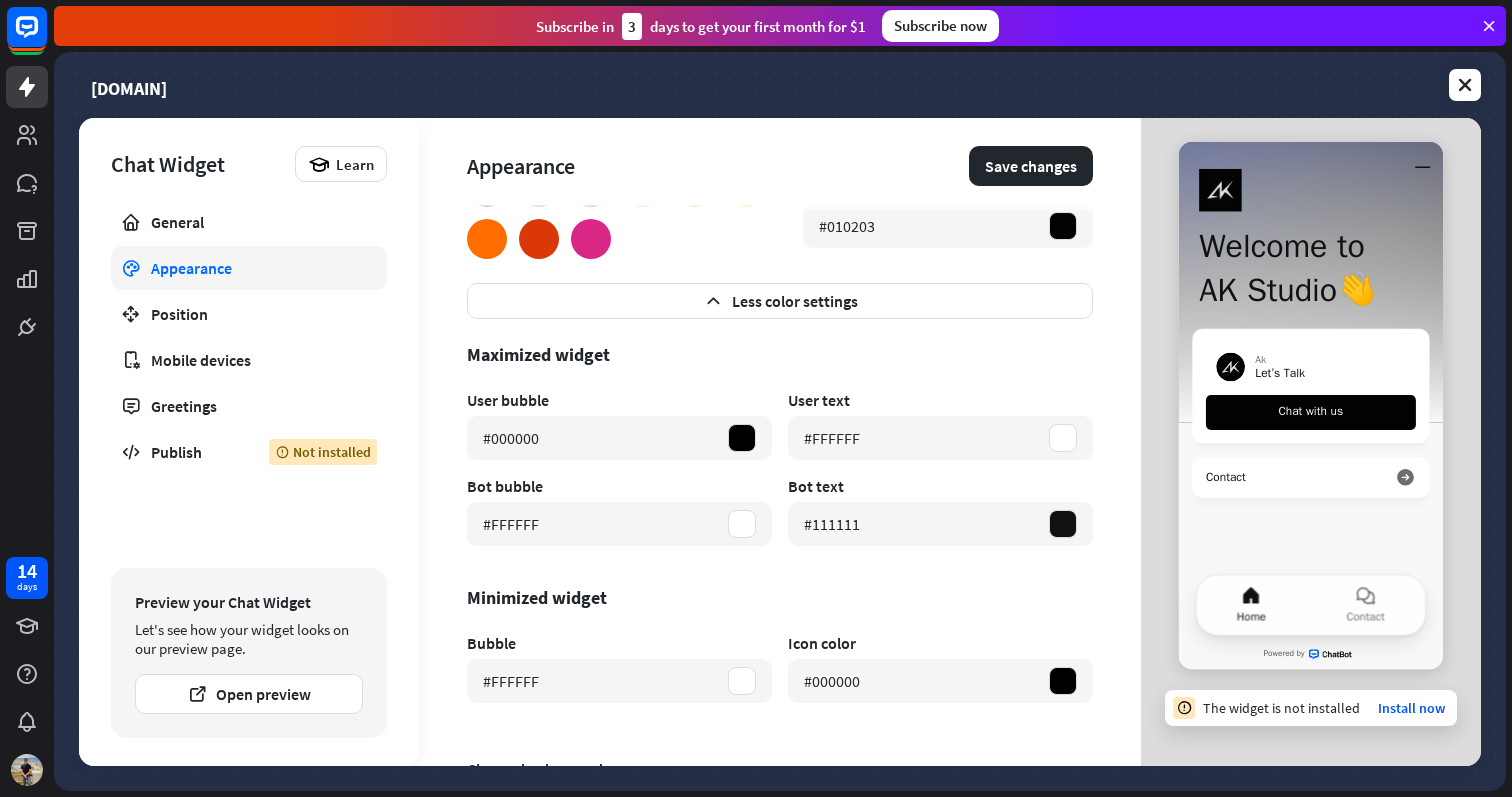 scroll, scrollTop: 193, scrollLeft: 0, axis: vertical 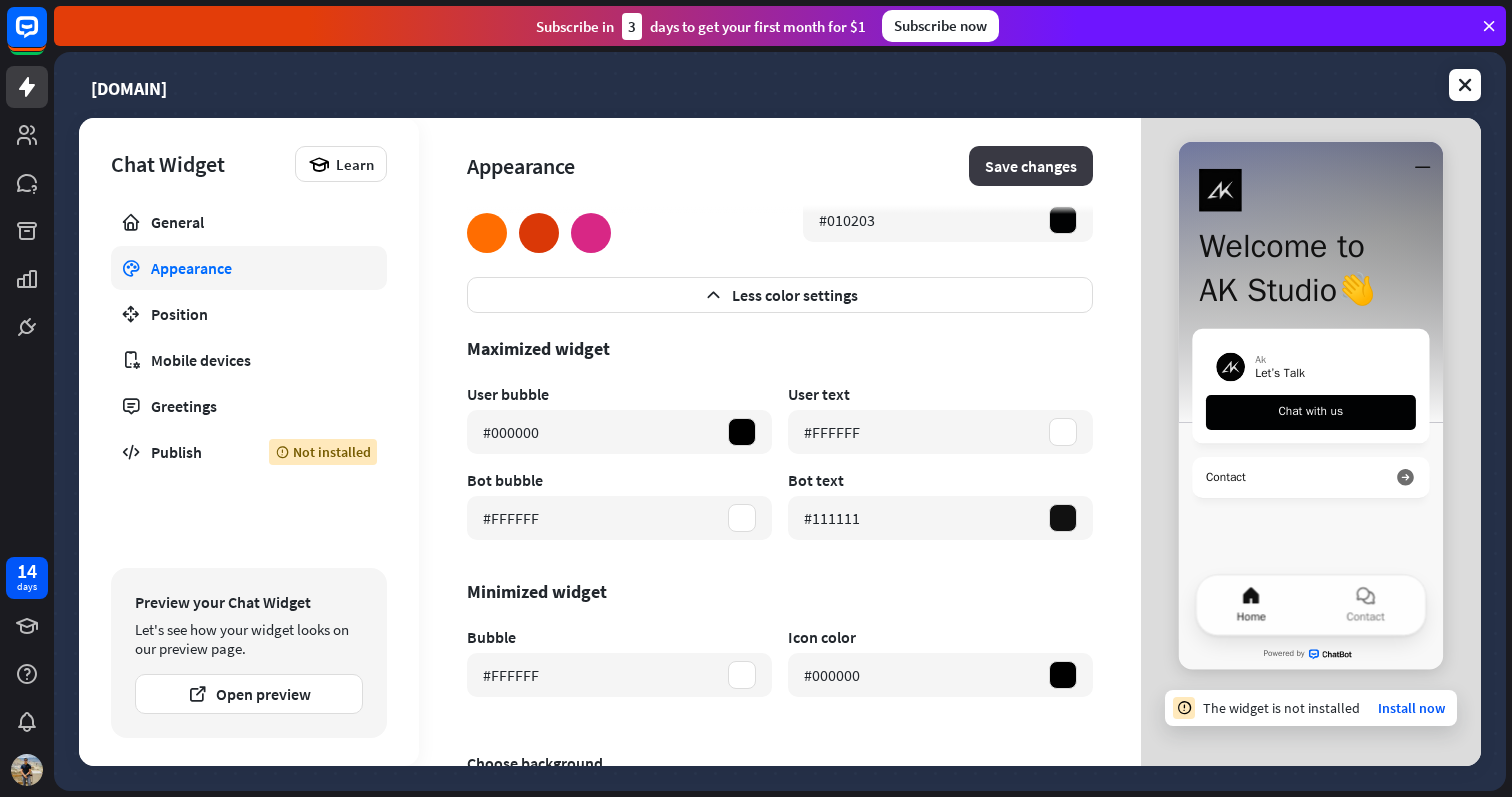 click on "Save changes" at bounding box center [1031, 166] 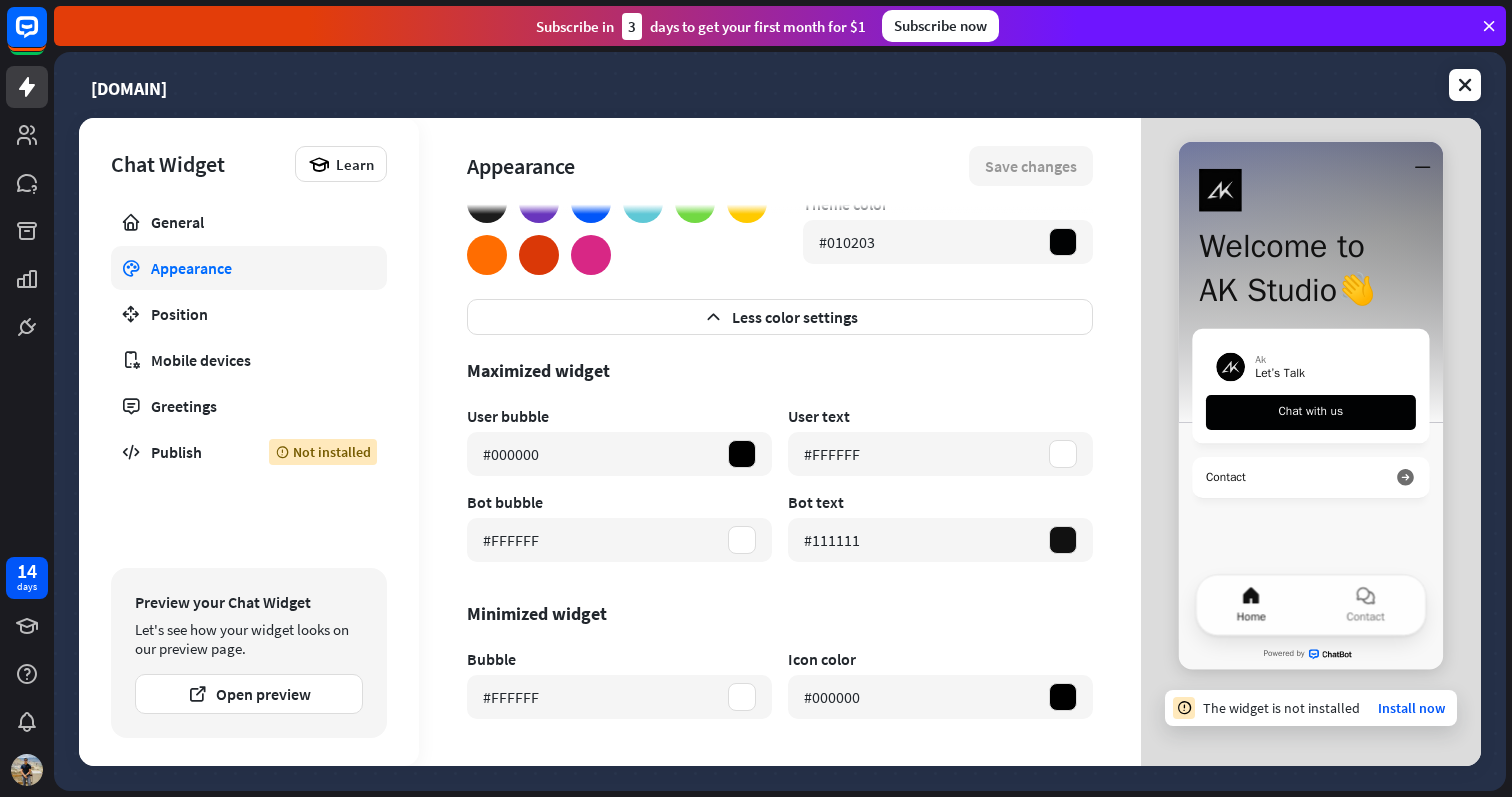 scroll, scrollTop: 174, scrollLeft: 0, axis: vertical 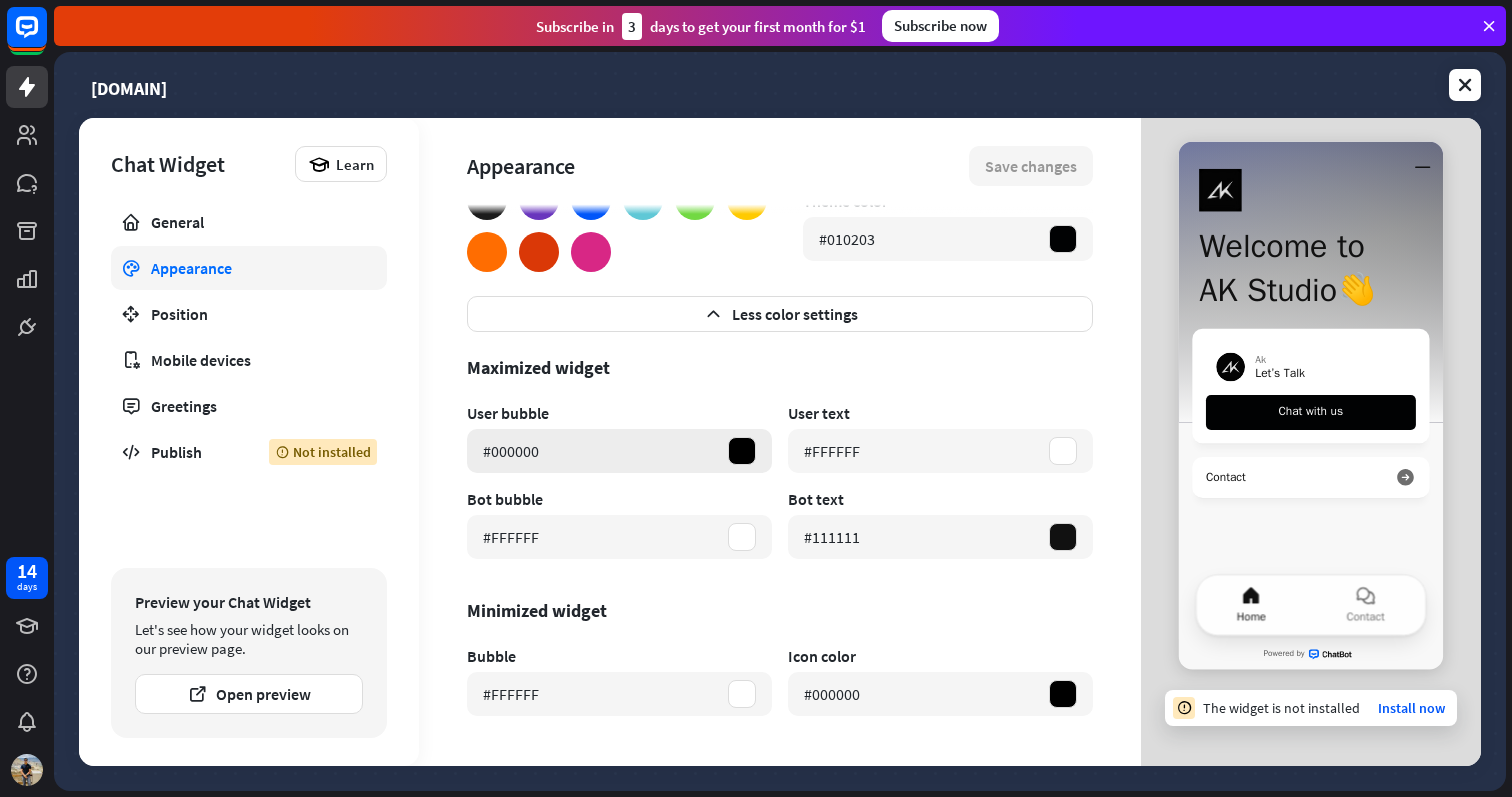 click at bounding box center (742, 451) 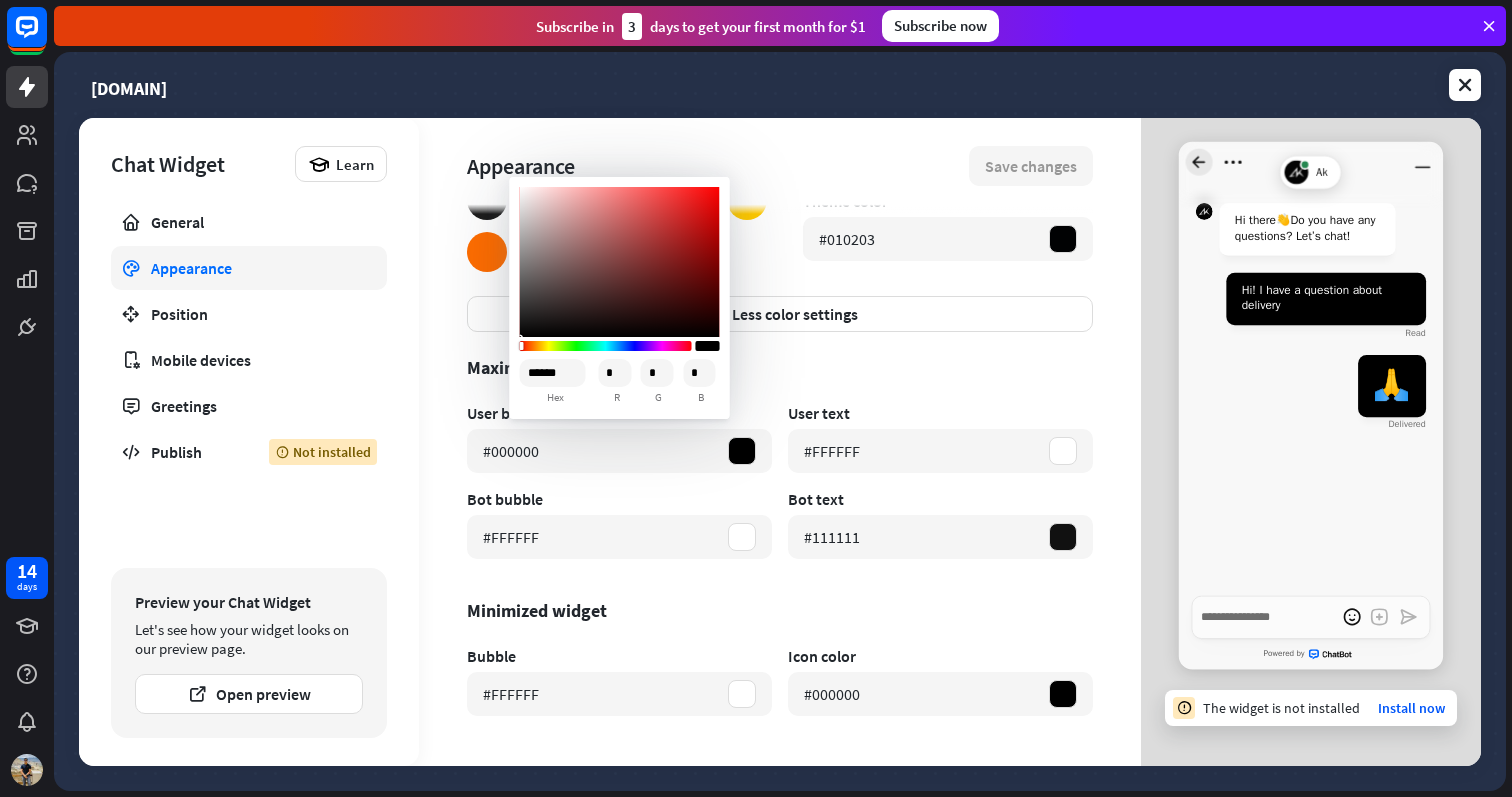 click 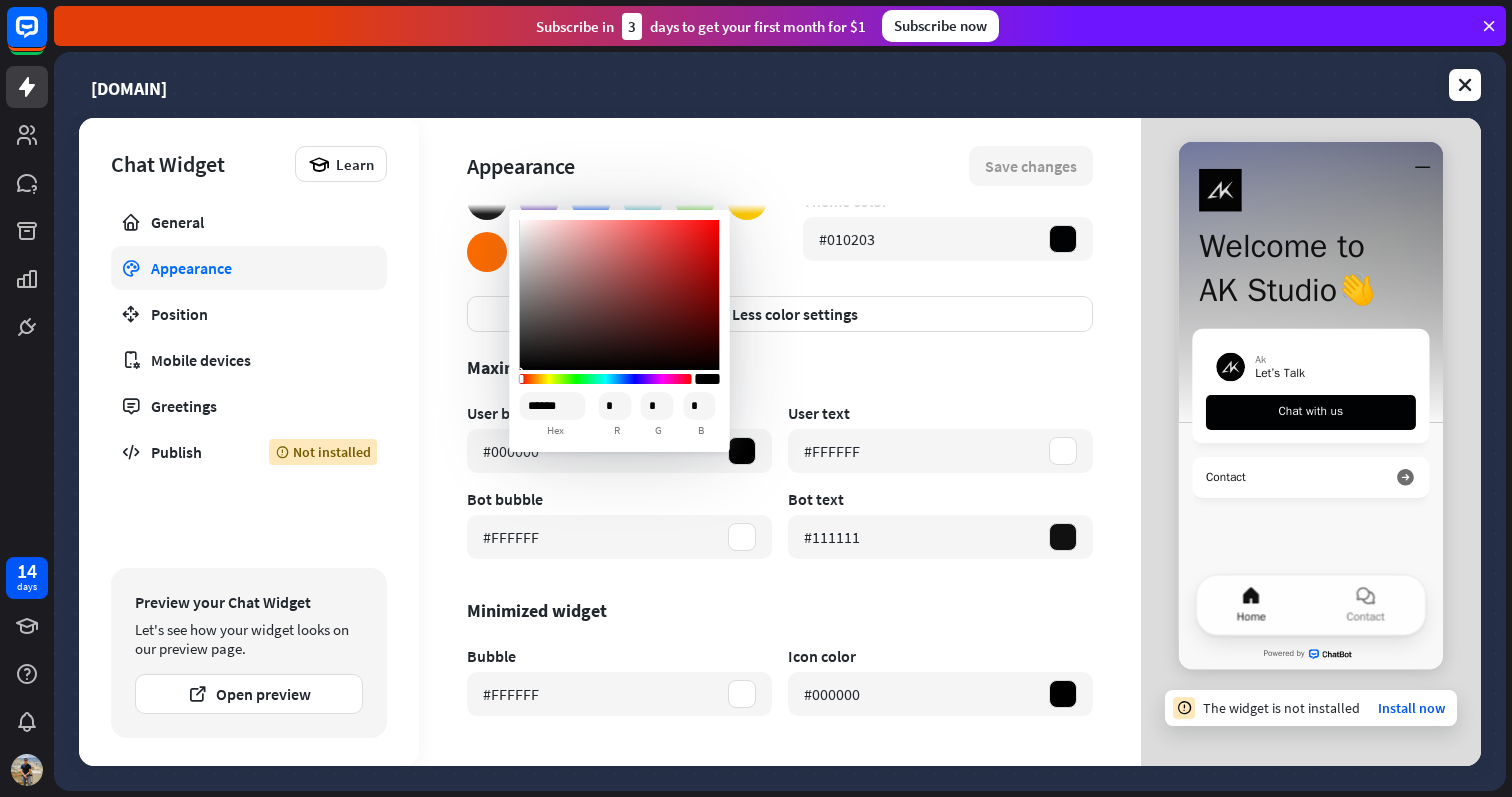 scroll, scrollTop: 81, scrollLeft: 0, axis: vertical 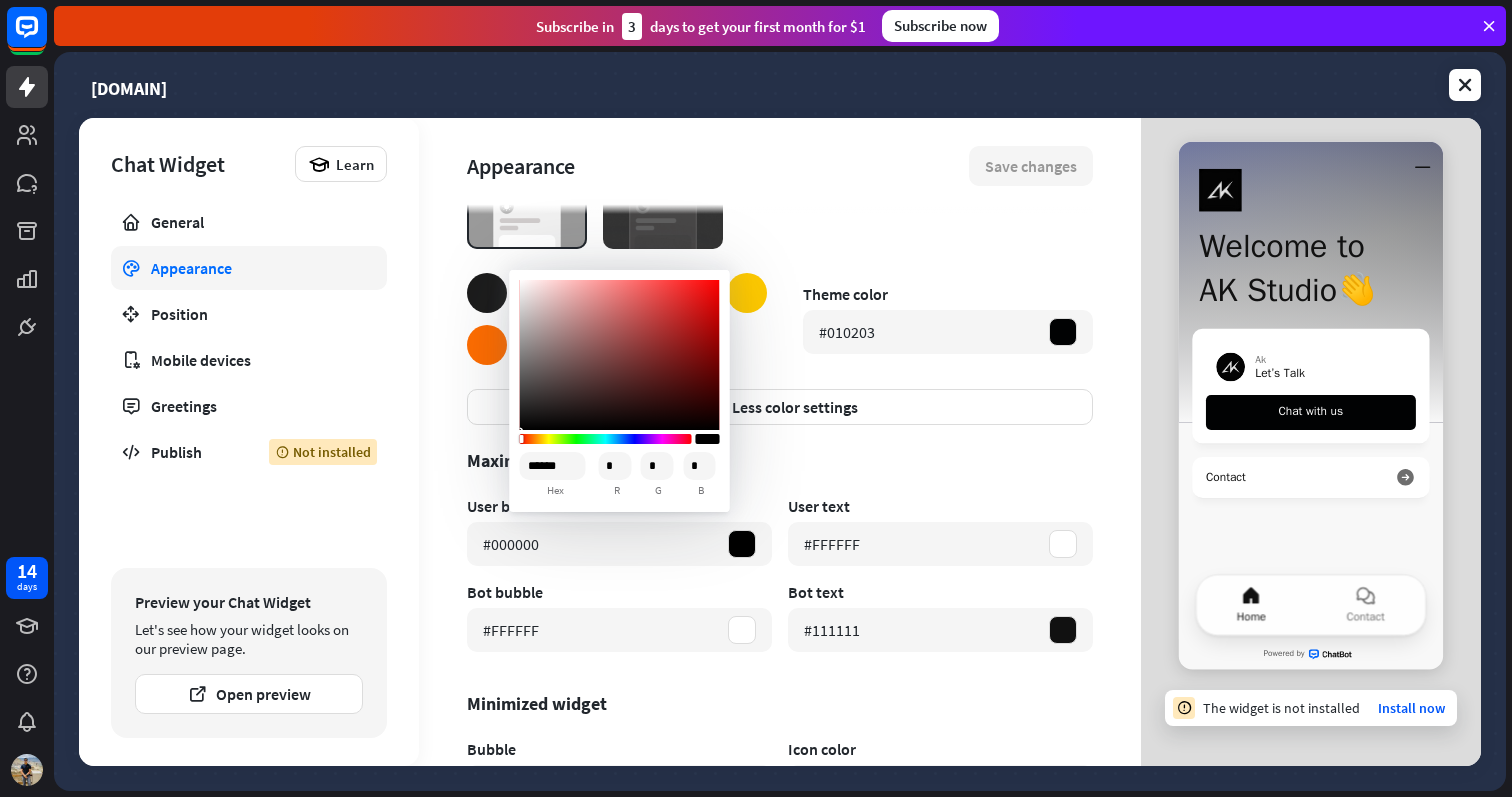 click on "Theme and color             Theme color     #010203
Less color settings
Maximized widget
User bubble     #000000     User text     #FFFFFF     Bot bubble     #FFFFFF     Bot text     #111111
Minimized widget
Bubble     #FFFFFF     Icon color     #000000     Choose background   Color
Theme color as background
Gradient
Generated from theme color
Image
Upload file (720x600 px)
Upload" at bounding box center [780, 409] 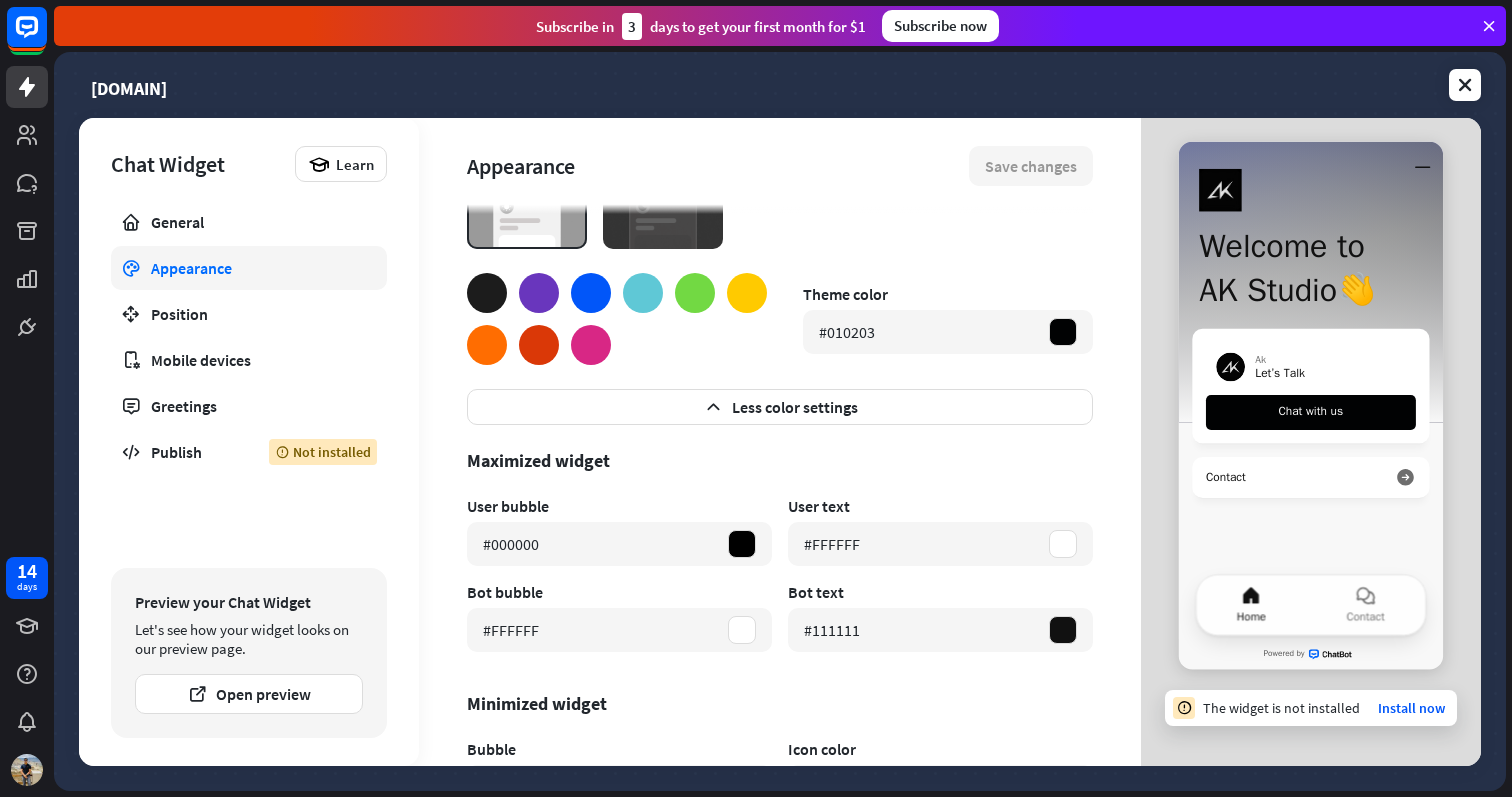 click at bounding box center [487, 293] 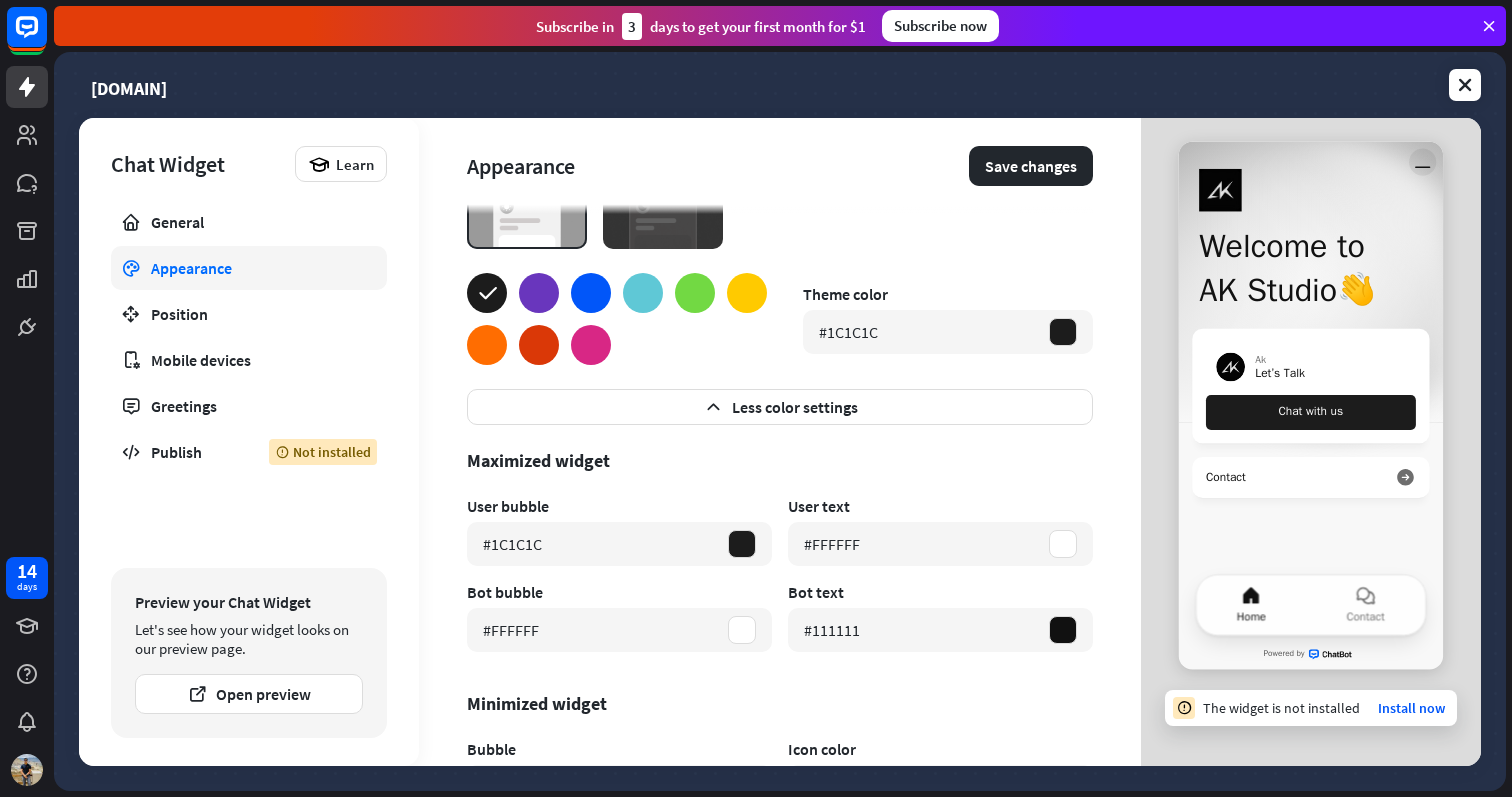 click 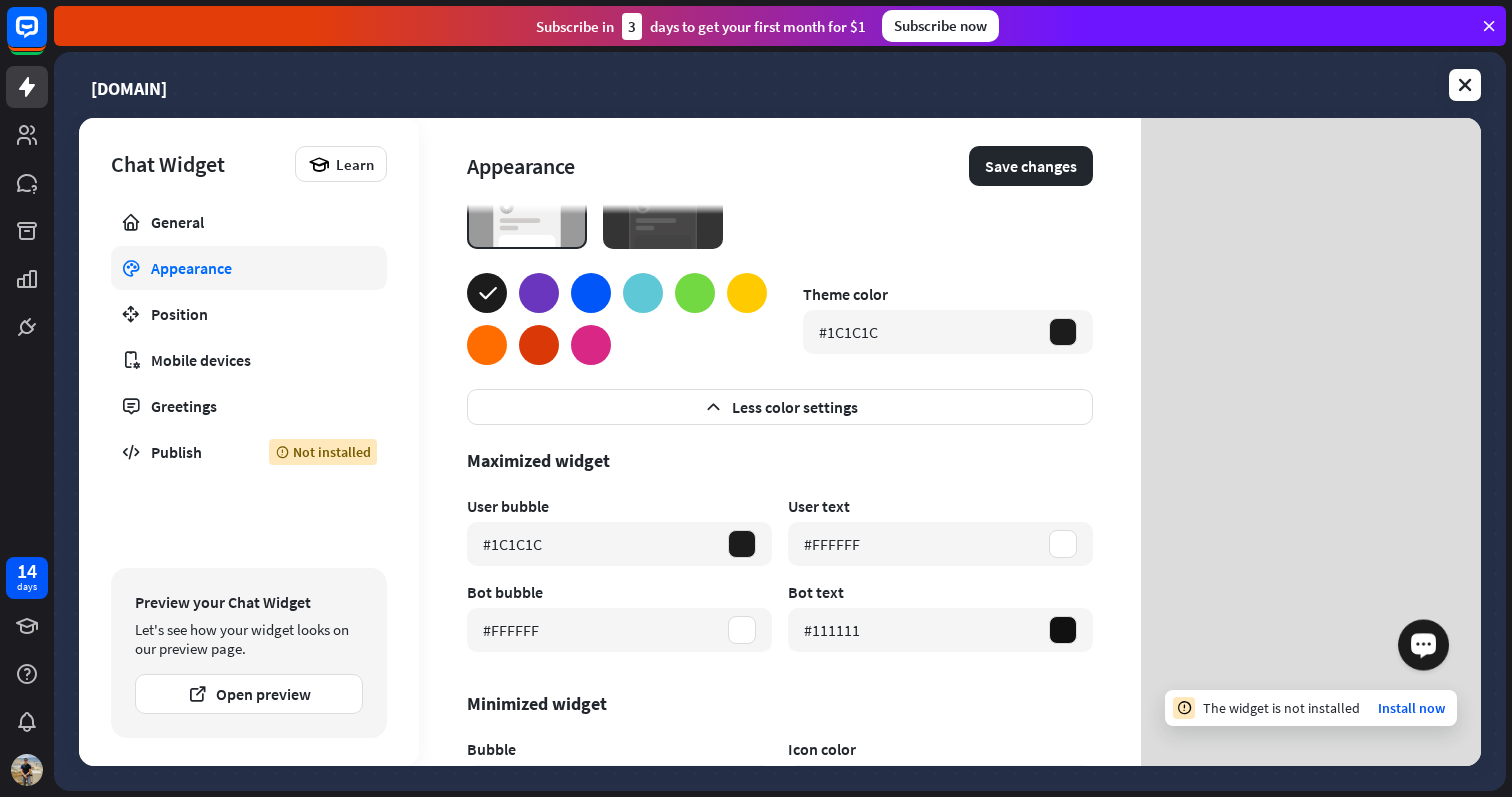 click at bounding box center (1424, 643) 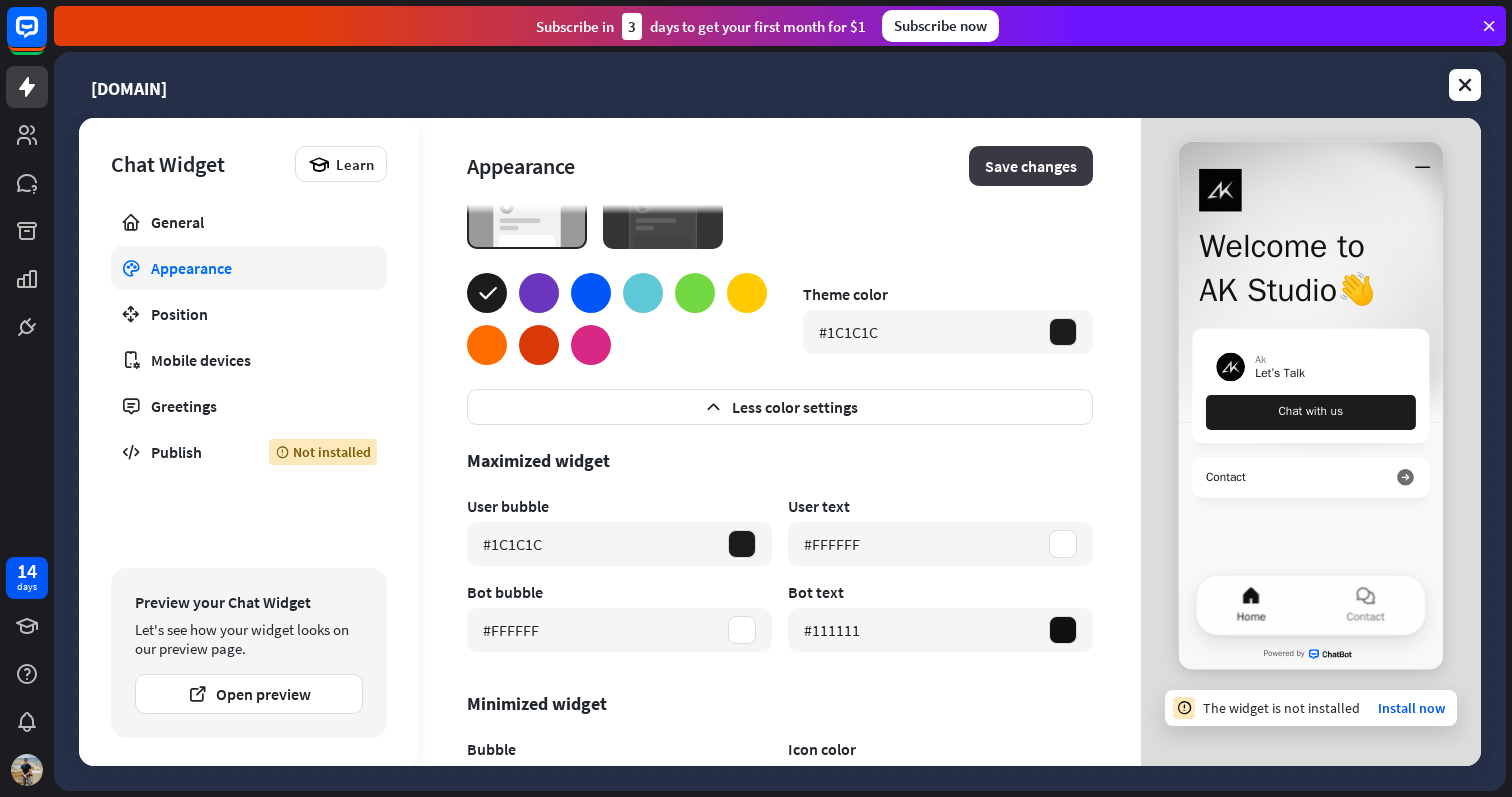 click on "Save changes" at bounding box center (1031, 166) 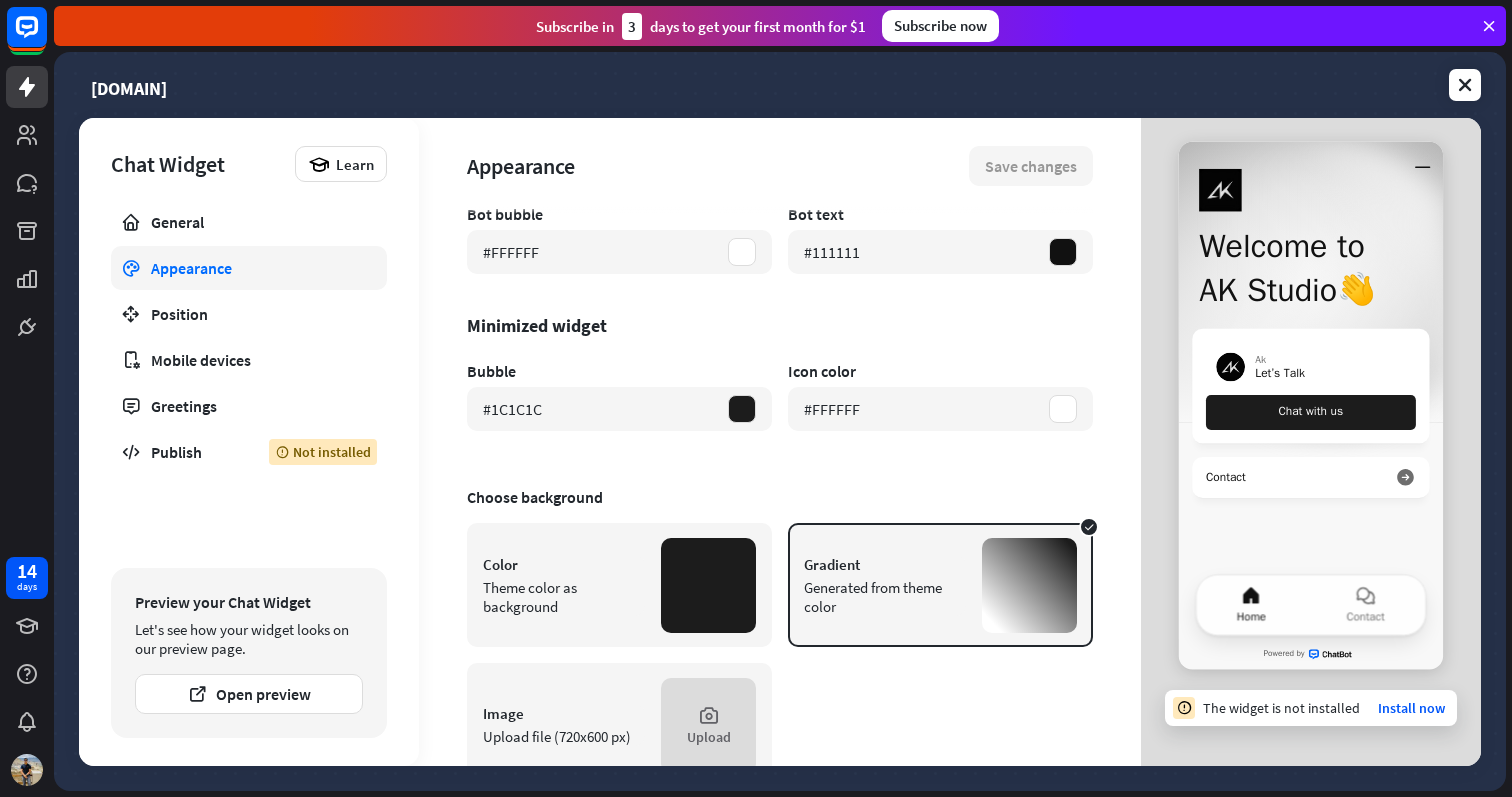 scroll, scrollTop: 520, scrollLeft: 0, axis: vertical 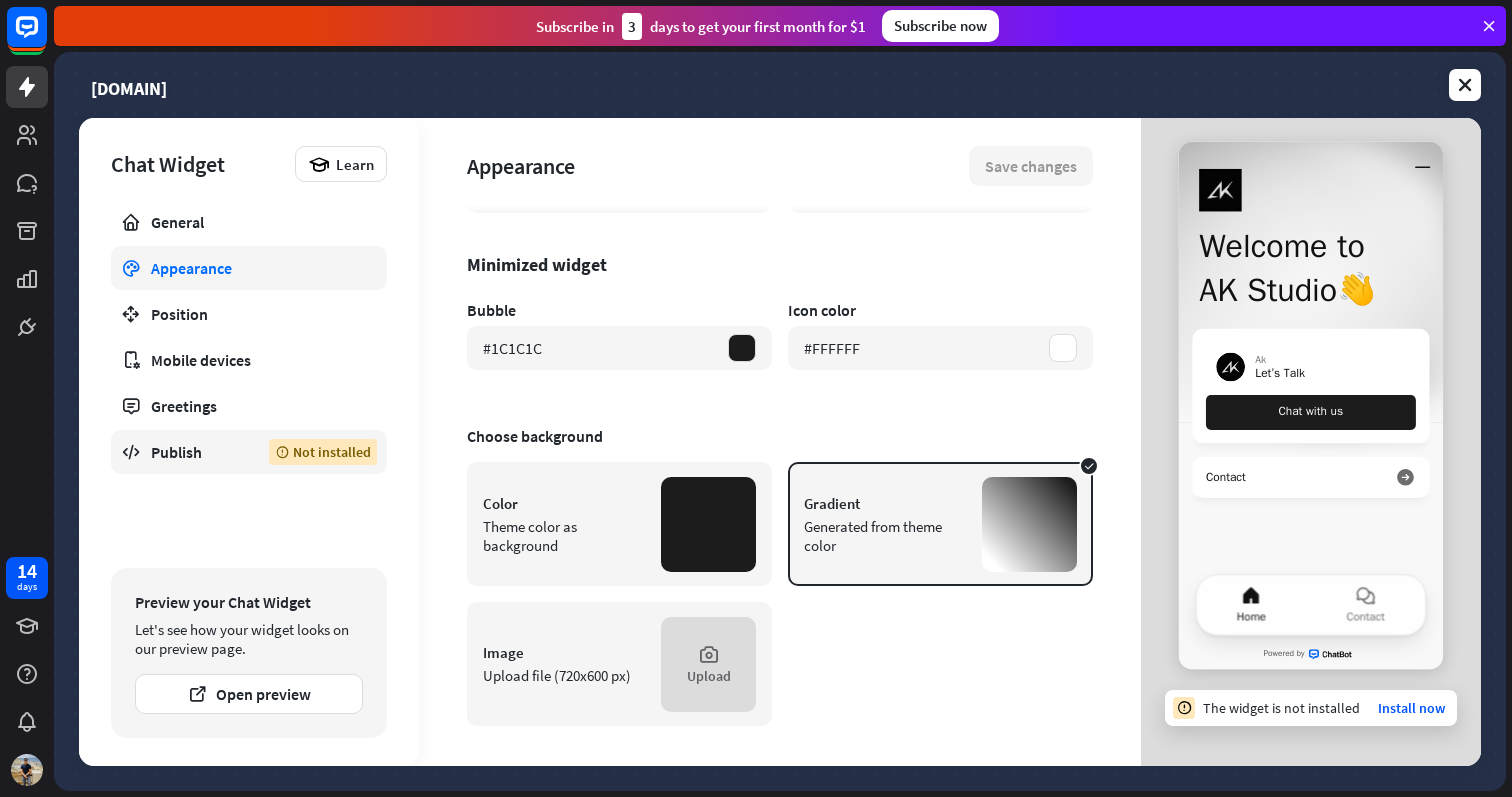 click on "Publish" at bounding box center [195, 452] 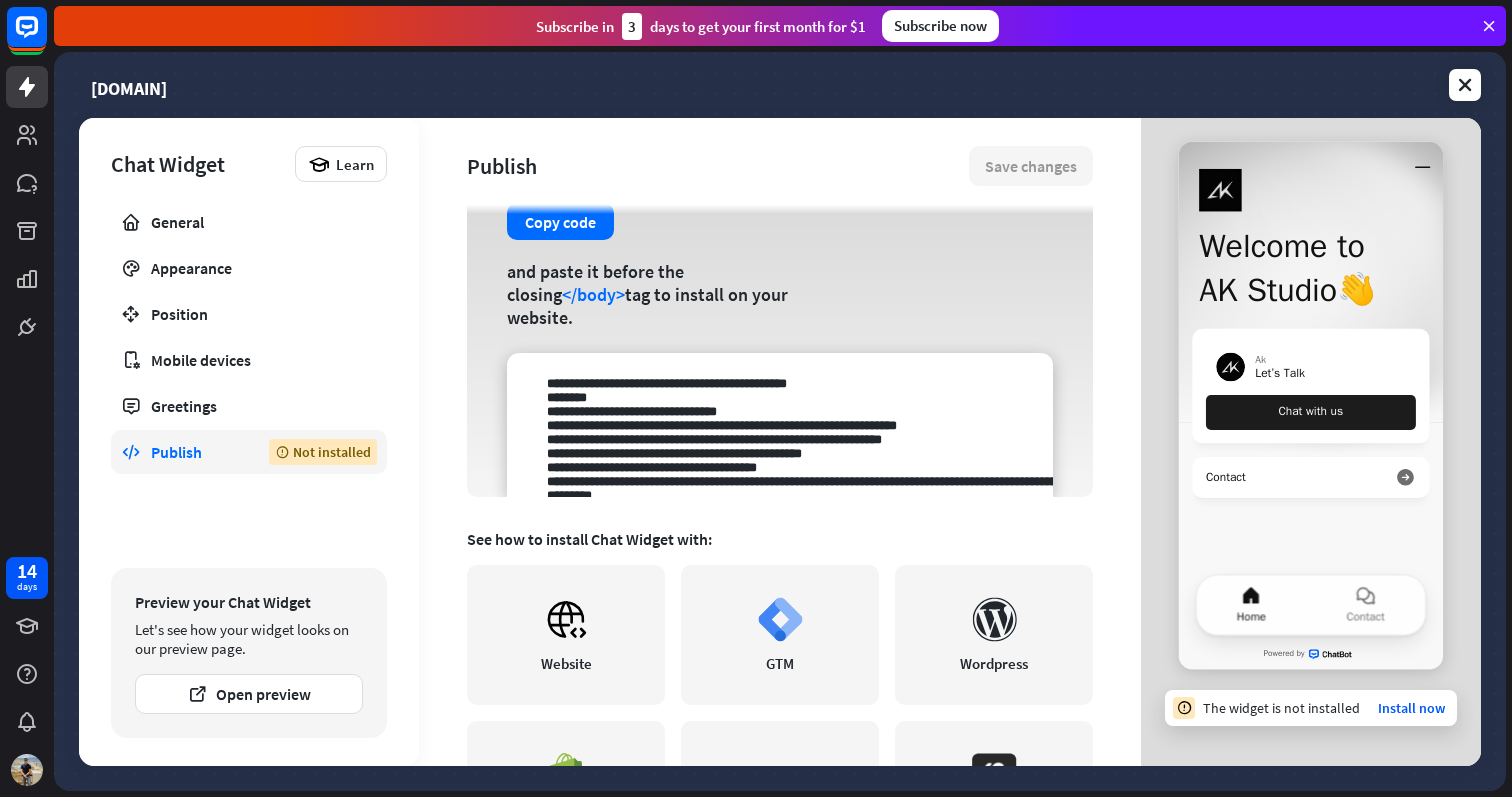 scroll, scrollTop: 159, scrollLeft: 0, axis: vertical 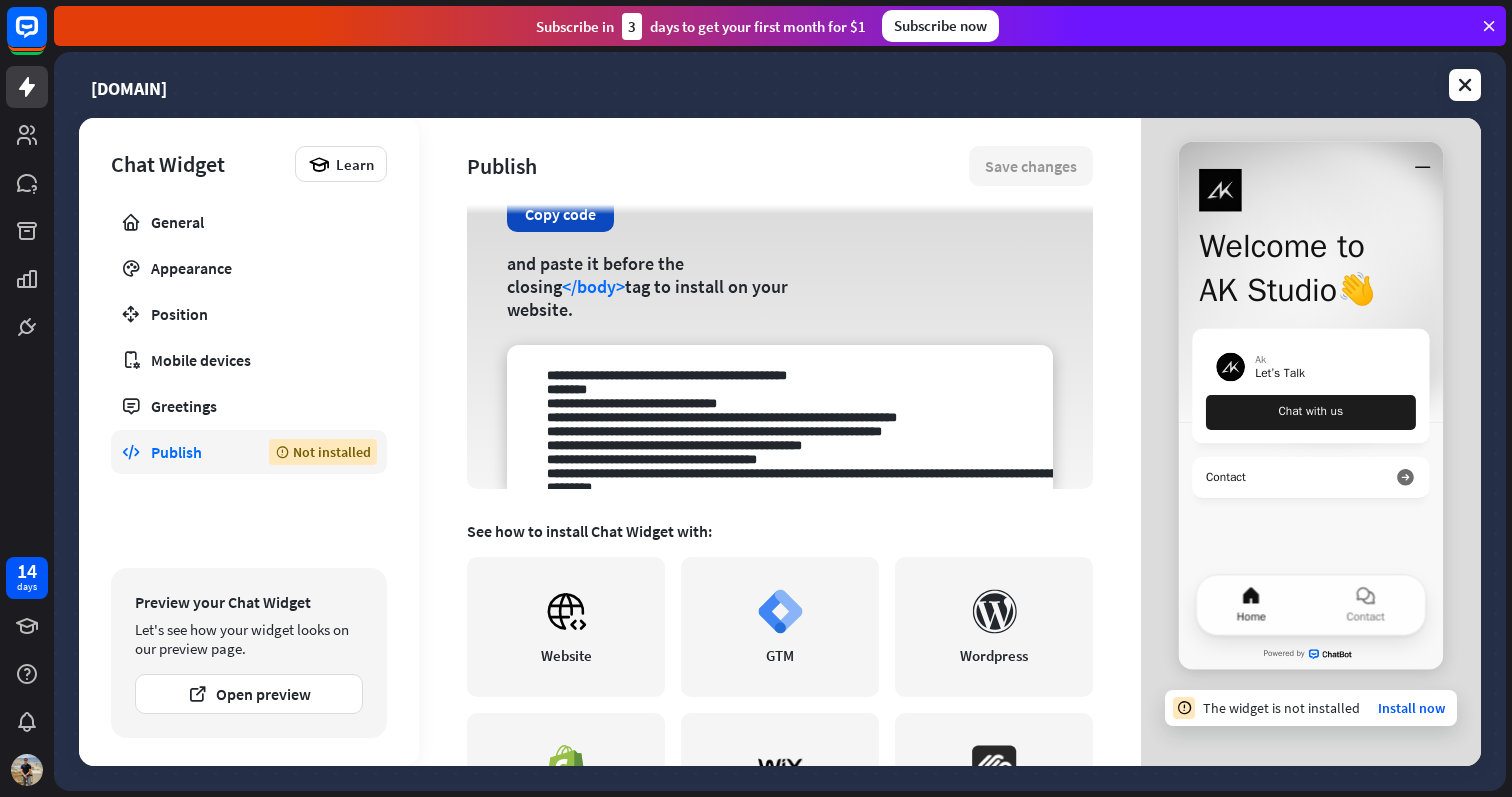 click on "Copy code" at bounding box center (560, 213) 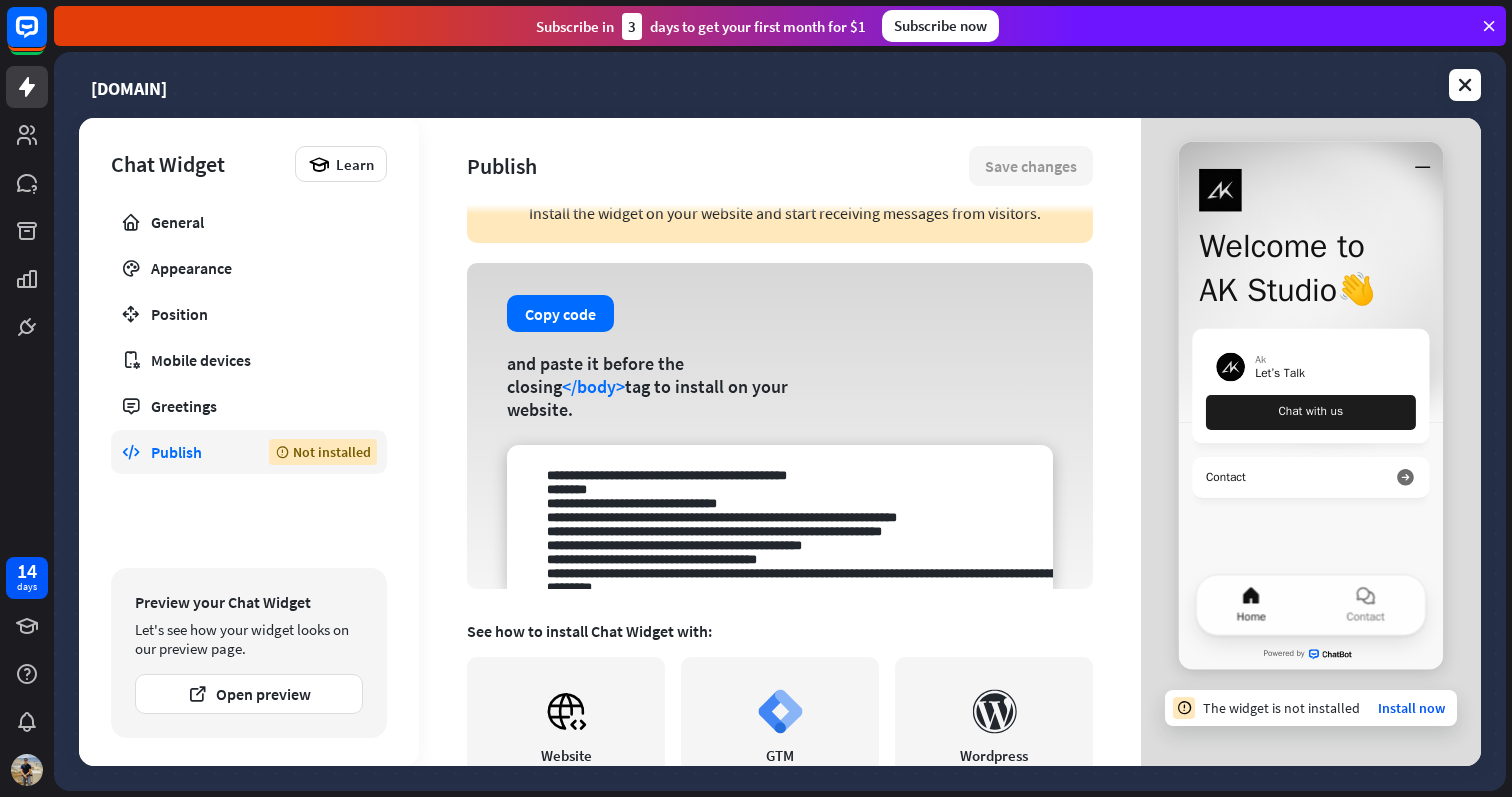 scroll, scrollTop: 47, scrollLeft: 0, axis: vertical 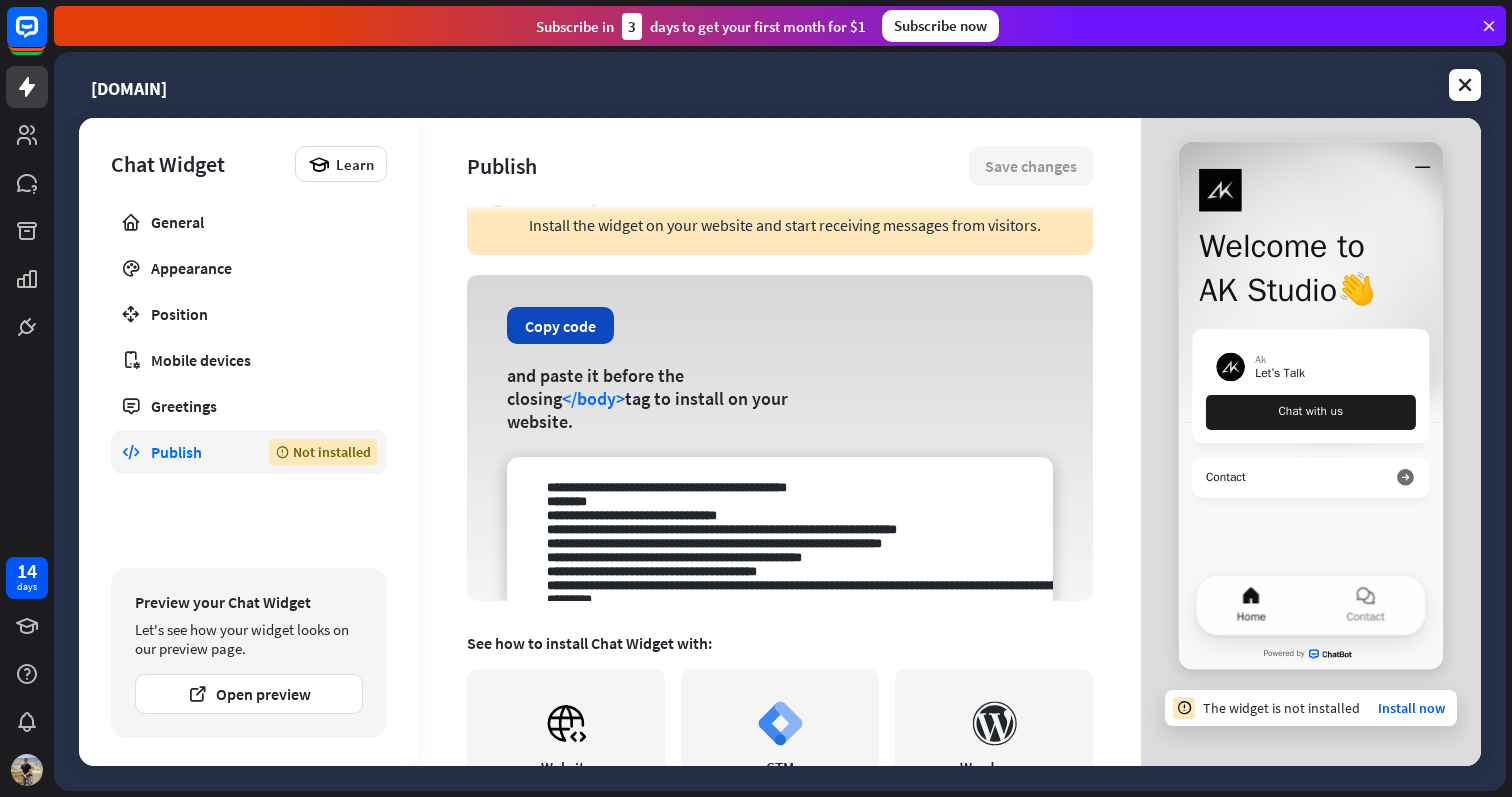 click on "Copy code" at bounding box center (560, 325) 